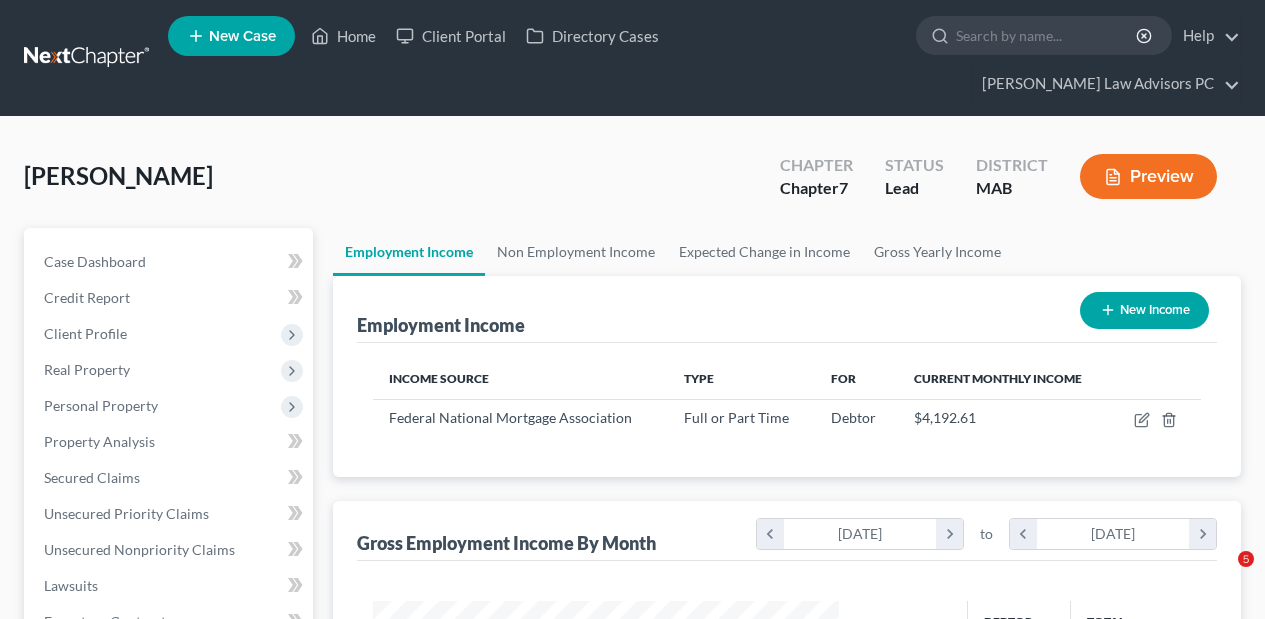 scroll, scrollTop: 66, scrollLeft: 0, axis: vertical 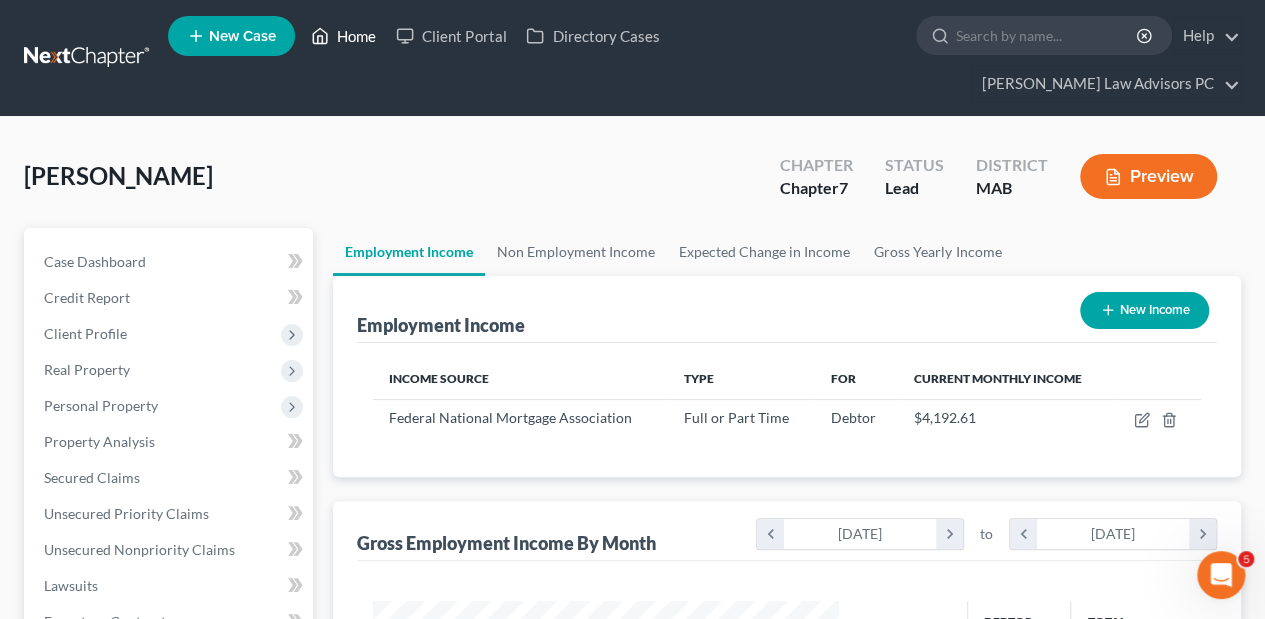click on "Home" at bounding box center (343, 36) 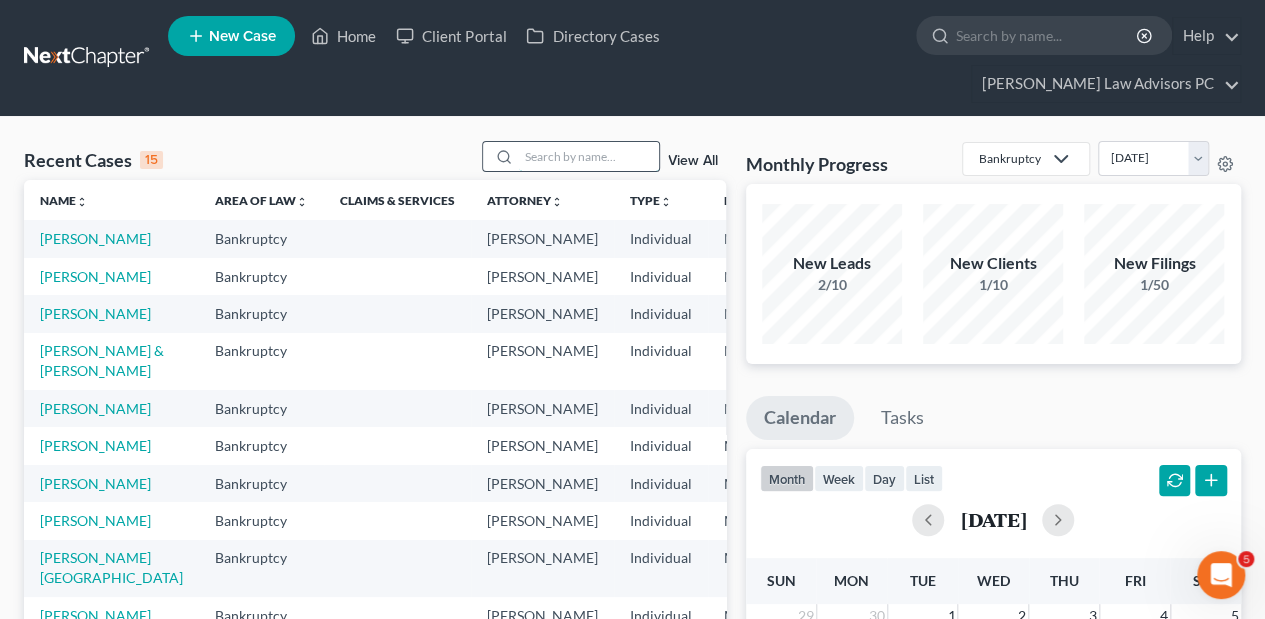 click at bounding box center [589, 156] 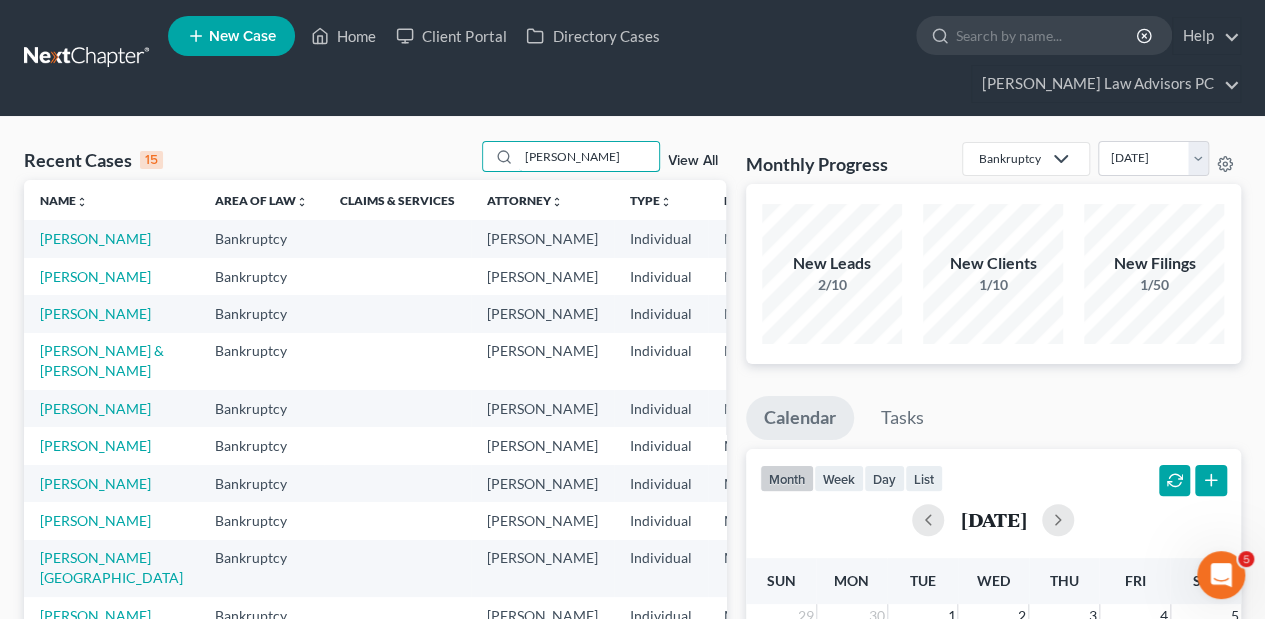 type on "[PERSON_NAME]" 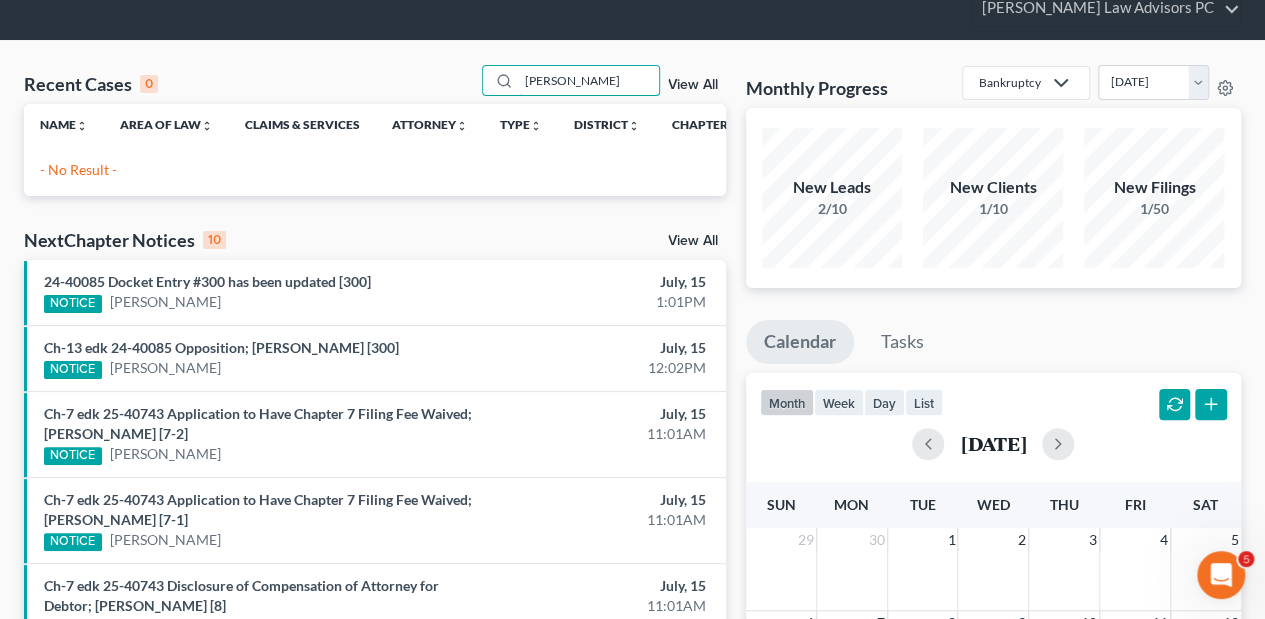 scroll, scrollTop: 0, scrollLeft: 0, axis: both 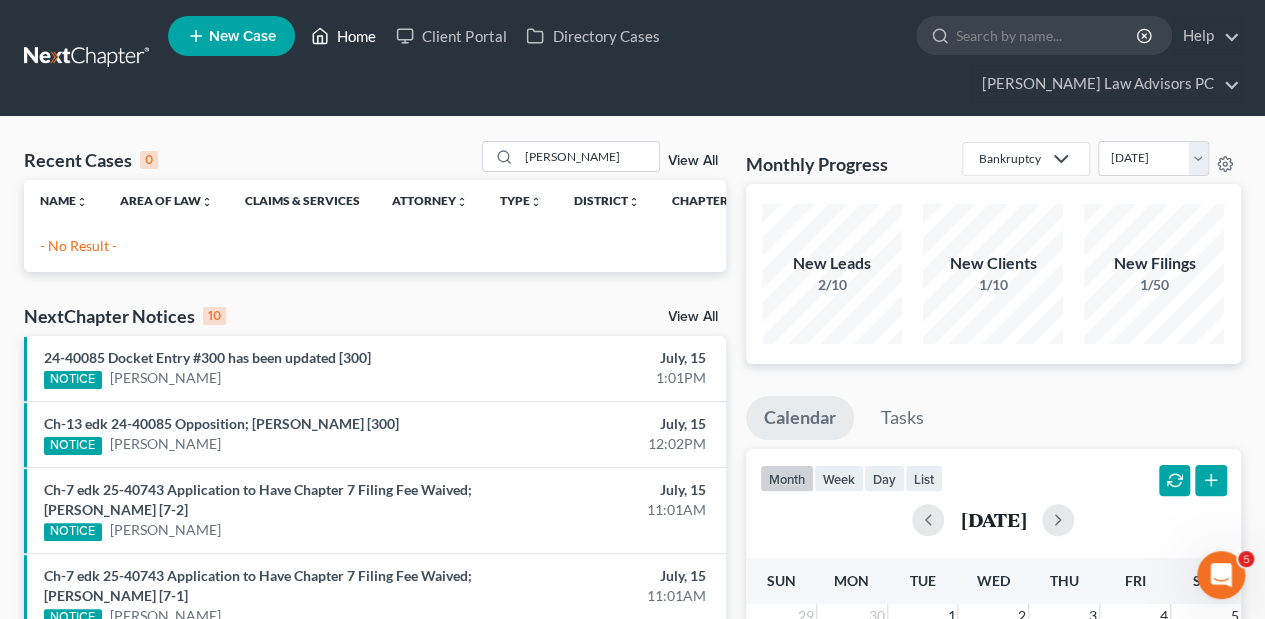click on "Home" at bounding box center (343, 36) 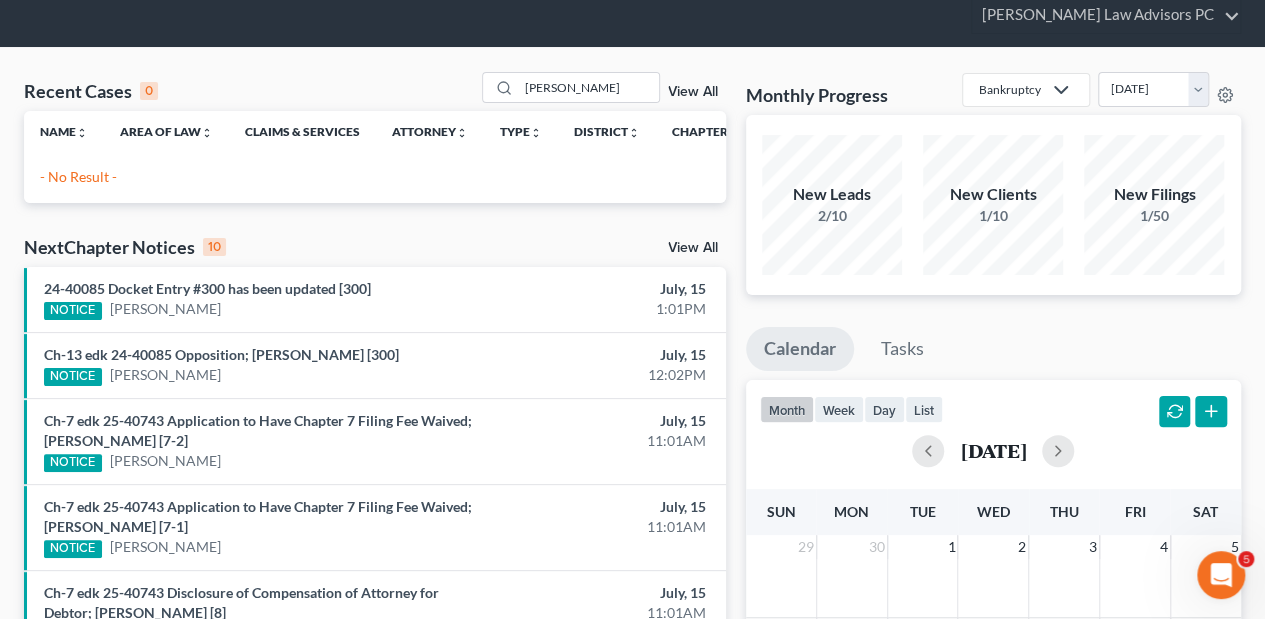 scroll, scrollTop: 0, scrollLeft: 0, axis: both 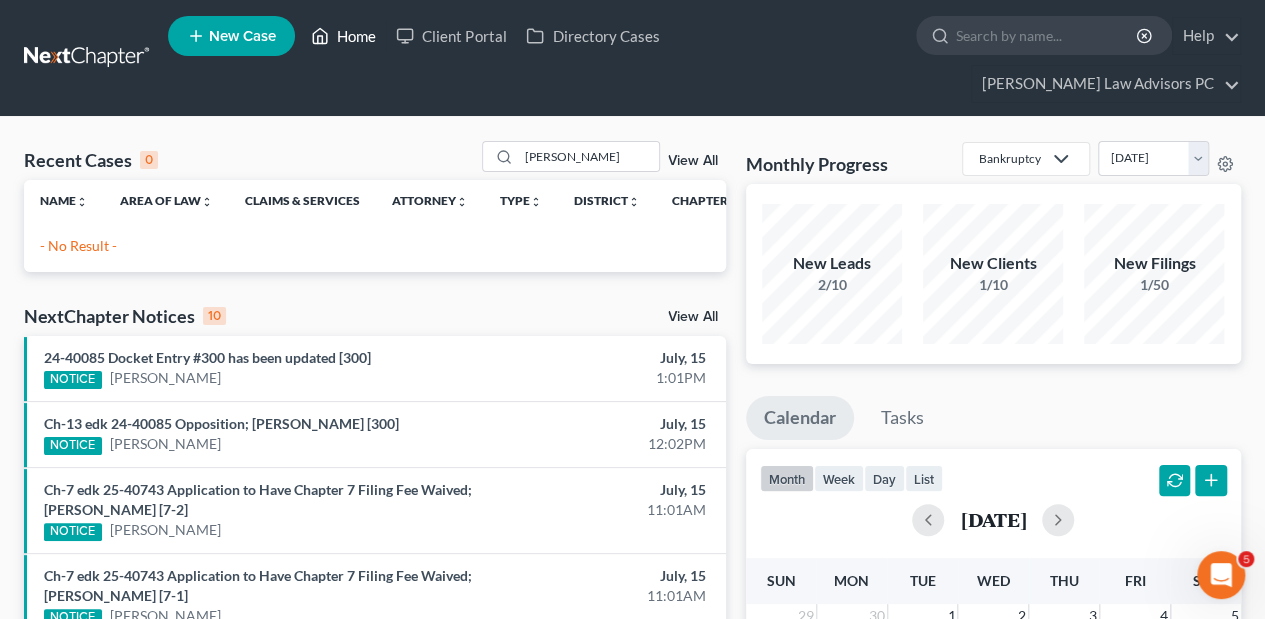click on "Home" at bounding box center (343, 36) 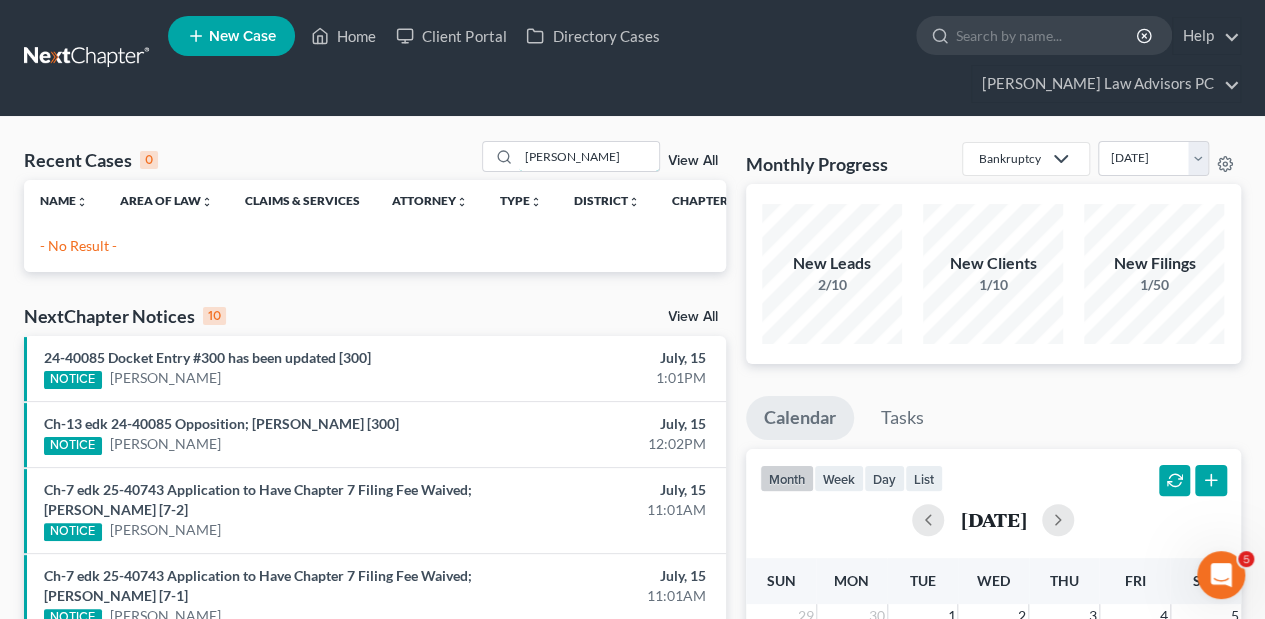 drag, startPoint x: 567, startPoint y: 123, endPoint x: 377, endPoint y: 152, distance: 192.20041 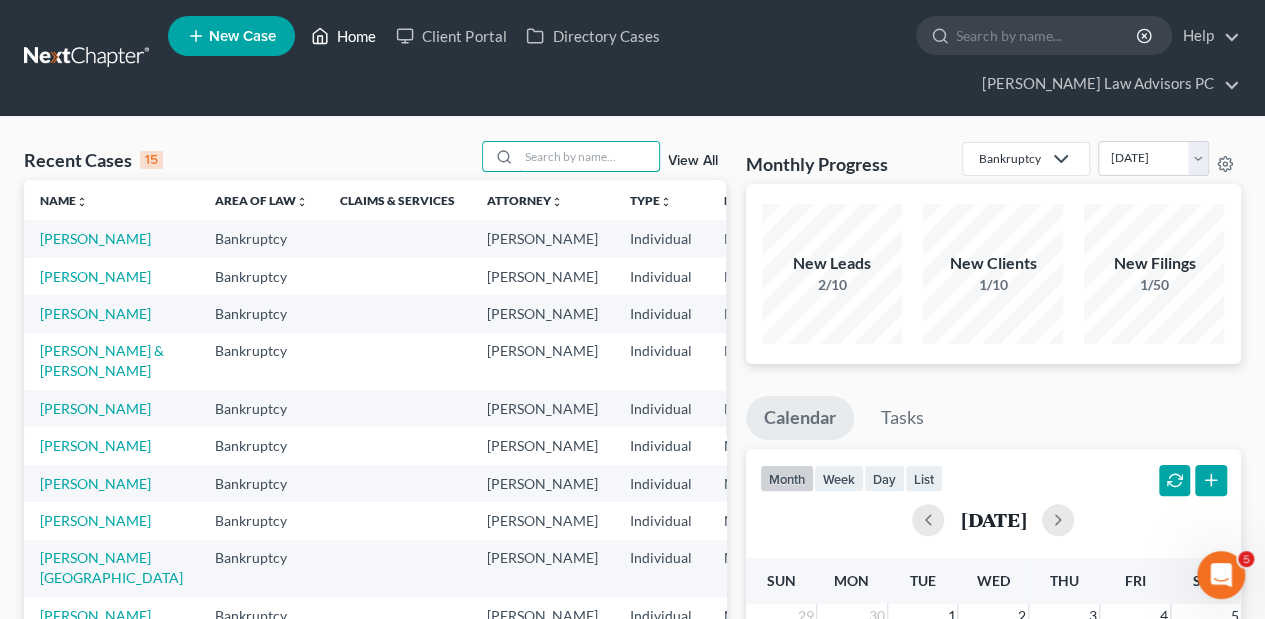 type 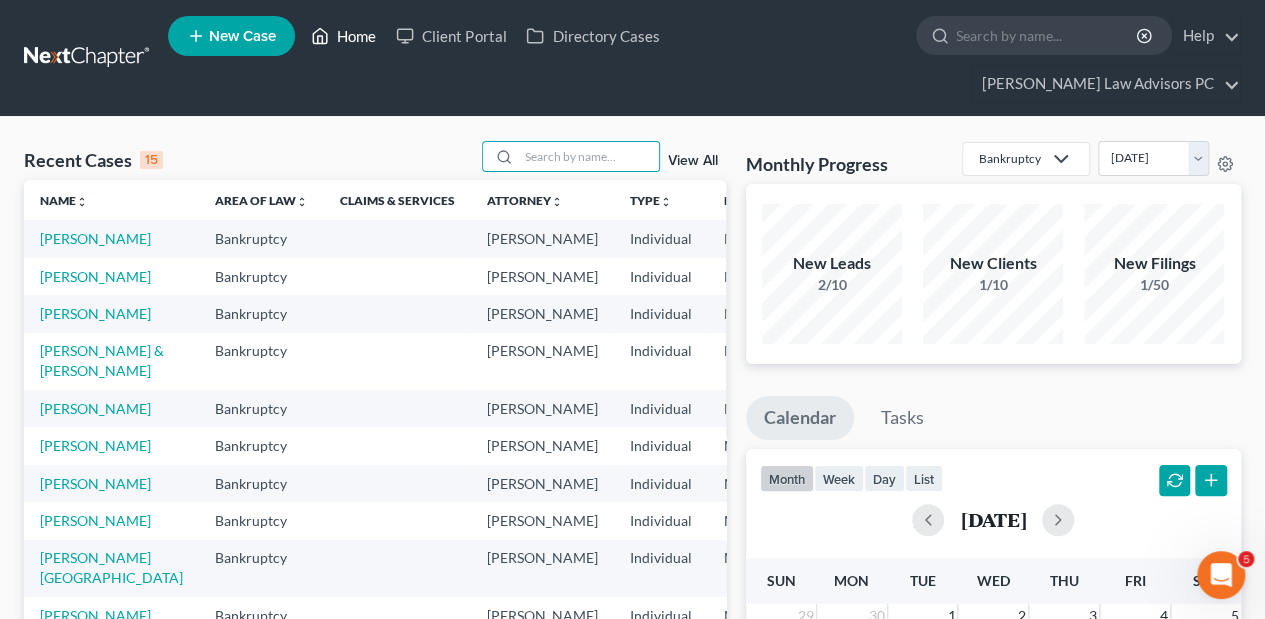 click on "Home" at bounding box center (343, 36) 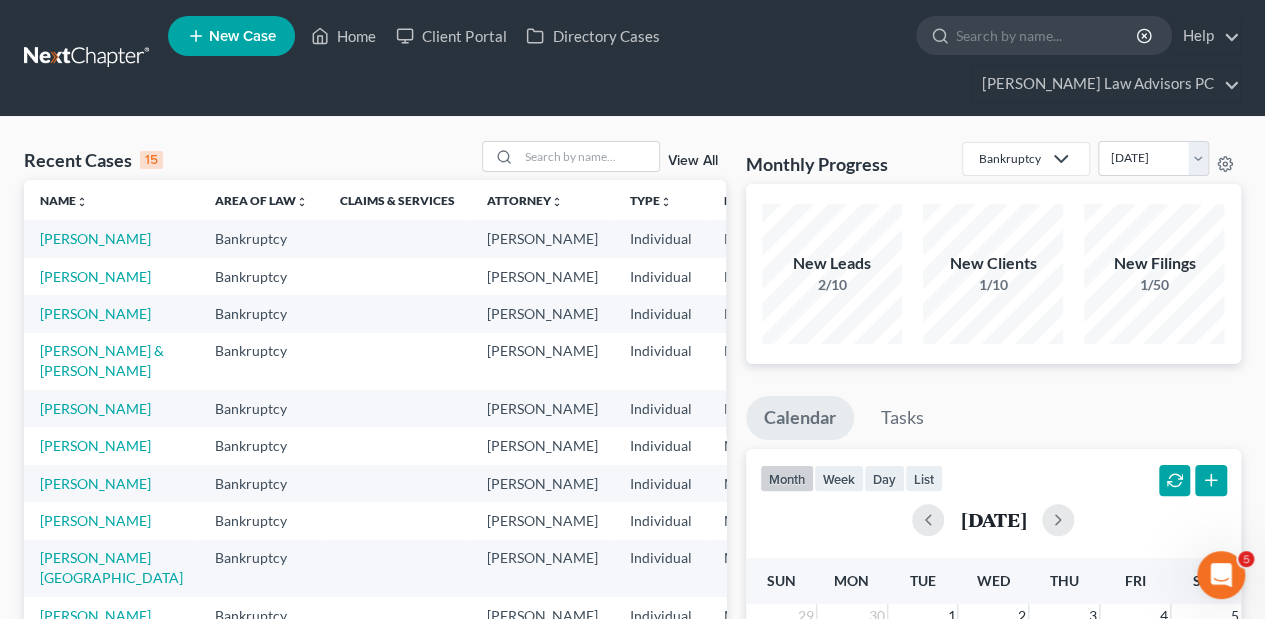 click on "[PERSON_NAME]" at bounding box center [111, 238] 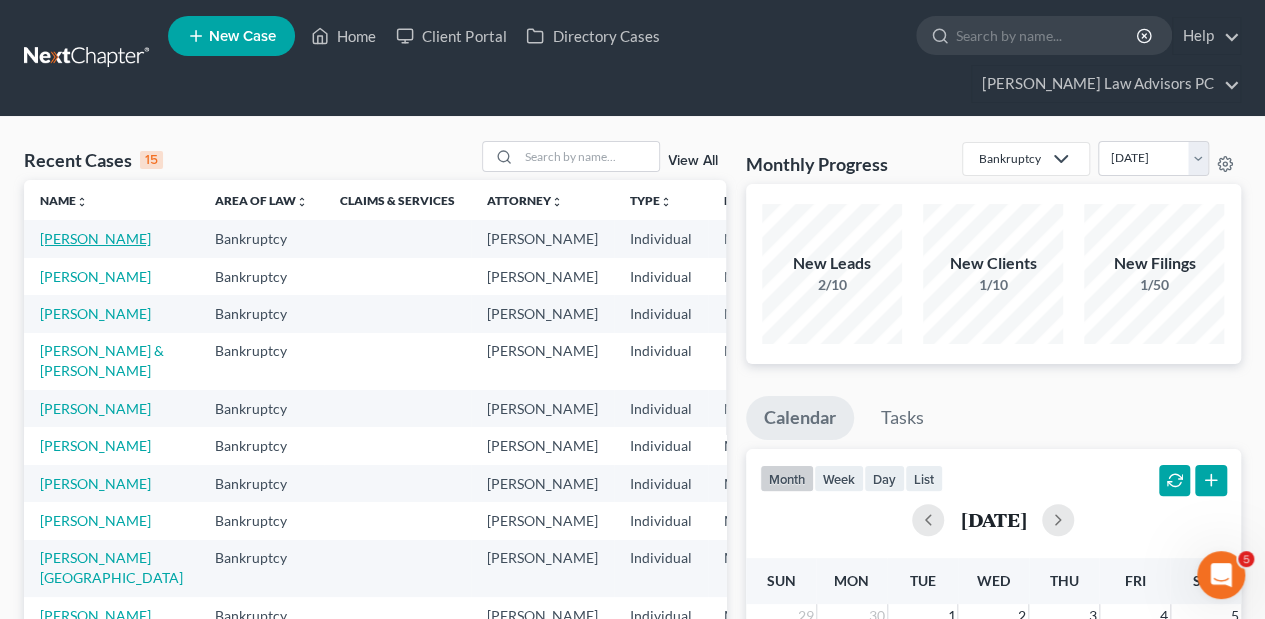 click on "[PERSON_NAME]" at bounding box center [95, 238] 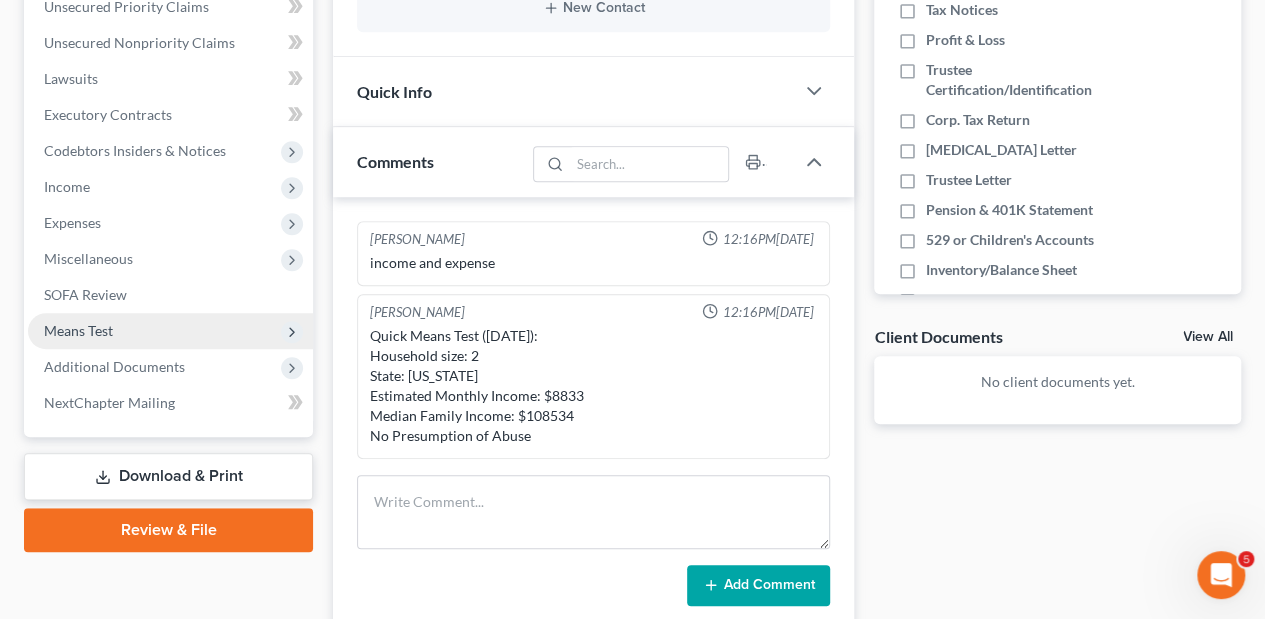 scroll, scrollTop: 533, scrollLeft: 0, axis: vertical 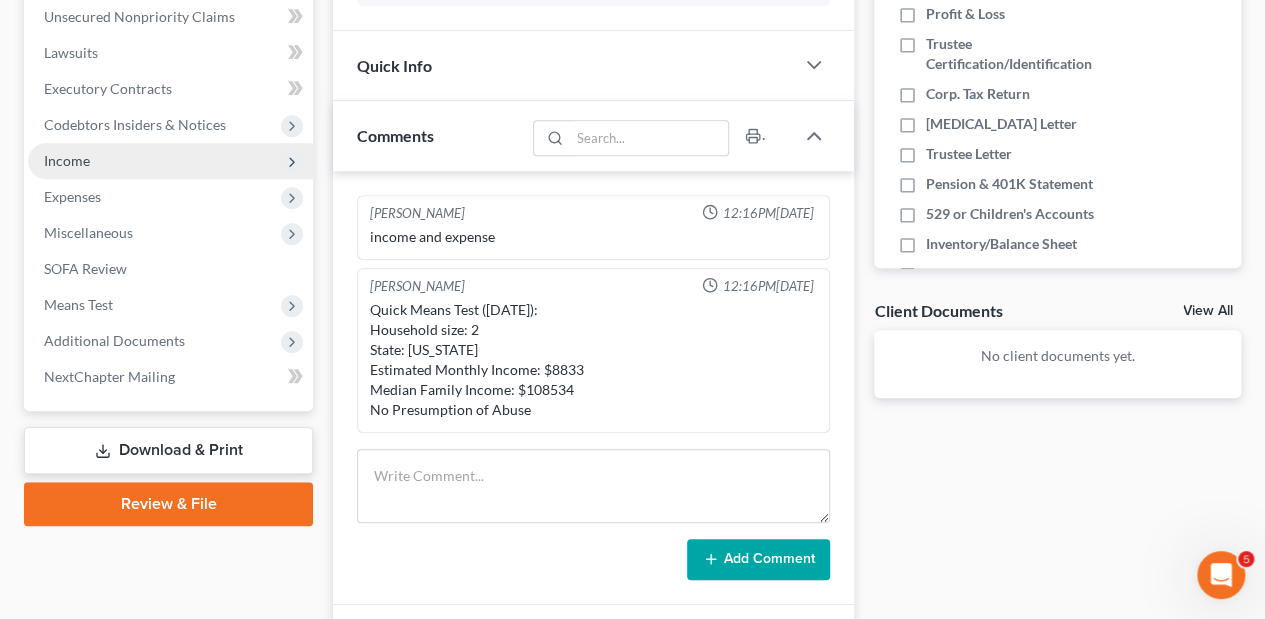 click on "Income" at bounding box center [67, 160] 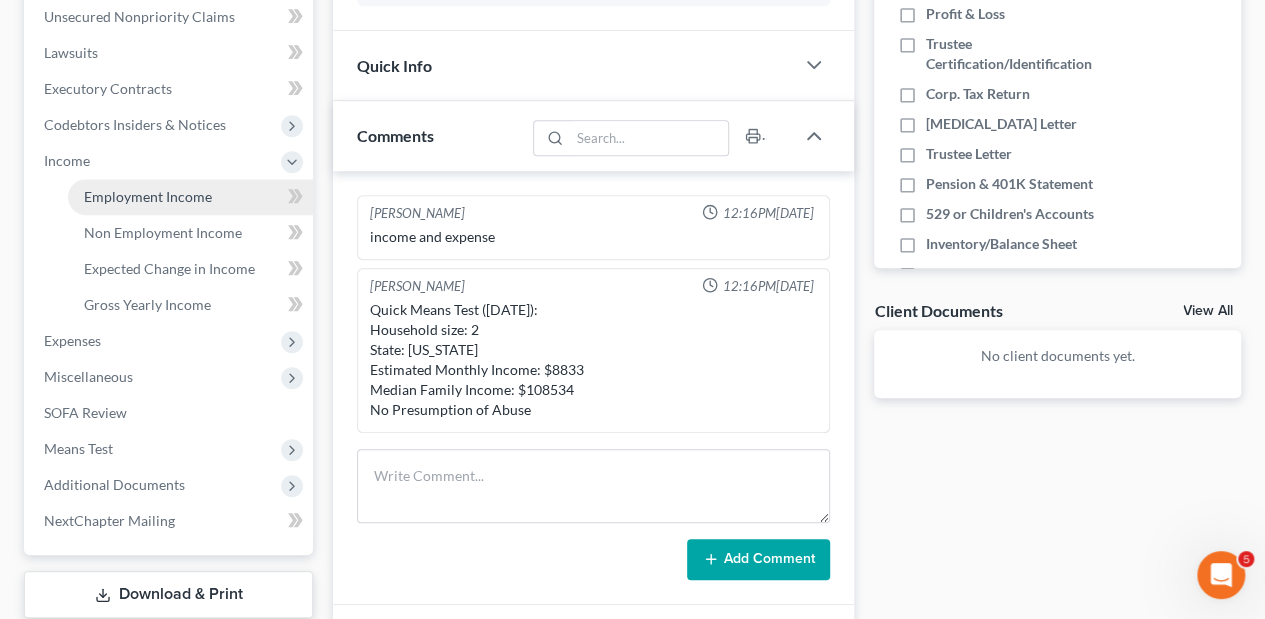 click on "Employment Income" at bounding box center (148, 196) 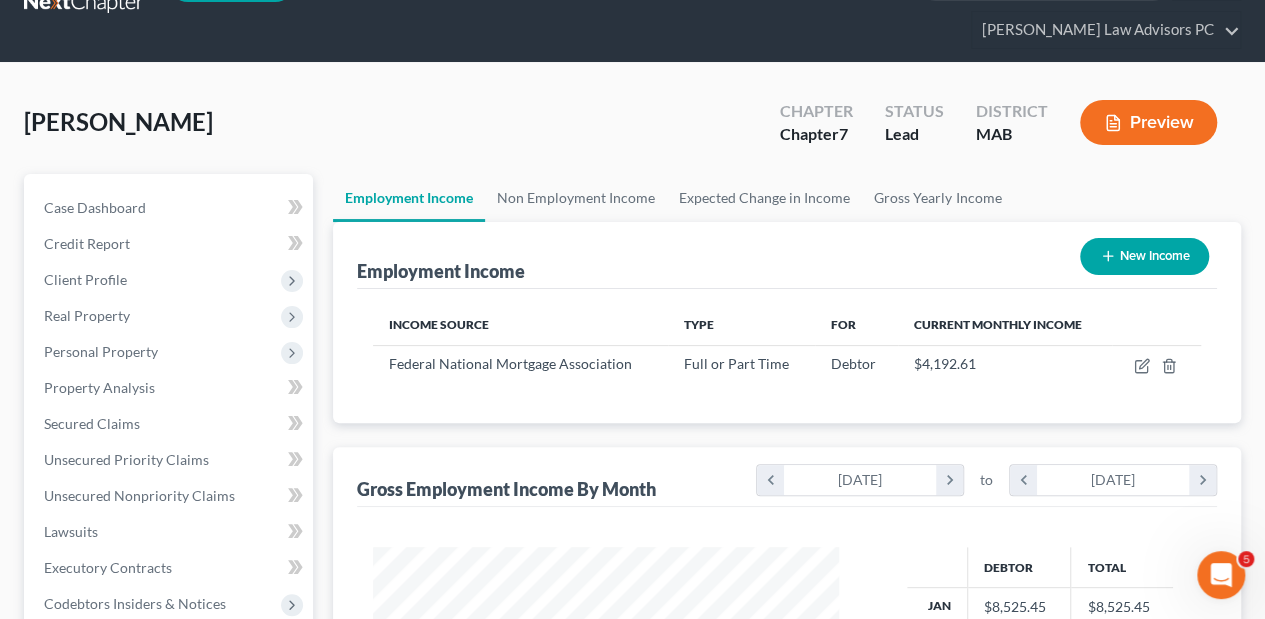 scroll, scrollTop: 0, scrollLeft: 0, axis: both 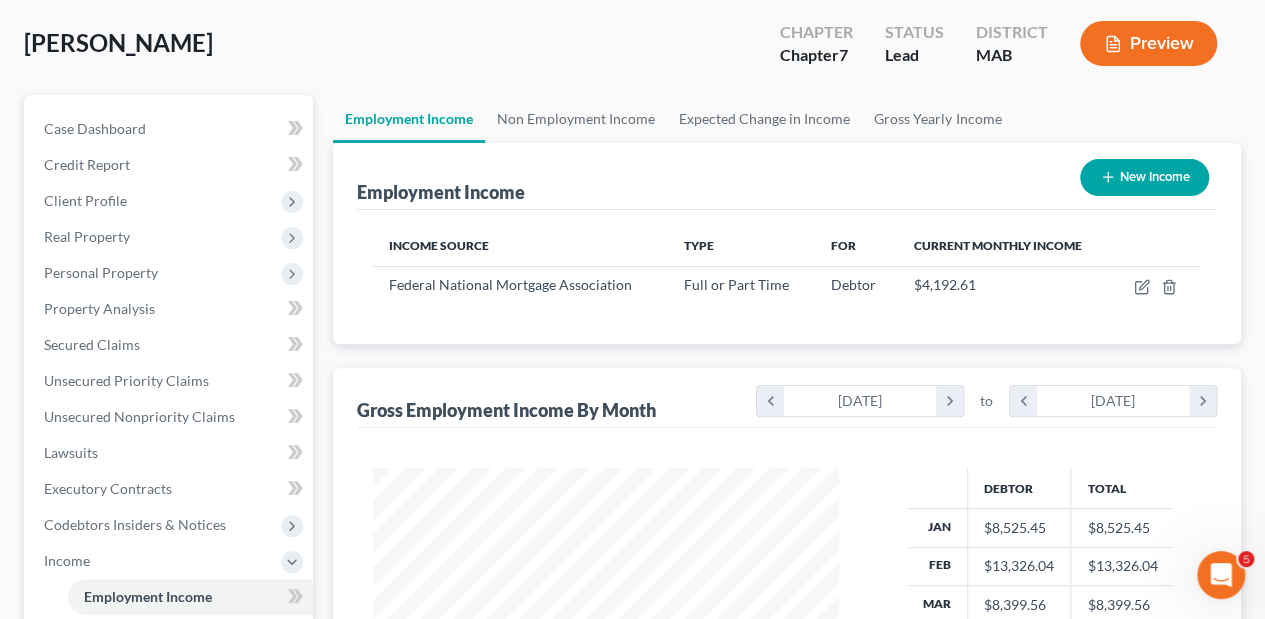 click on "New Income" at bounding box center (1144, 177) 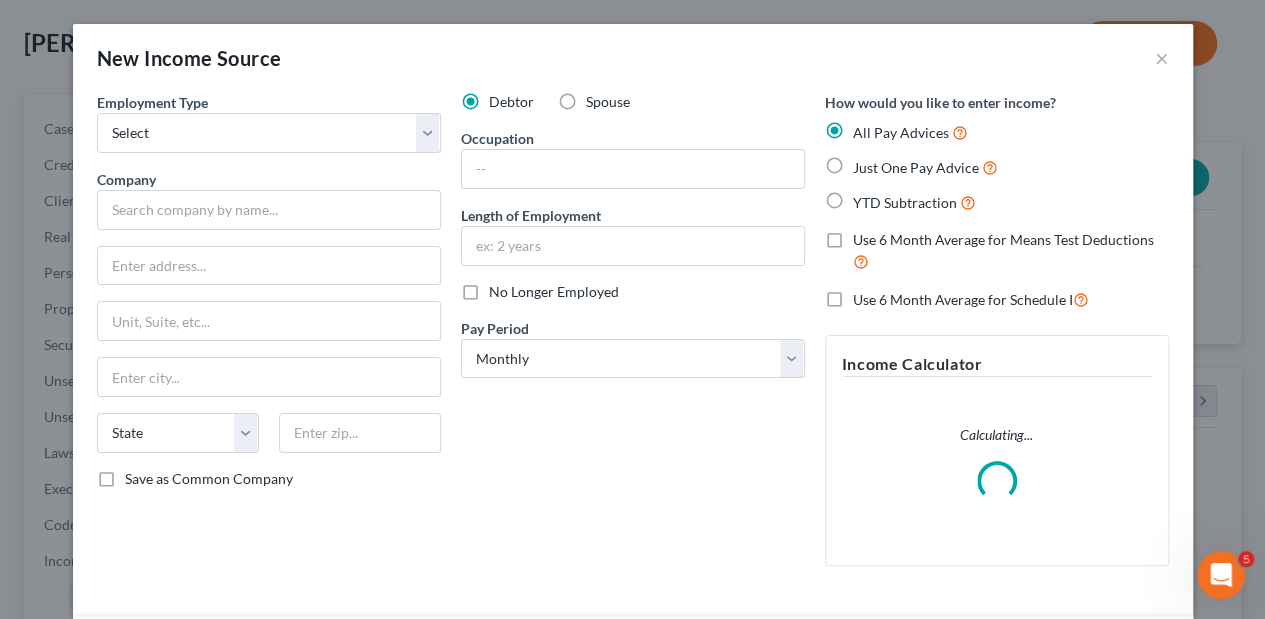 scroll, scrollTop: 999644, scrollLeft: 999489, axis: both 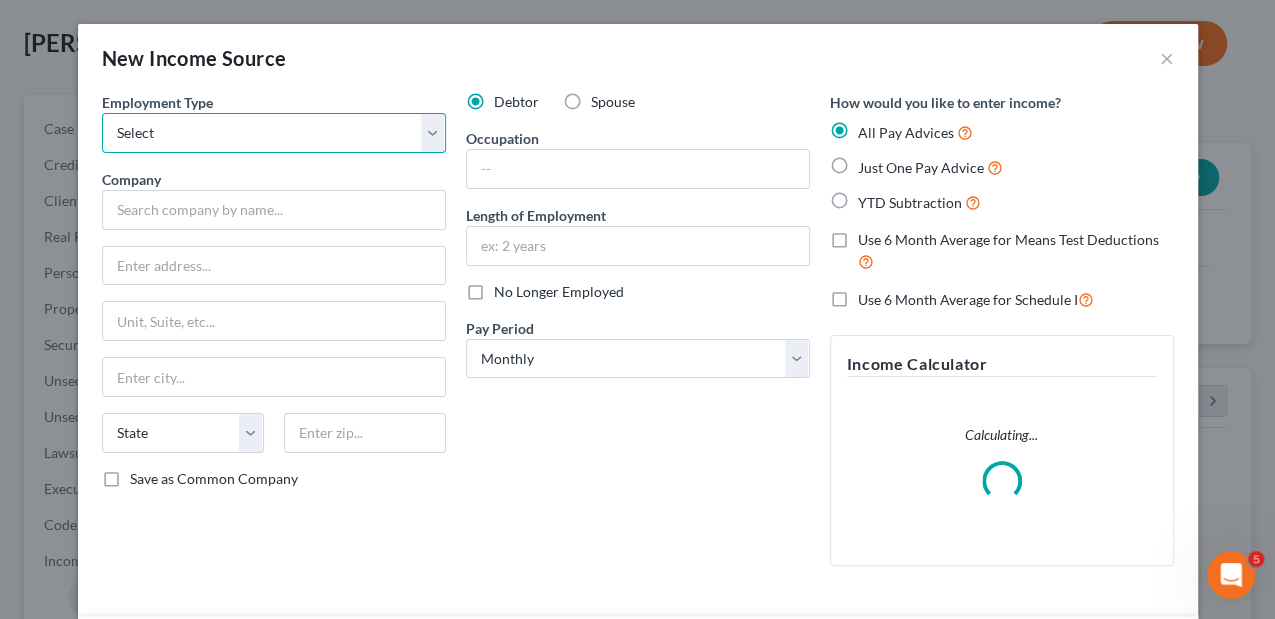 click on "Select Full or [DEMOGRAPHIC_DATA] Employment Self Employment" at bounding box center [274, 133] 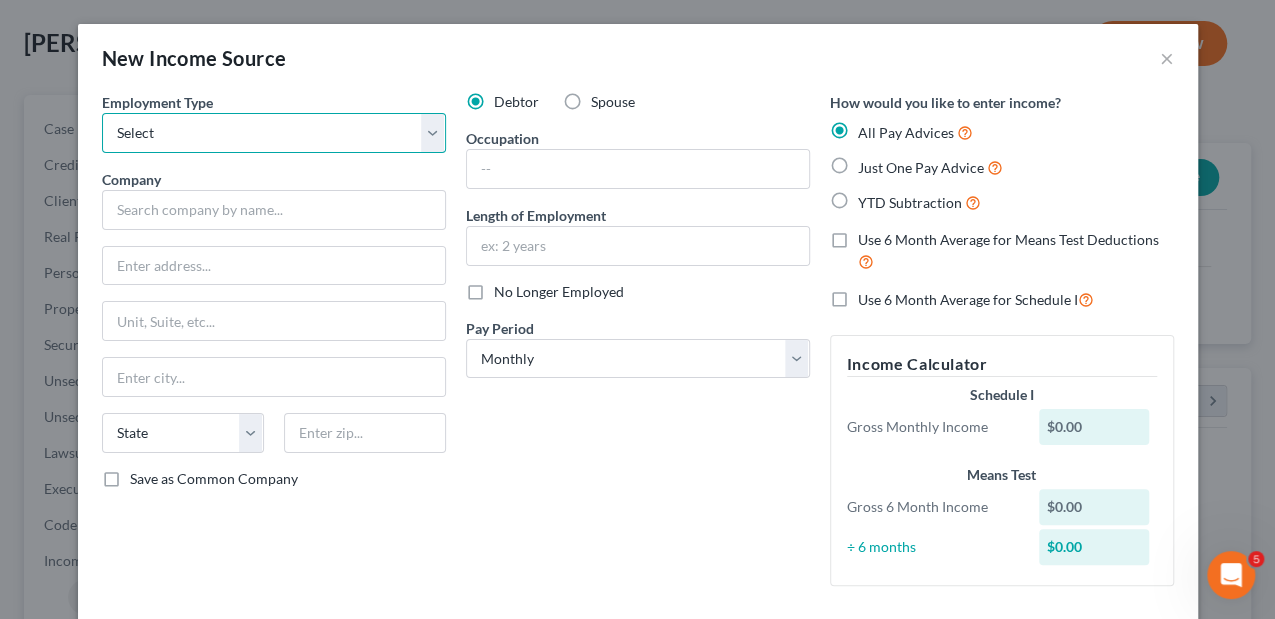 select on "0" 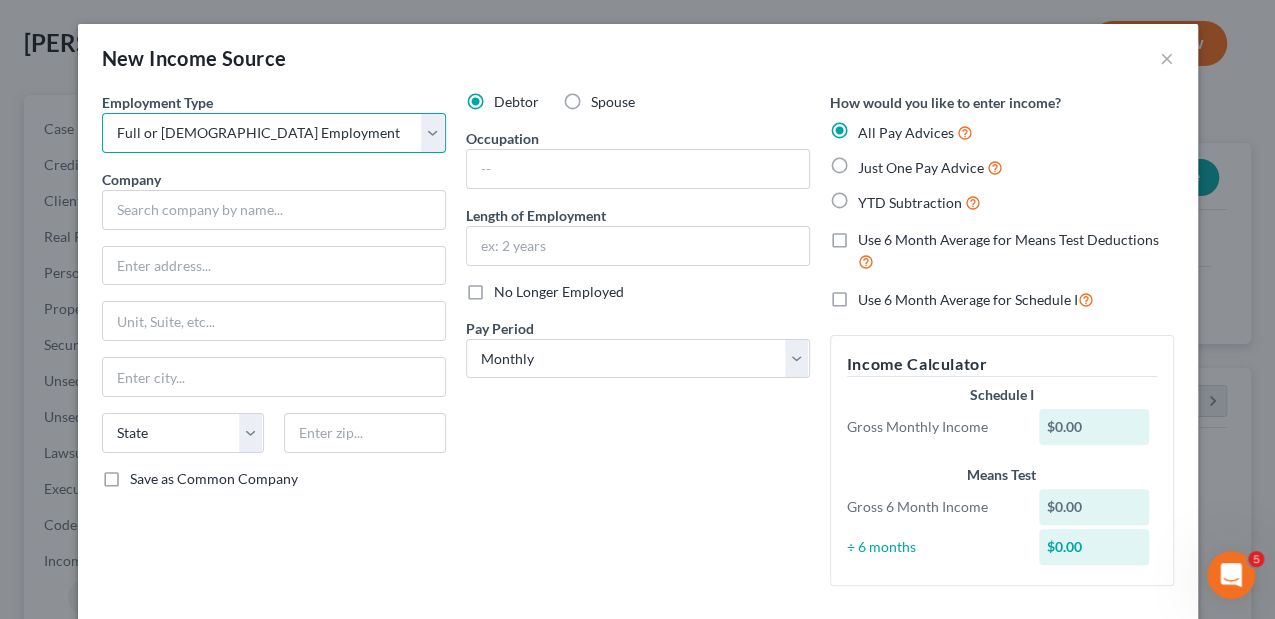click on "Select Full or [DEMOGRAPHIC_DATA] Employment Self Employment" at bounding box center (274, 133) 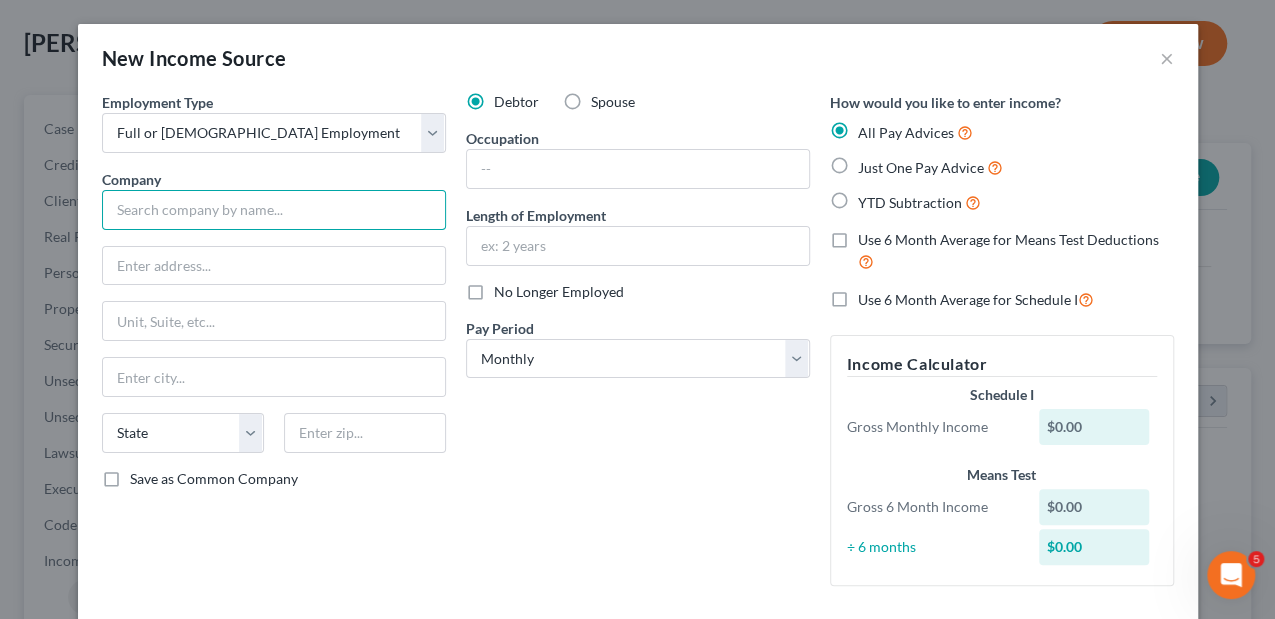 click at bounding box center [274, 210] 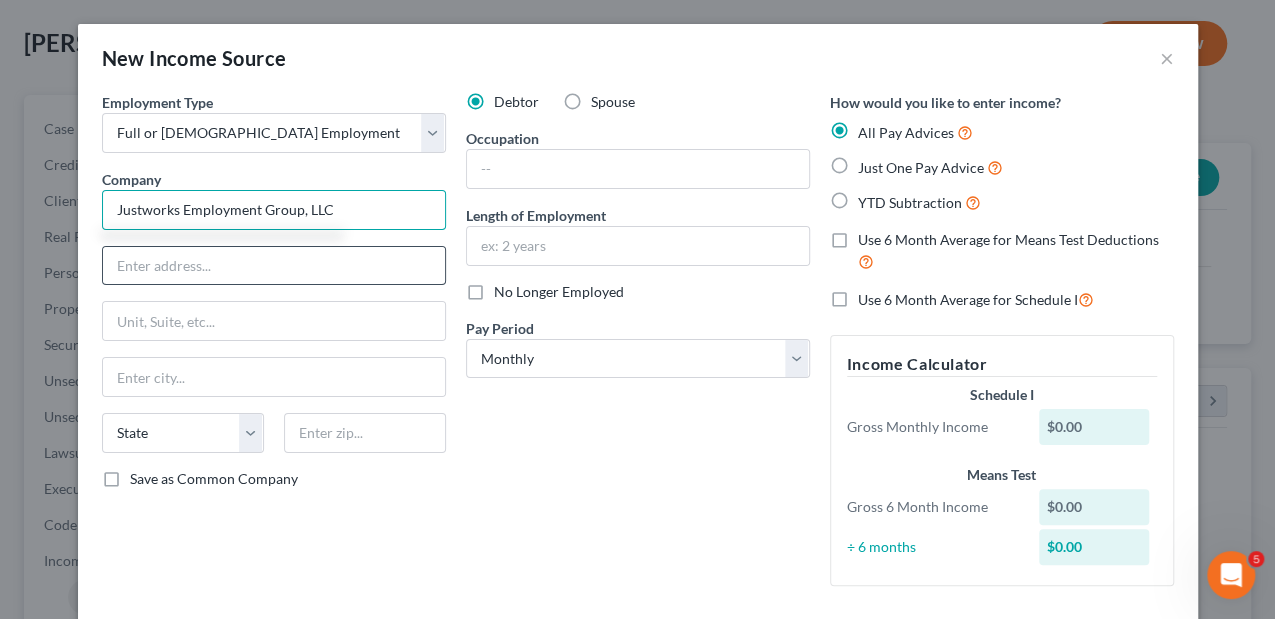 type on "Justworks Employment Group, LLC" 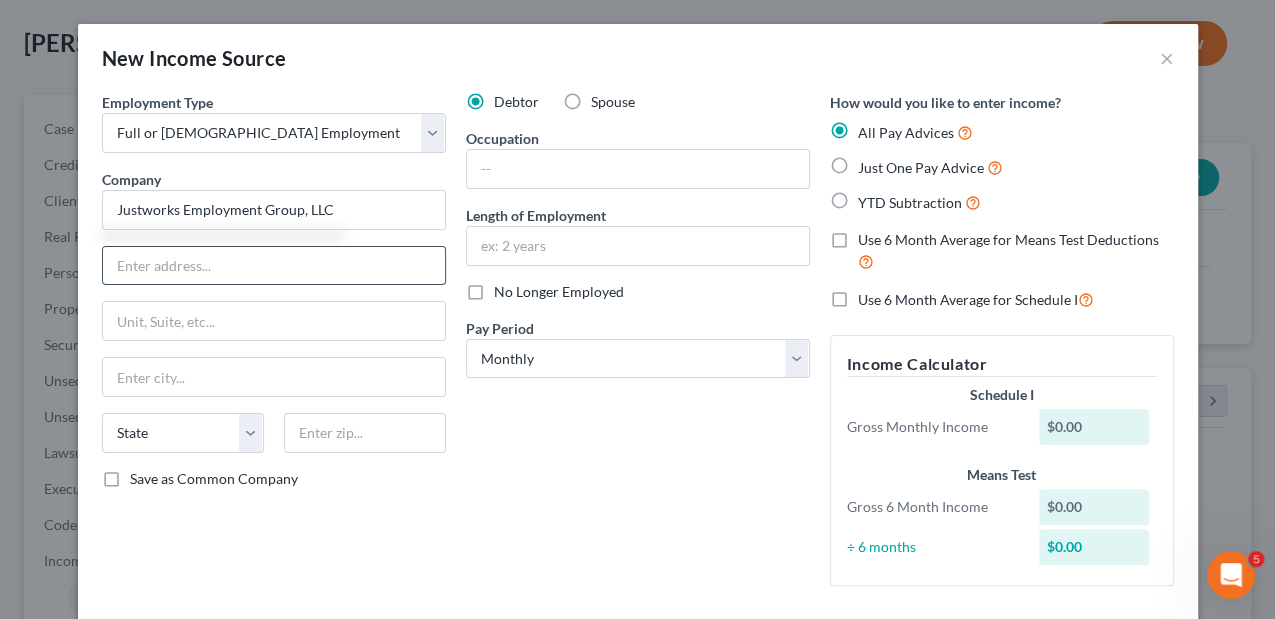click at bounding box center (274, 266) 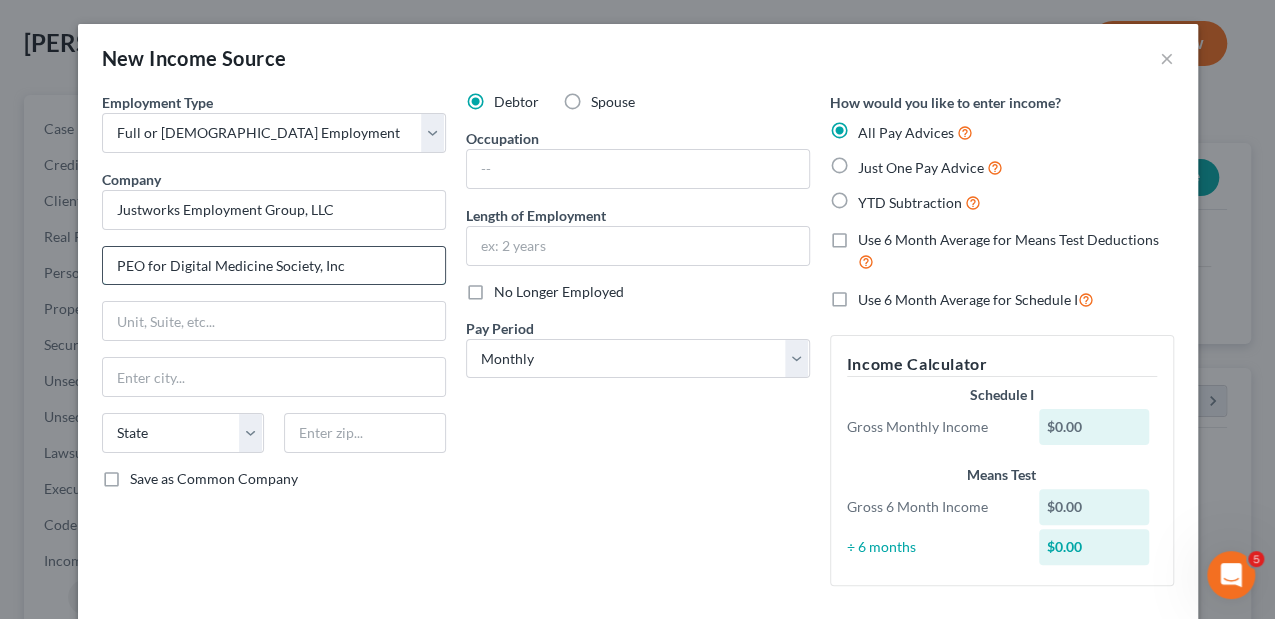 type on "PEO for Digital Medicine Society, Inc" 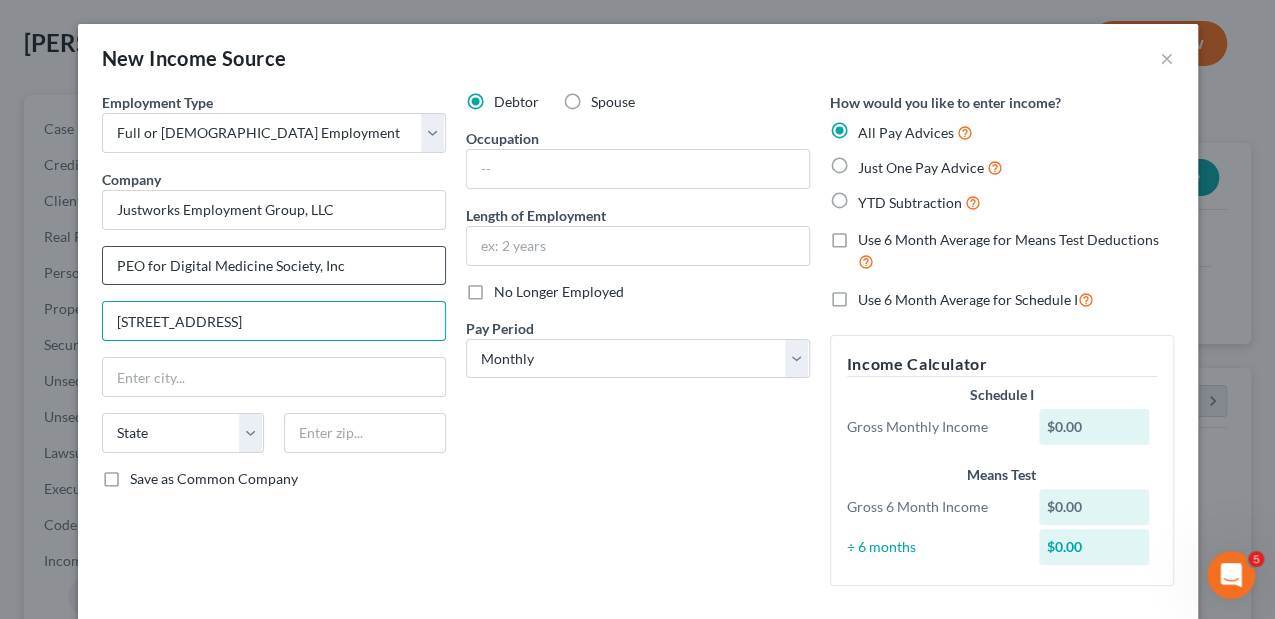type on "[STREET_ADDRESS]" 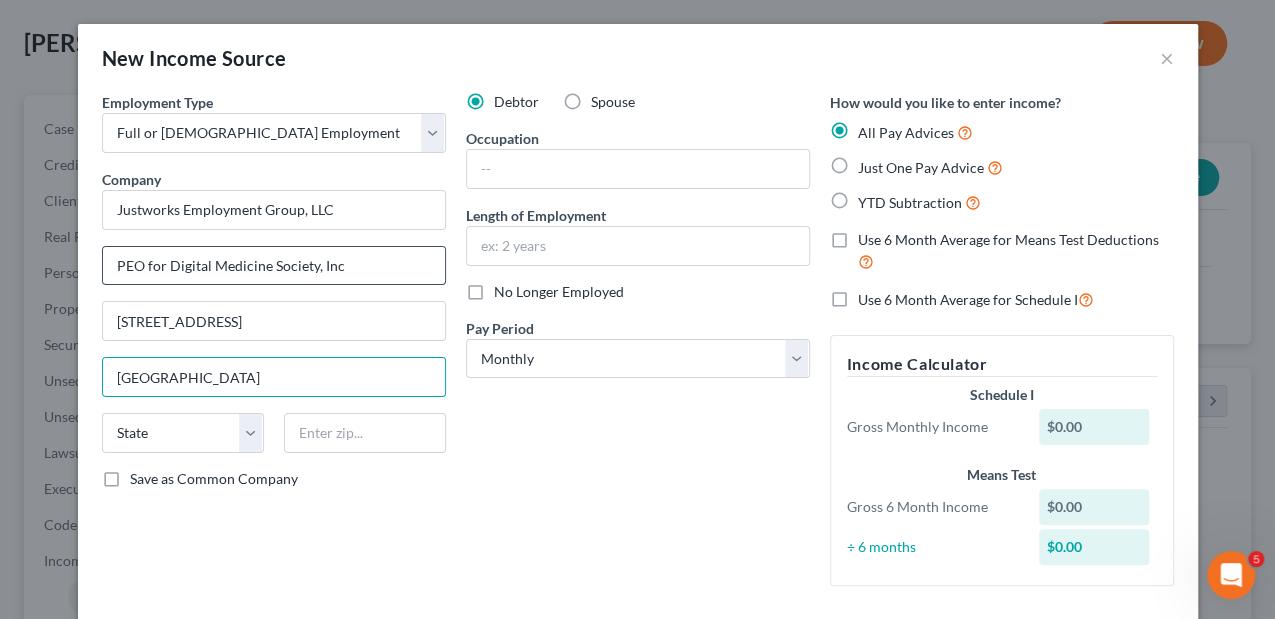 type on "[GEOGRAPHIC_DATA]" 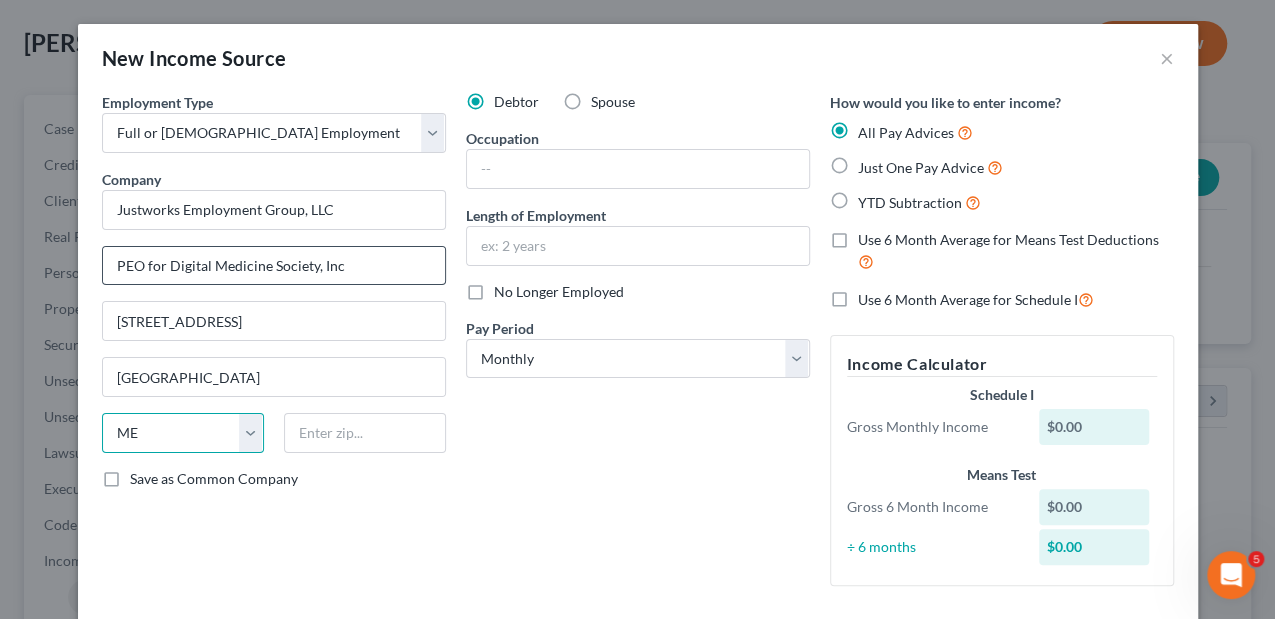 select on "22" 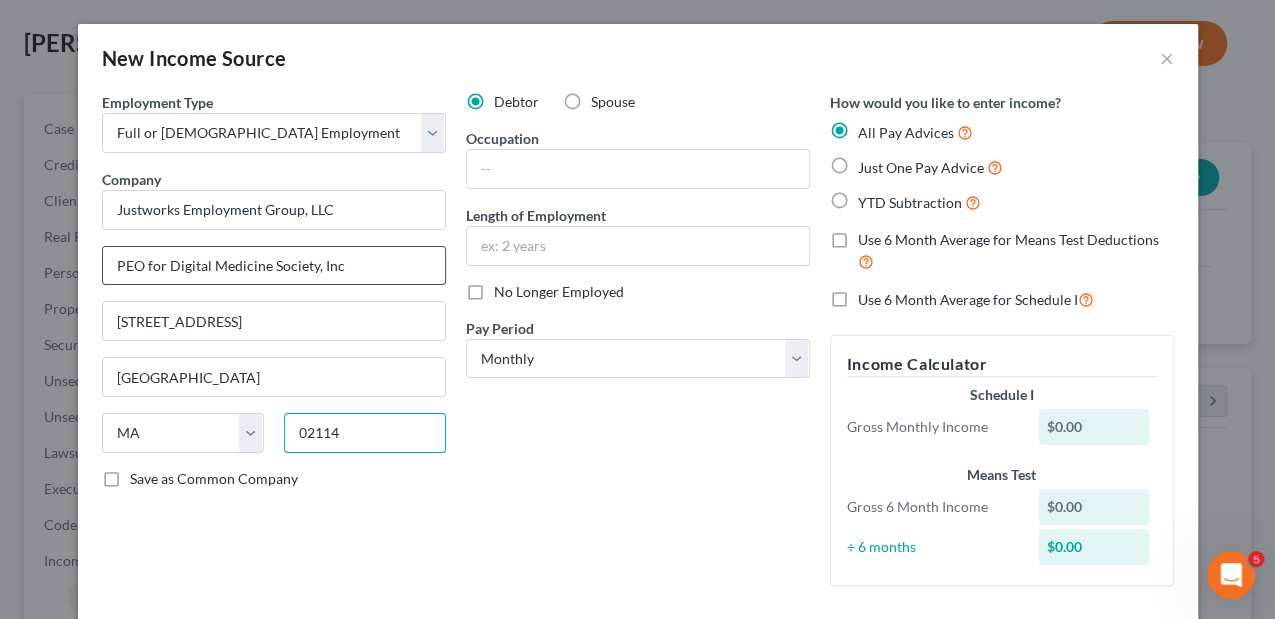 type on "02114" 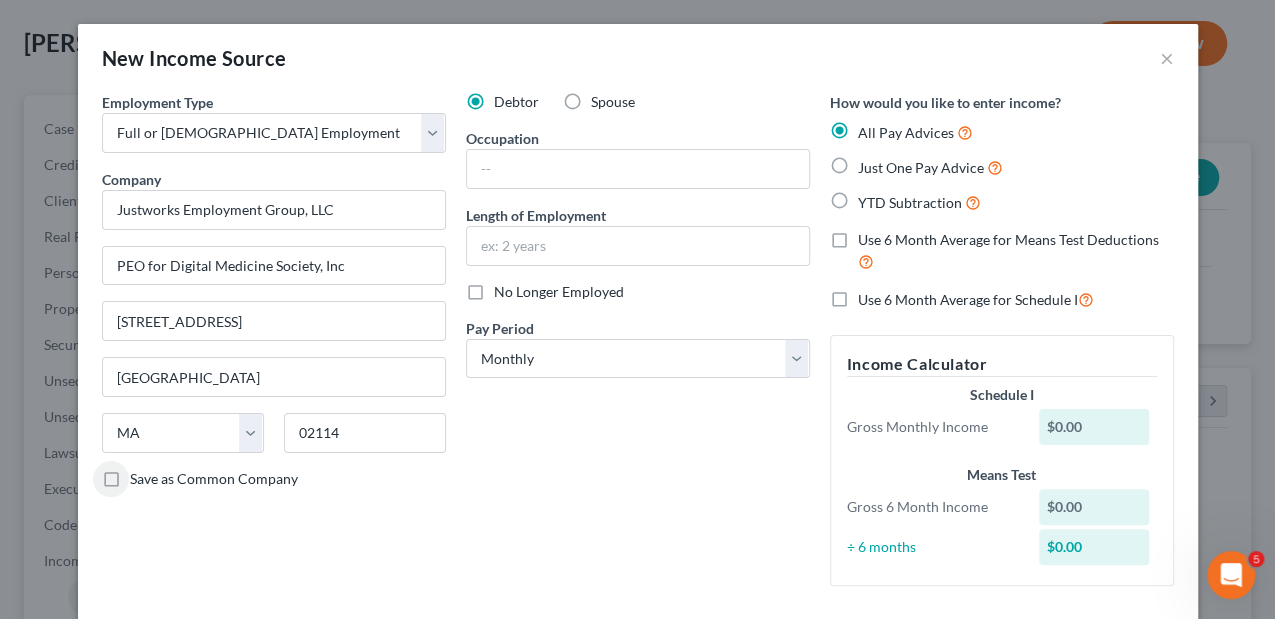 click on "Spouse" at bounding box center (613, 102) 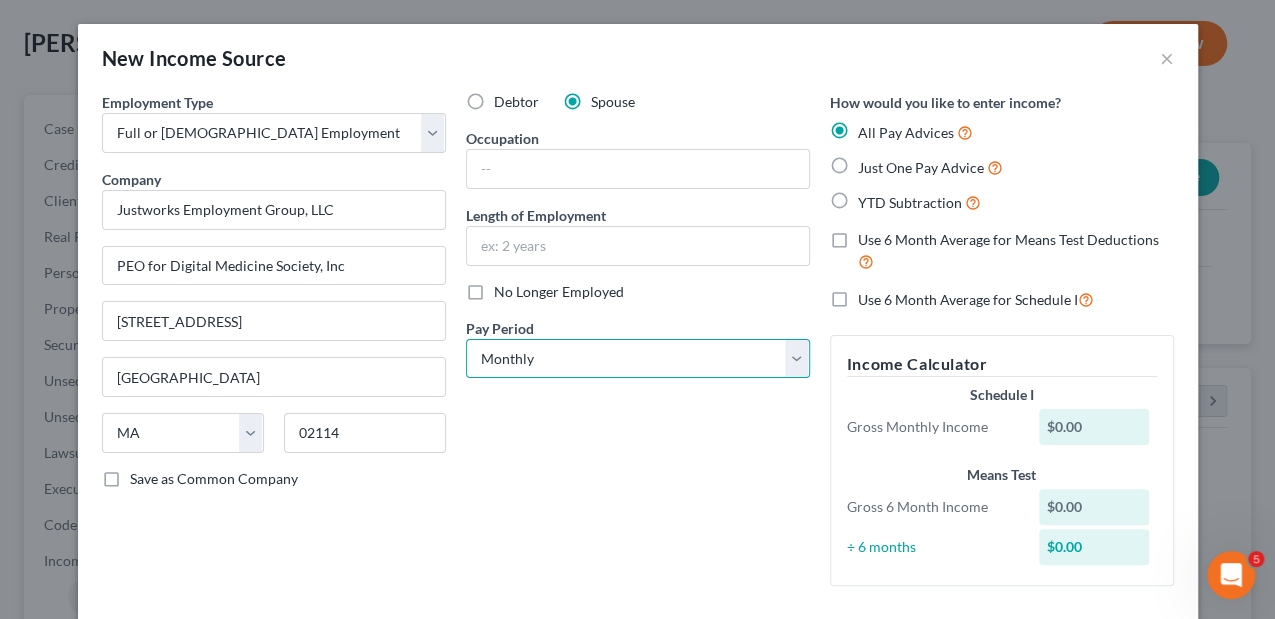 click on "Select Monthly Twice Monthly Every Other Week Weekly" at bounding box center (638, 359) 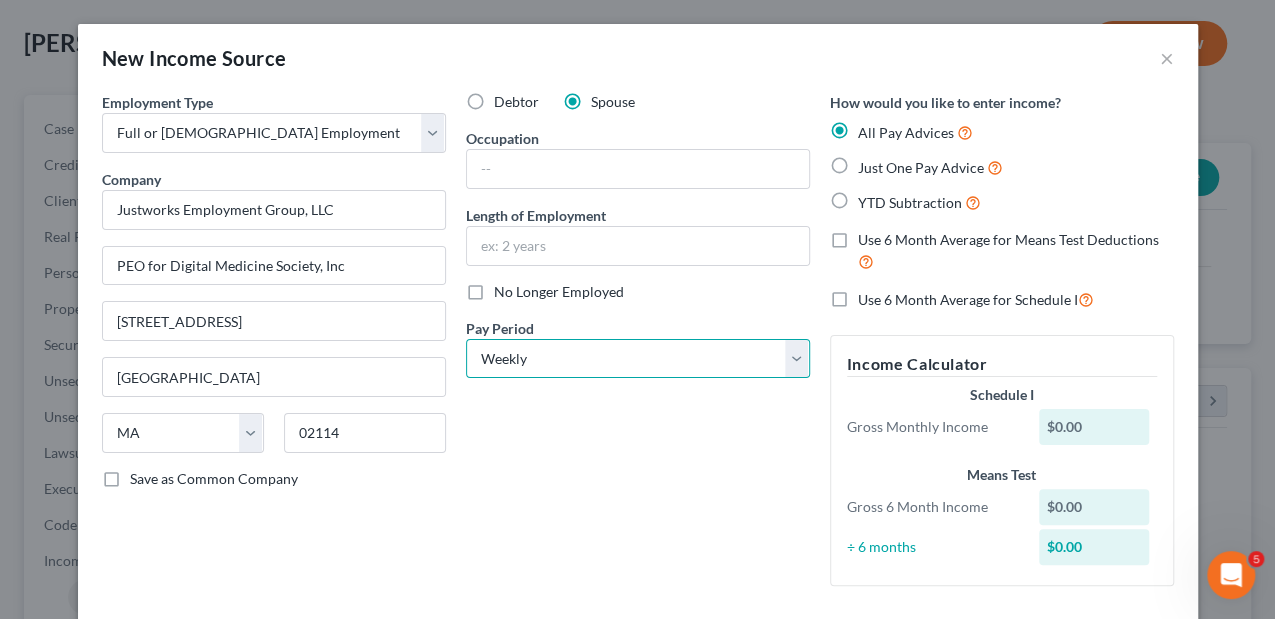 click on "Select Monthly Twice Monthly Every Other Week Weekly" at bounding box center [638, 359] 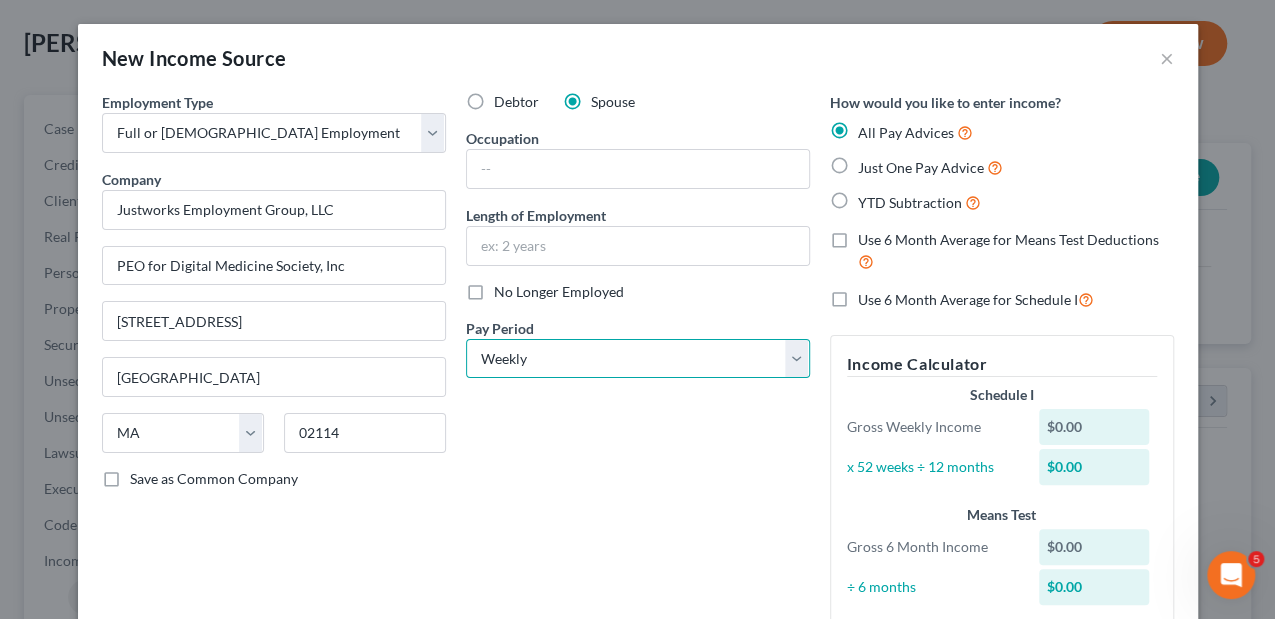 click on "Select Monthly Twice Monthly Every Other Week Weekly" at bounding box center [638, 359] 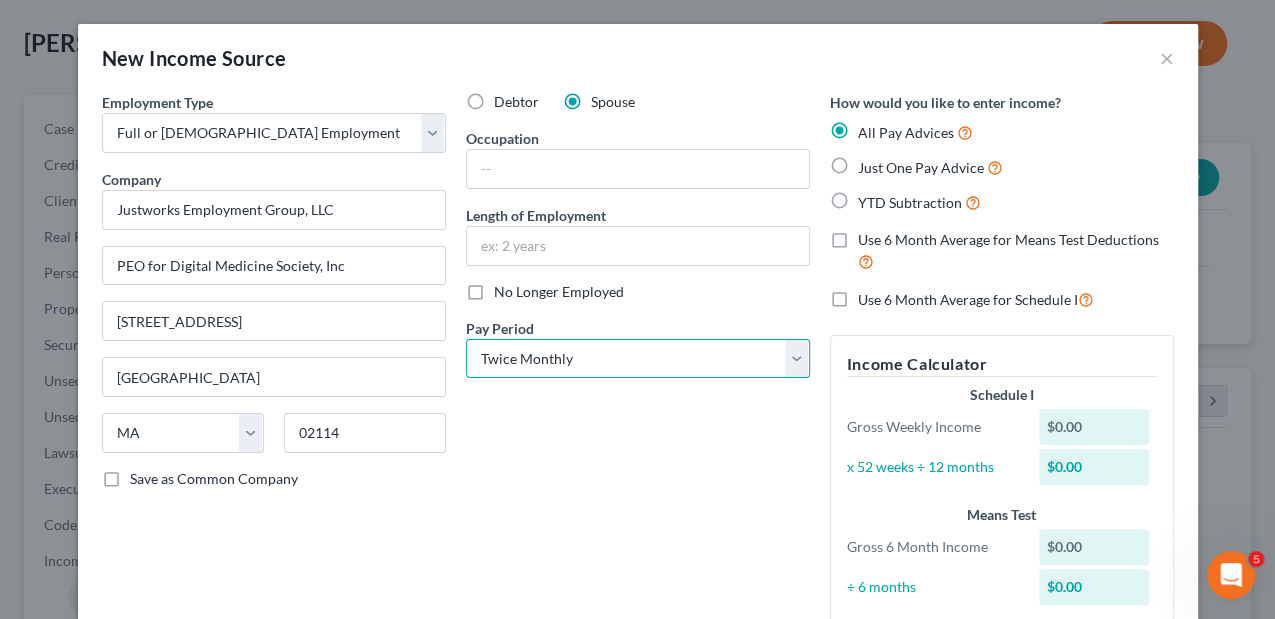 click on "Select Monthly Twice Monthly Every Other Week Weekly" at bounding box center (638, 359) 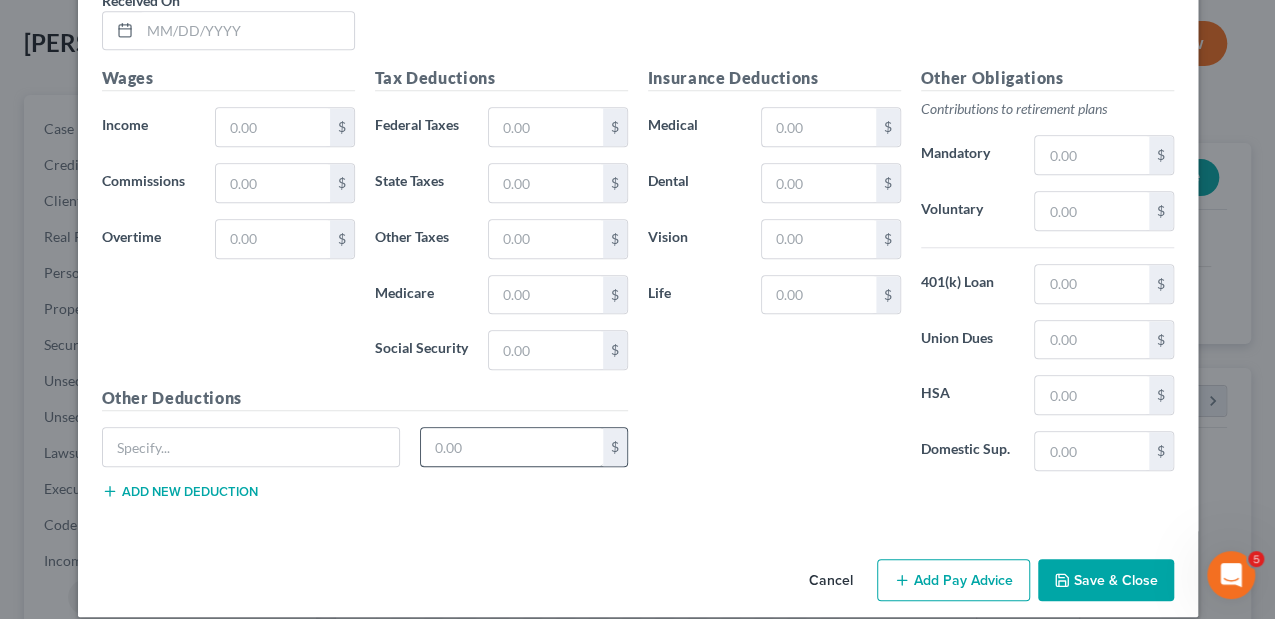 scroll, scrollTop: 816, scrollLeft: 0, axis: vertical 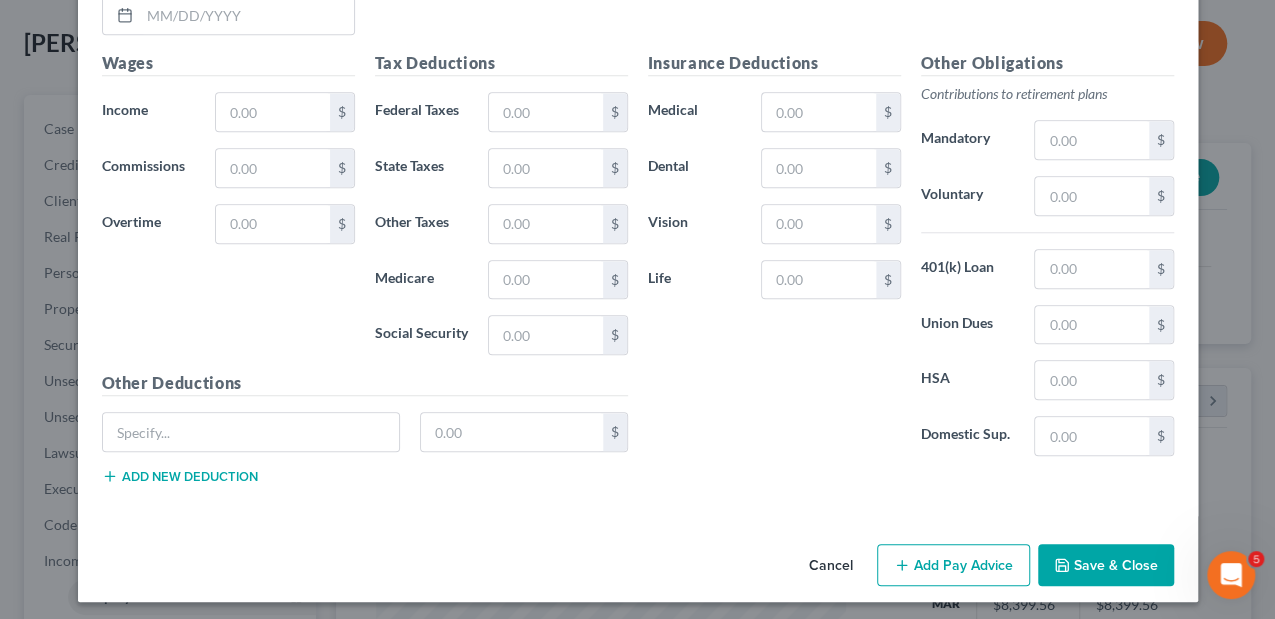 click on "Save & Close" at bounding box center [1106, 565] 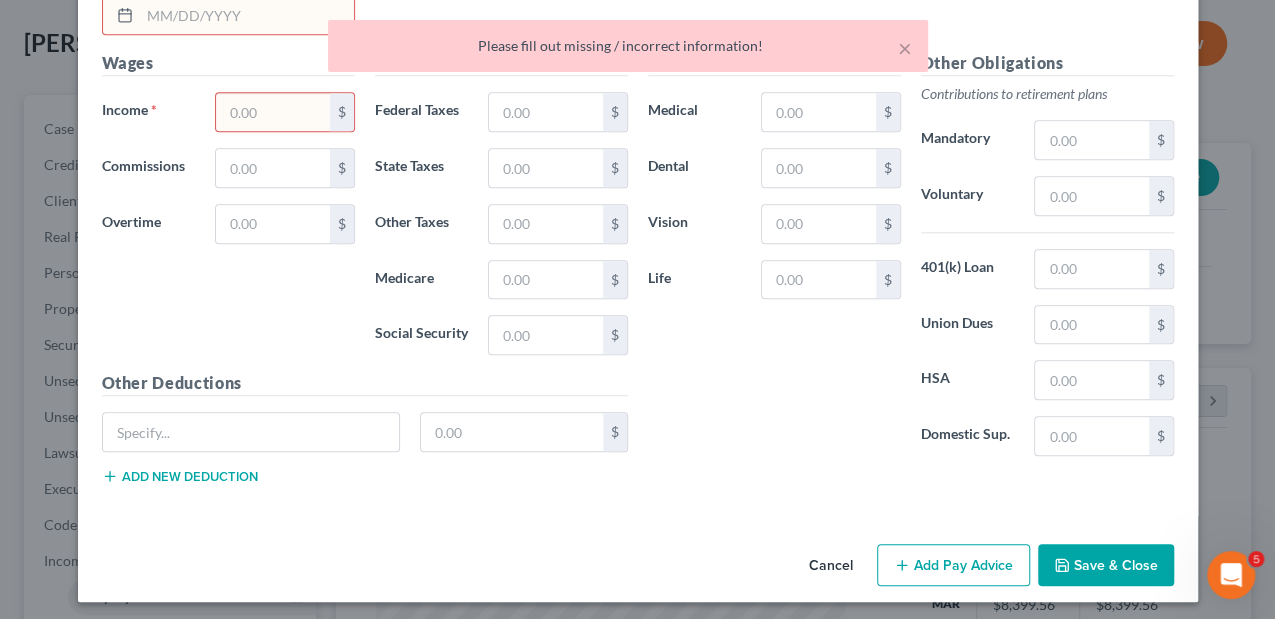 click at bounding box center (272, 112) 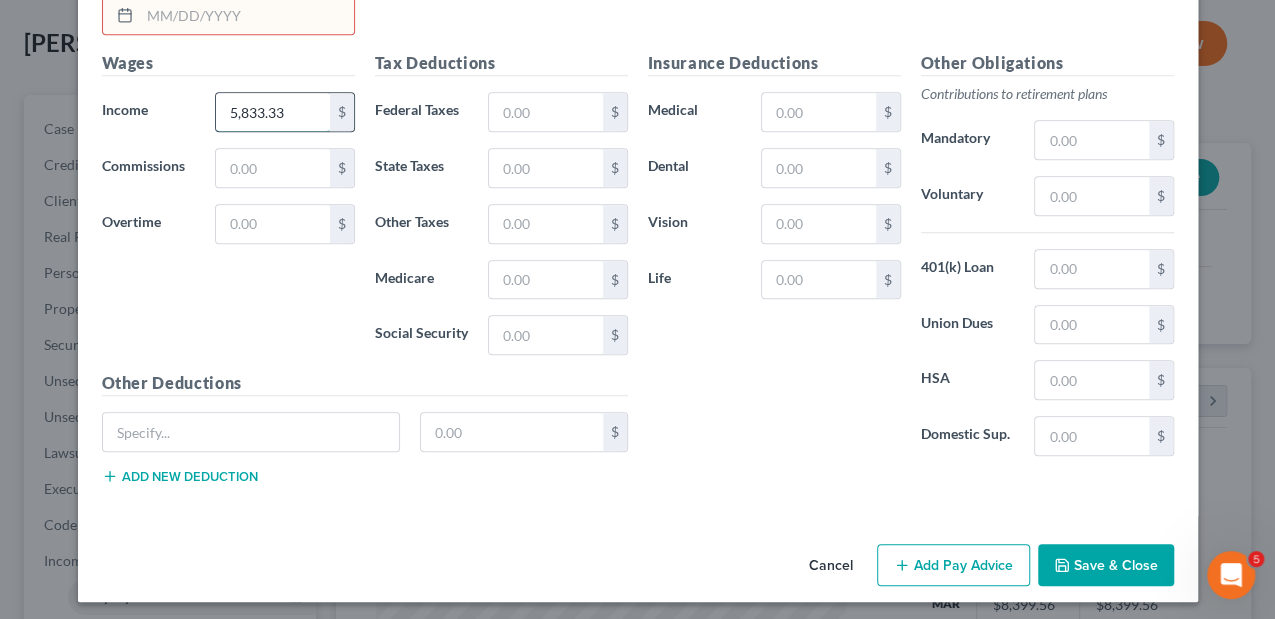 type on "5,833.33" 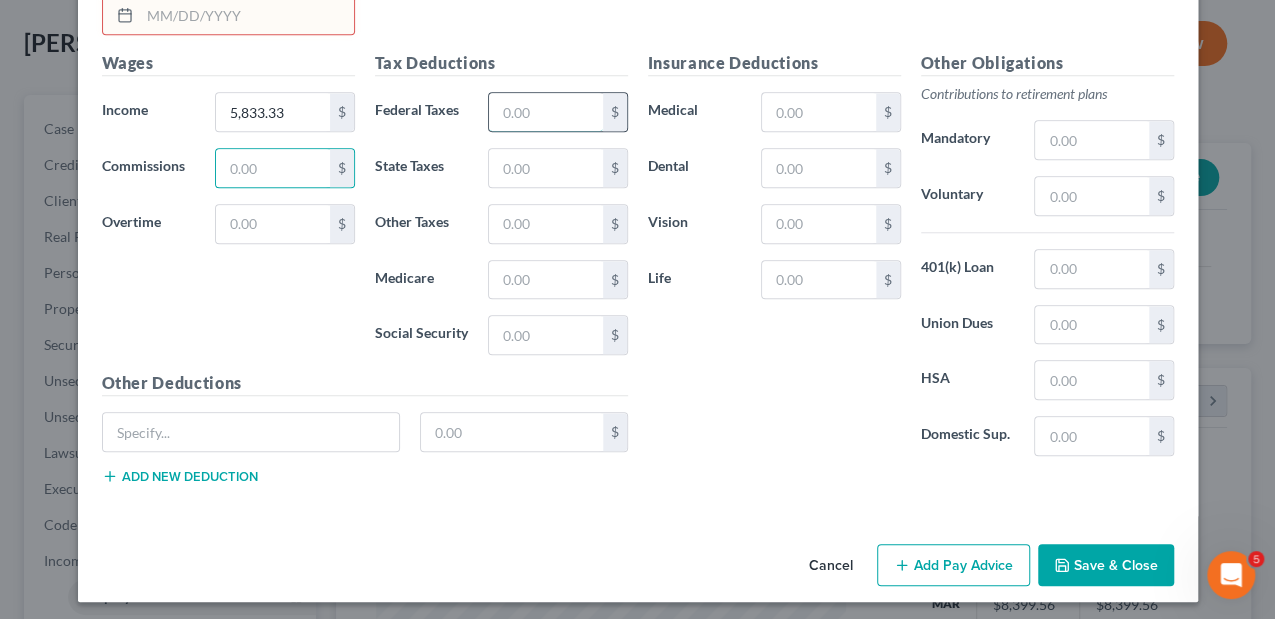 click at bounding box center (545, 112) 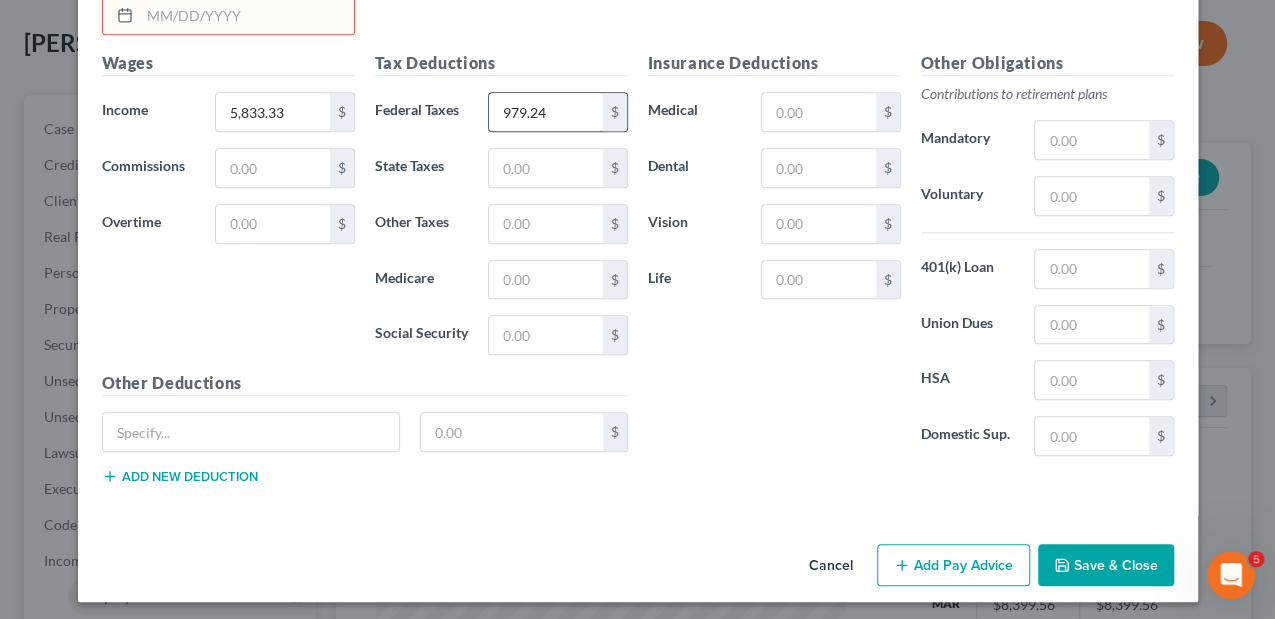 type on "979.24" 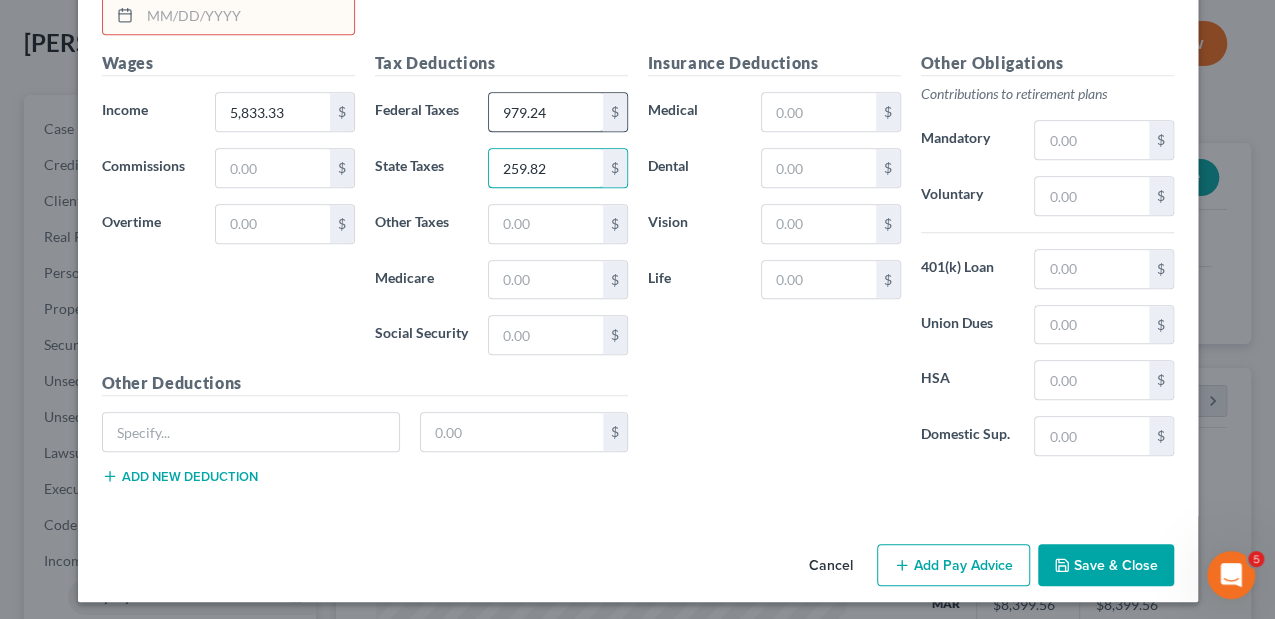 type on "259.82" 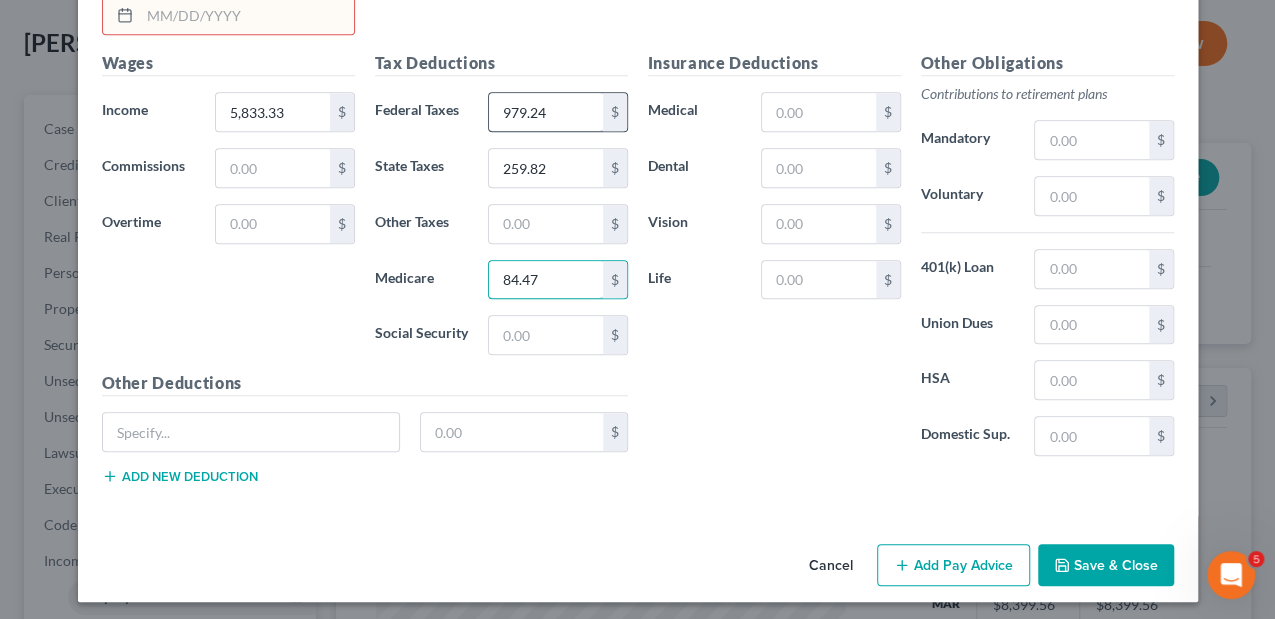type on "84.47" 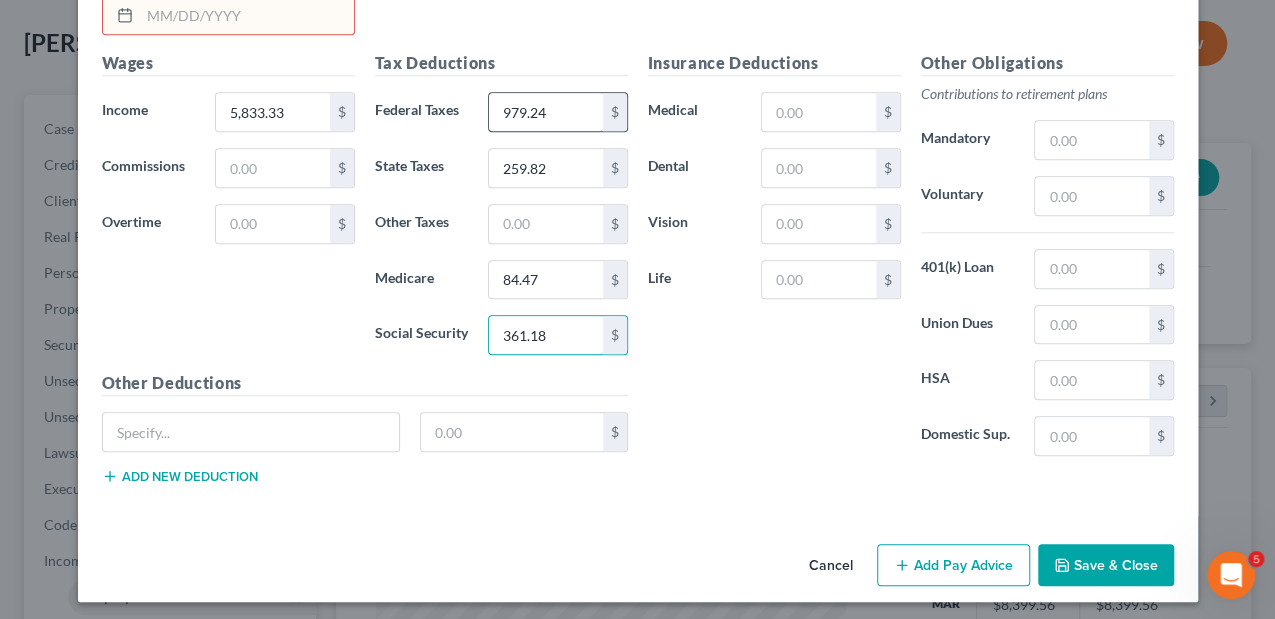type on "361.18" 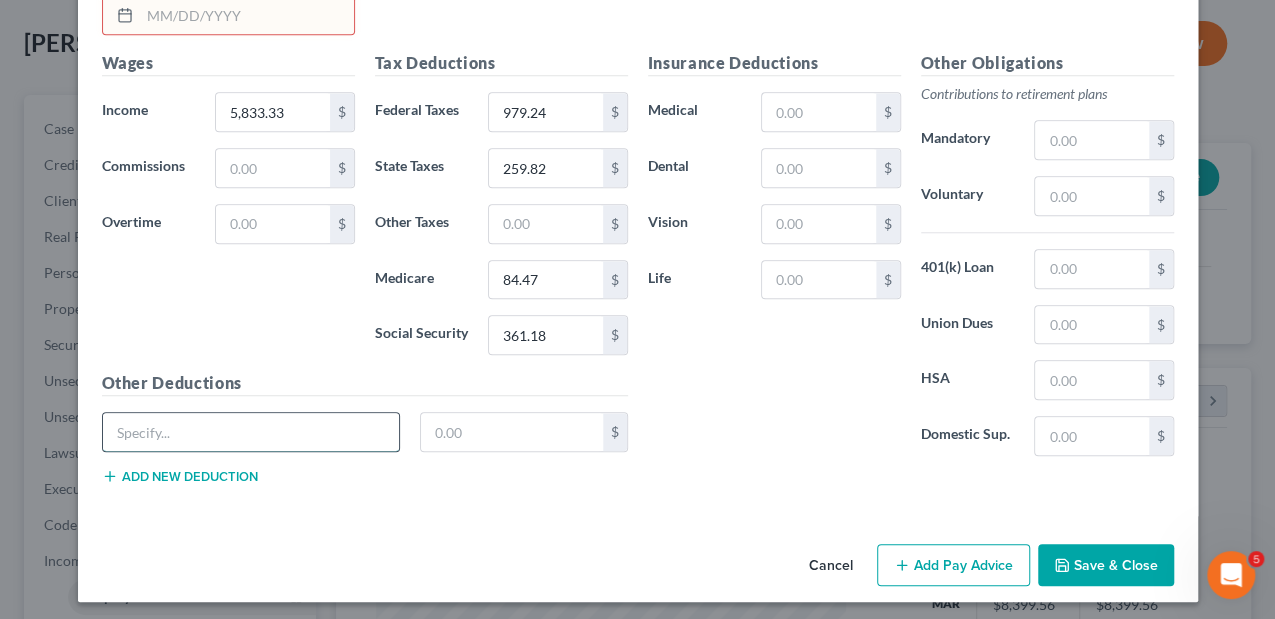click at bounding box center (251, 432) 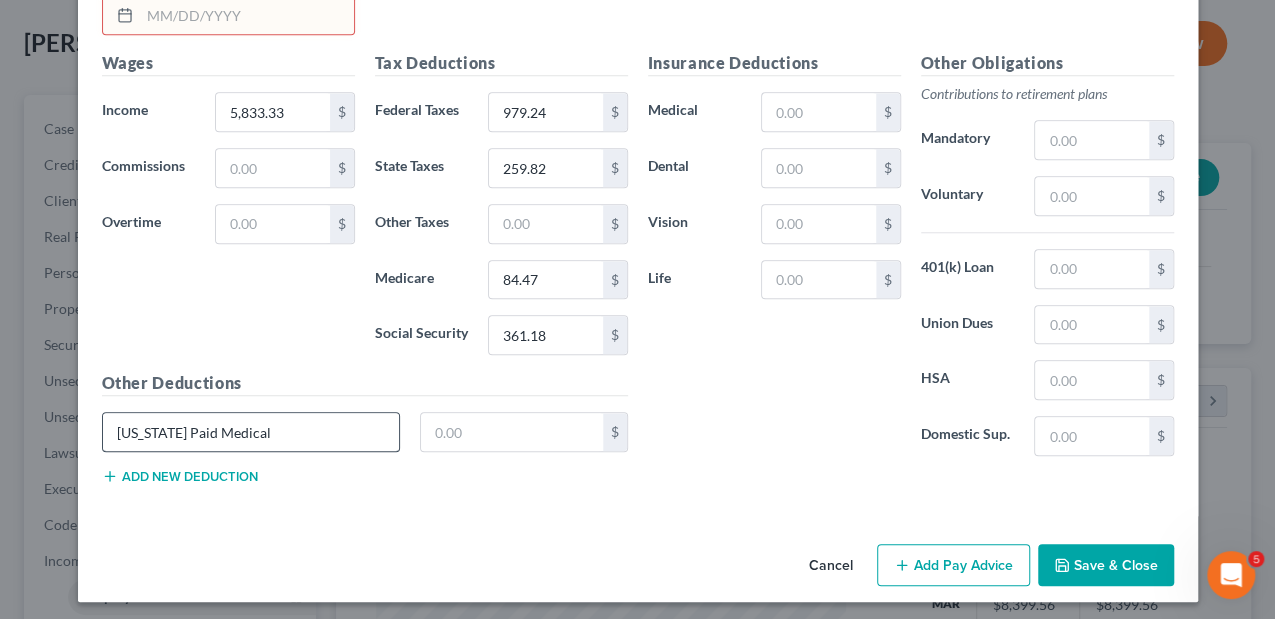 type on "waitress" 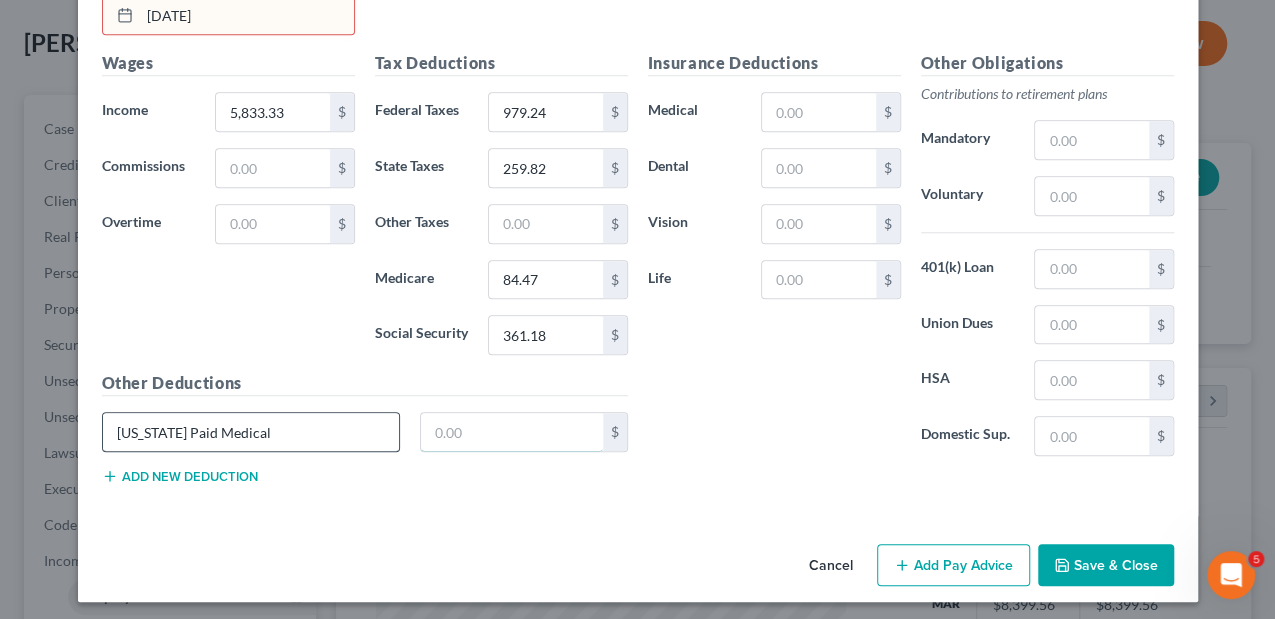 type on "12.43" 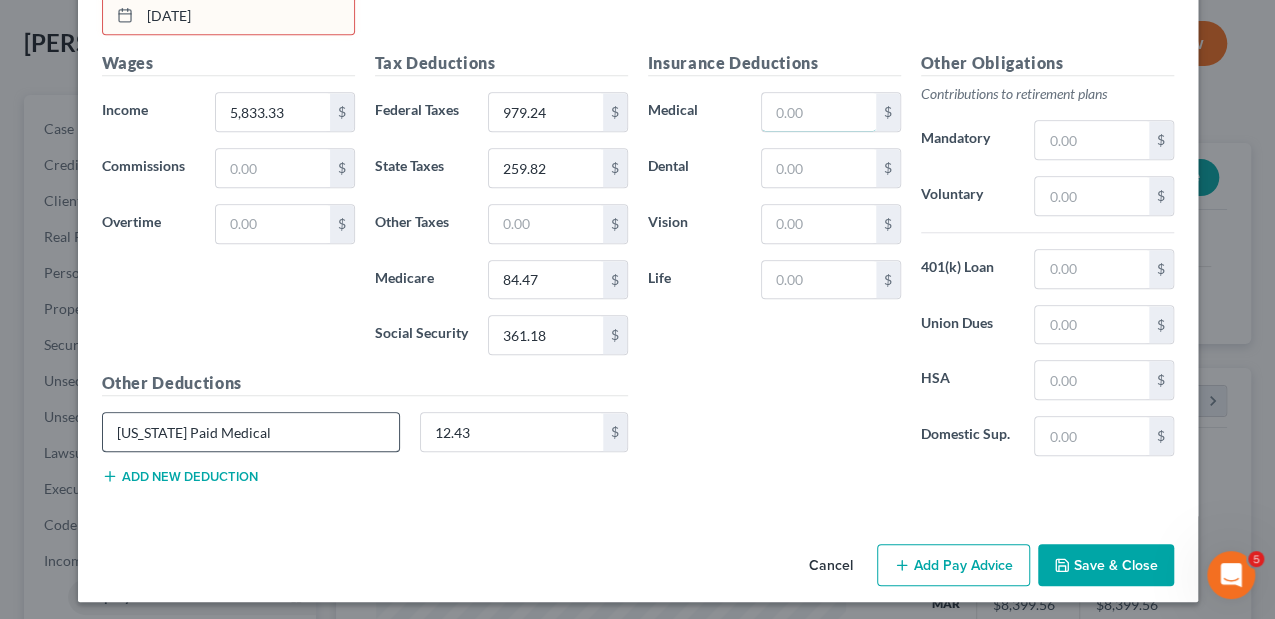 type on "133.41+" 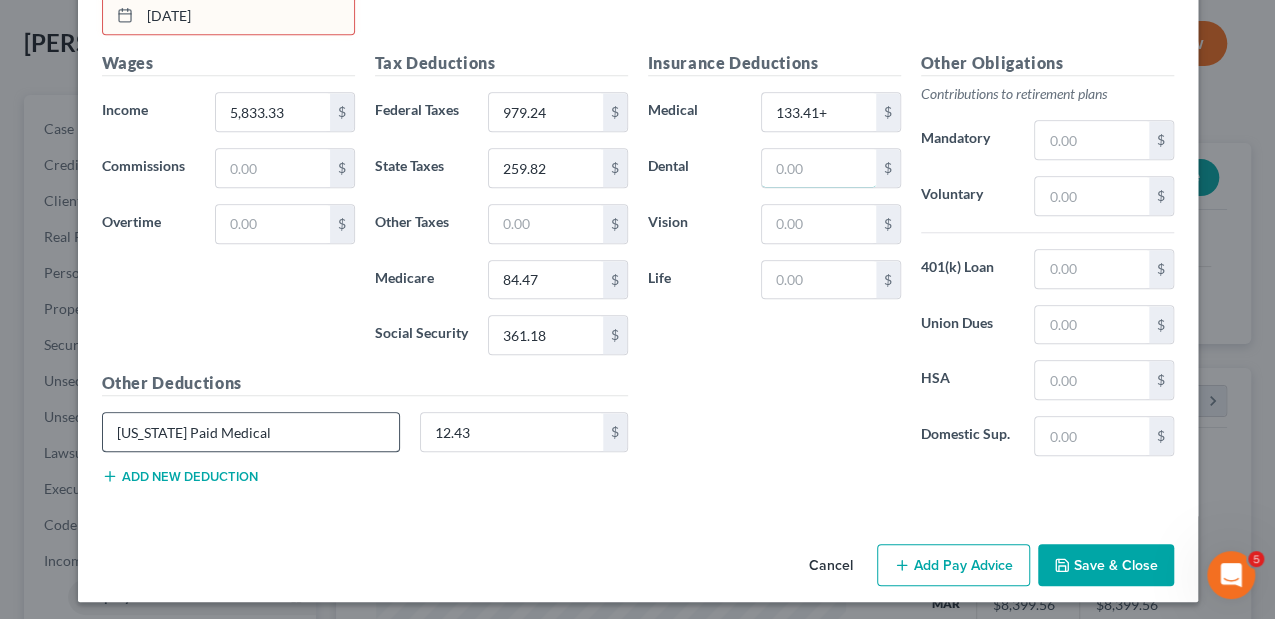 type on "38.98" 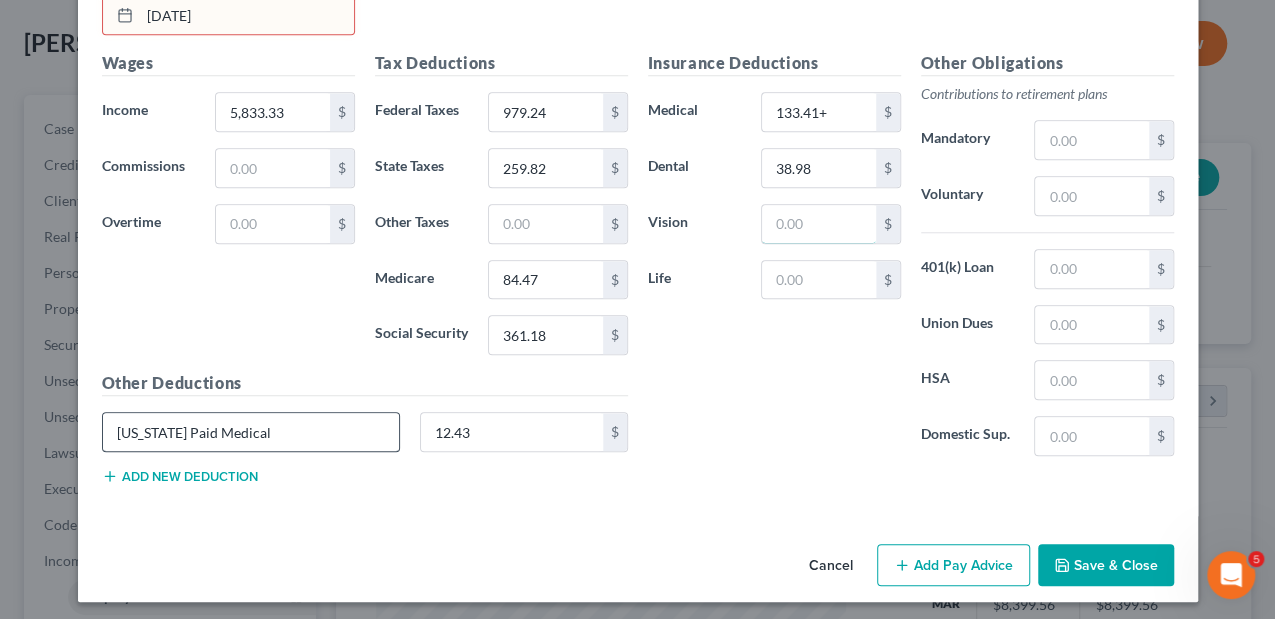 type on "6.82" 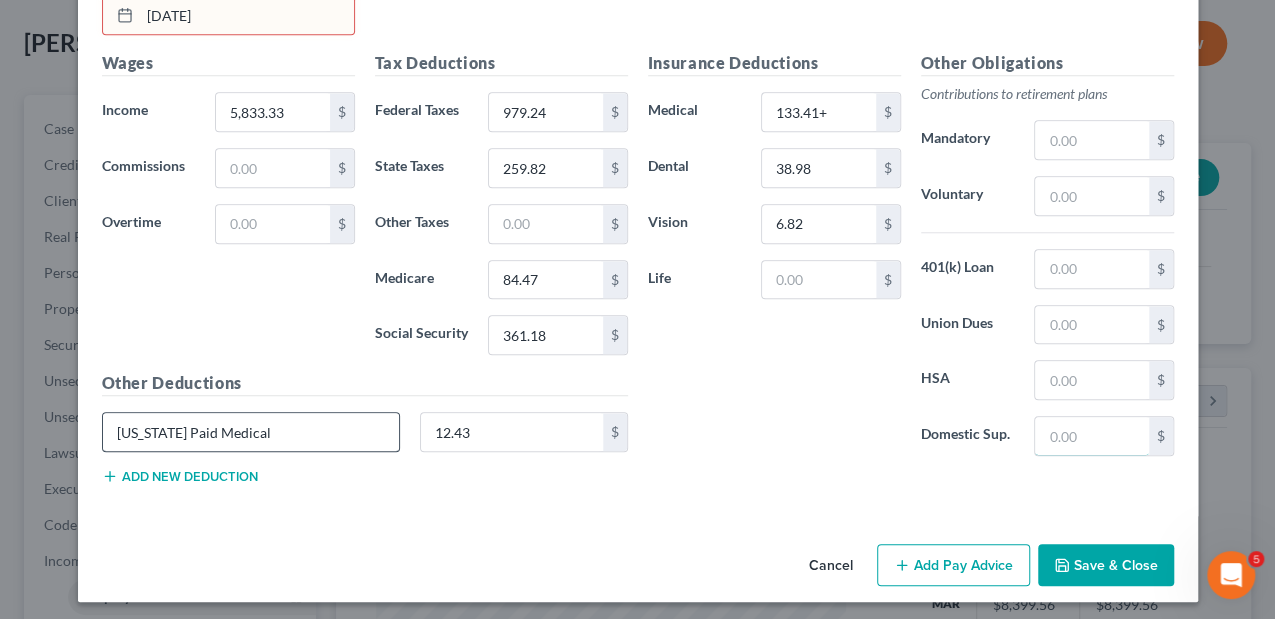 type on "12.43" 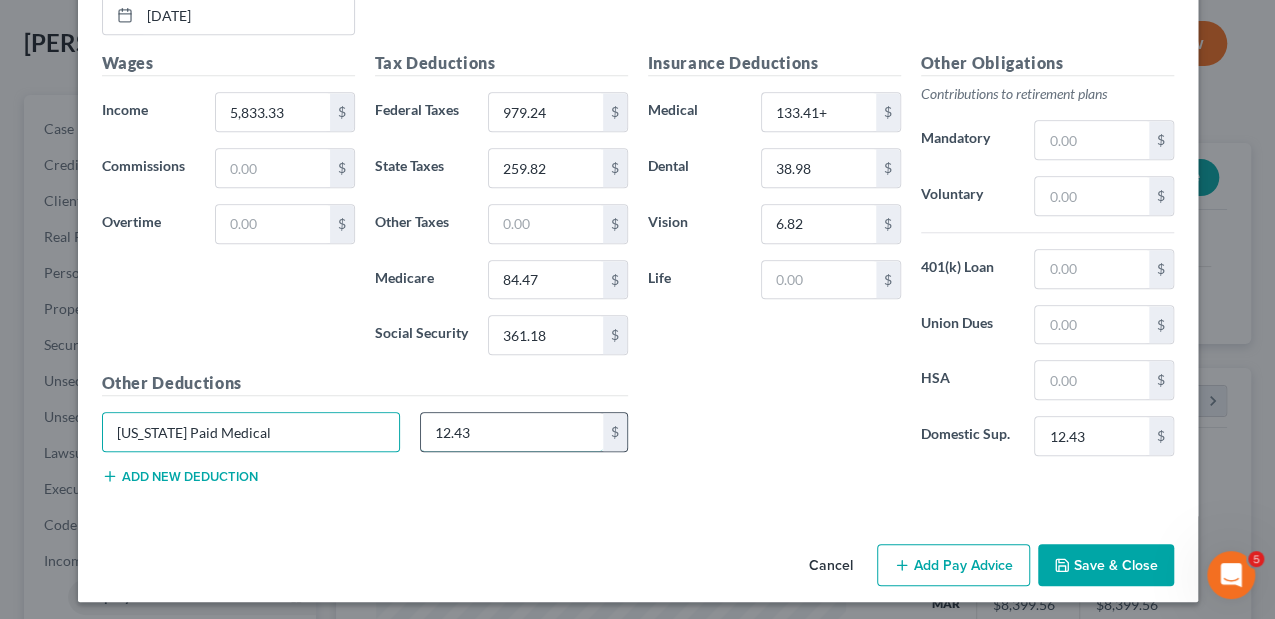 click on "12.43" at bounding box center (512, 432) 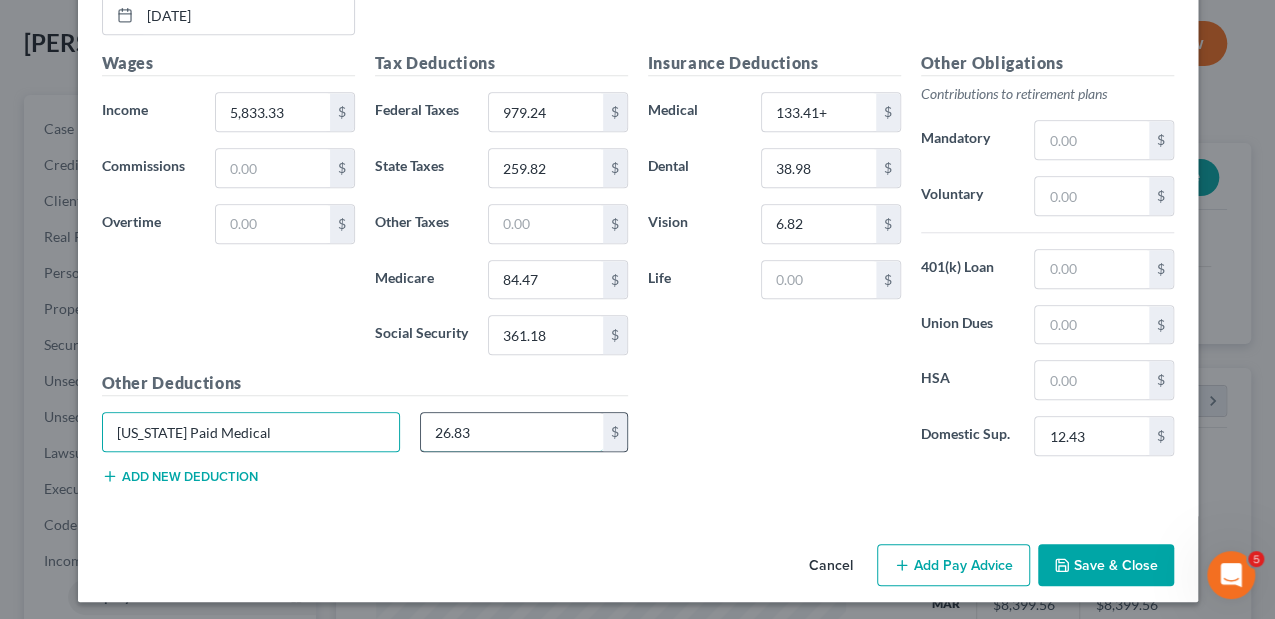 type on "26.83" 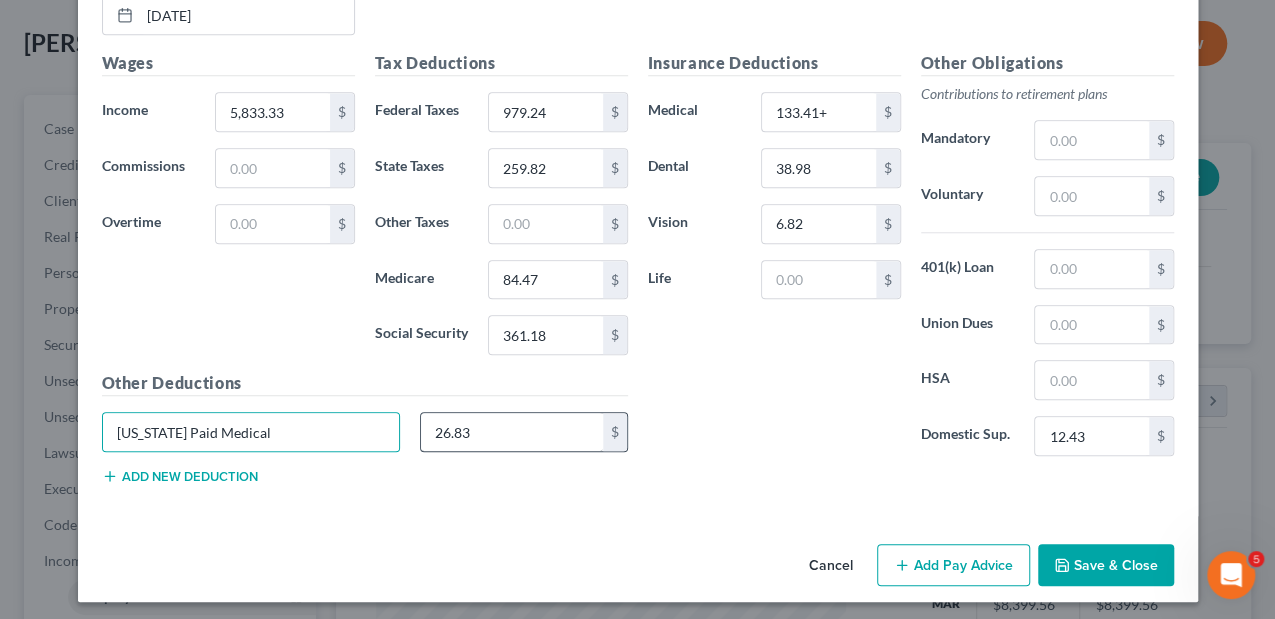 type 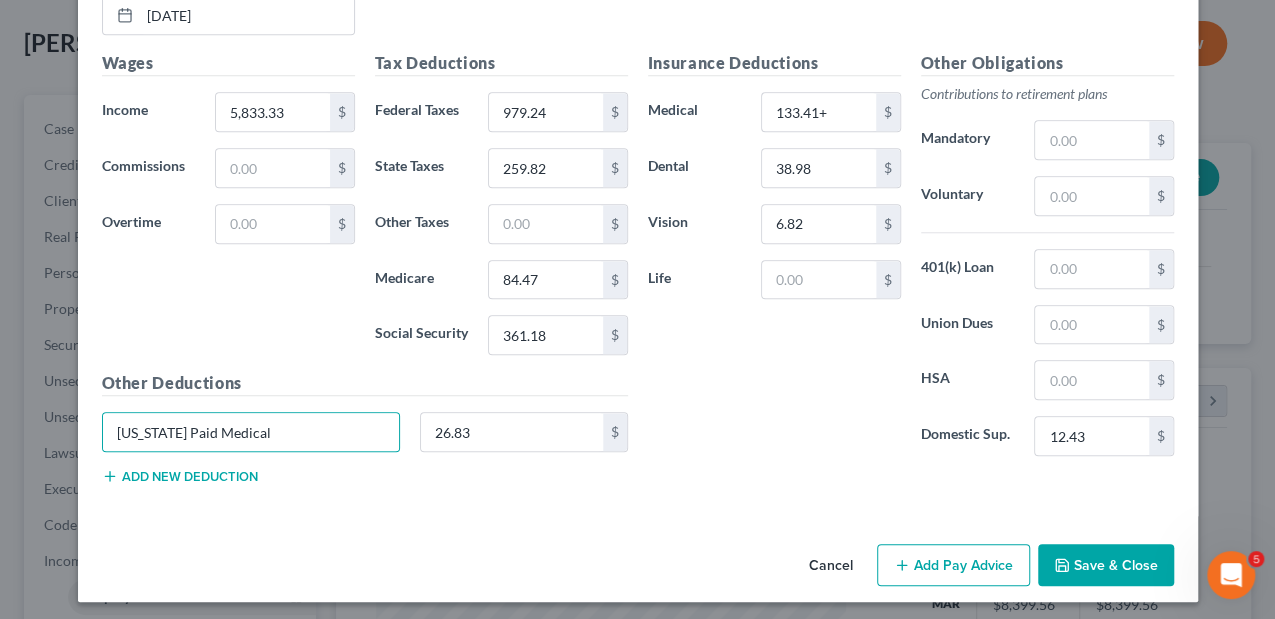 click on "Add new deduction" at bounding box center (180, 476) 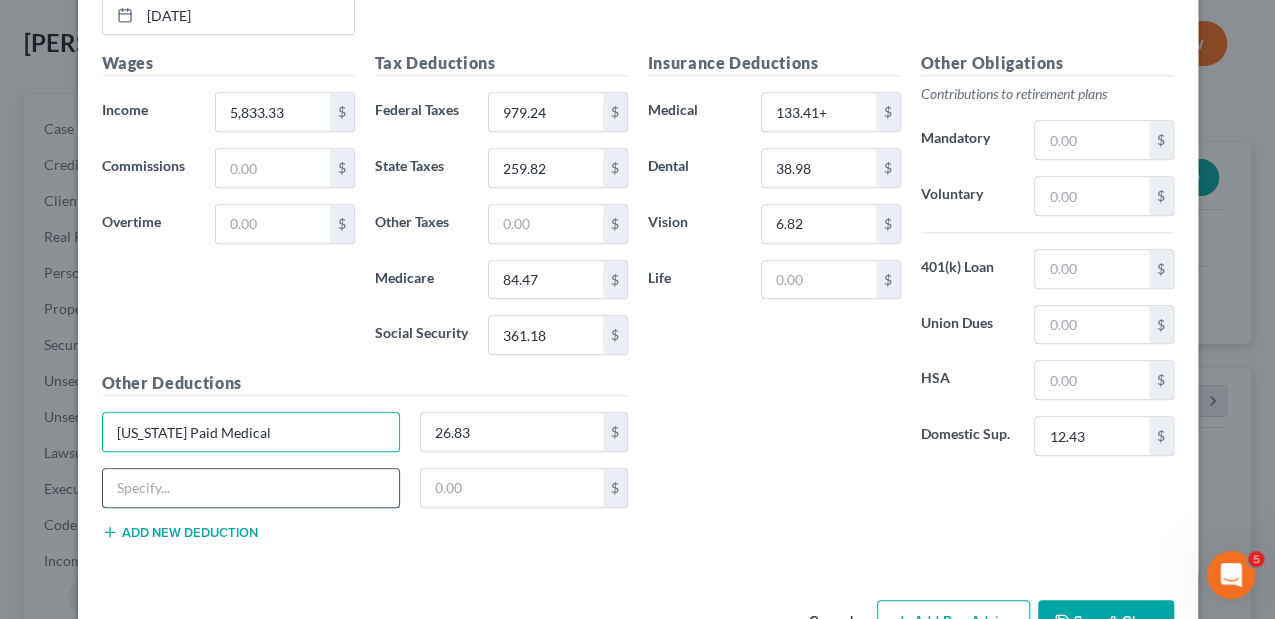 click at bounding box center (251, 488) 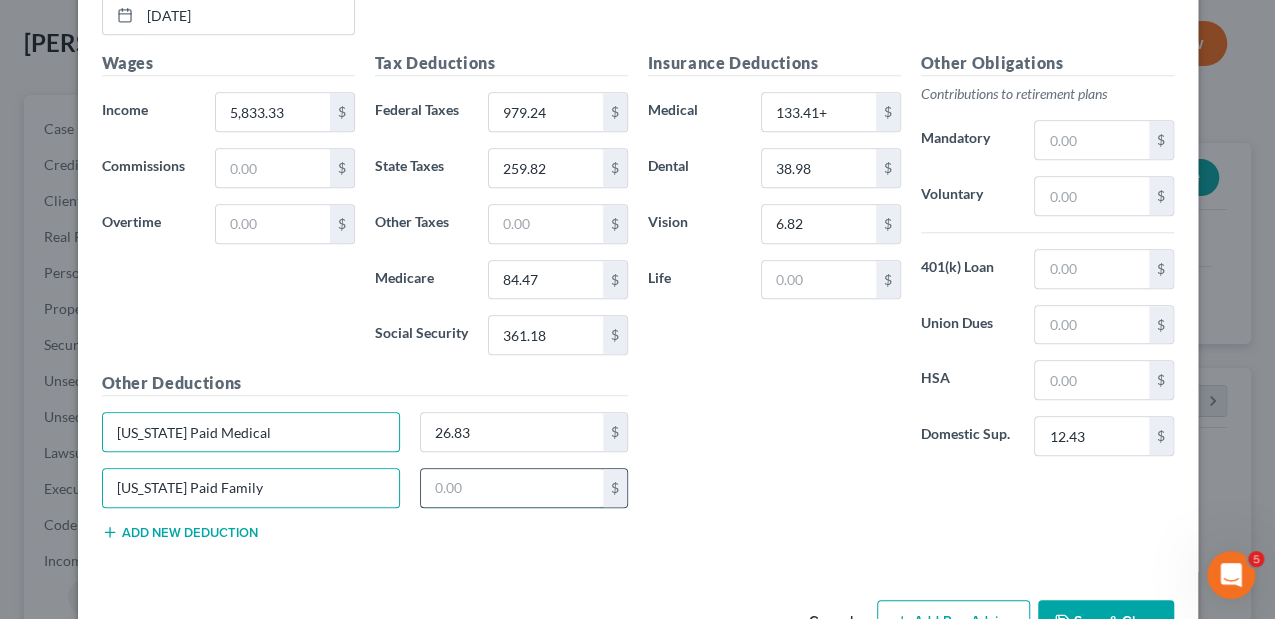 click at bounding box center [512, 488] 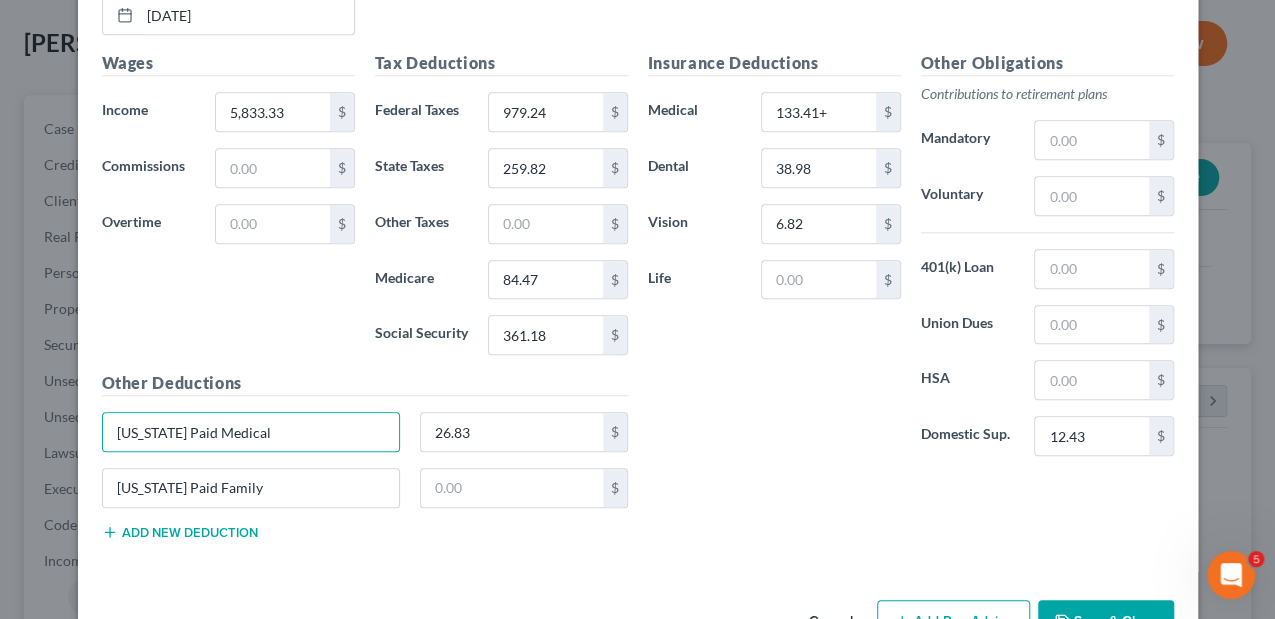 click on "Other Deductions [US_STATE] Paid Medical 26.83 $ [US_STATE] Paid Family $ Add new deduction" at bounding box center [365, 463] 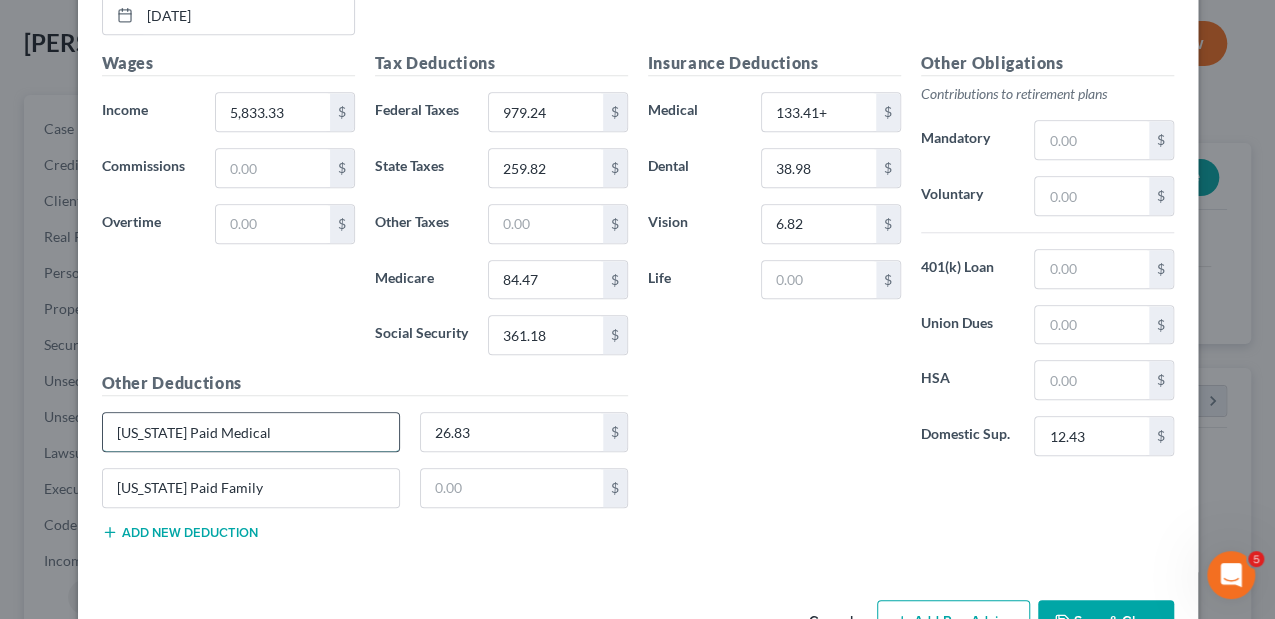 click on "[US_STATE] Paid Medical" at bounding box center [251, 432] 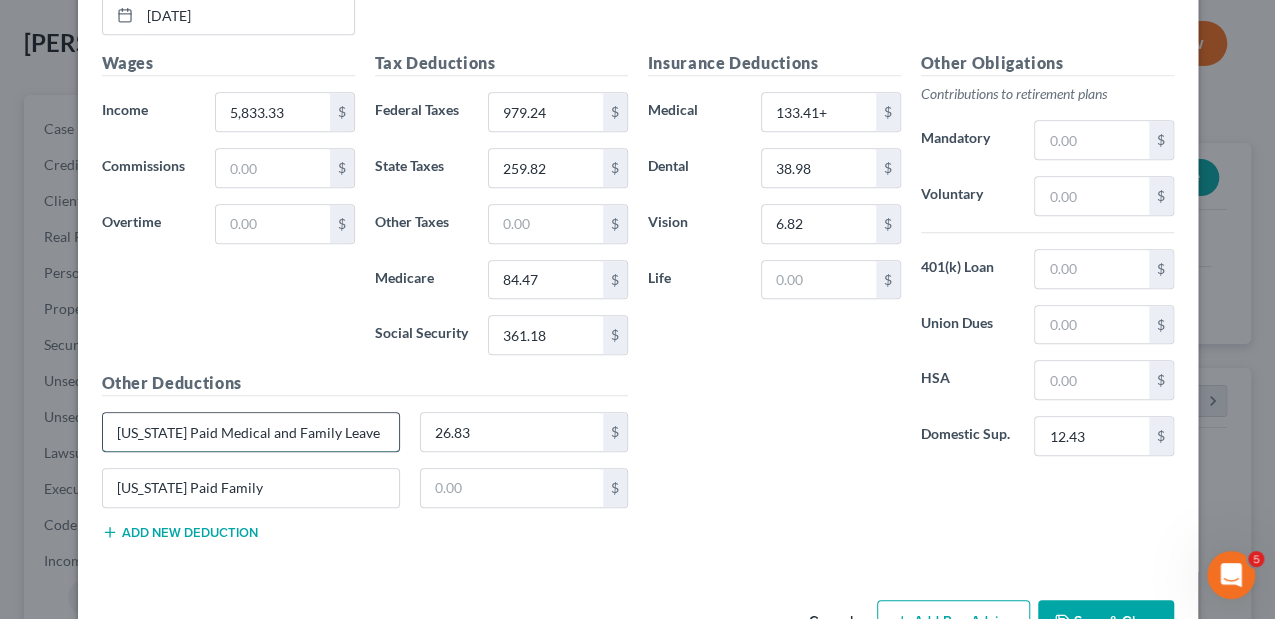 scroll, scrollTop: 0, scrollLeft: 10, axis: horizontal 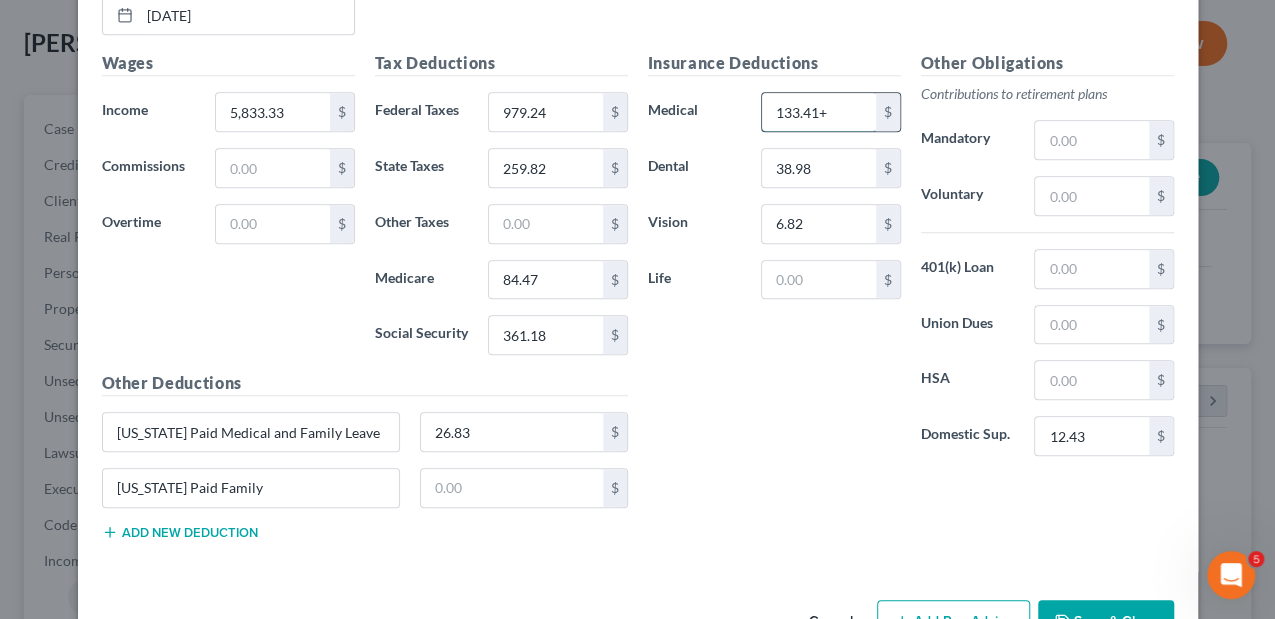 click on "133.41+" at bounding box center (818, 112) 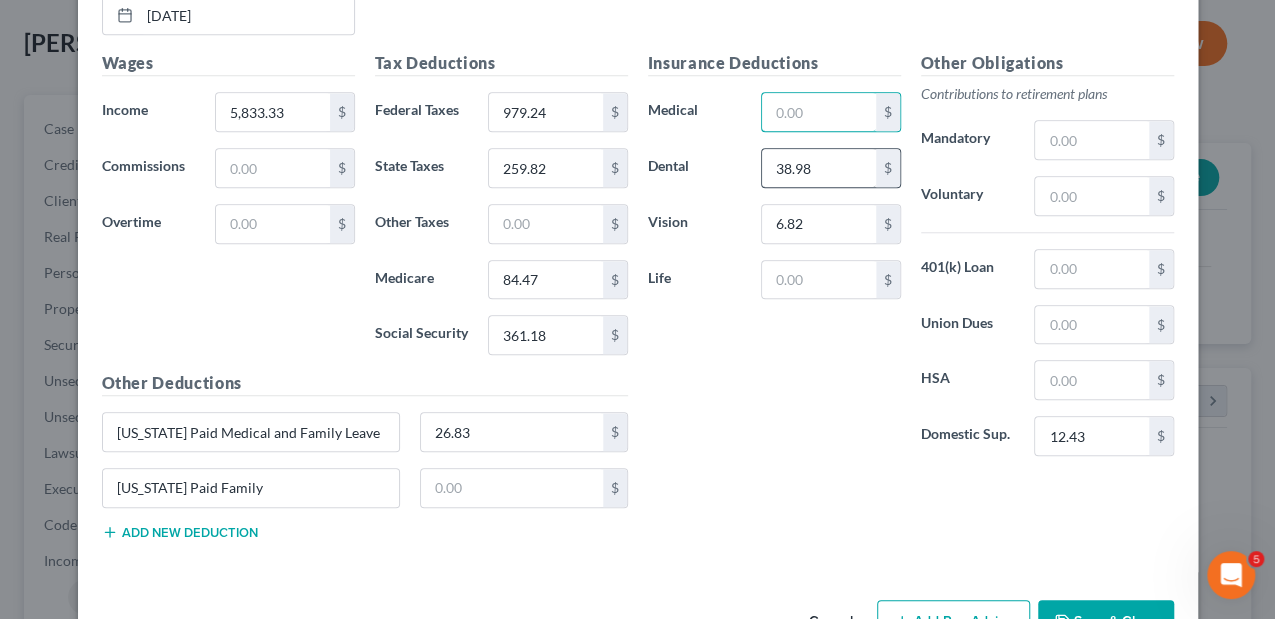 type 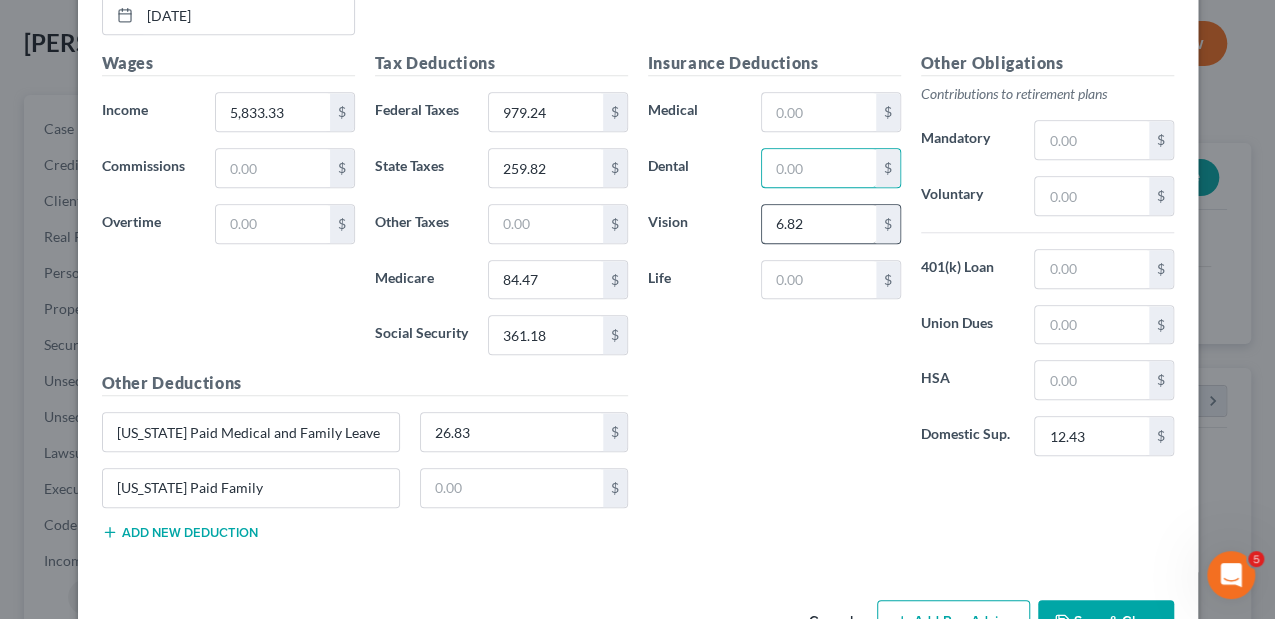 type 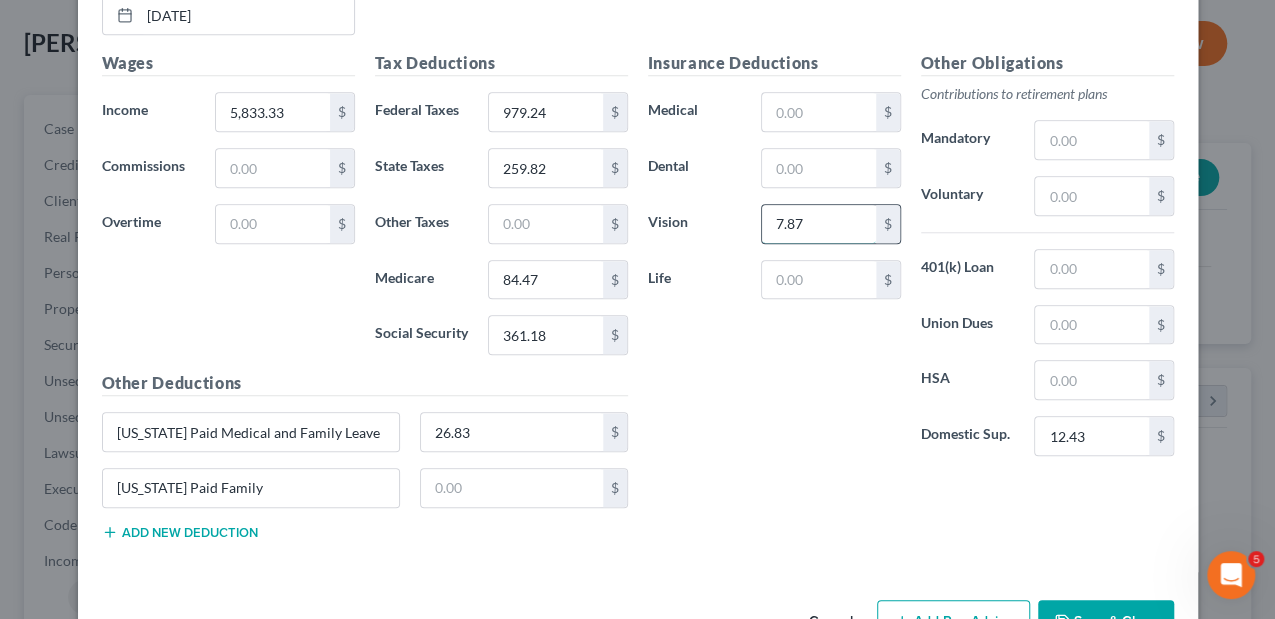 type on "7.87" 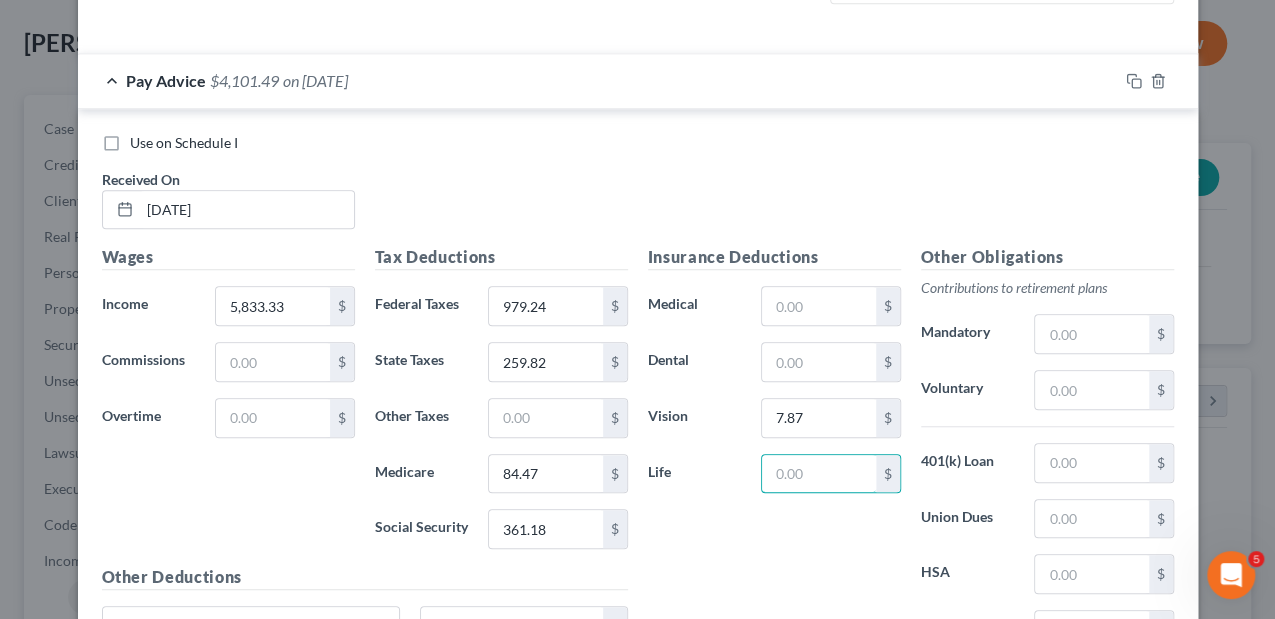 scroll, scrollTop: 616, scrollLeft: 0, axis: vertical 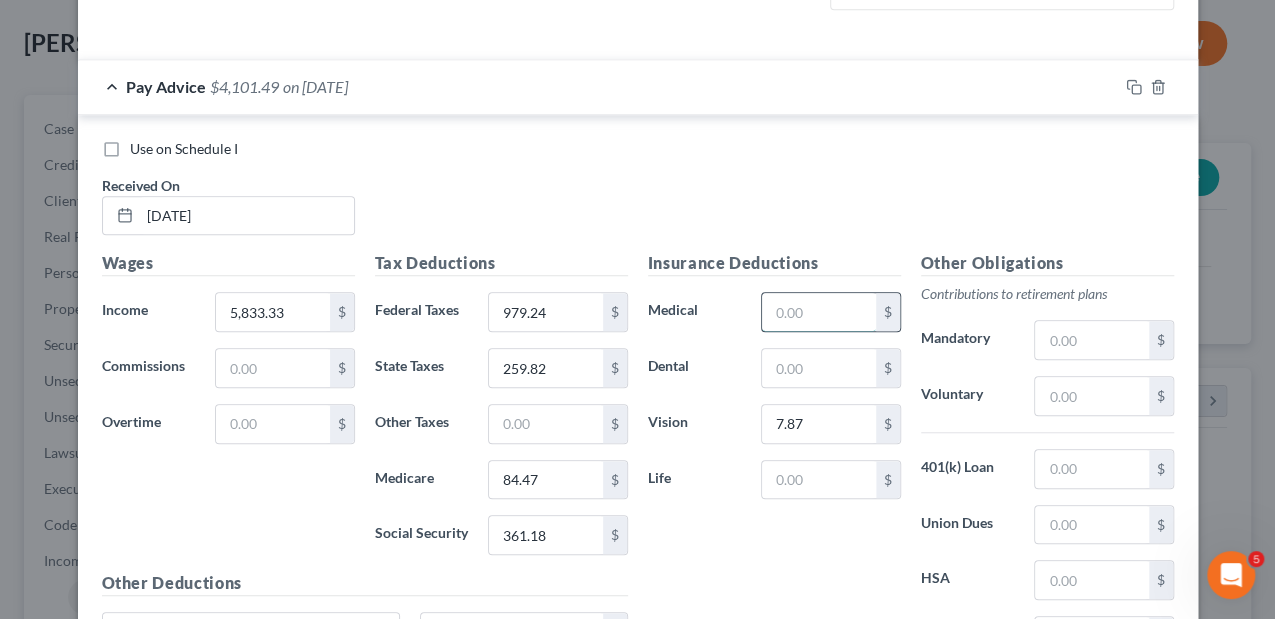 click at bounding box center [818, 312] 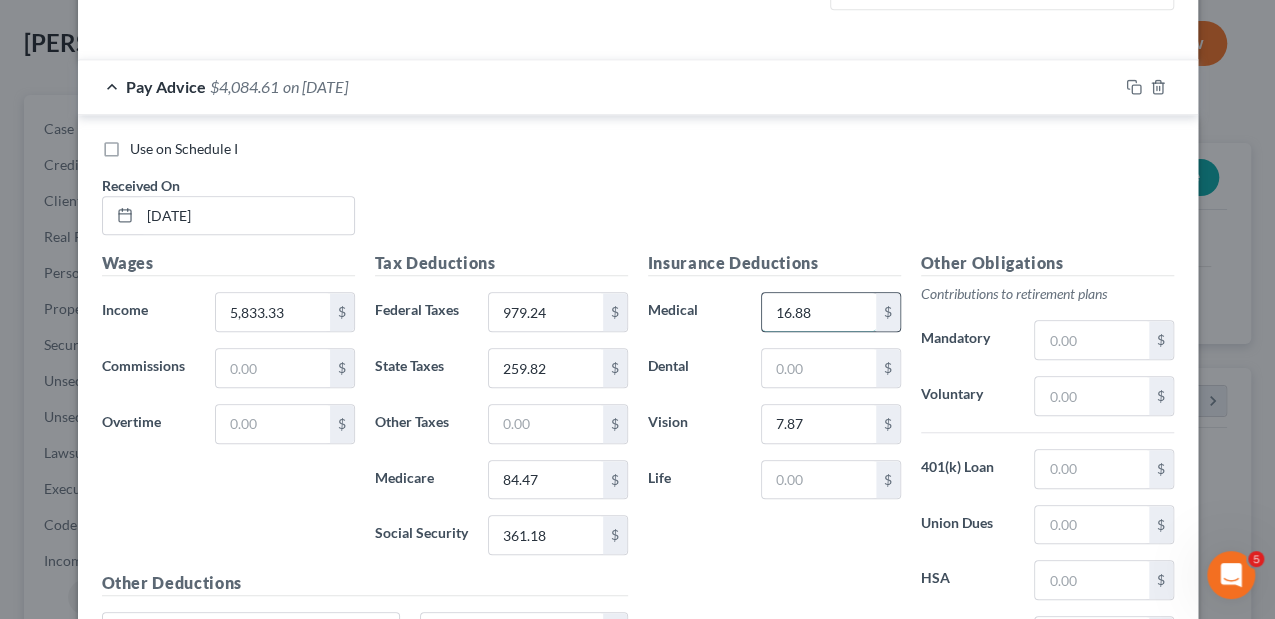type on "16.88" 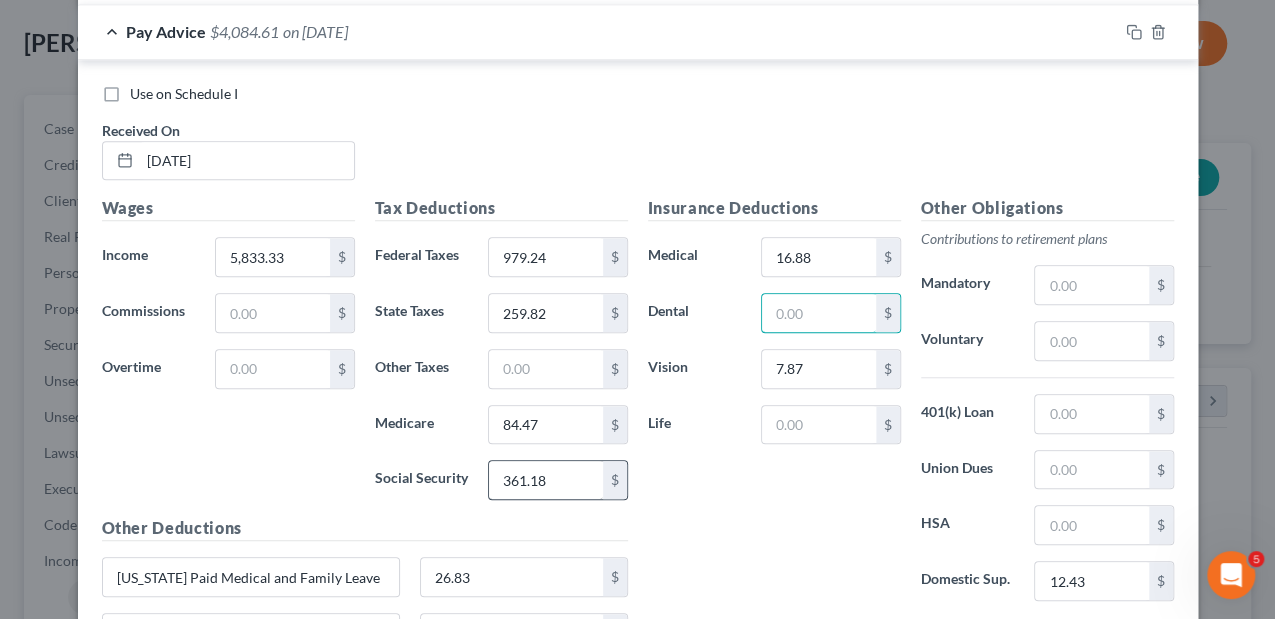 scroll, scrollTop: 738, scrollLeft: 0, axis: vertical 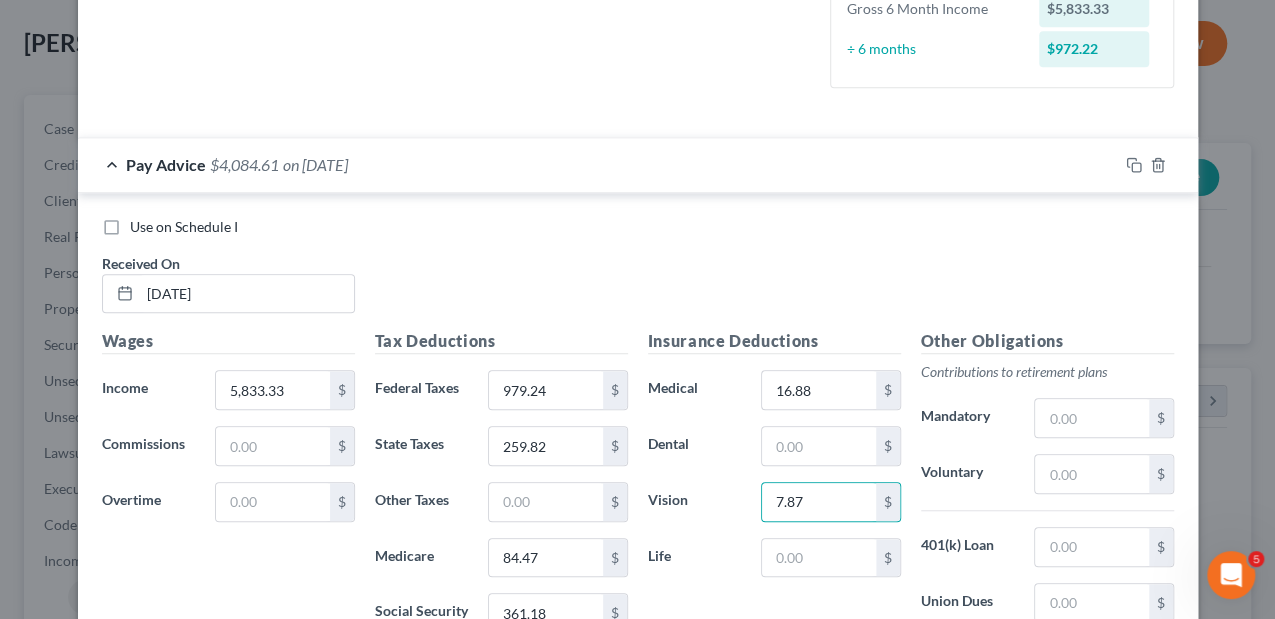 click on "Insurance Deductions Medical 16.88 $ Dental $ Vision 7.87 $ Life $" at bounding box center (774, 539) 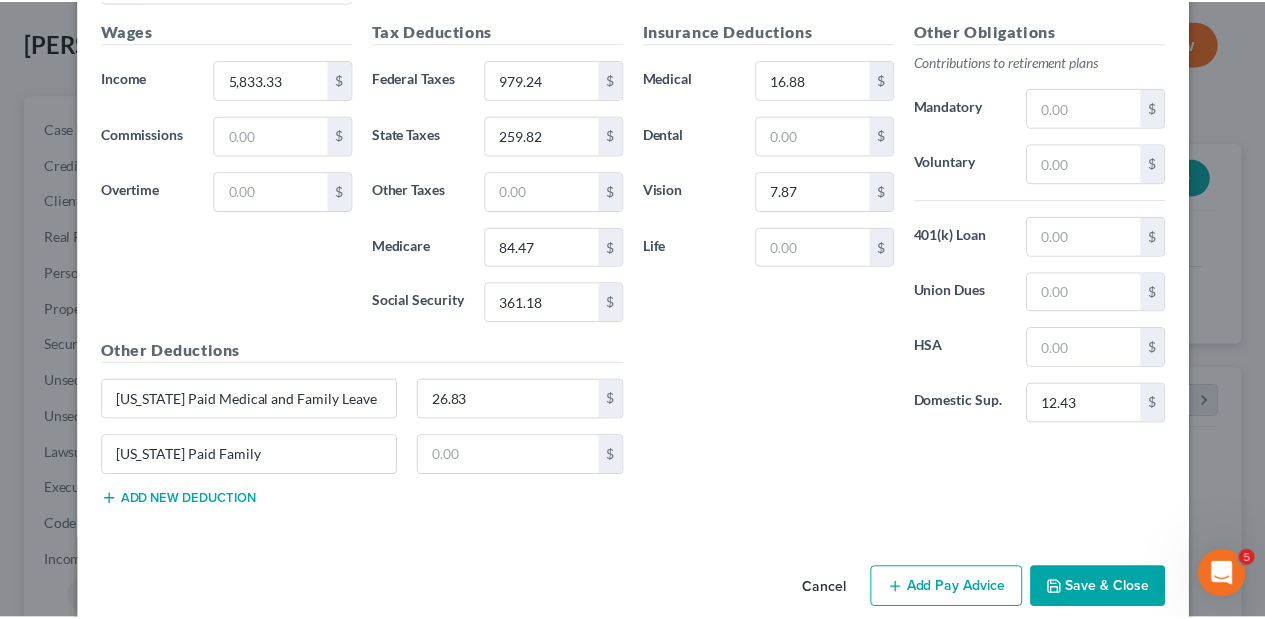 scroll, scrollTop: 871, scrollLeft: 0, axis: vertical 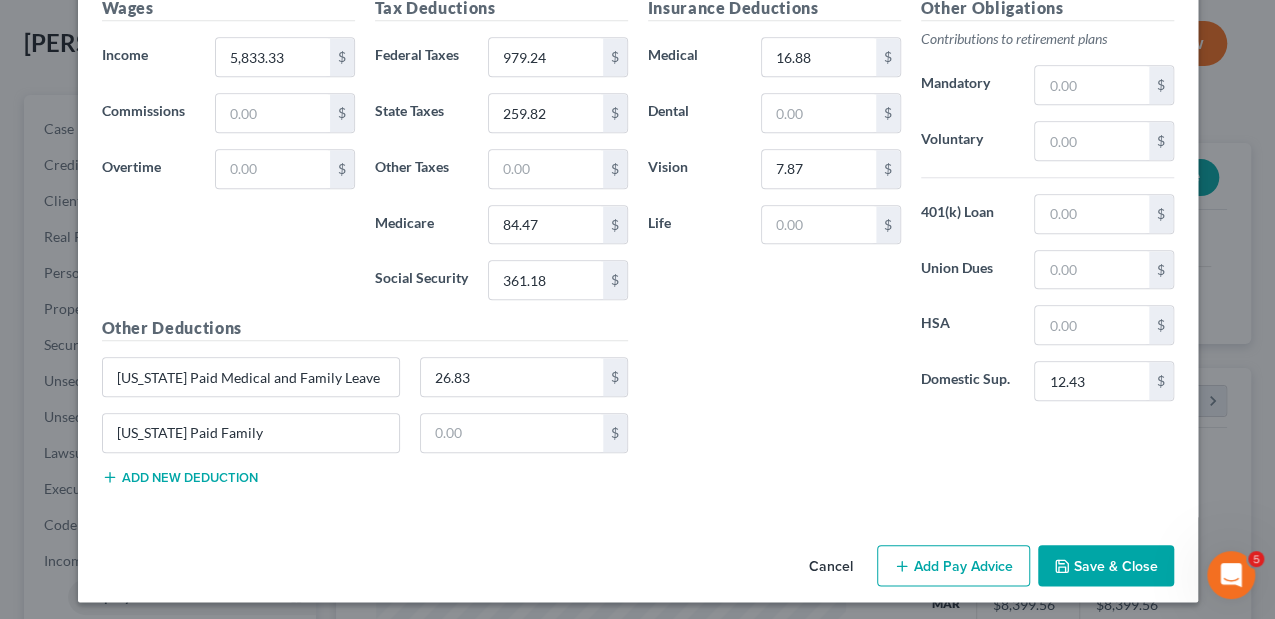 click on "Save & Close" at bounding box center [1106, 566] 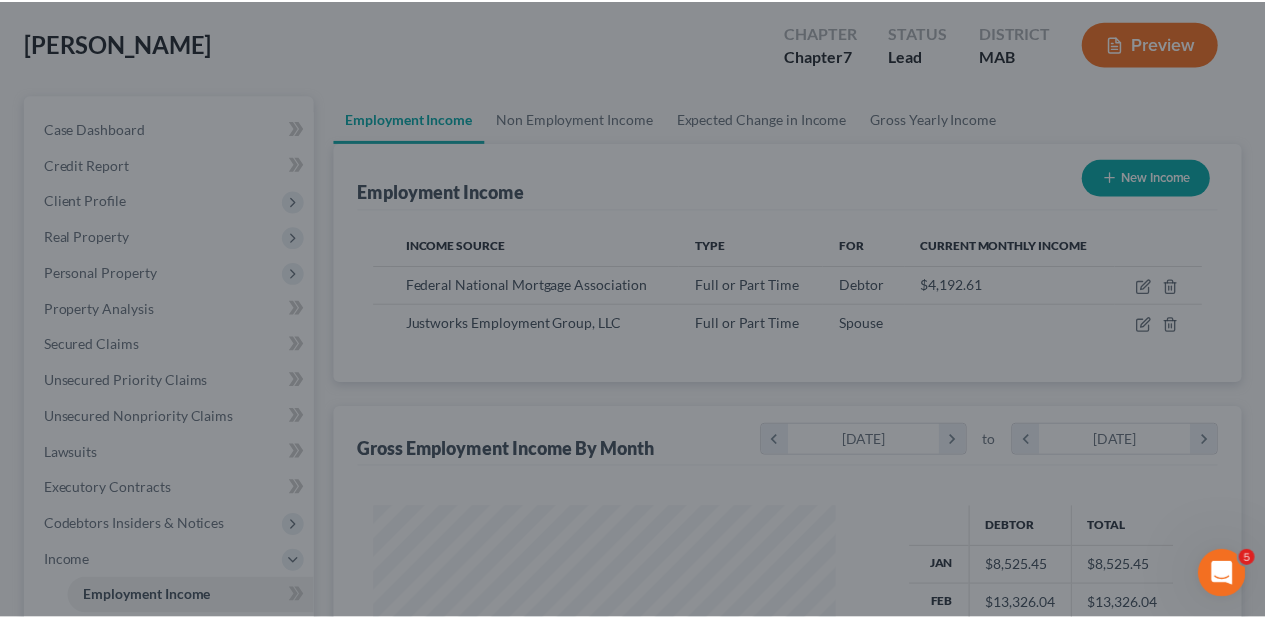 scroll, scrollTop: 356, scrollLeft: 506, axis: both 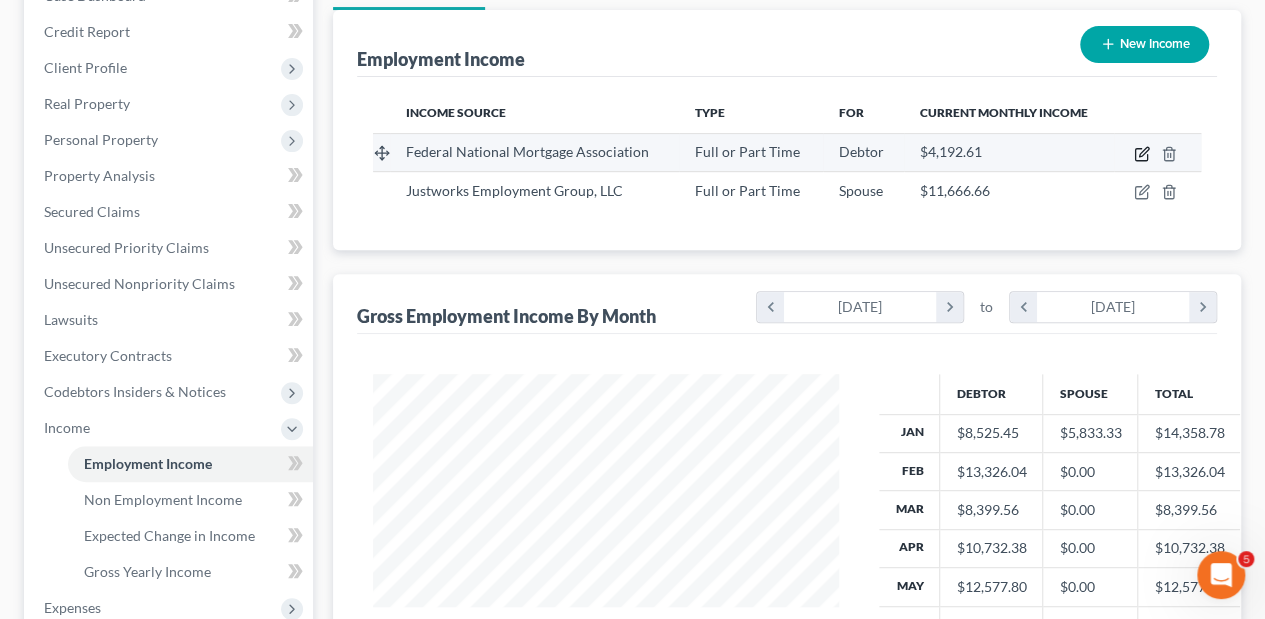 click 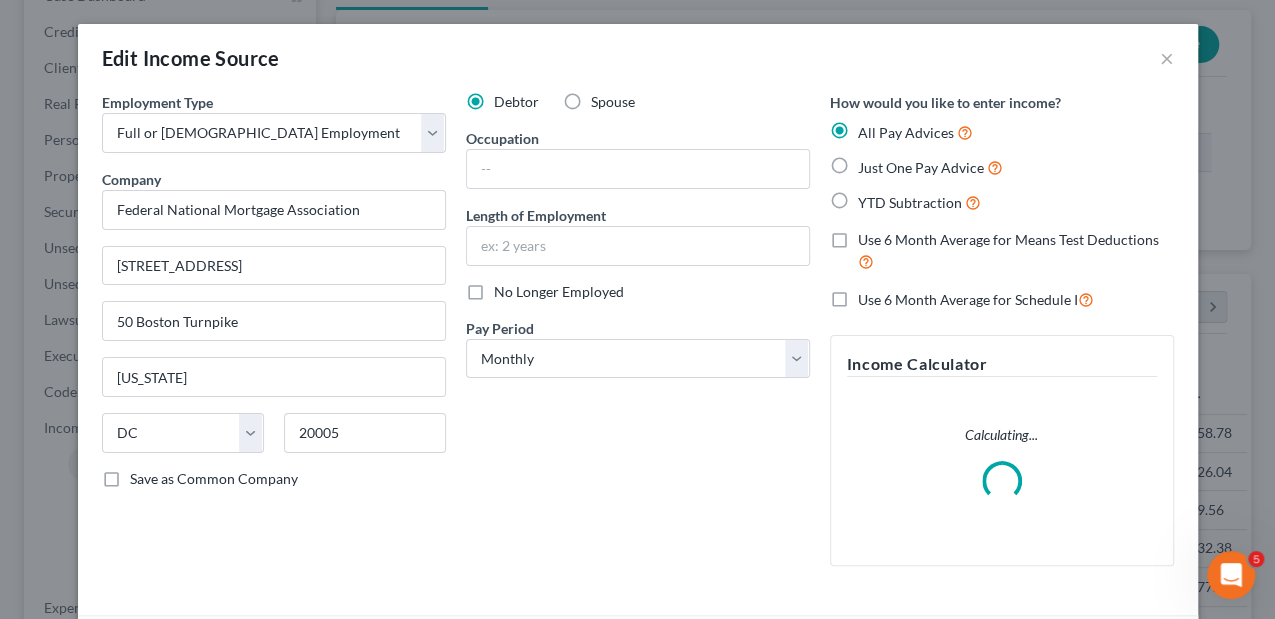 scroll, scrollTop: 999644, scrollLeft: 999489, axis: both 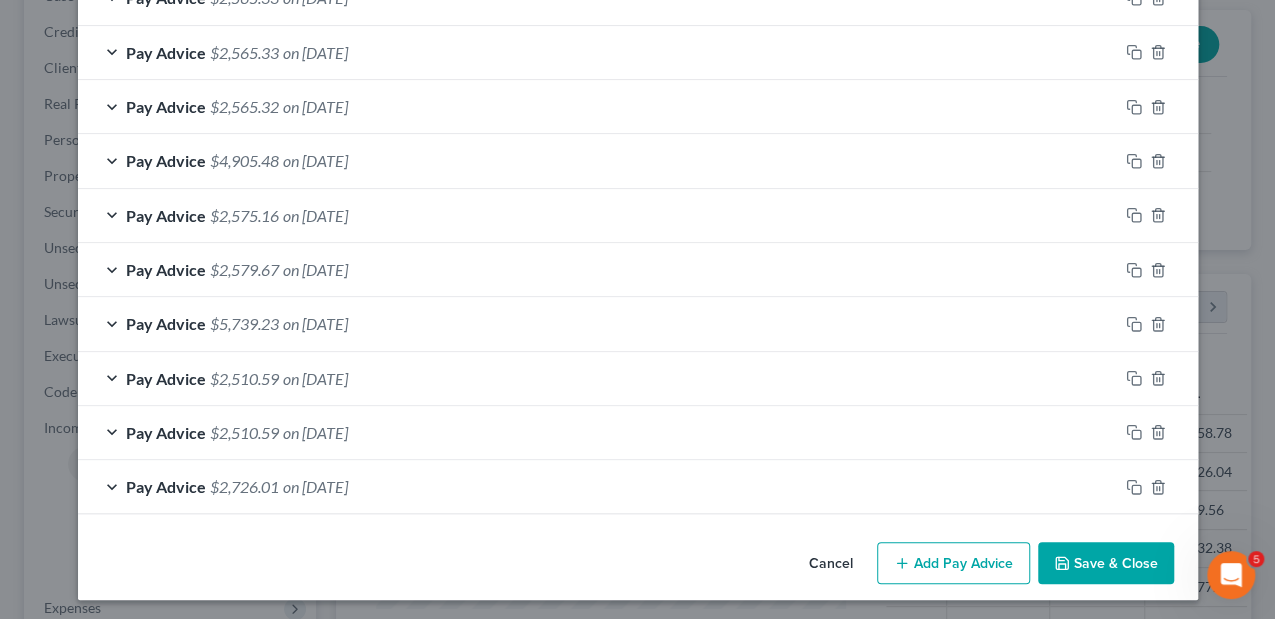click on "Save & Close" at bounding box center [1106, 563] 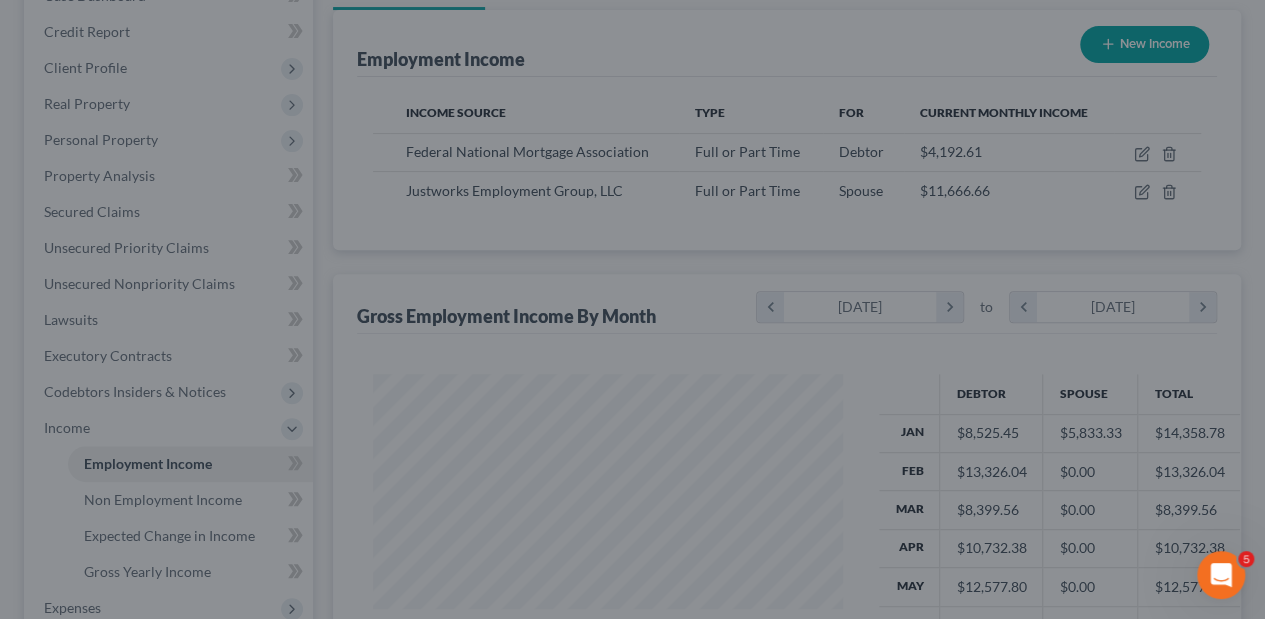 scroll, scrollTop: 356, scrollLeft: 506, axis: both 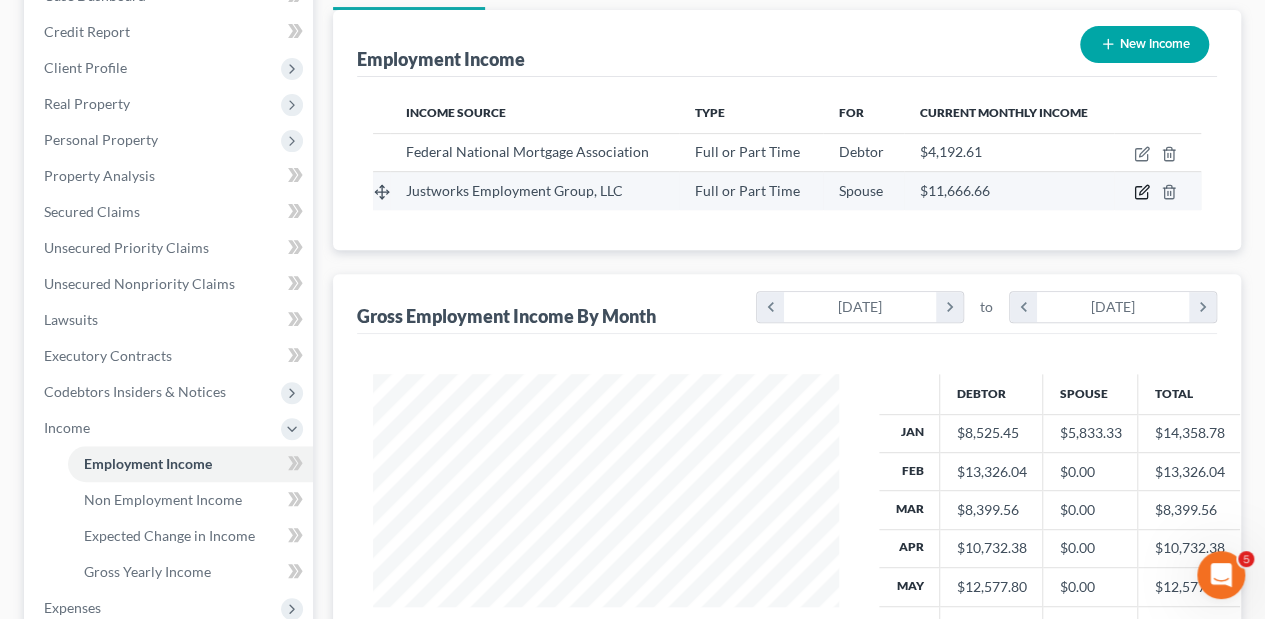 click 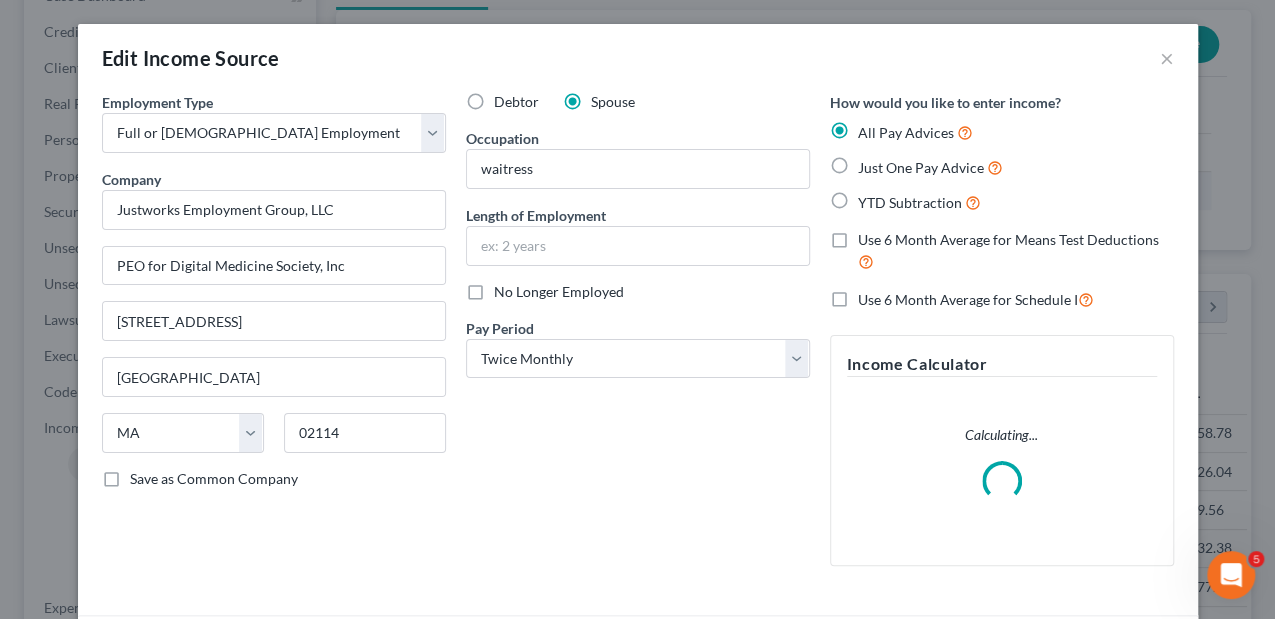 scroll, scrollTop: 999644, scrollLeft: 999489, axis: both 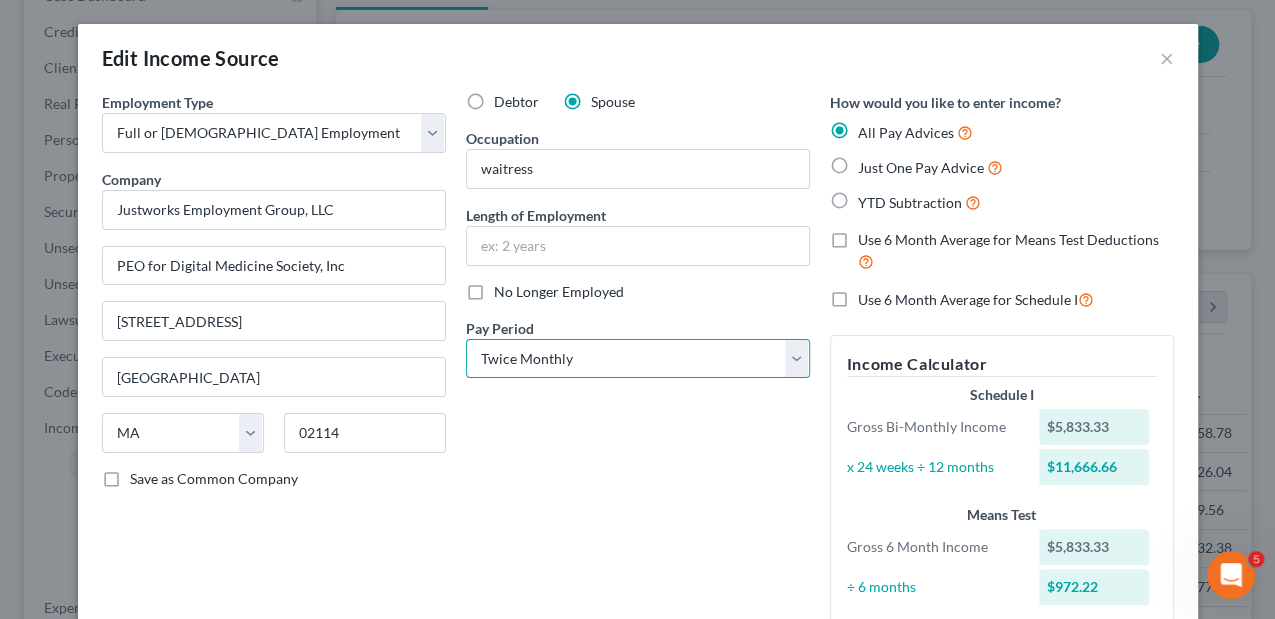 click on "Select Monthly Twice Monthly Every Other Week Weekly" at bounding box center [638, 359] 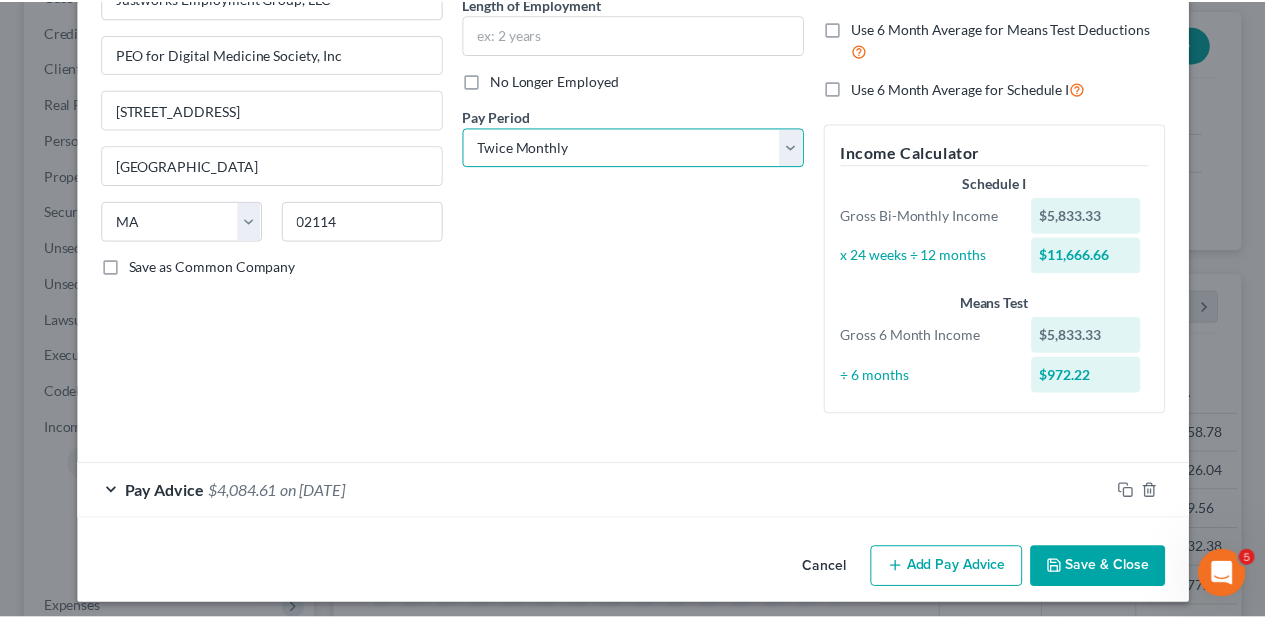 scroll, scrollTop: 220, scrollLeft: 0, axis: vertical 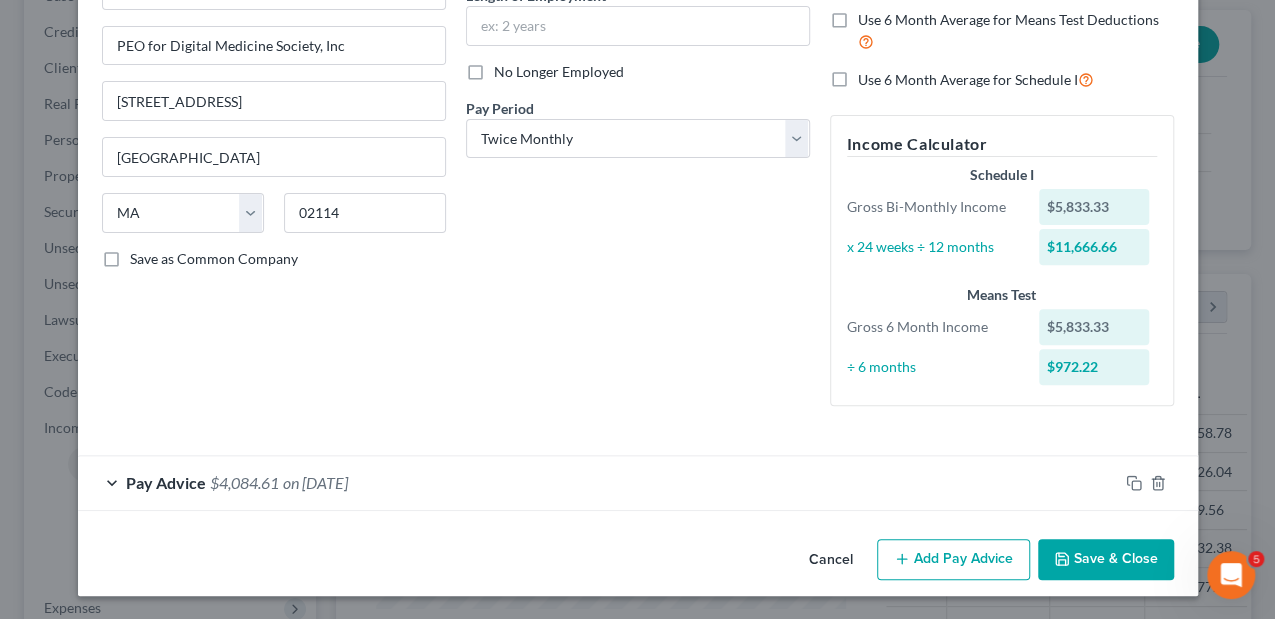 click on "Save & Close" at bounding box center (1106, 560) 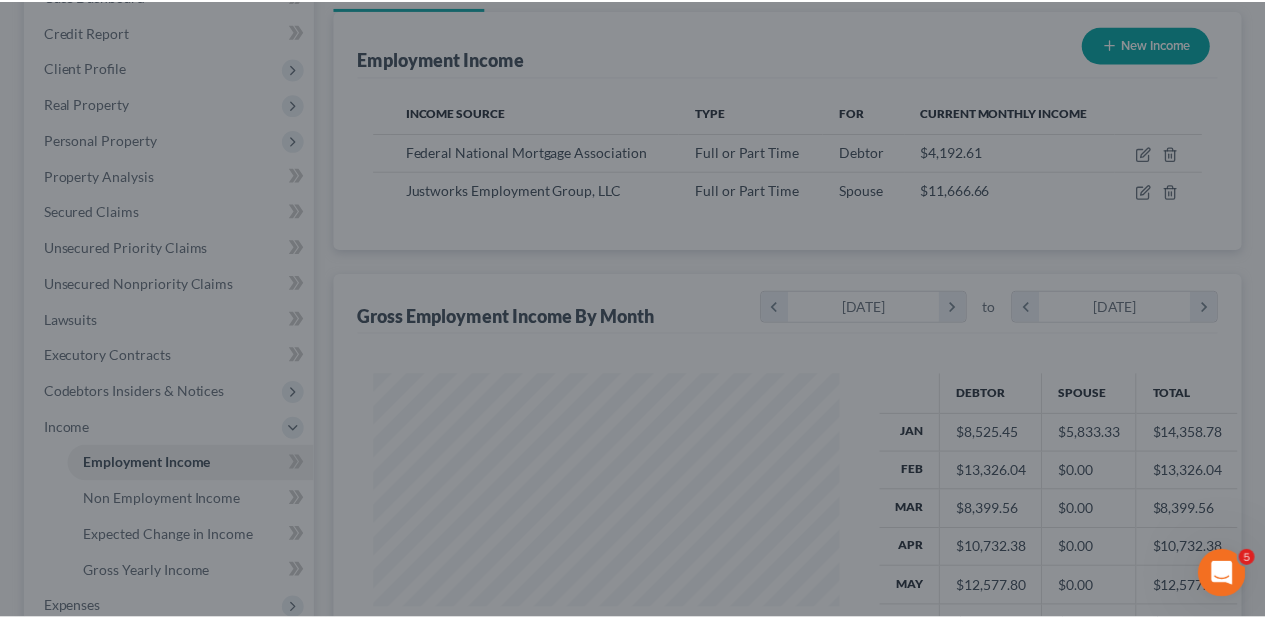 scroll, scrollTop: 356, scrollLeft: 506, axis: both 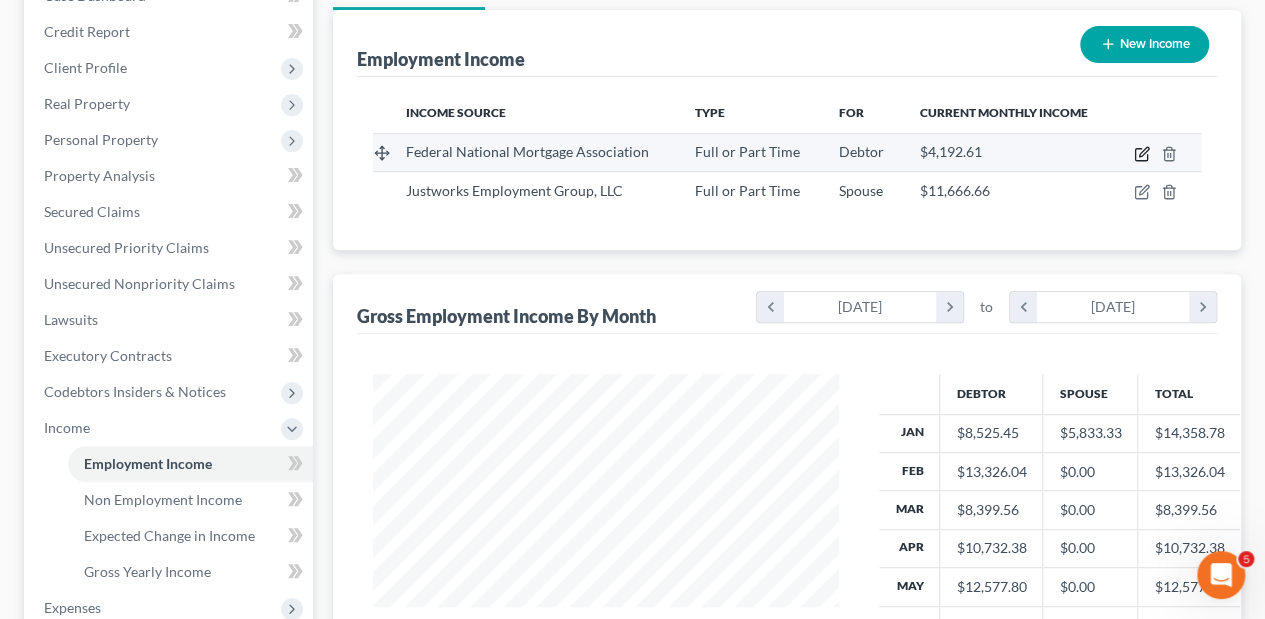 click 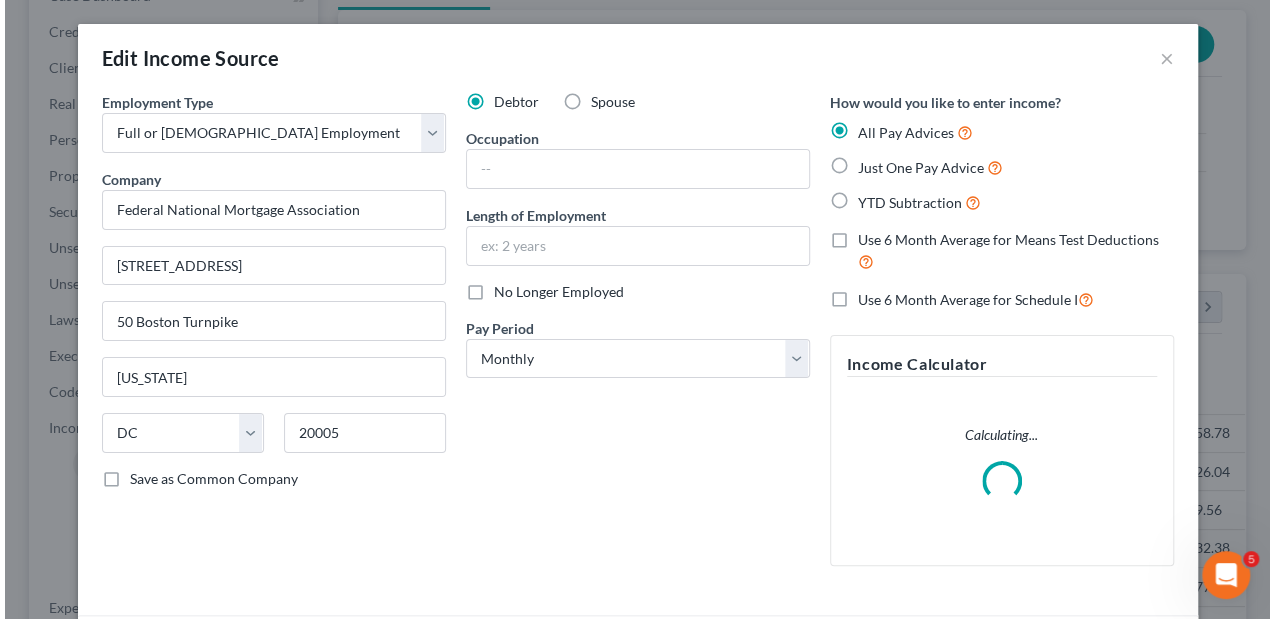 scroll, scrollTop: 999644, scrollLeft: 999489, axis: both 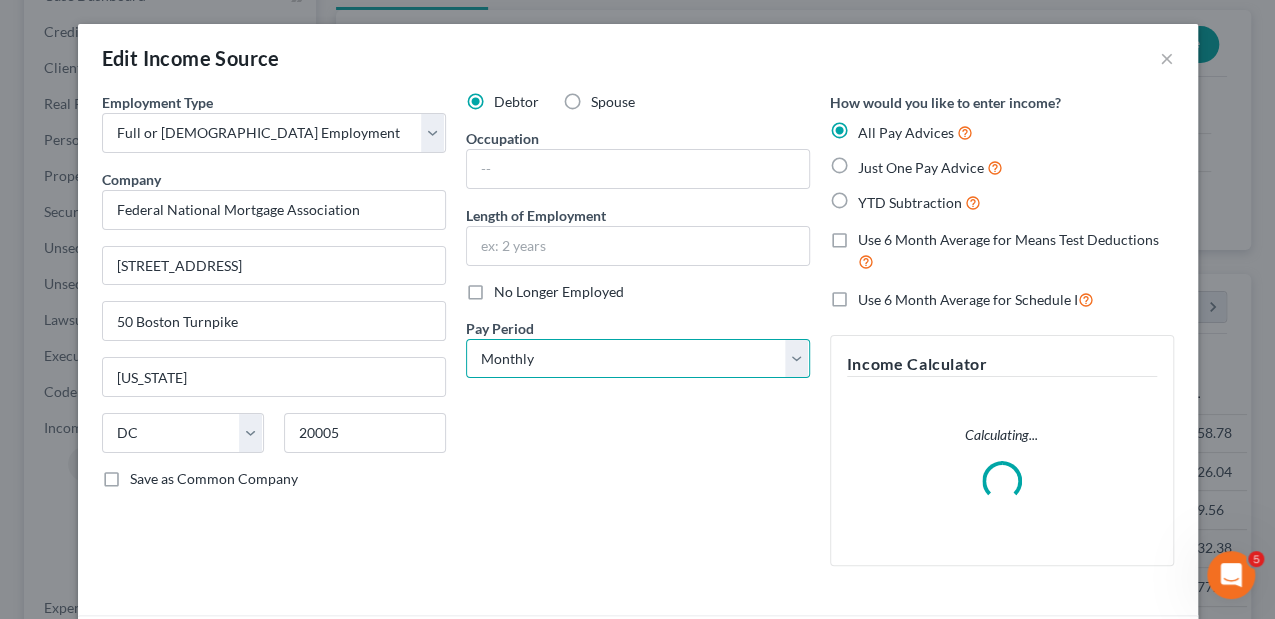 click on "Select Monthly Twice Monthly Every Other Week Weekly" at bounding box center (638, 359) 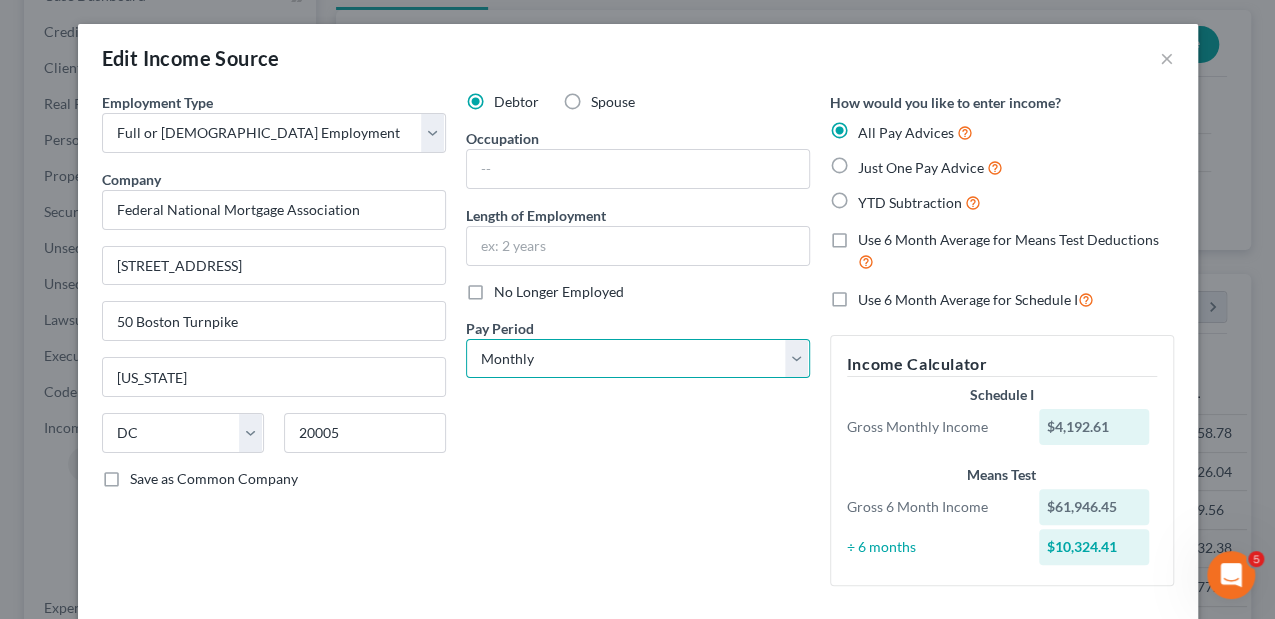 select on "1" 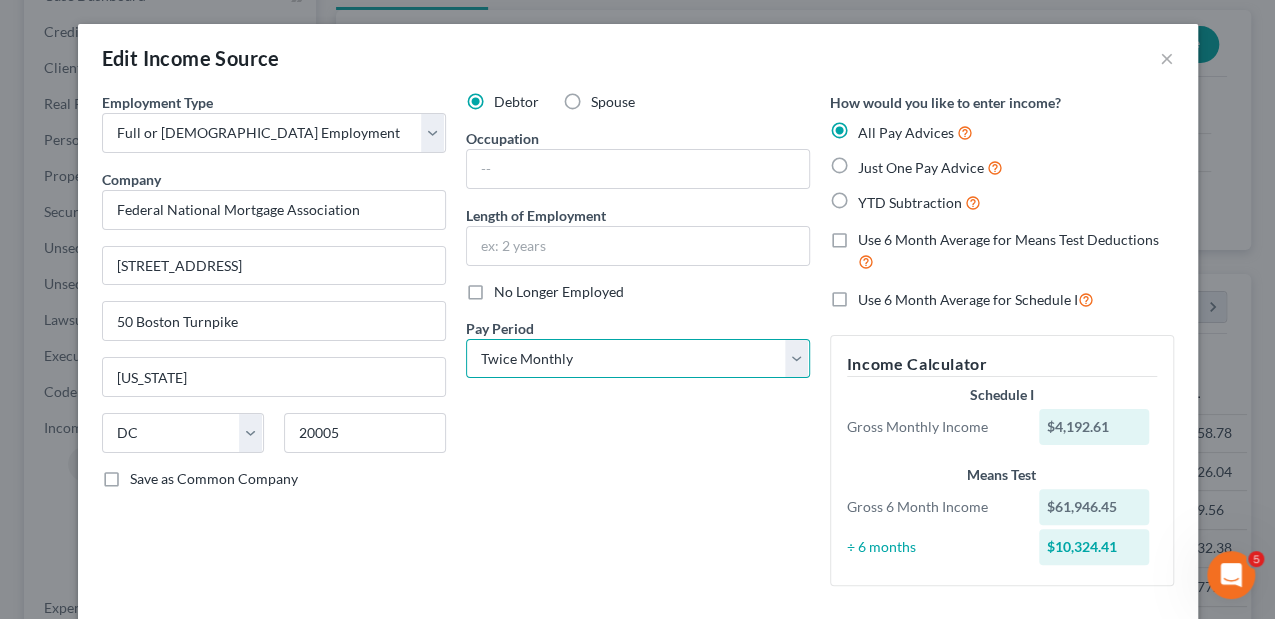 click on "Select Monthly Twice Monthly Every Other Week Weekly" at bounding box center [638, 359] 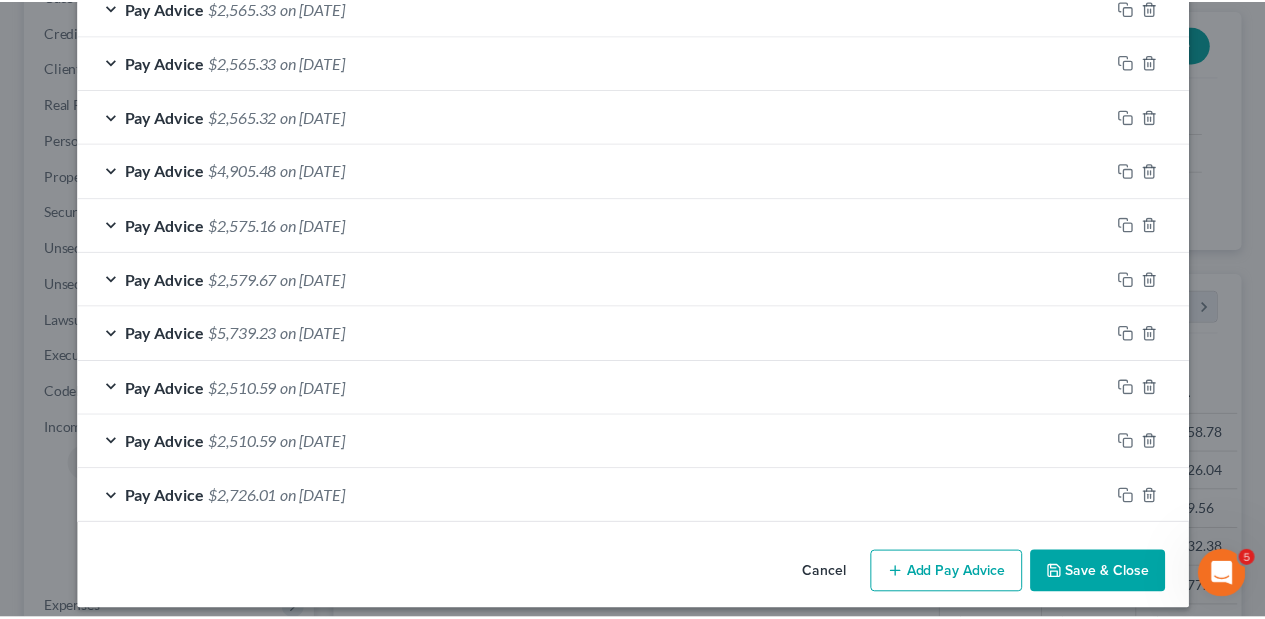 scroll, scrollTop: 828, scrollLeft: 0, axis: vertical 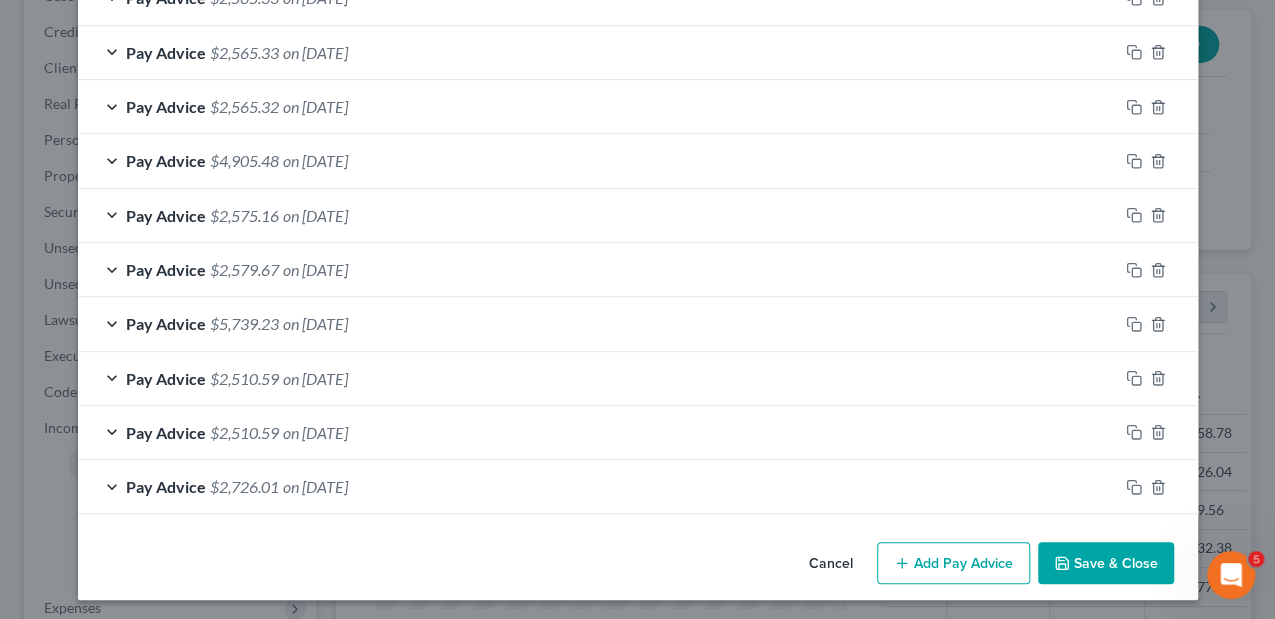 click on "Save & Close" at bounding box center [1106, 563] 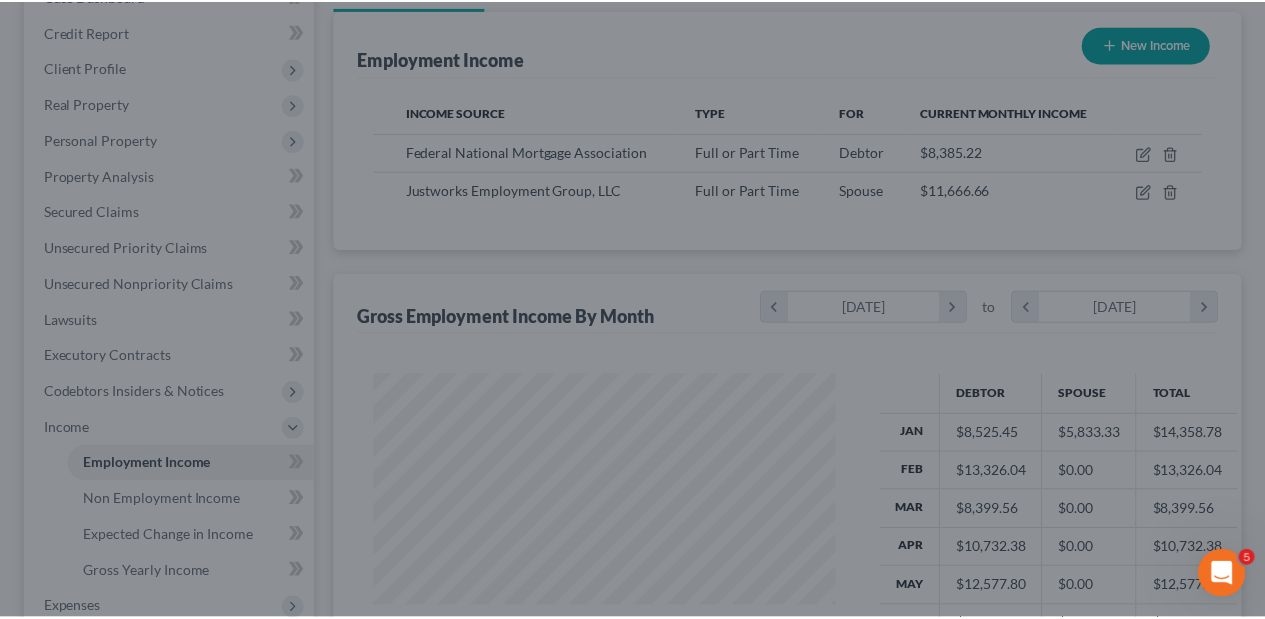 scroll, scrollTop: 356, scrollLeft: 506, axis: both 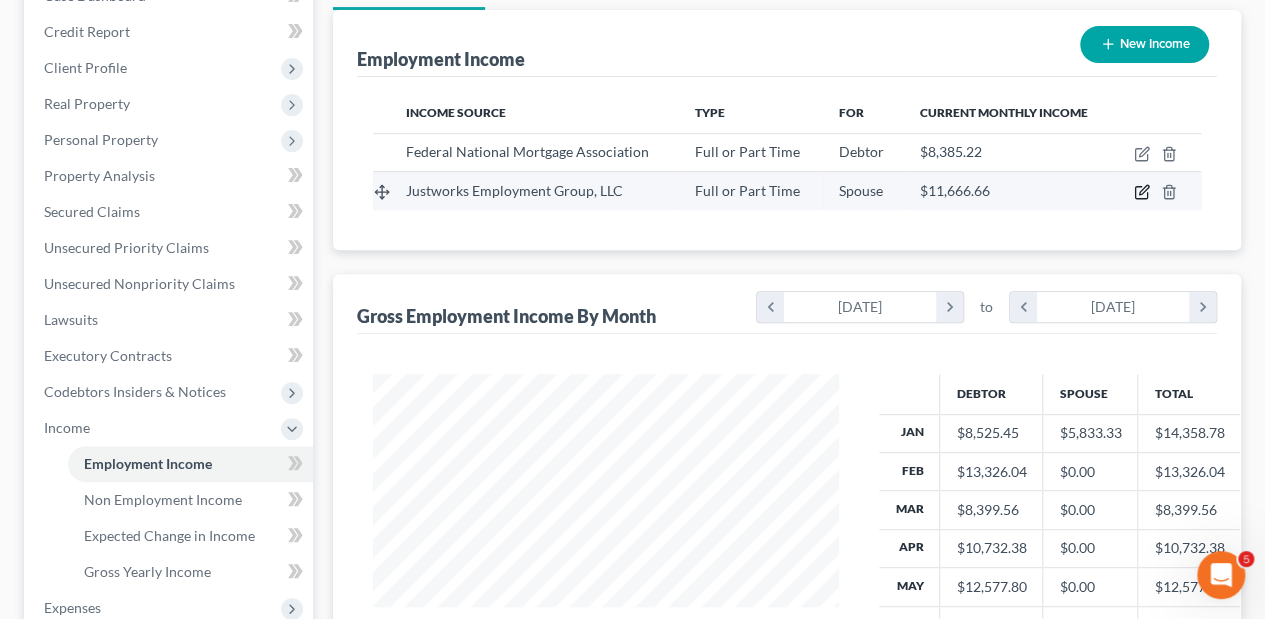 click 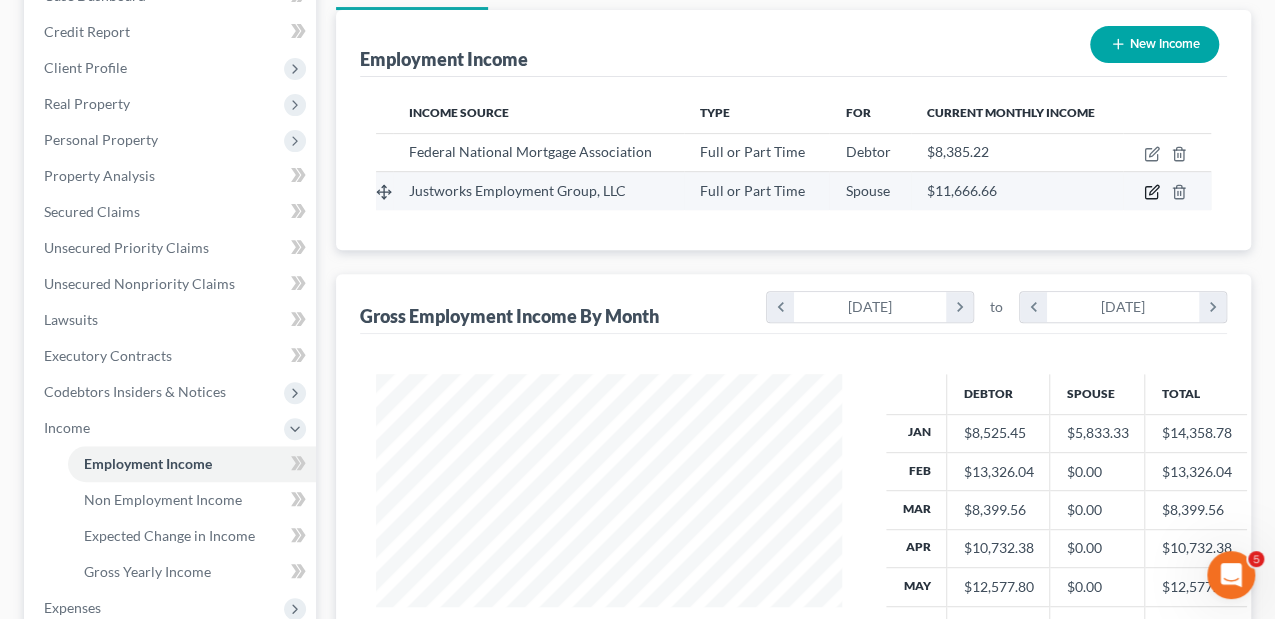 scroll, scrollTop: 999644, scrollLeft: 999489, axis: both 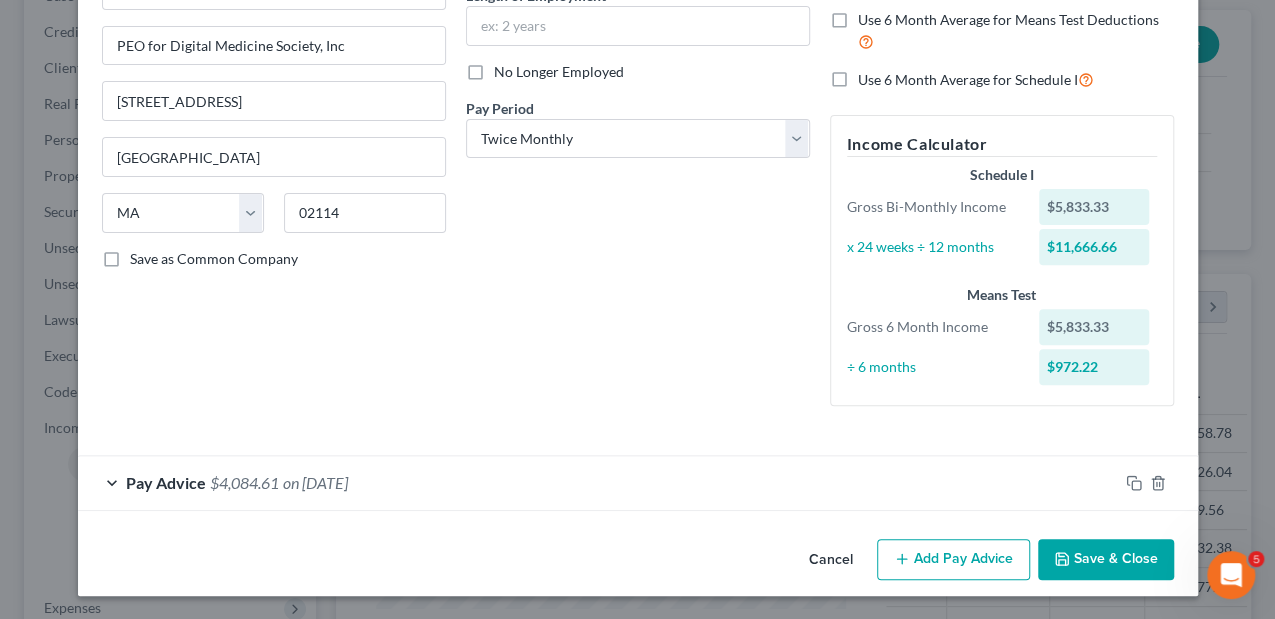 click on "Pay Advice $4,084.61 on [DATE]" at bounding box center [598, 482] 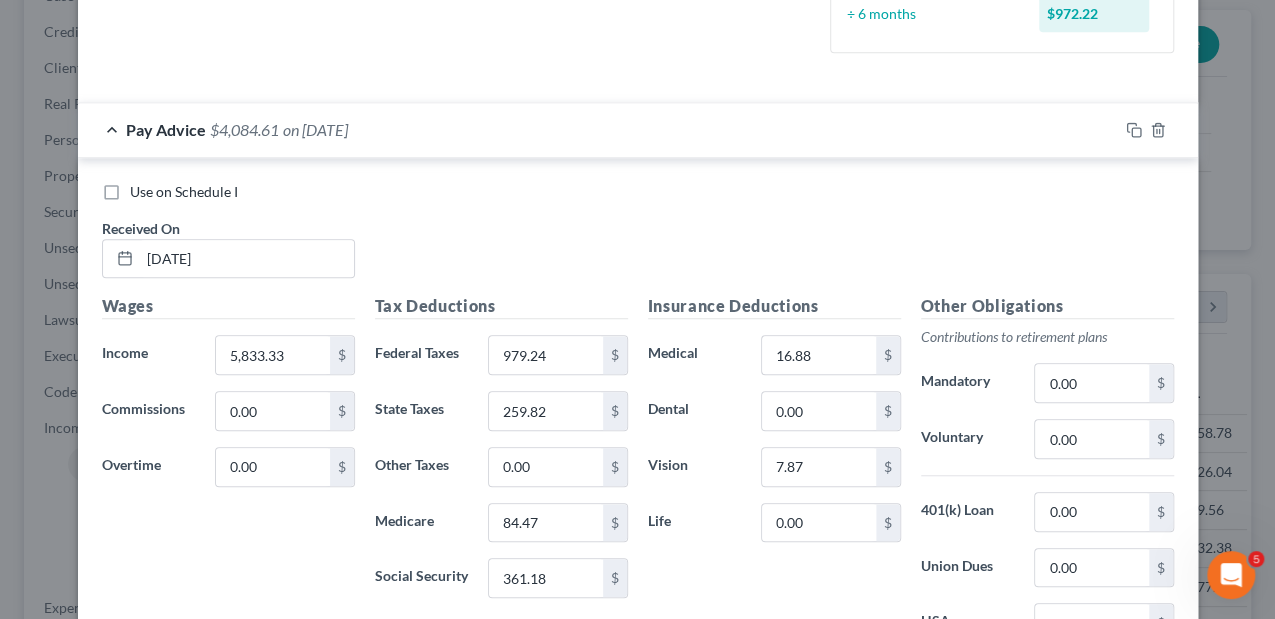 scroll, scrollTop: 604, scrollLeft: 0, axis: vertical 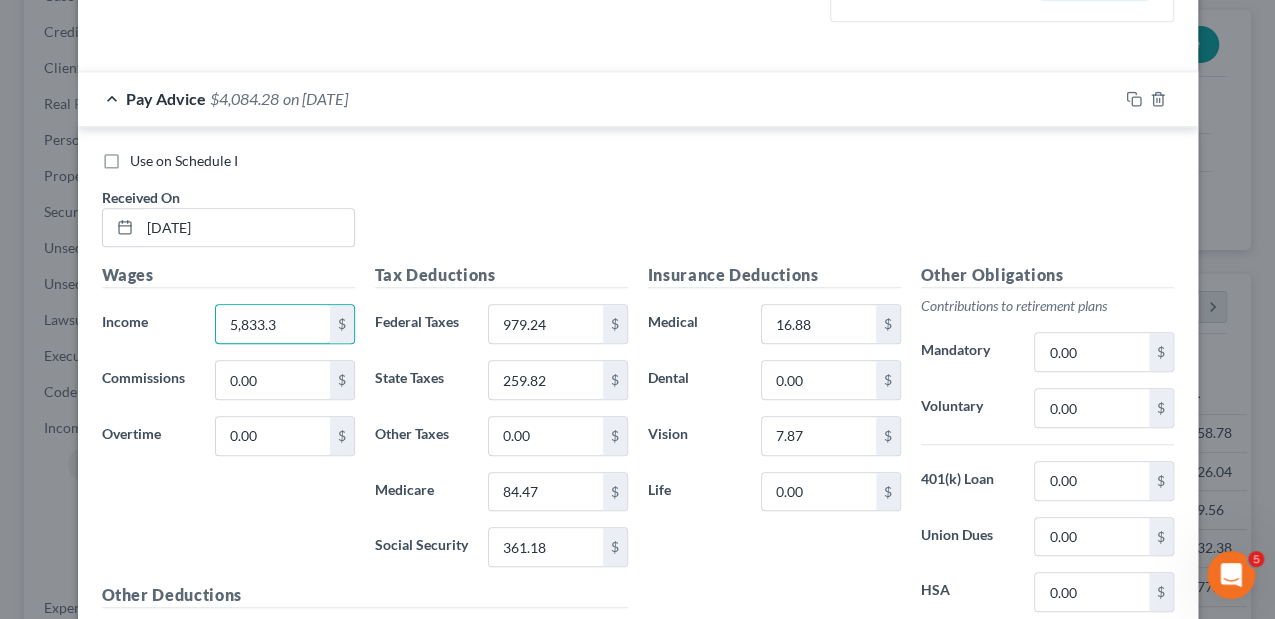 type on "5,833.33" 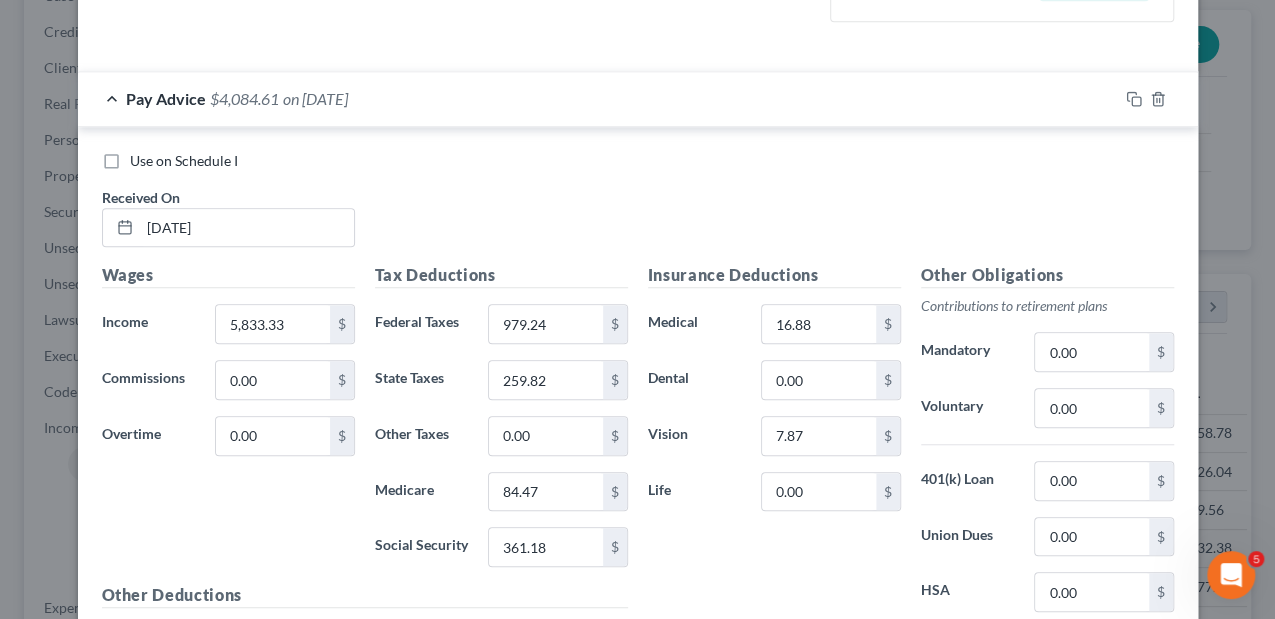 scroll, scrollTop: 671, scrollLeft: 0, axis: vertical 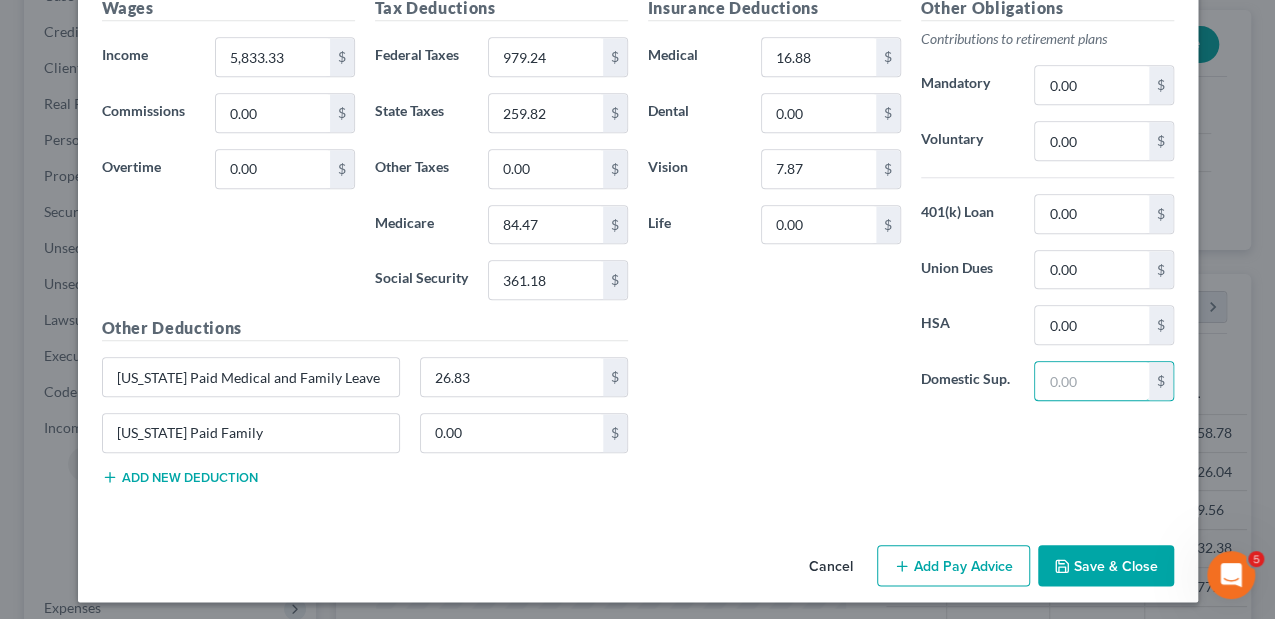 type 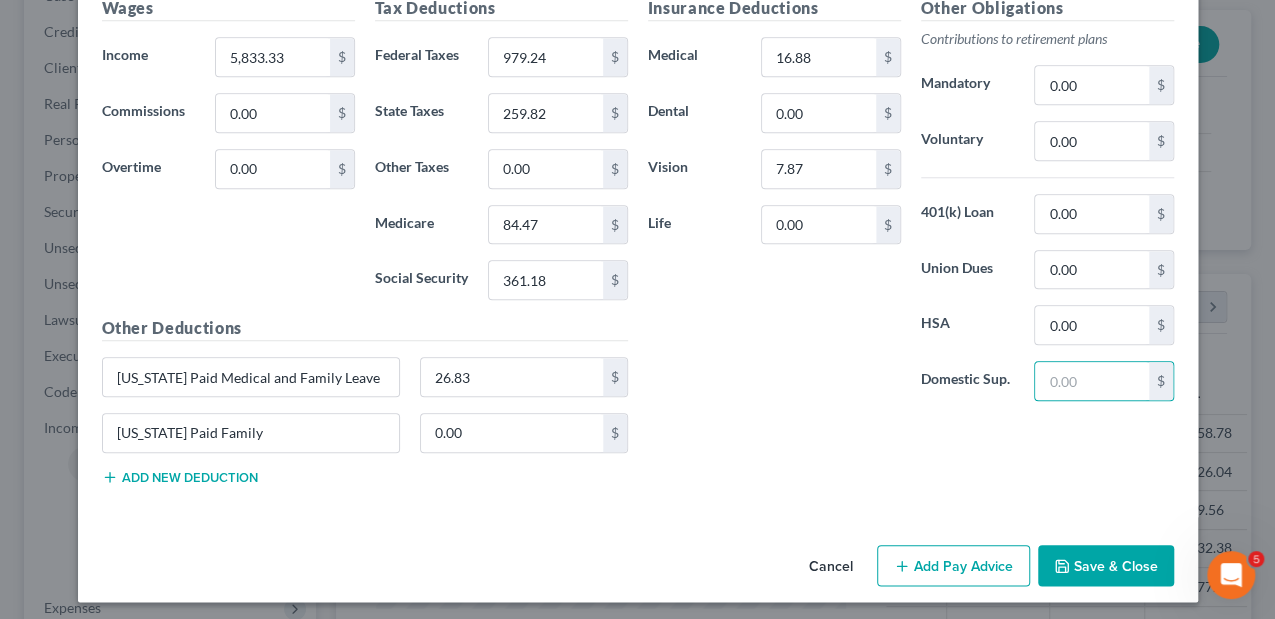 click on "Save & Close" at bounding box center [1106, 566] 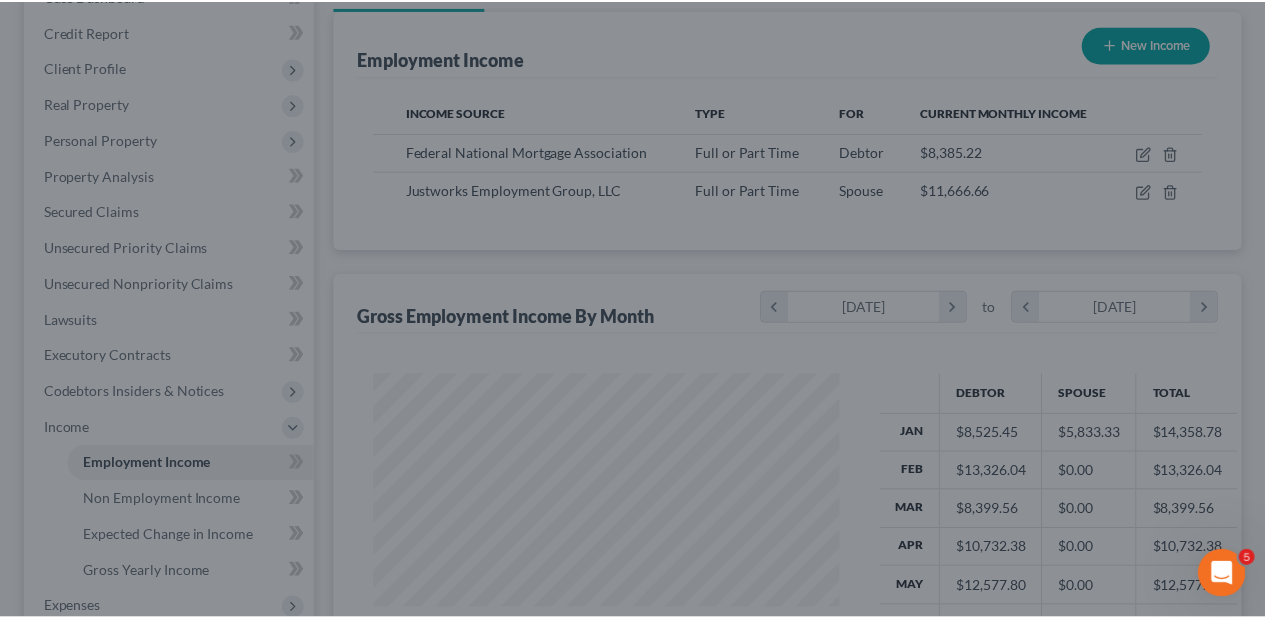 scroll, scrollTop: 356, scrollLeft: 506, axis: both 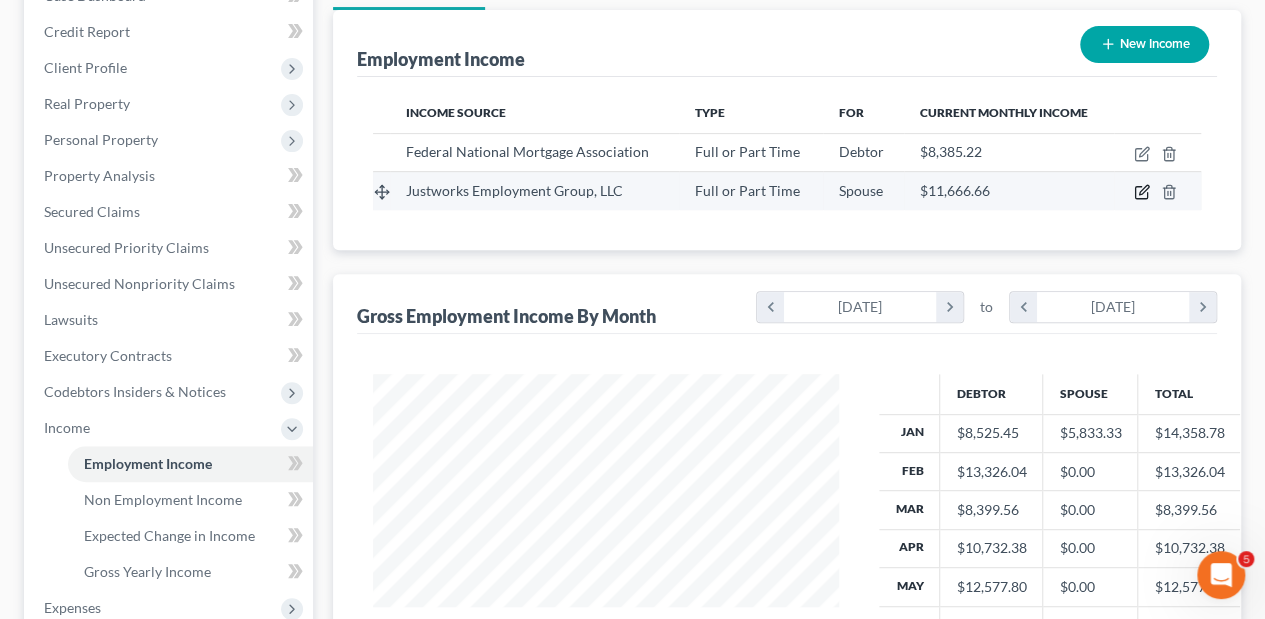 click 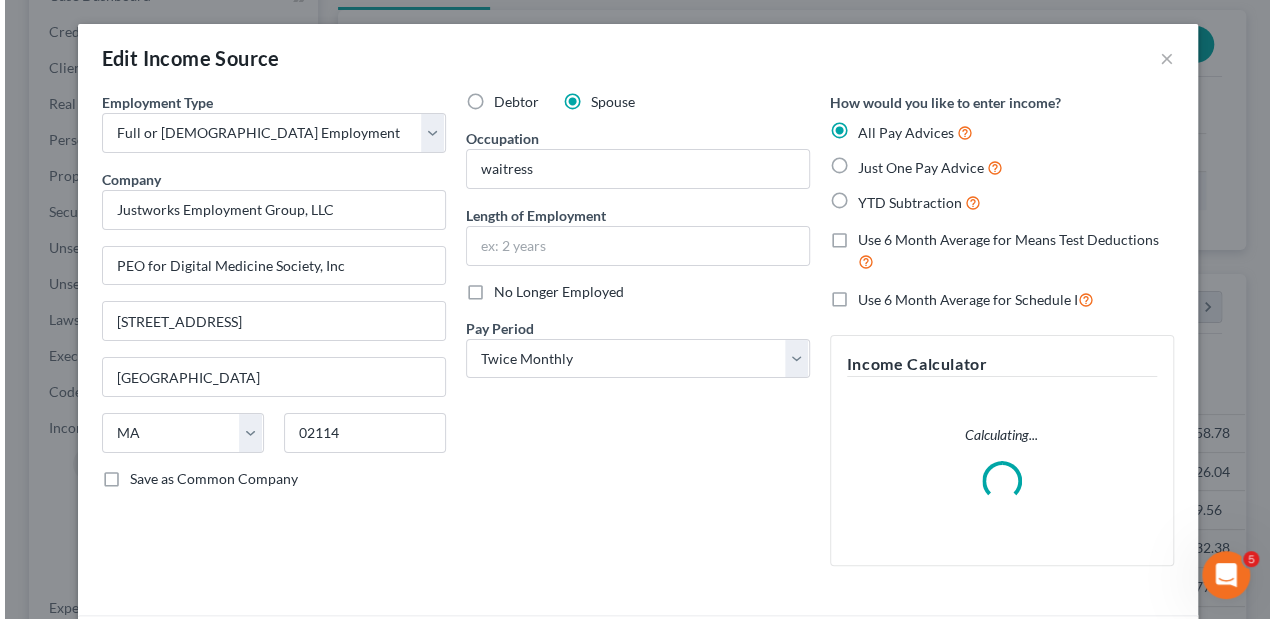 scroll, scrollTop: 999644, scrollLeft: 999489, axis: both 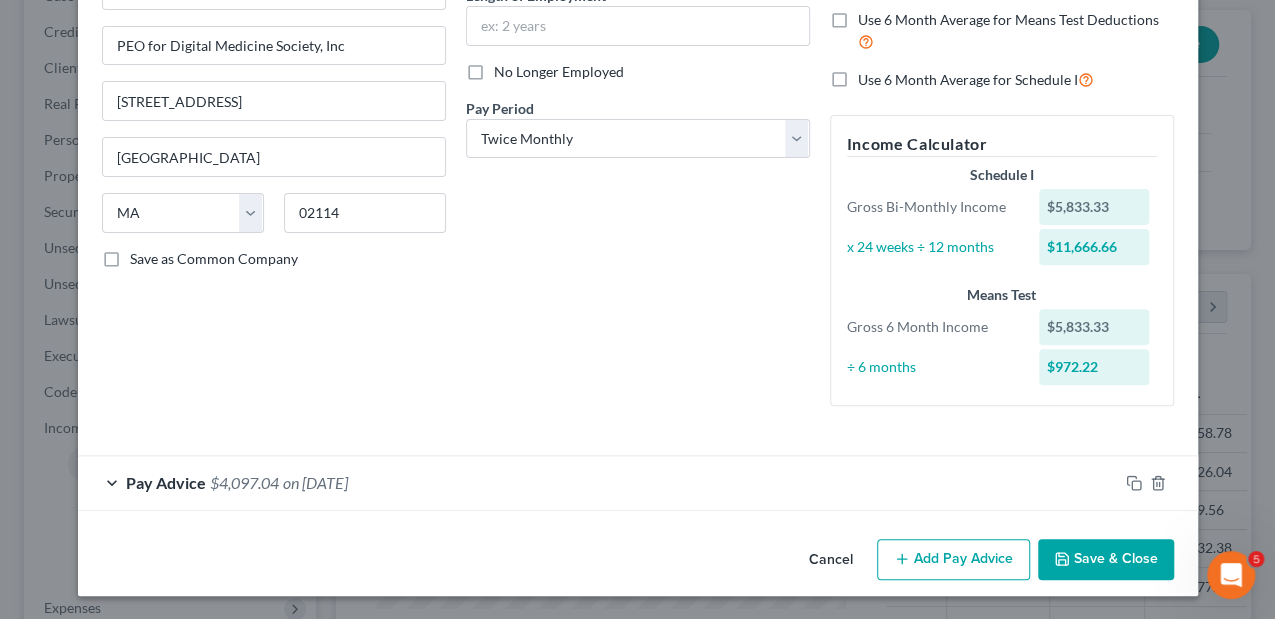 click on "Add Pay Advice" at bounding box center [953, 560] 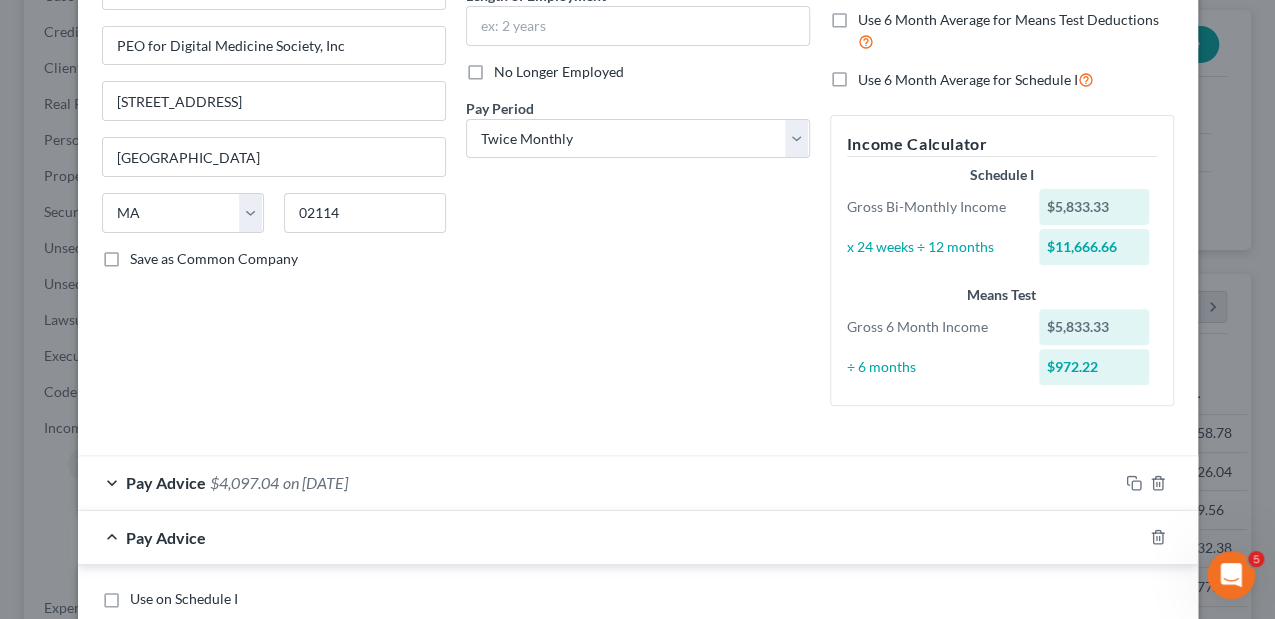 scroll, scrollTop: 420, scrollLeft: 0, axis: vertical 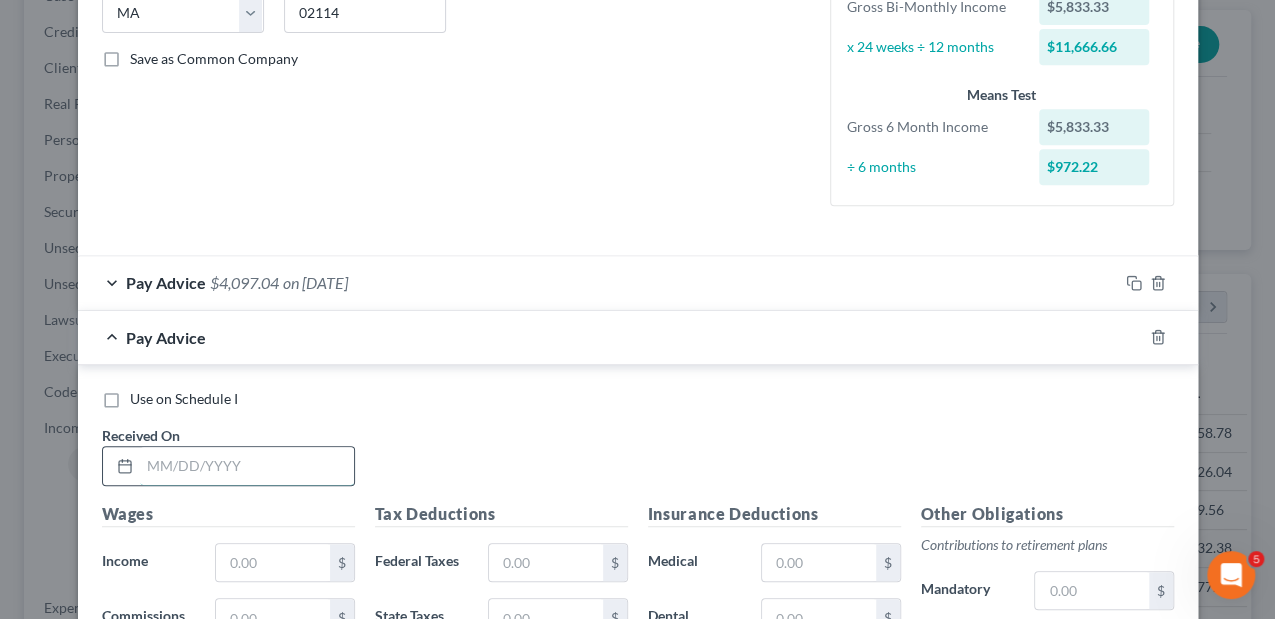 click at bounding box center (247, 466) 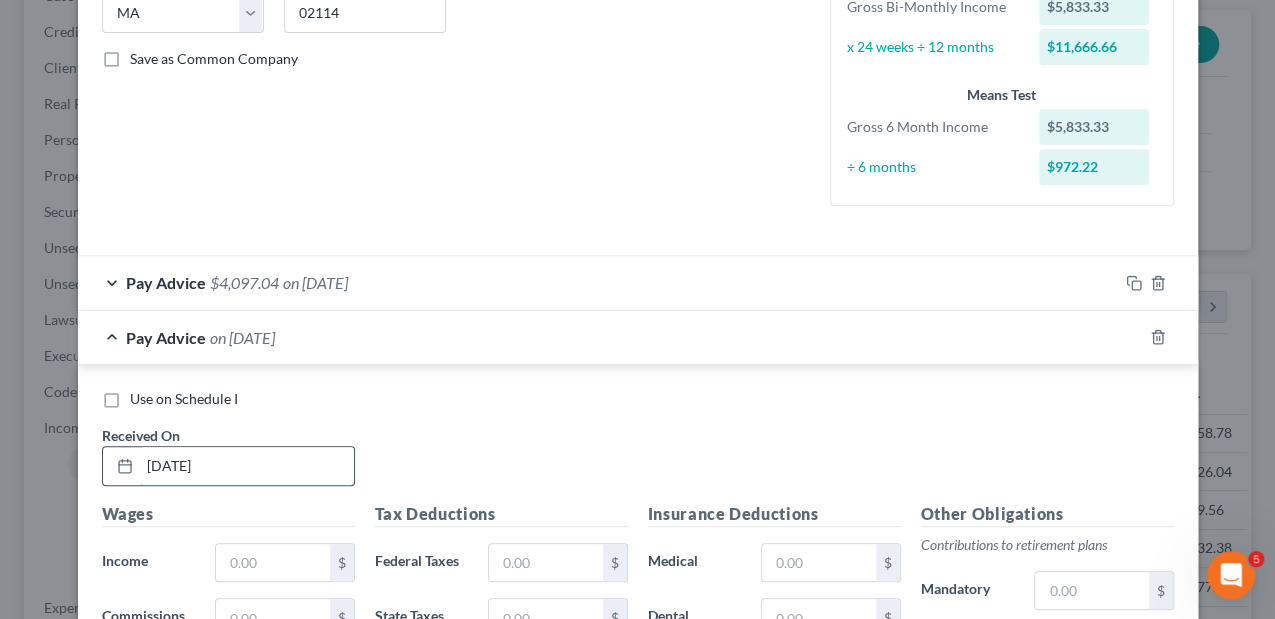 type on "[DATE]" 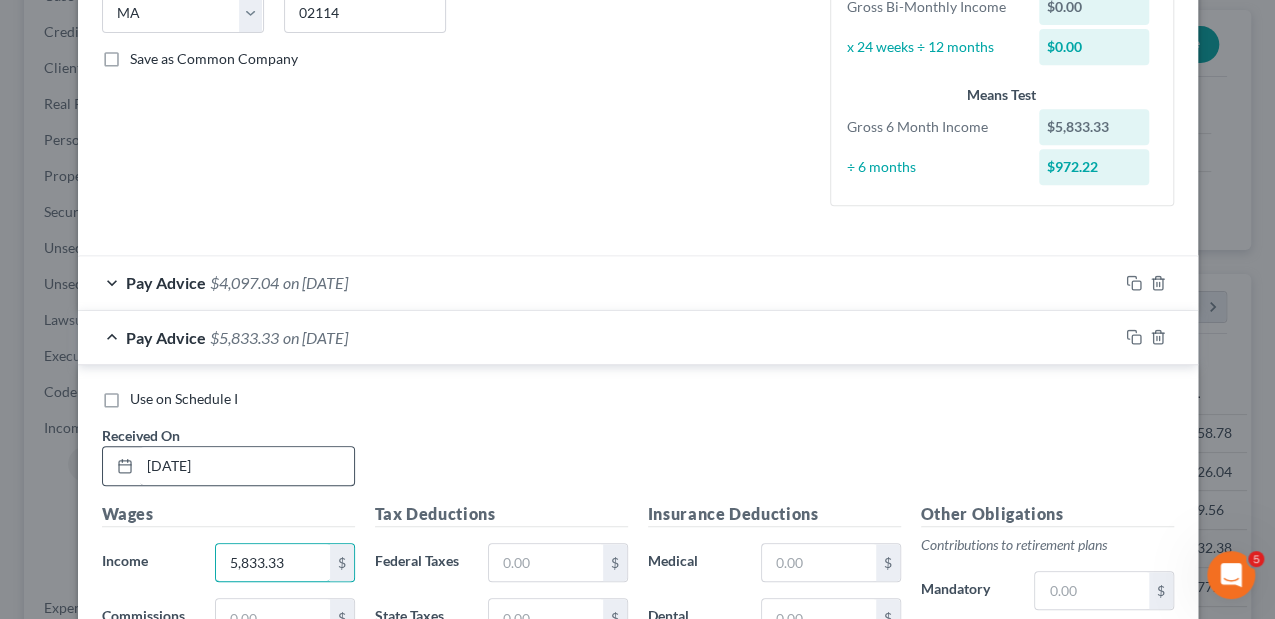 type on "5,833.33" 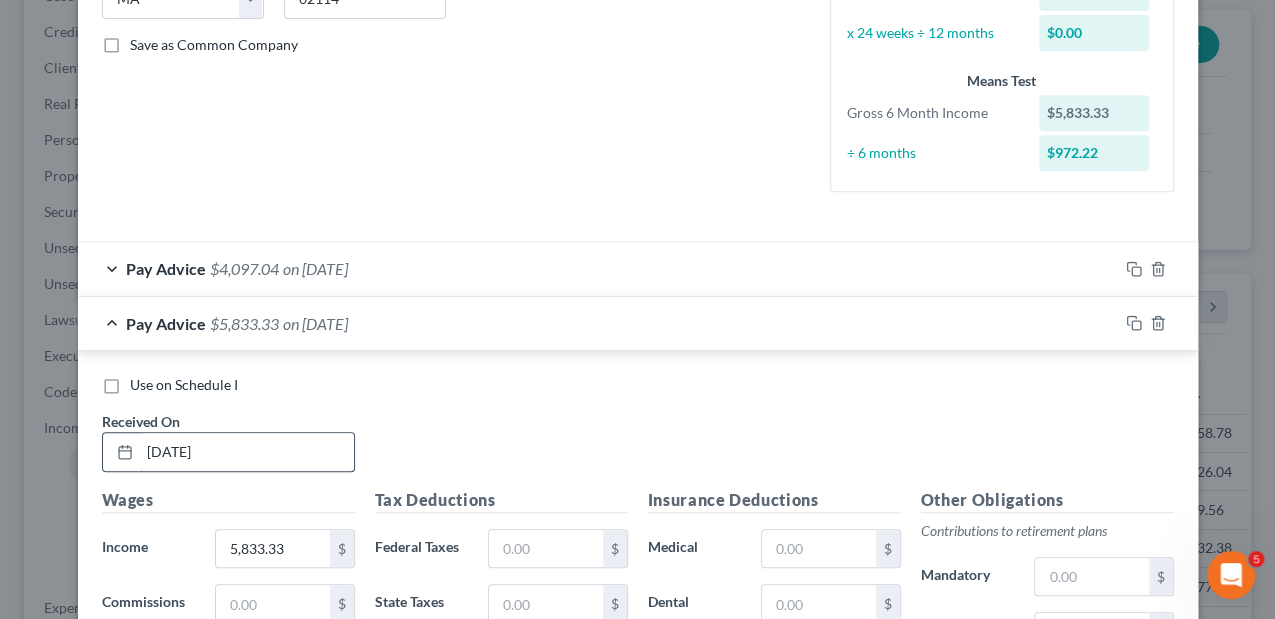 scroll, scrollTop: 780, scrollLeft: 0, axis: vertical 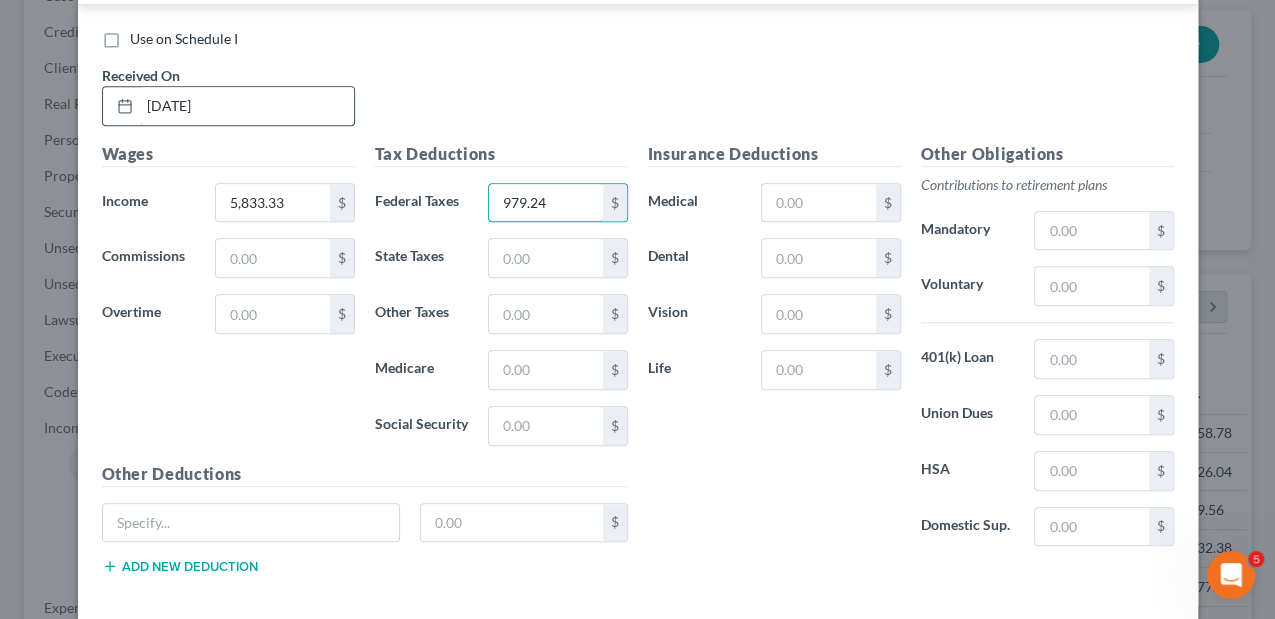 type on "979.24" 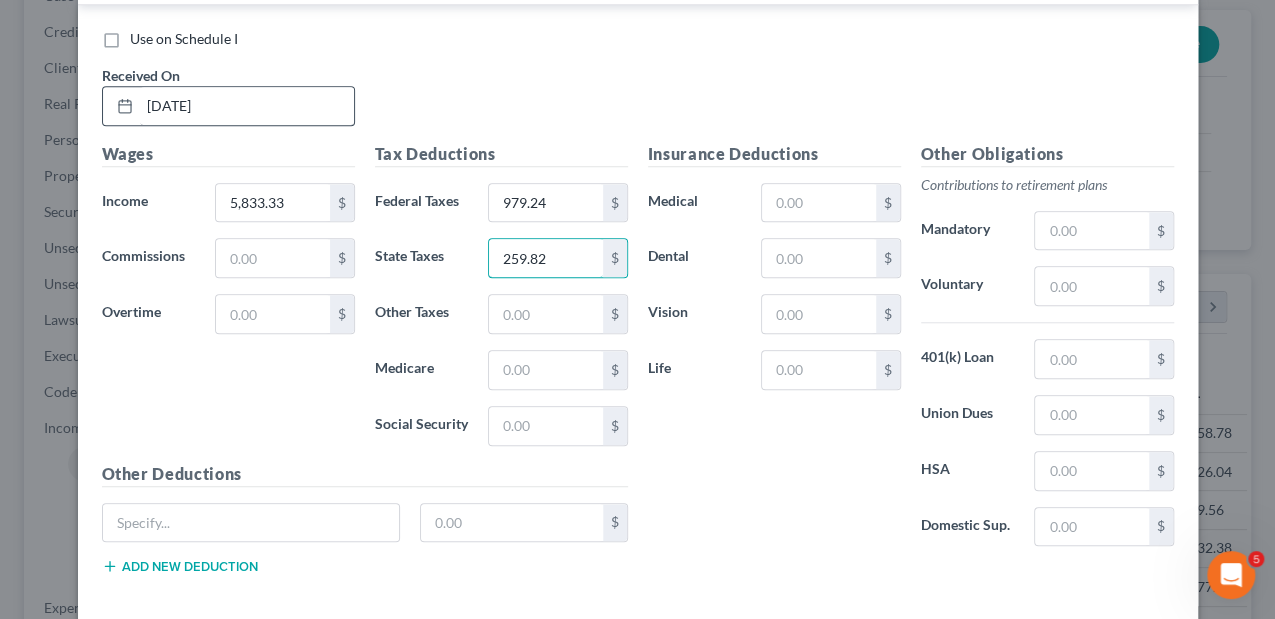 type on "259.82" 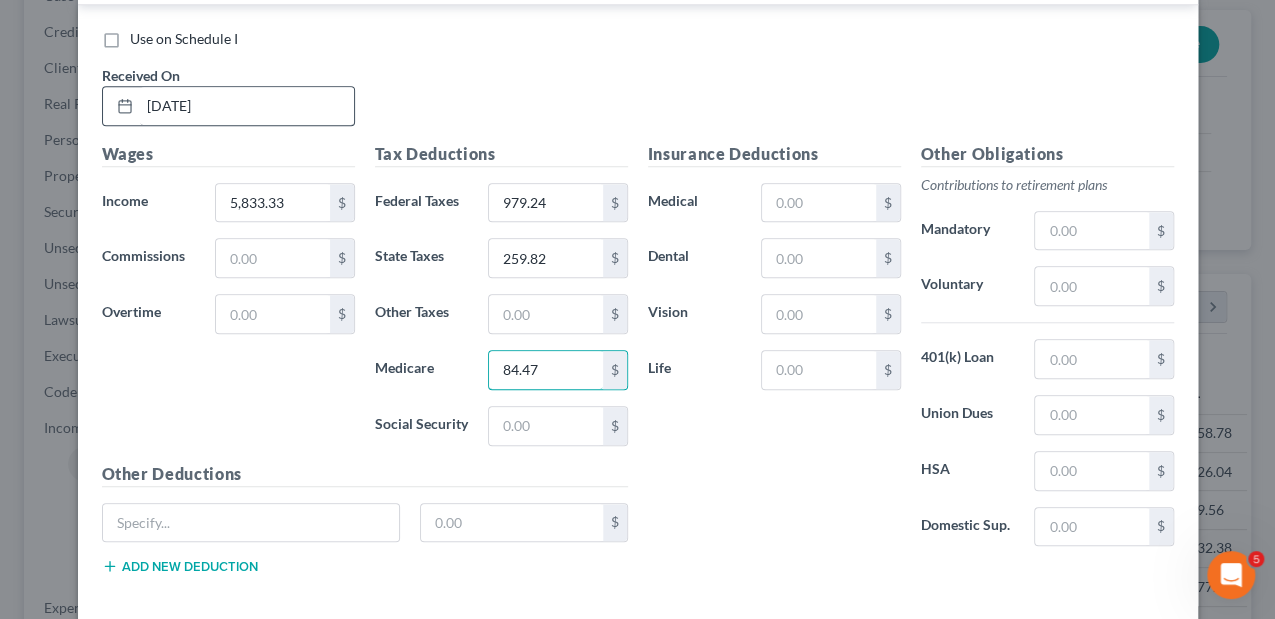 type on "84.47" 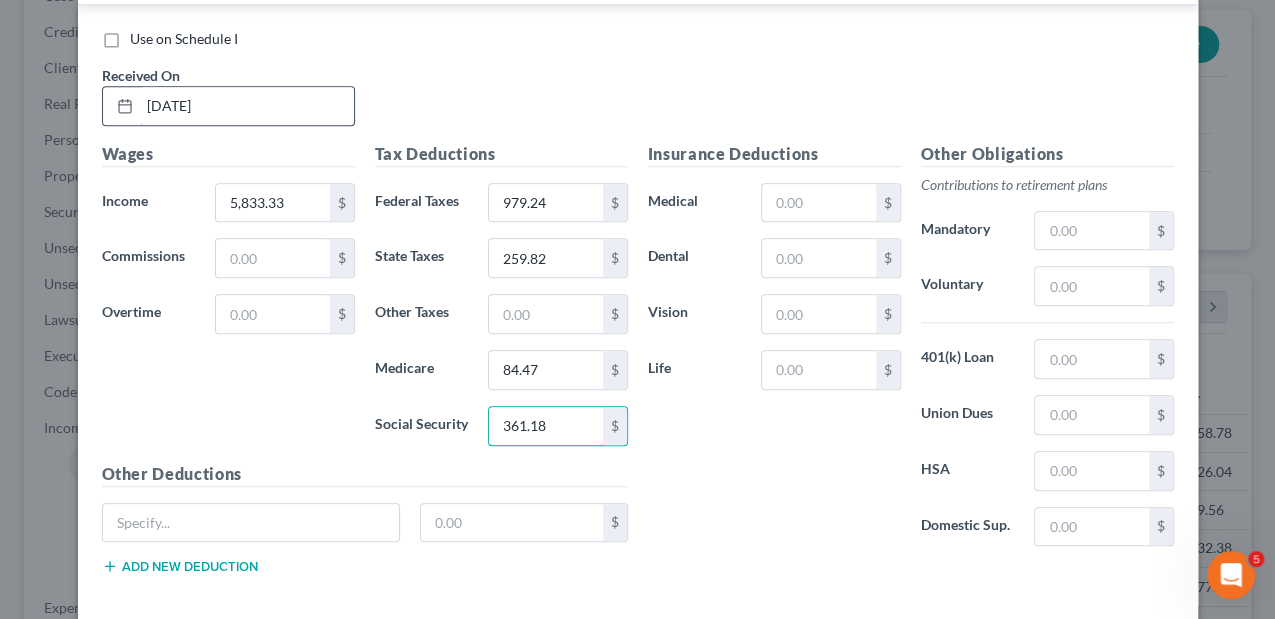 type on "361.18" 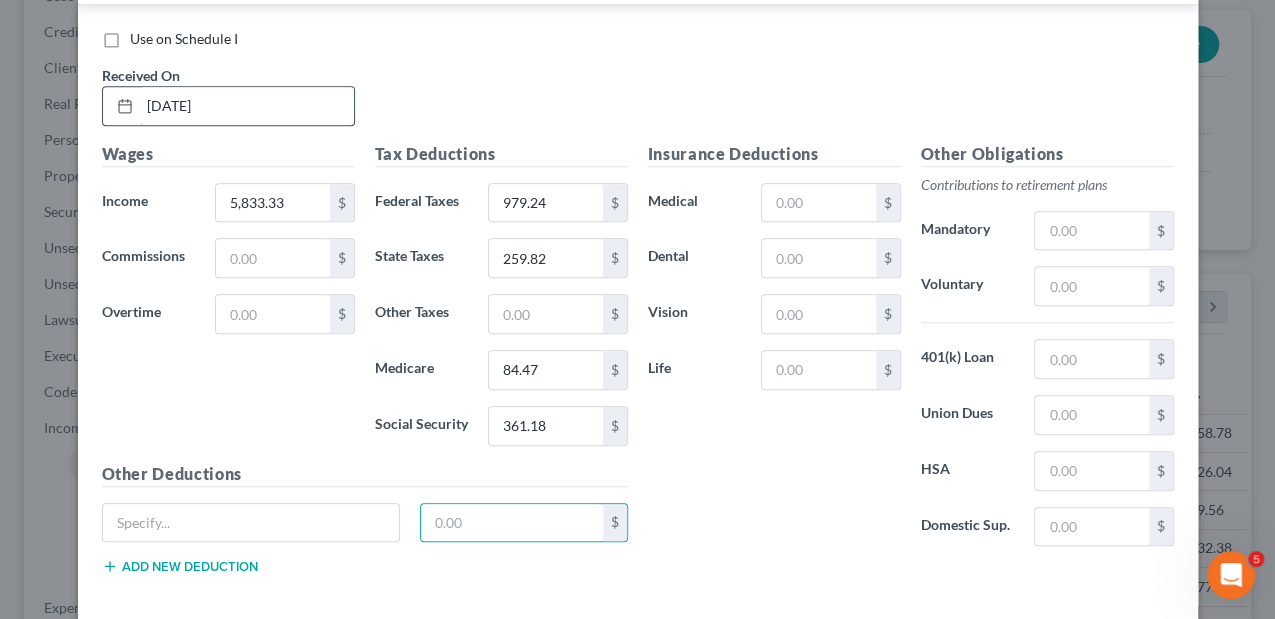 type 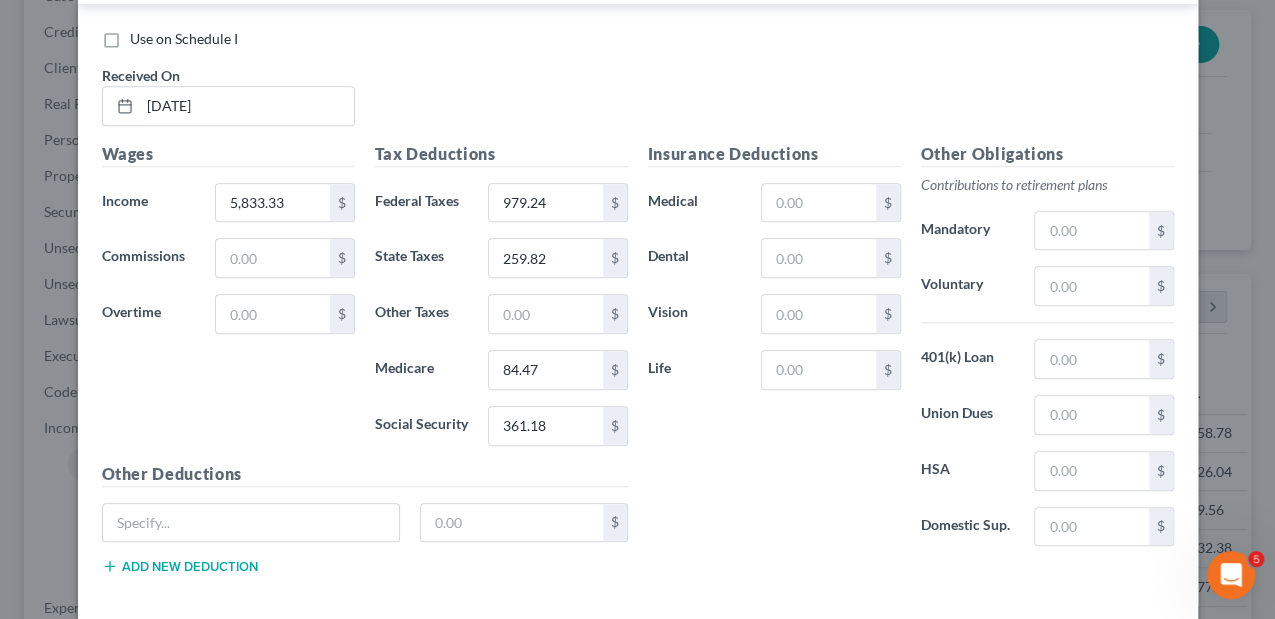 click on "Add new deduction" at bounding box center [180, 566] 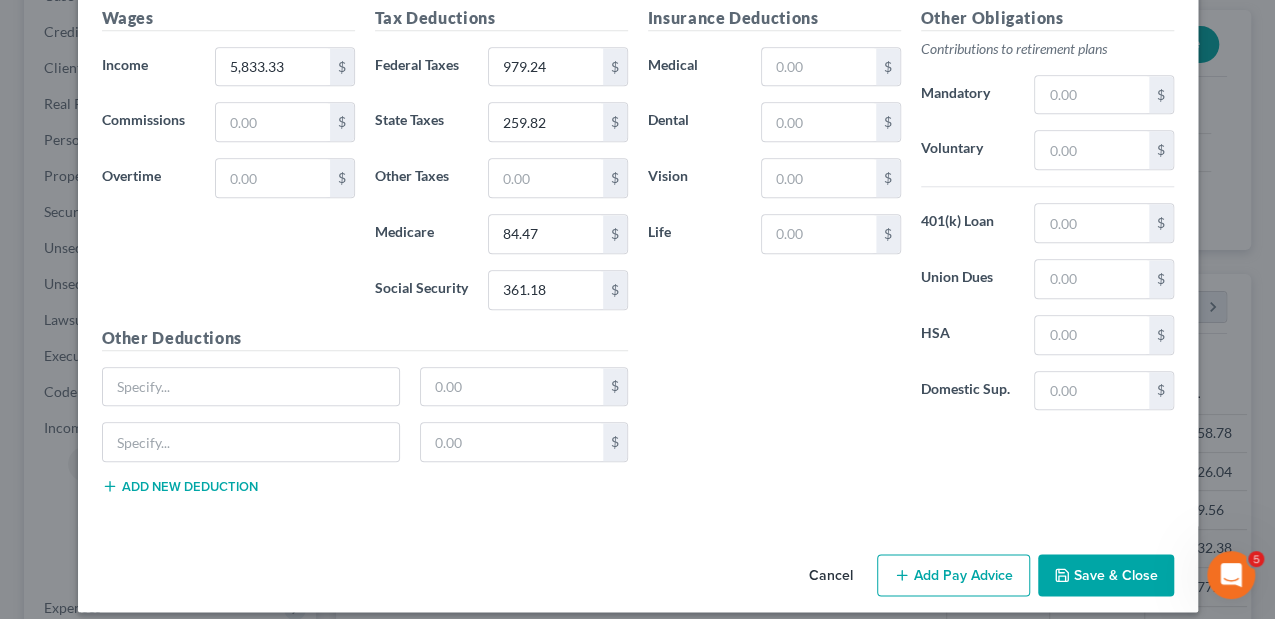 scroll, scrollTop: 925, scrollLeft: 0, axis: vertical 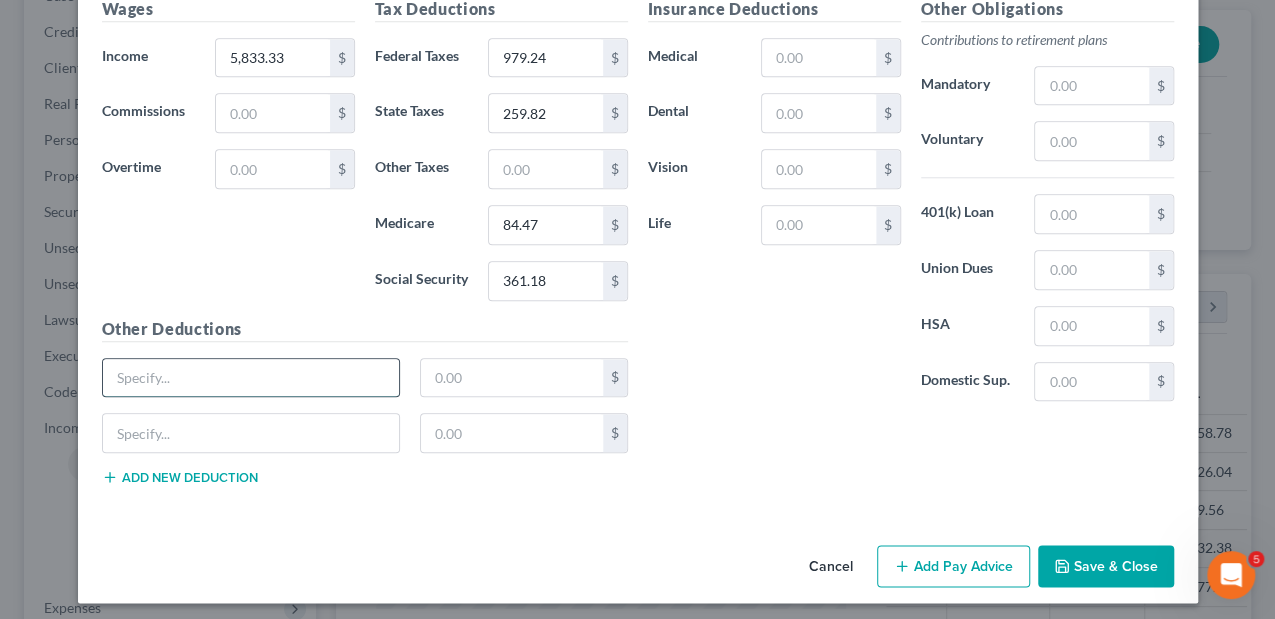 click at bounding box center [251, 378] 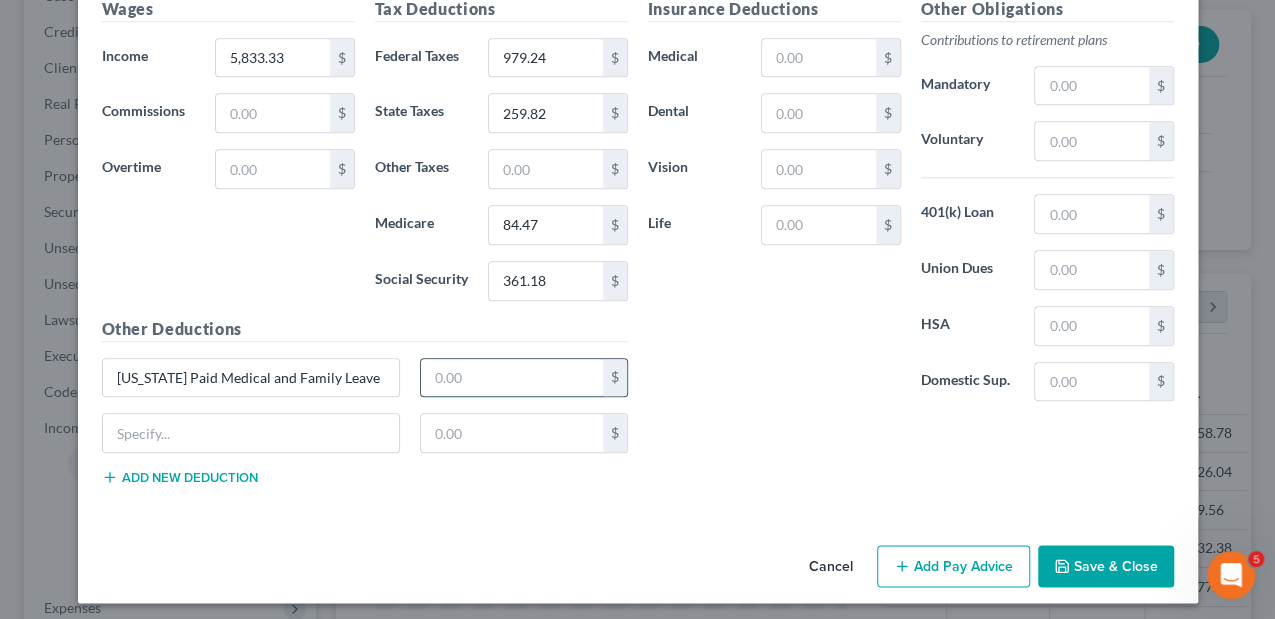 click at bounding box center (512, 378) 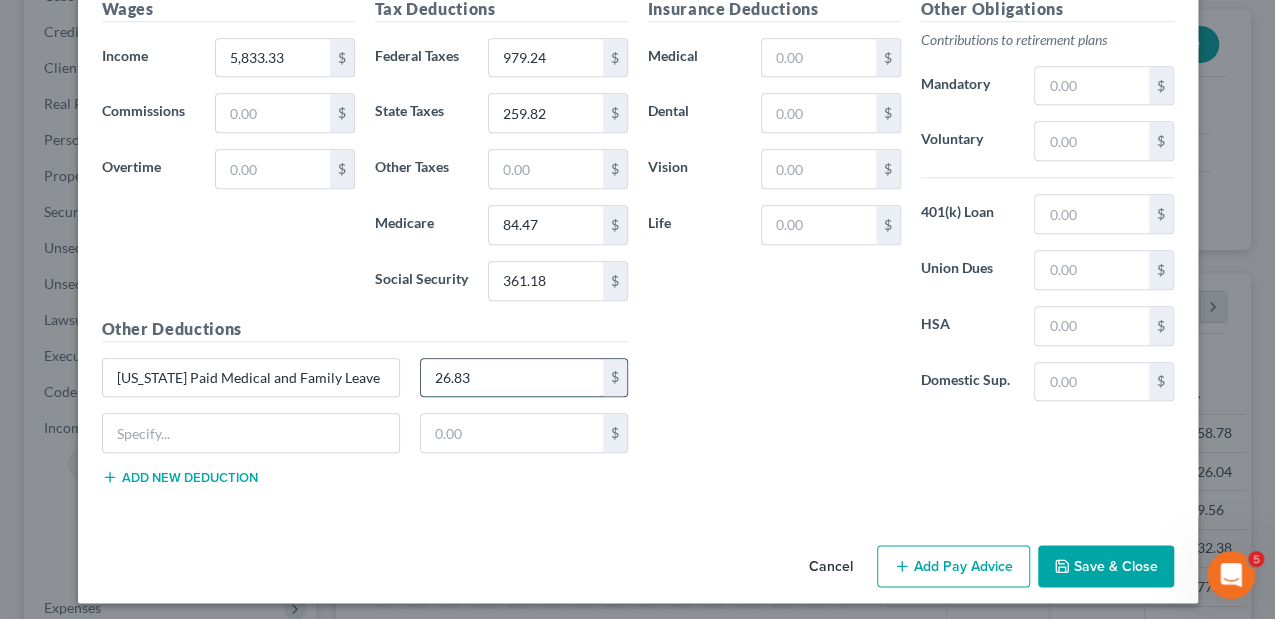 type on "26.83" 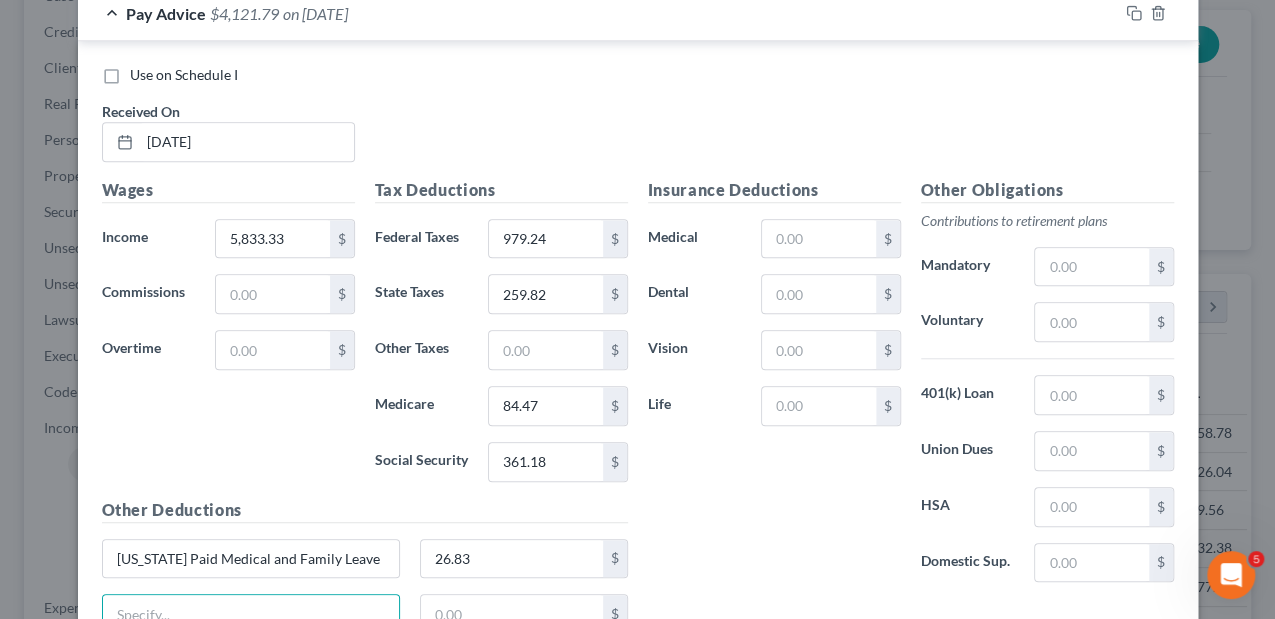 scroll, scrollTop: 725, scrollLeft: 0, axis: vertical 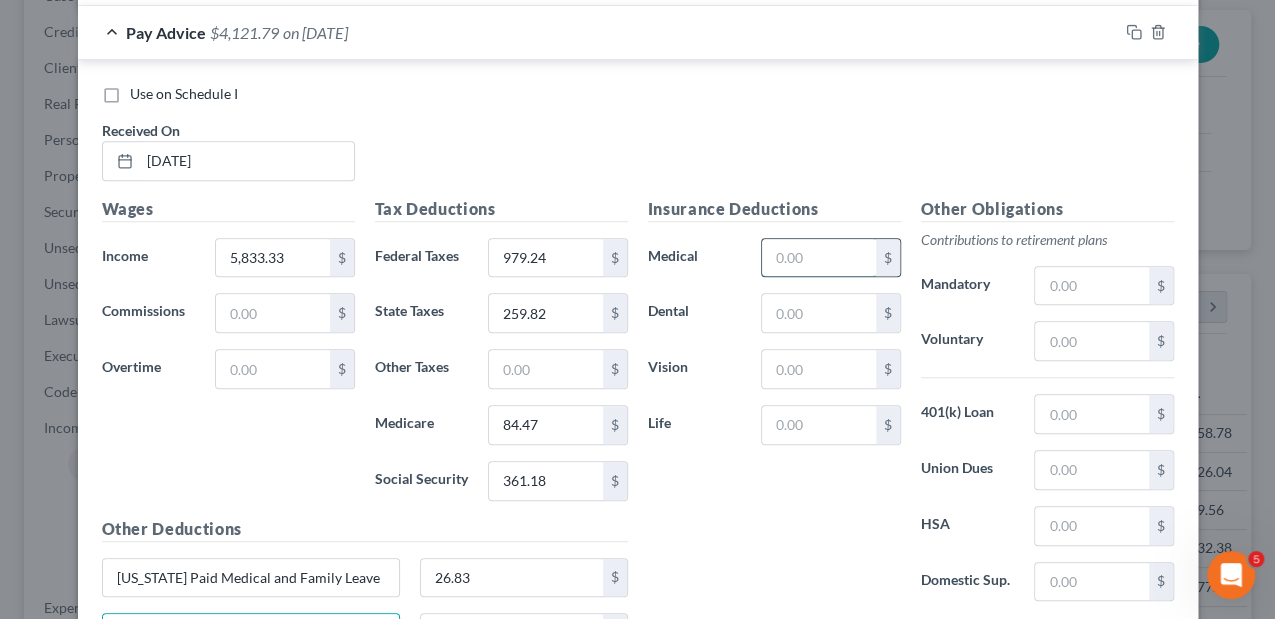 click at bounding box center [818, 258] 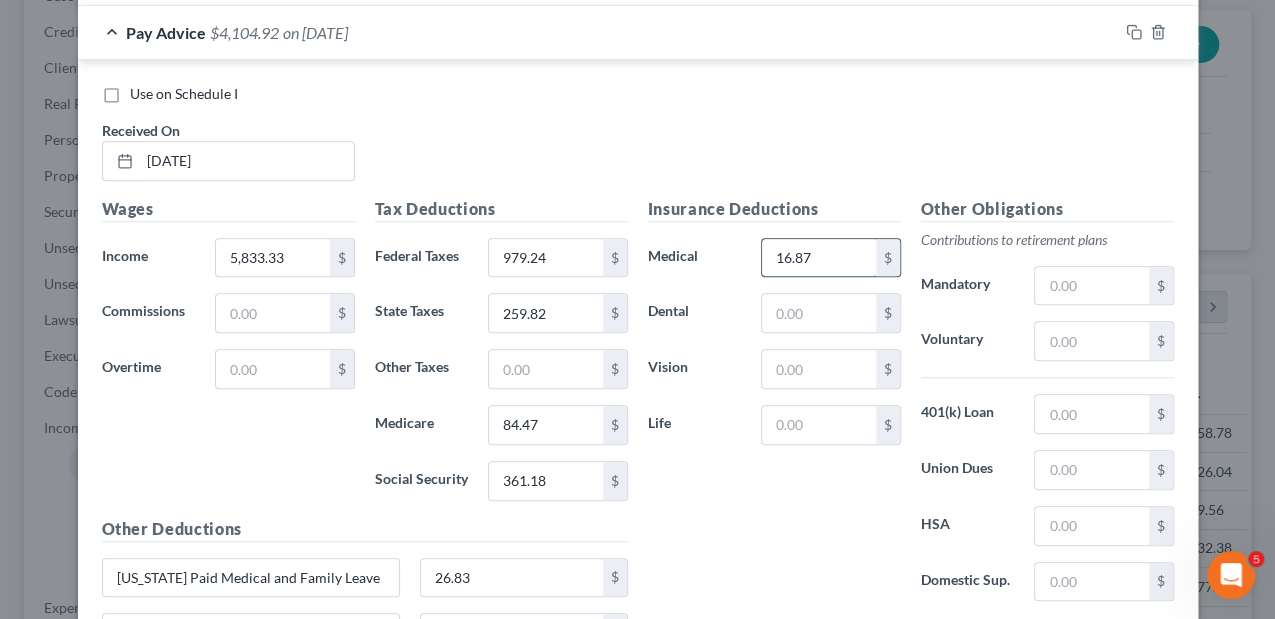 type on "16.87" 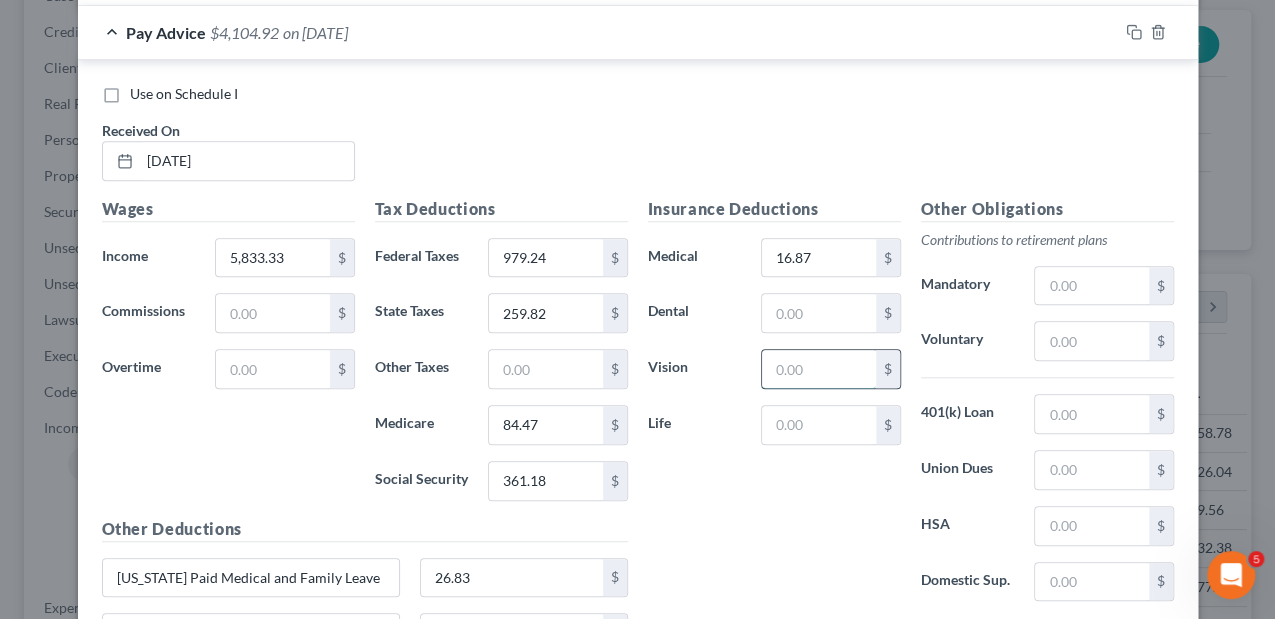 click at bounding box center (818, 369) 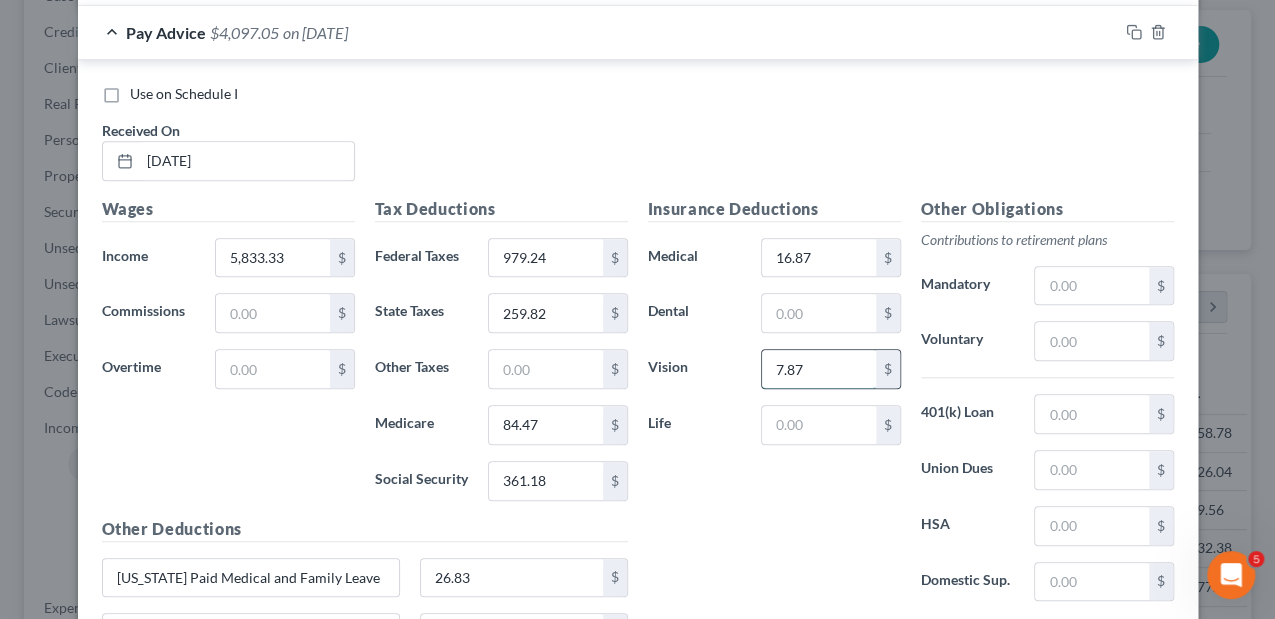 type on "7.87" 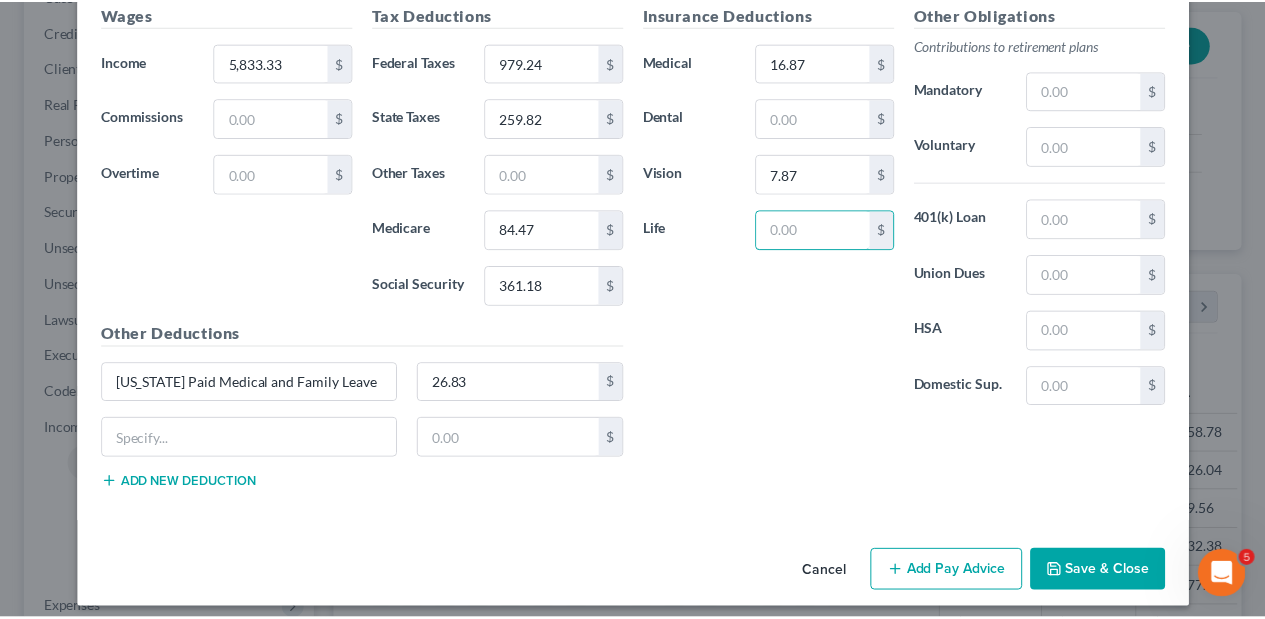 scroll, scrollTop: 925, scrollLeft: 0, axis: vertical 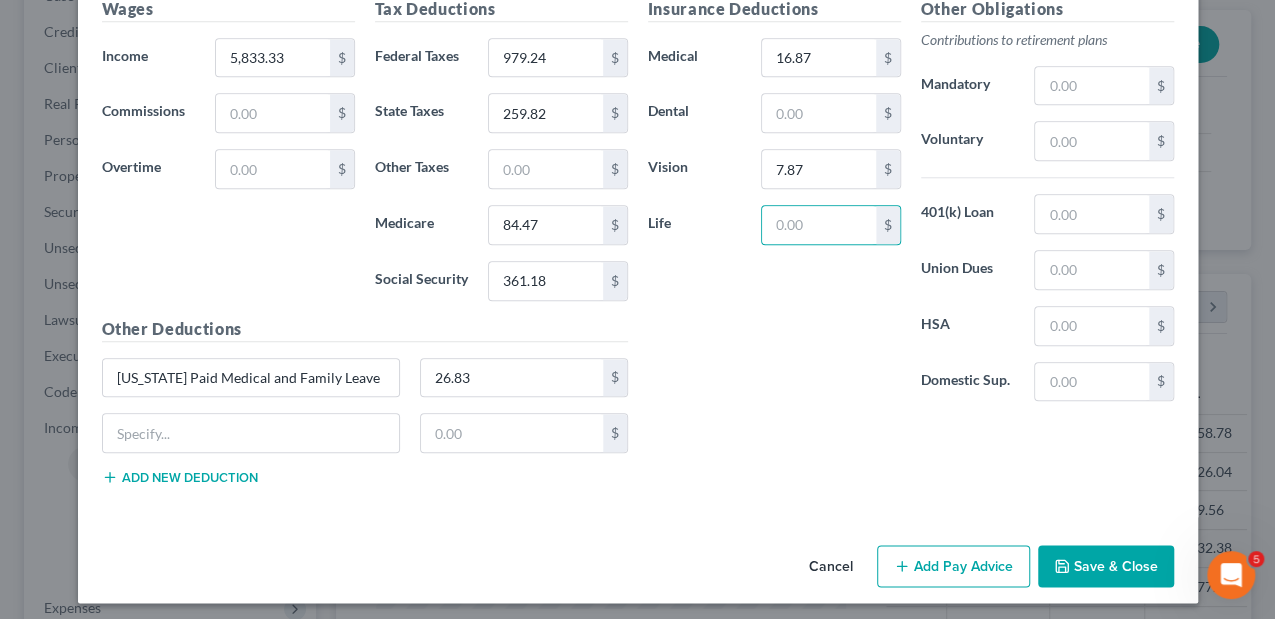click on "Save & Close" at bounding box center (1106, 566) 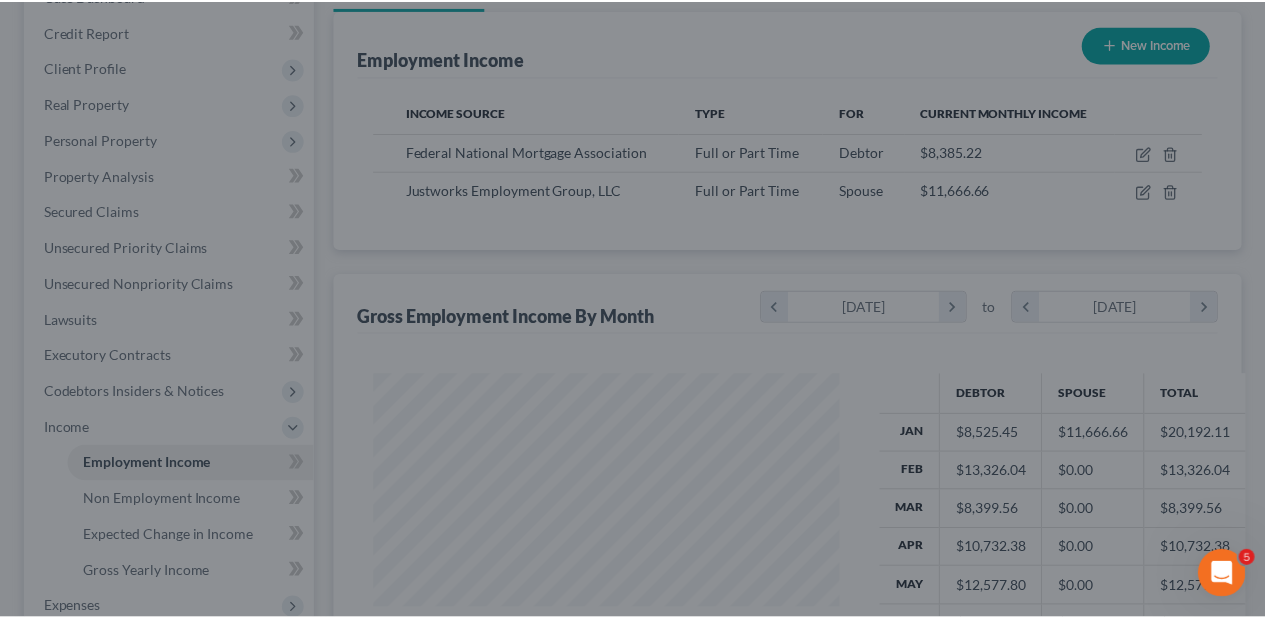 scroll, scrollTop: 356, scrollLeft: 506, axis: both 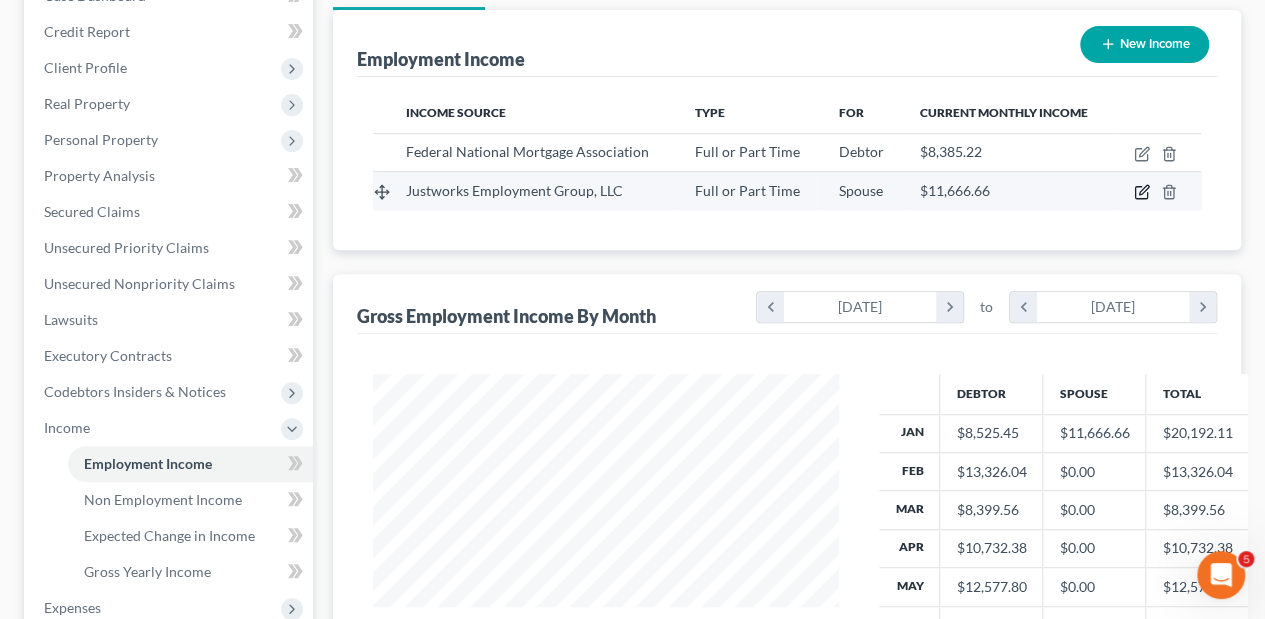 click 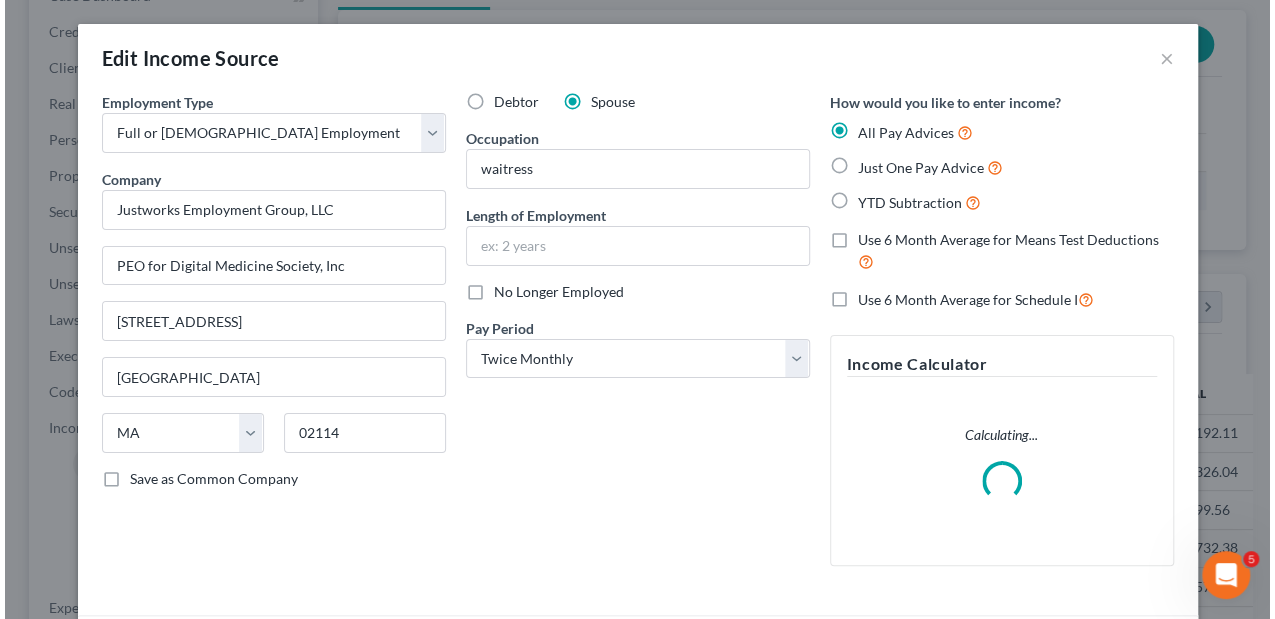 scroll, scrollTop: 999644, scrollLeft: 999489, axis: both 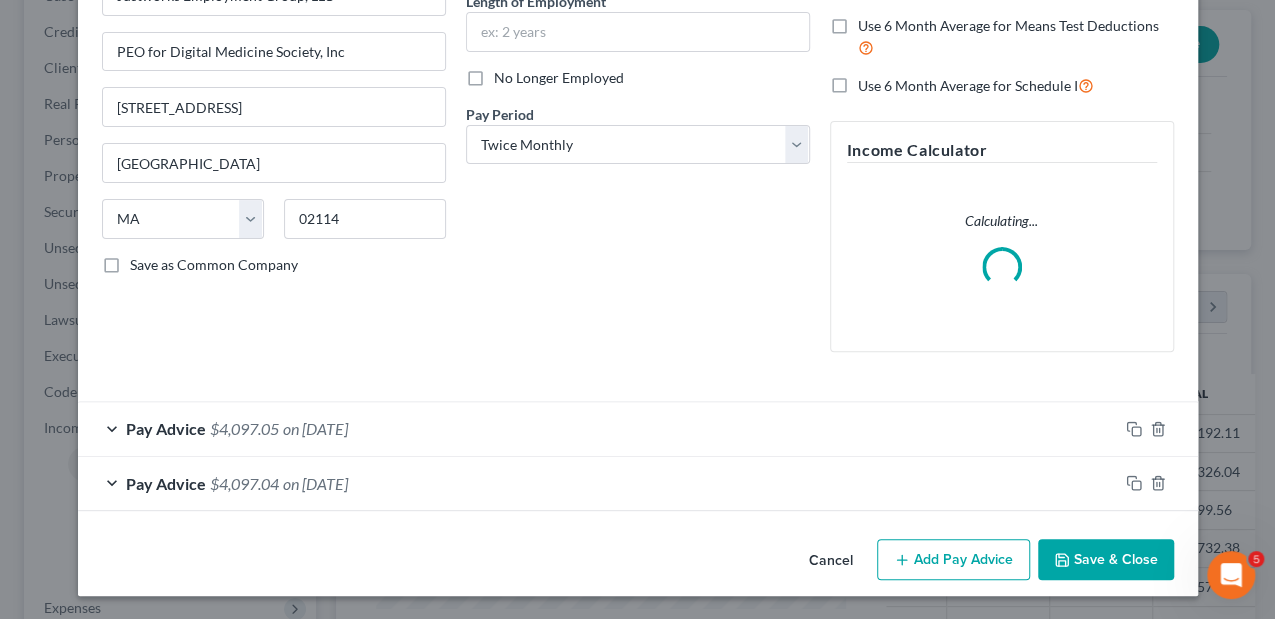 click on "Add Pay Advice" at bounding box center [953, 560] 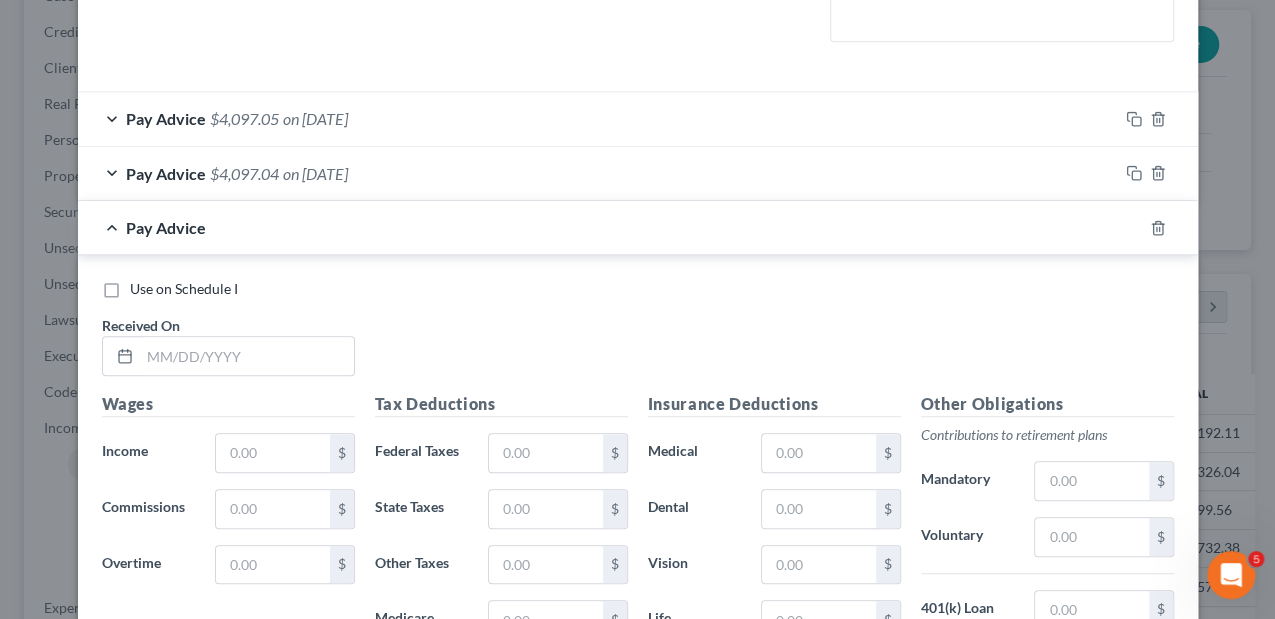 scroll, scrollTop: 547, scrollLeft: 0, axis: vertical 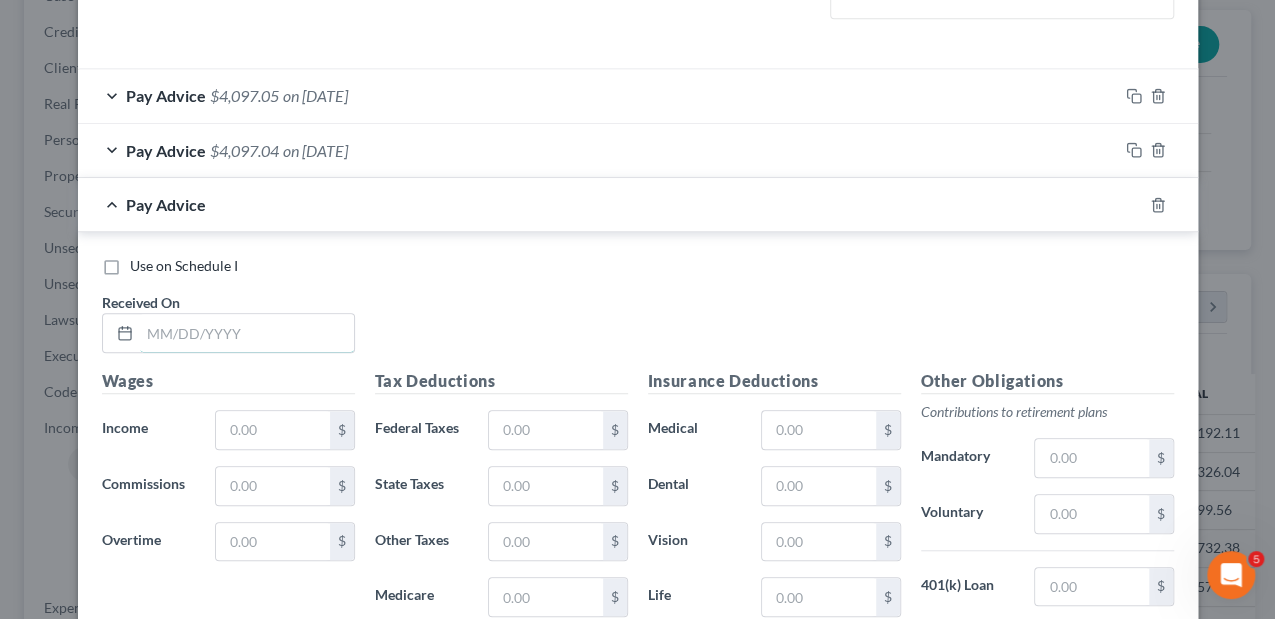 click on "Use on Schedule I
Received On
*" at bounding box center [638, 312] 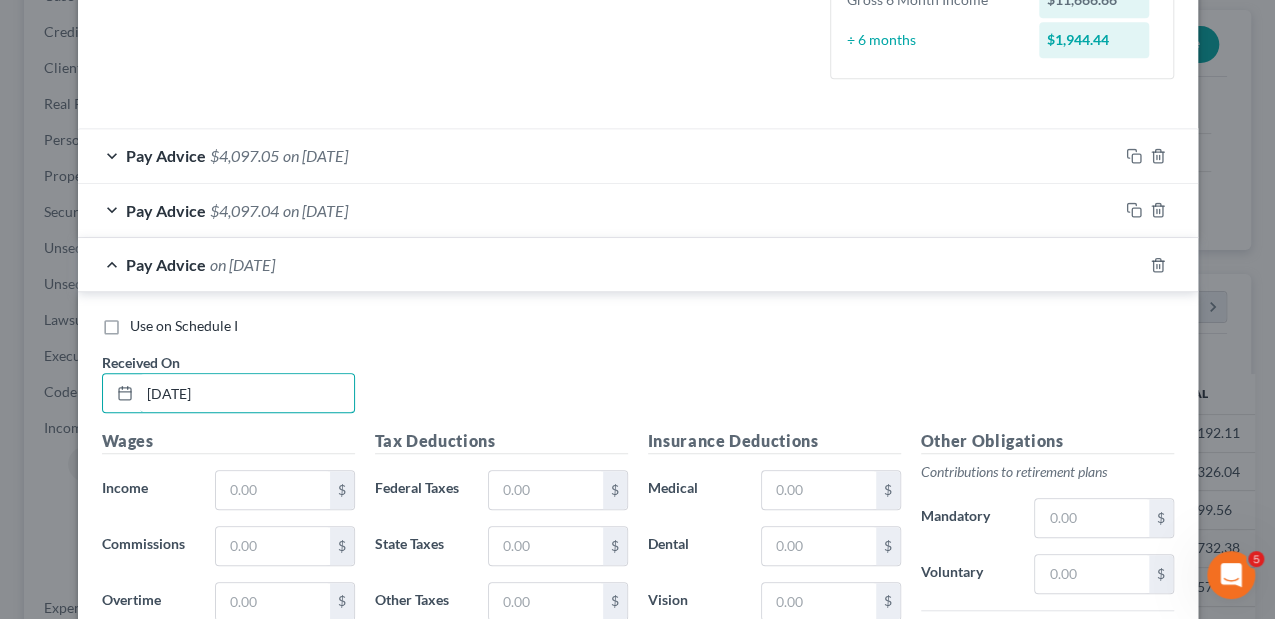 type on "[DATE]" 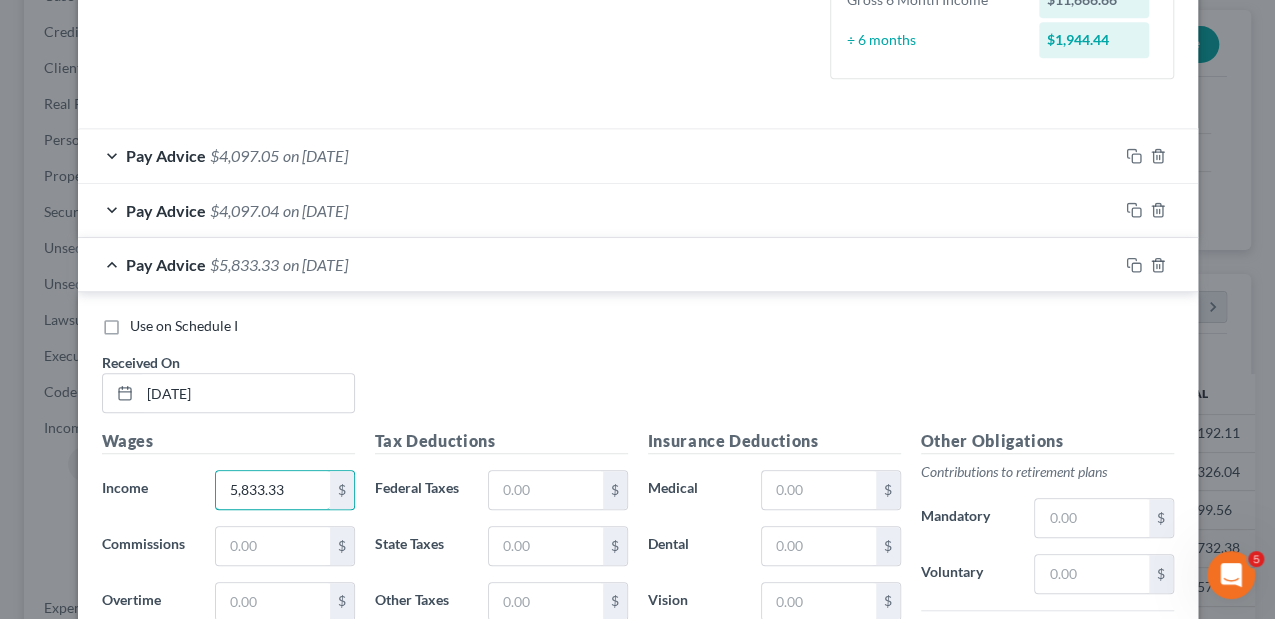 type on "5,833.33" 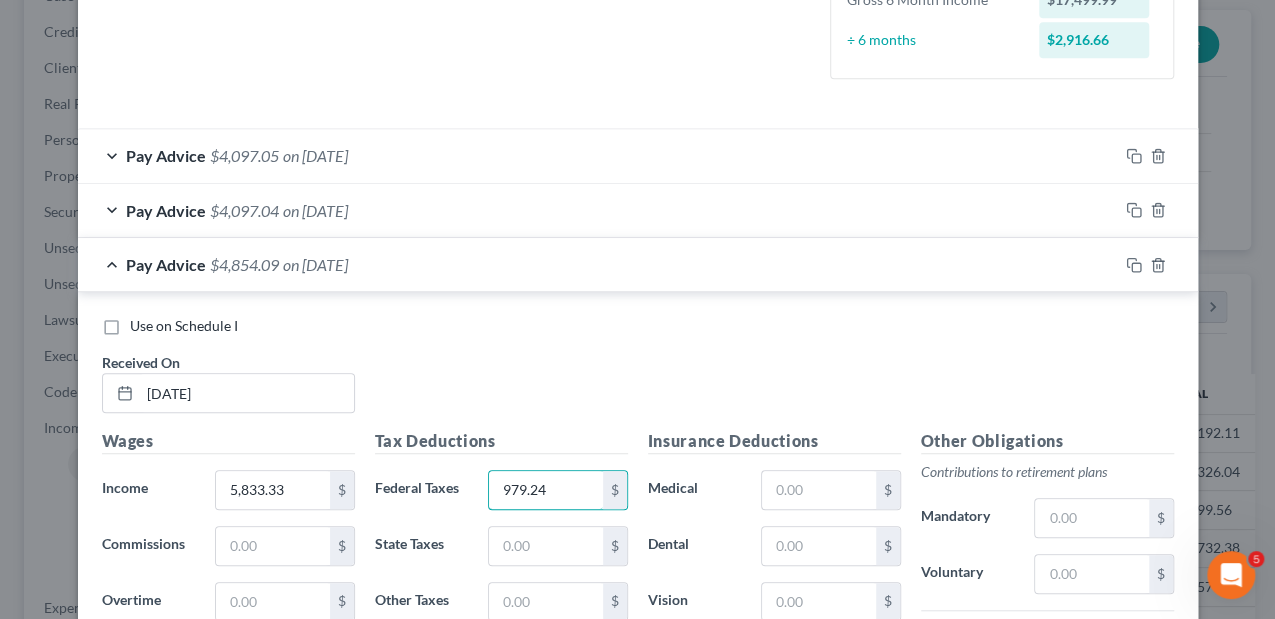 type on "979.24" 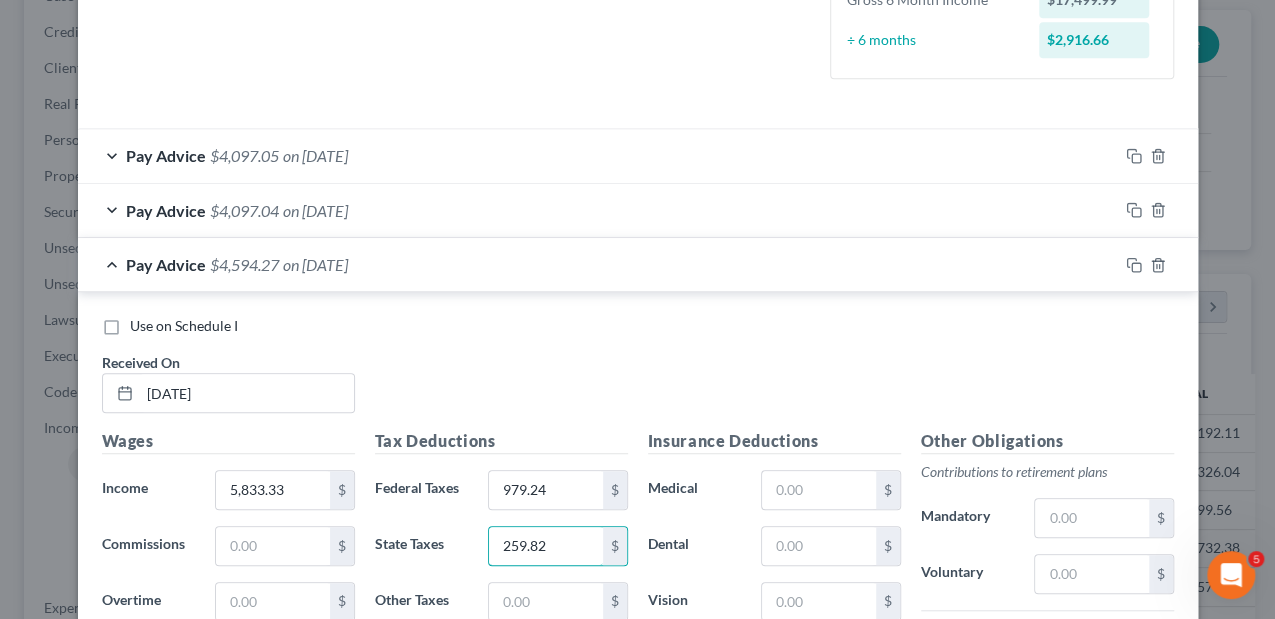 type on "259.82" 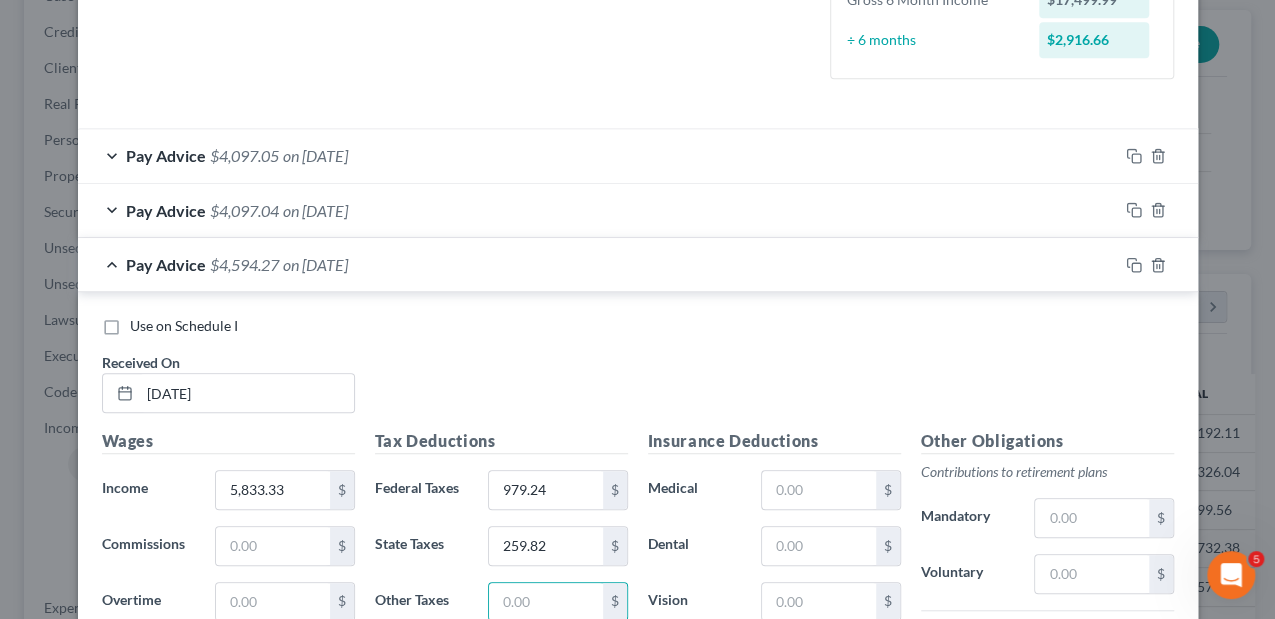 scroll, scrollTop: 889, scrollLeft: 0, axis: vertical 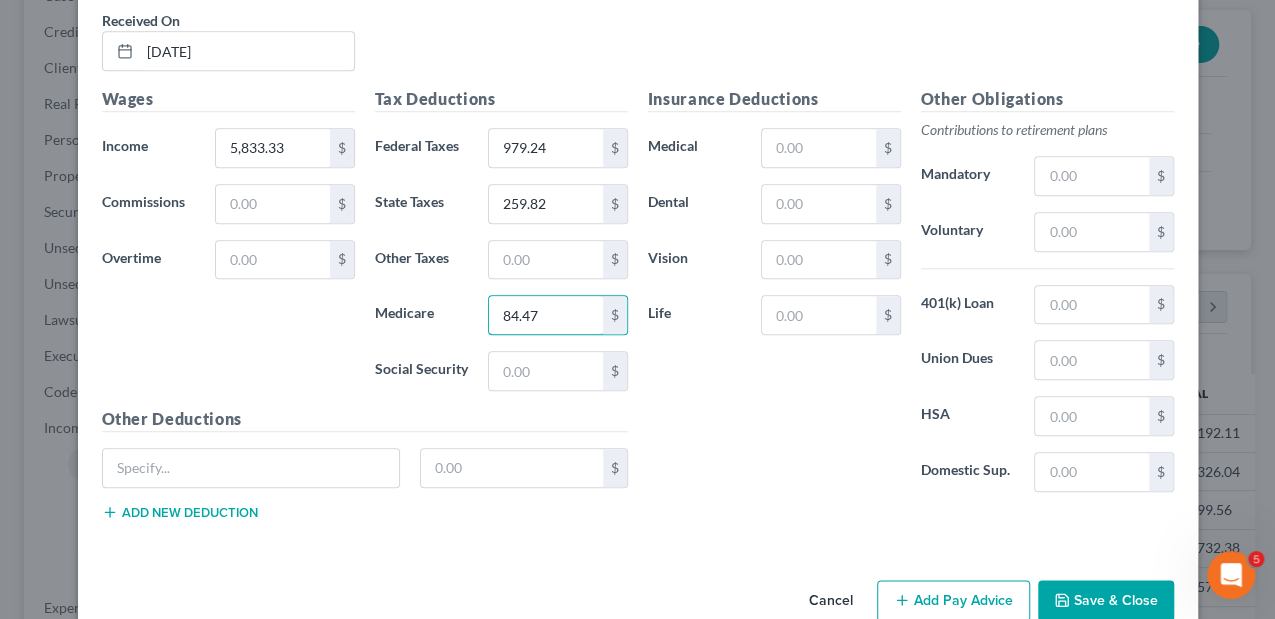 type on "84.47" 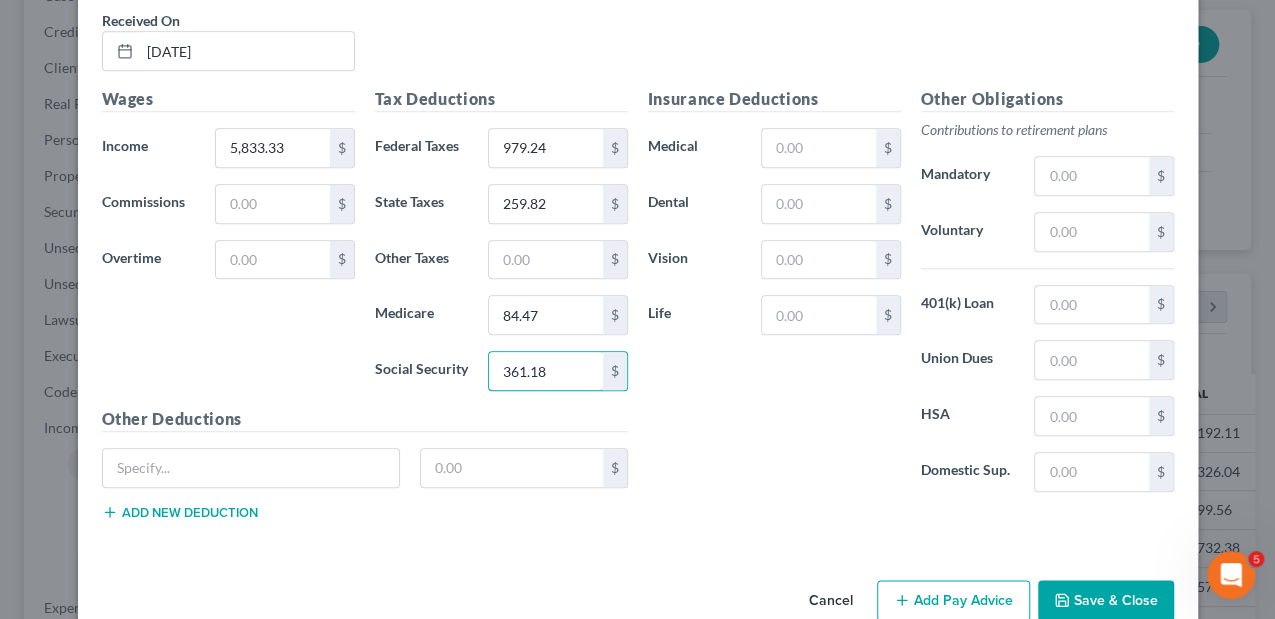 type on "361.18" 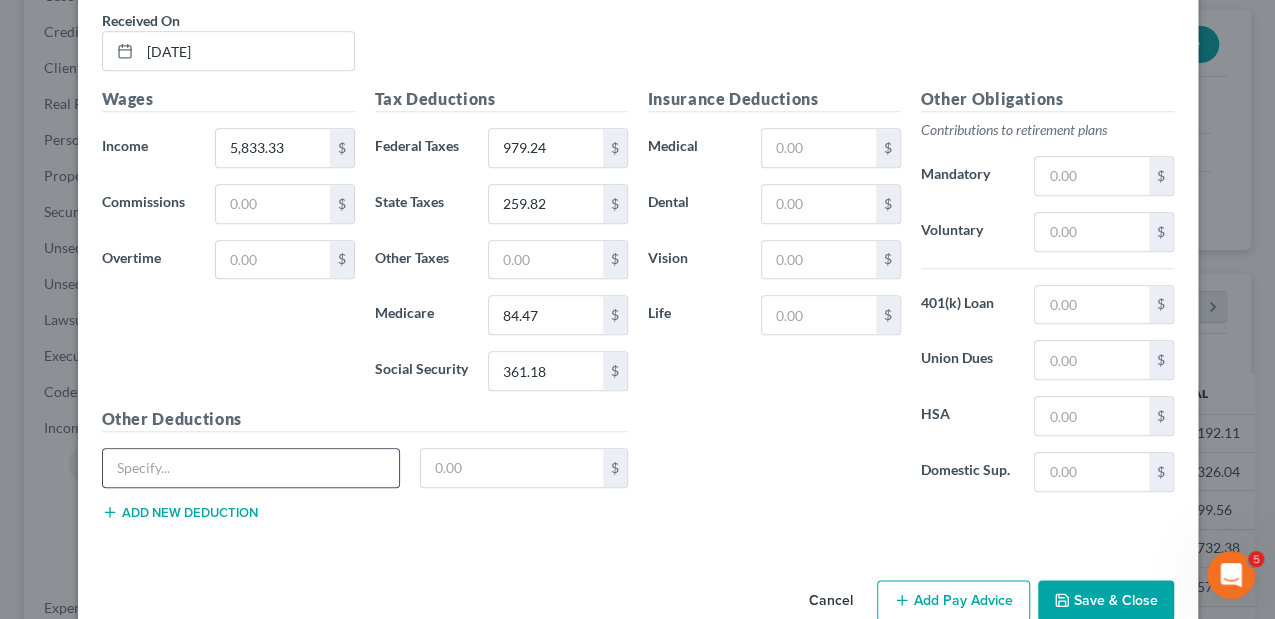 click at bounding box center (251, 468) 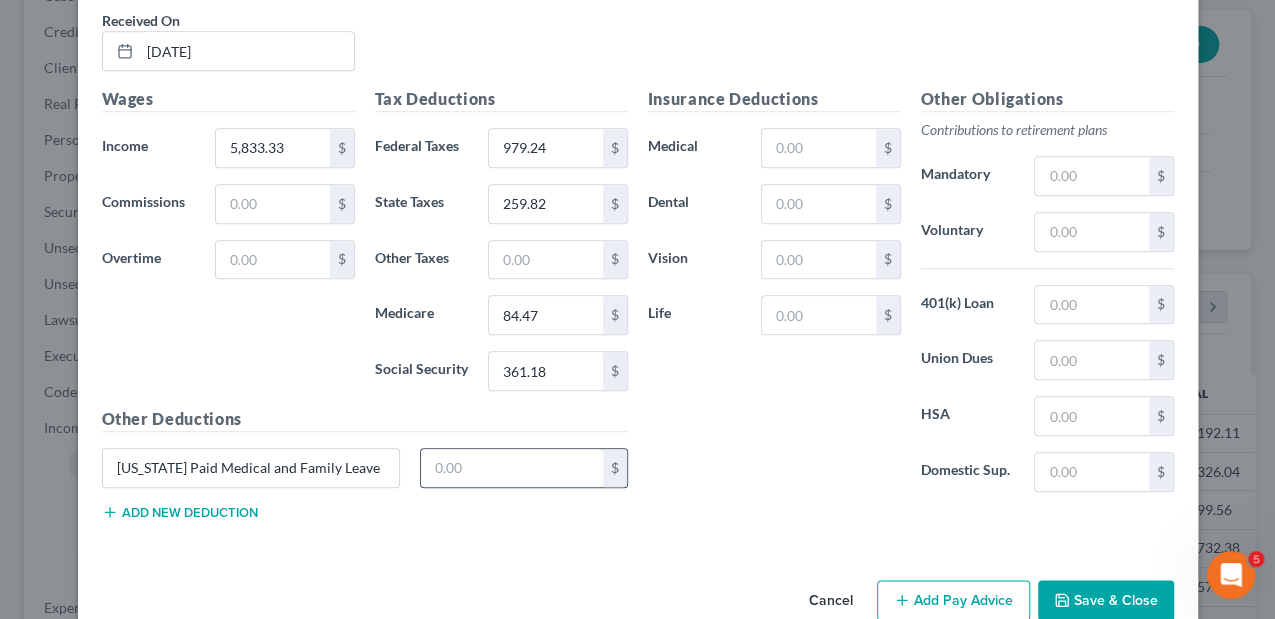 click at bounding box center [512, 468] 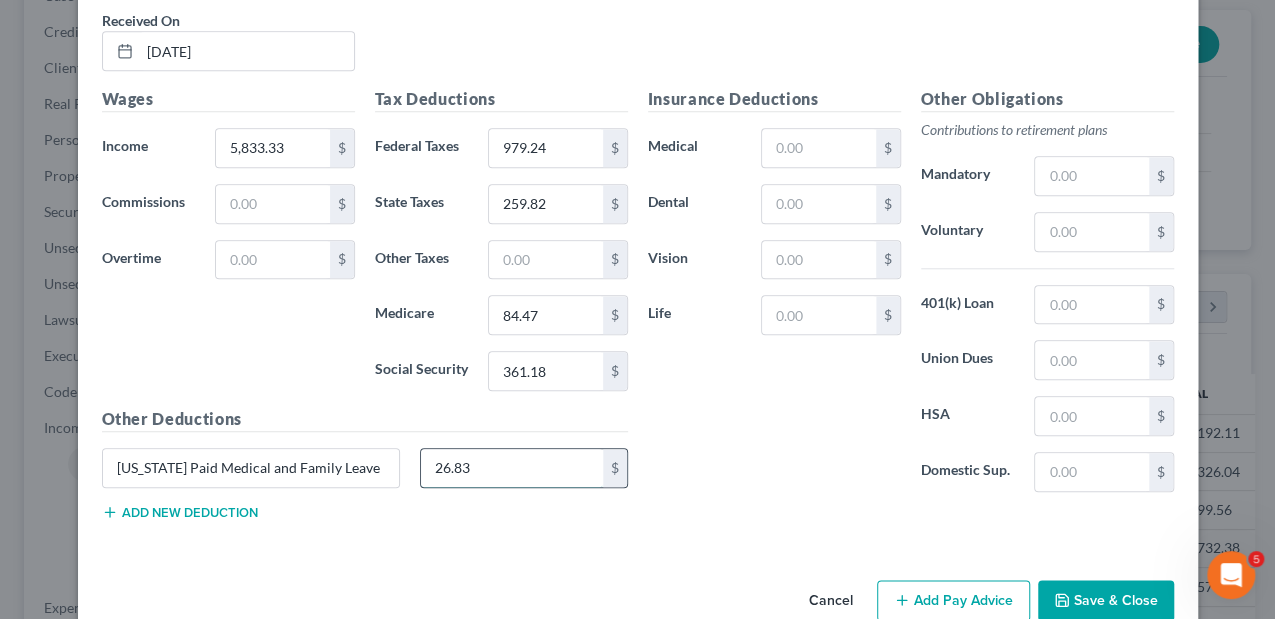 type on "26.83" 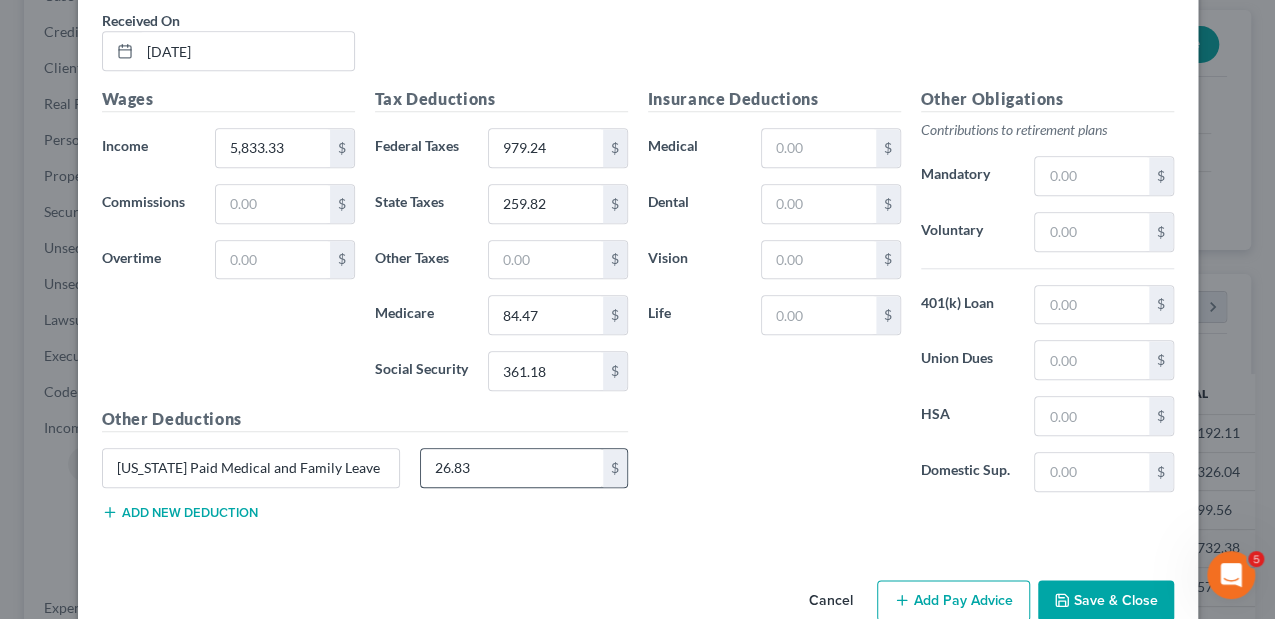 type 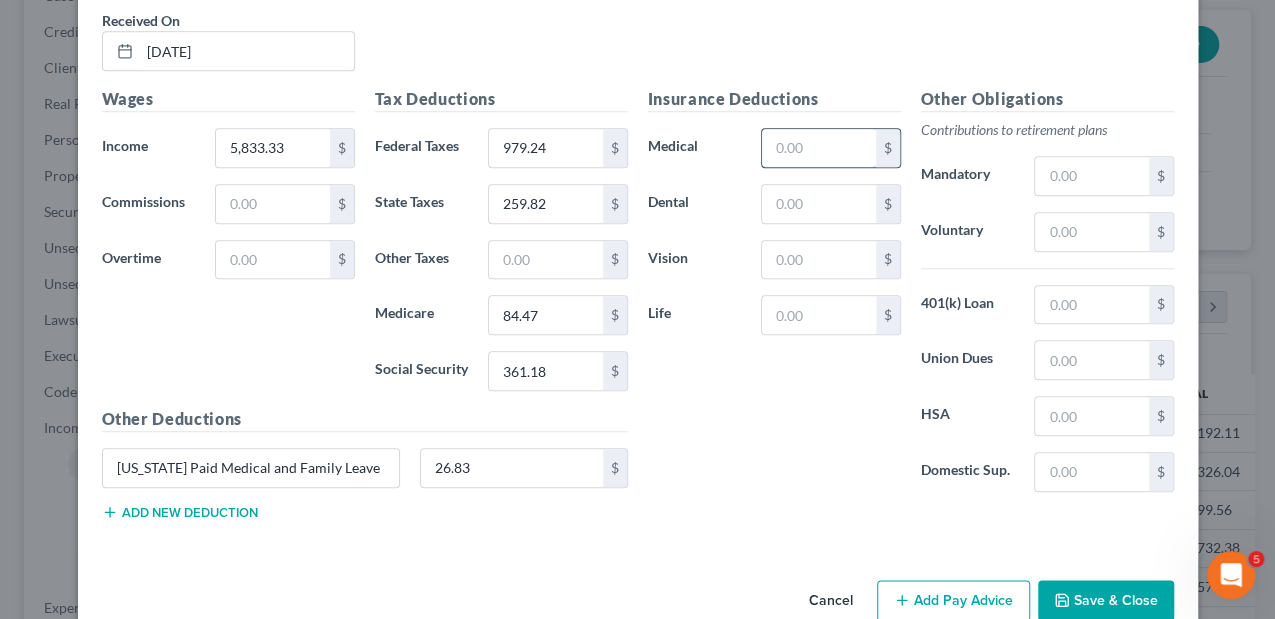 click at bounding box center (818, 148) 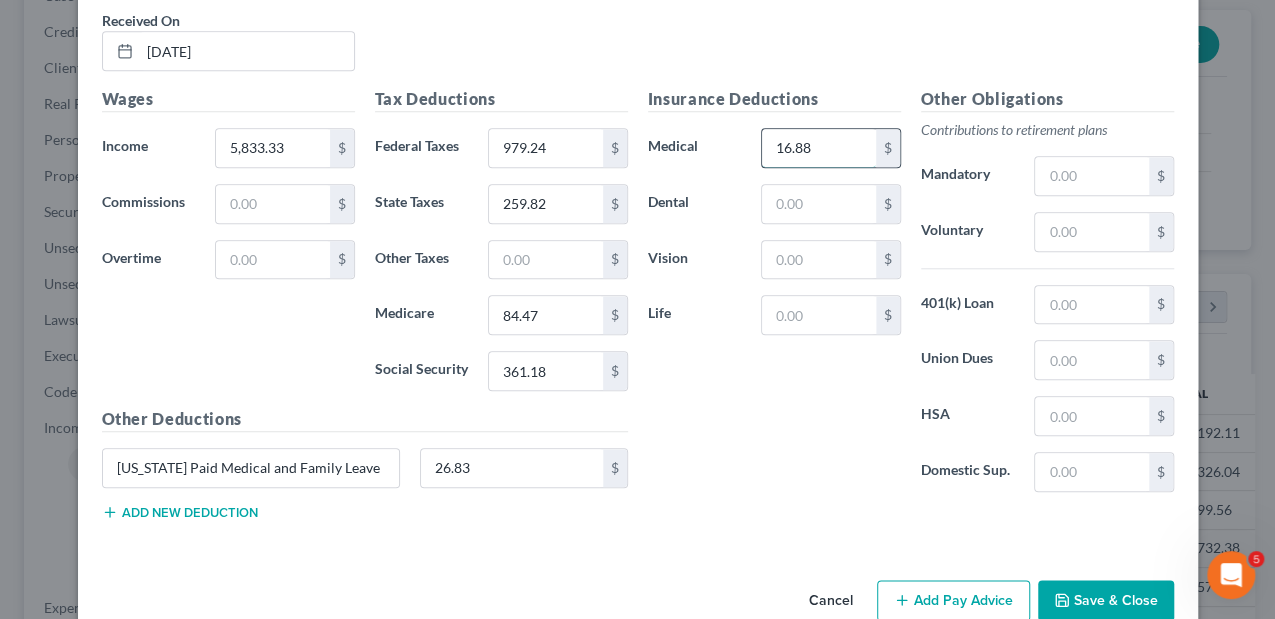 type on "16.88" 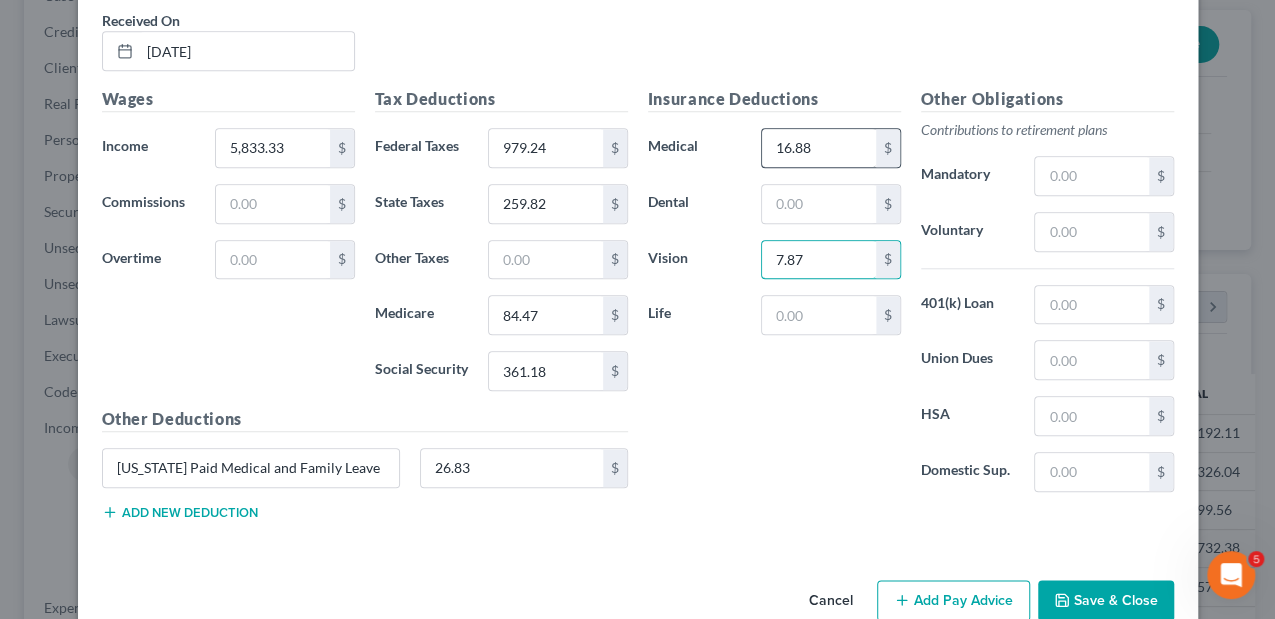 type on "7.87" 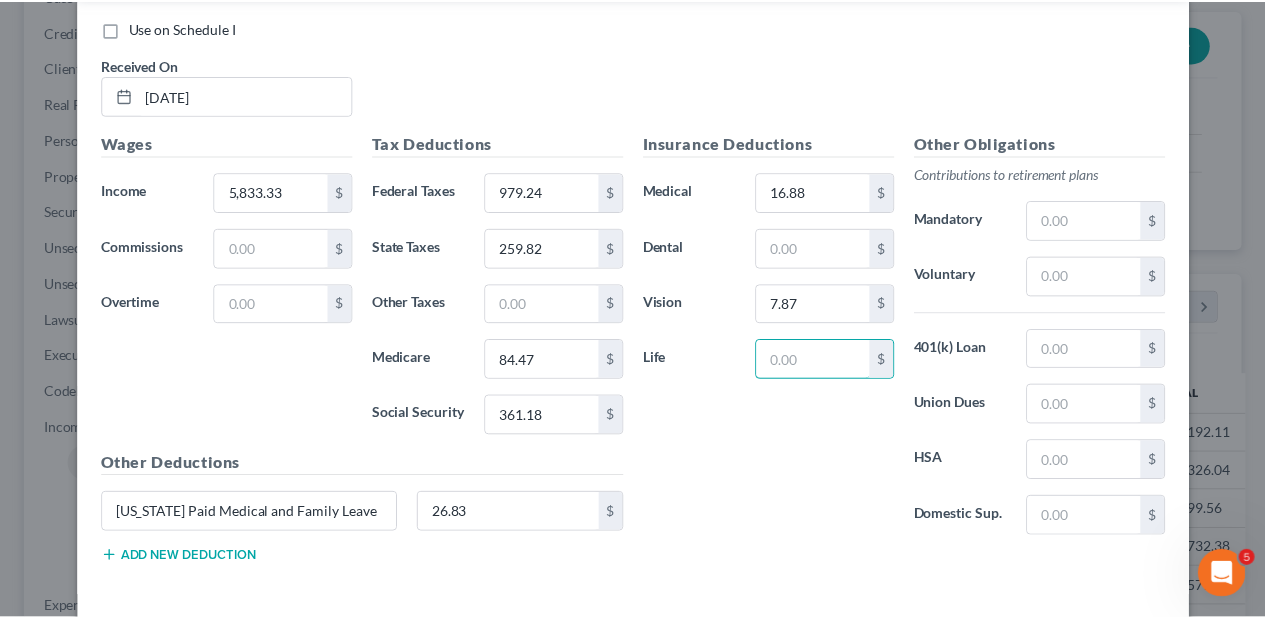 scroll, scrollTop: 924, scrollLeft: 0, axis: vertical 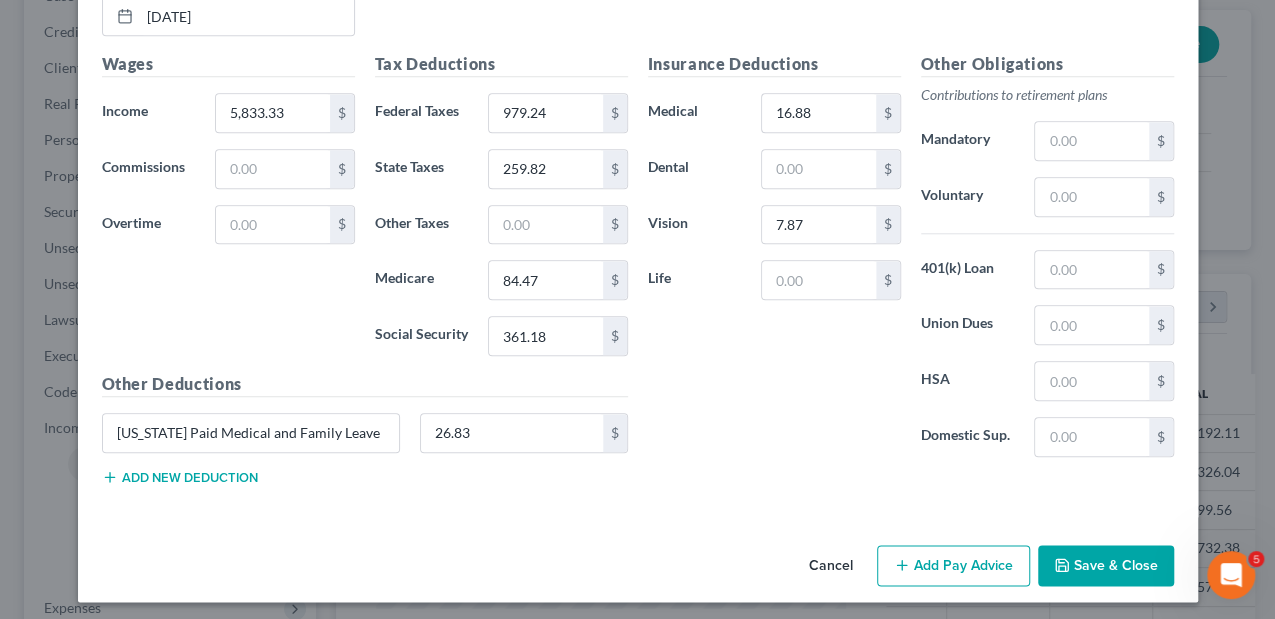 click on "Save & Close" at bounding box center (1106, 566) 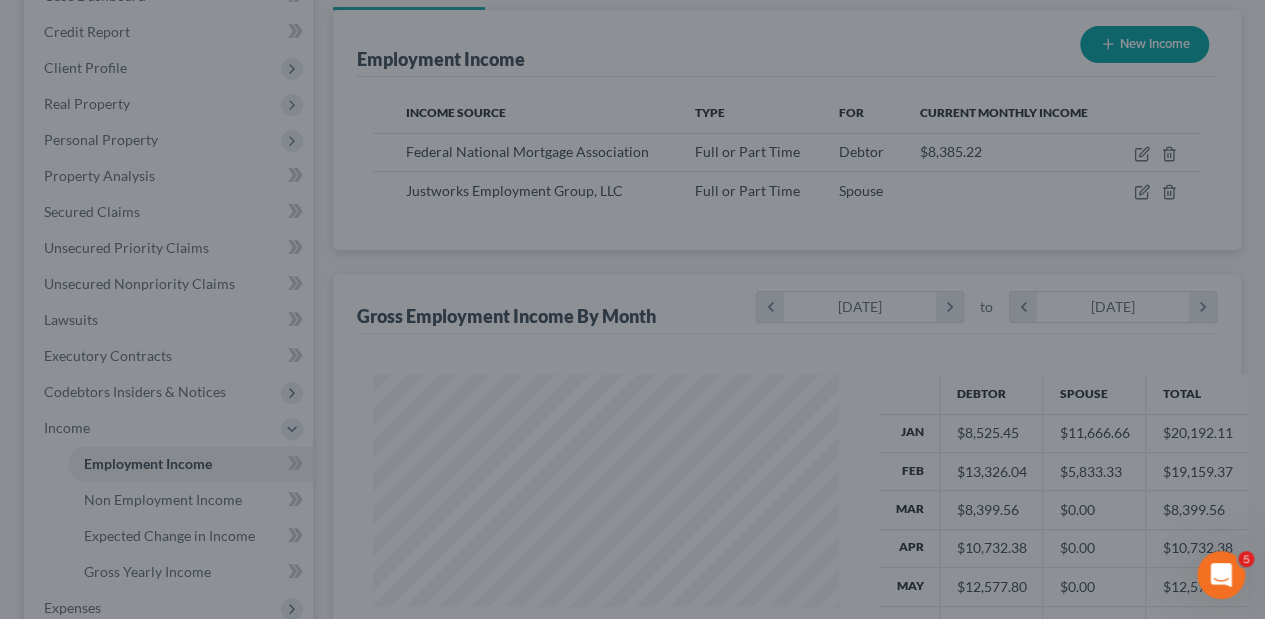 scroll, scrollTop: 356, scrollLeft: 506, axis: both 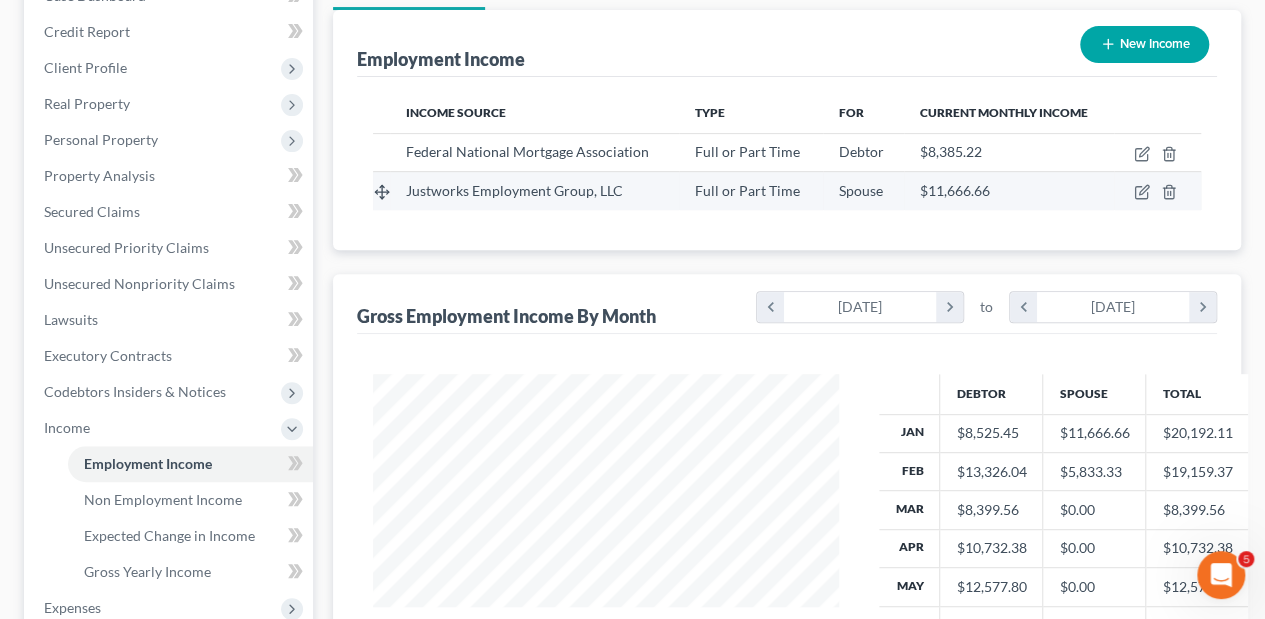 click at bounding box center (1157, 191) 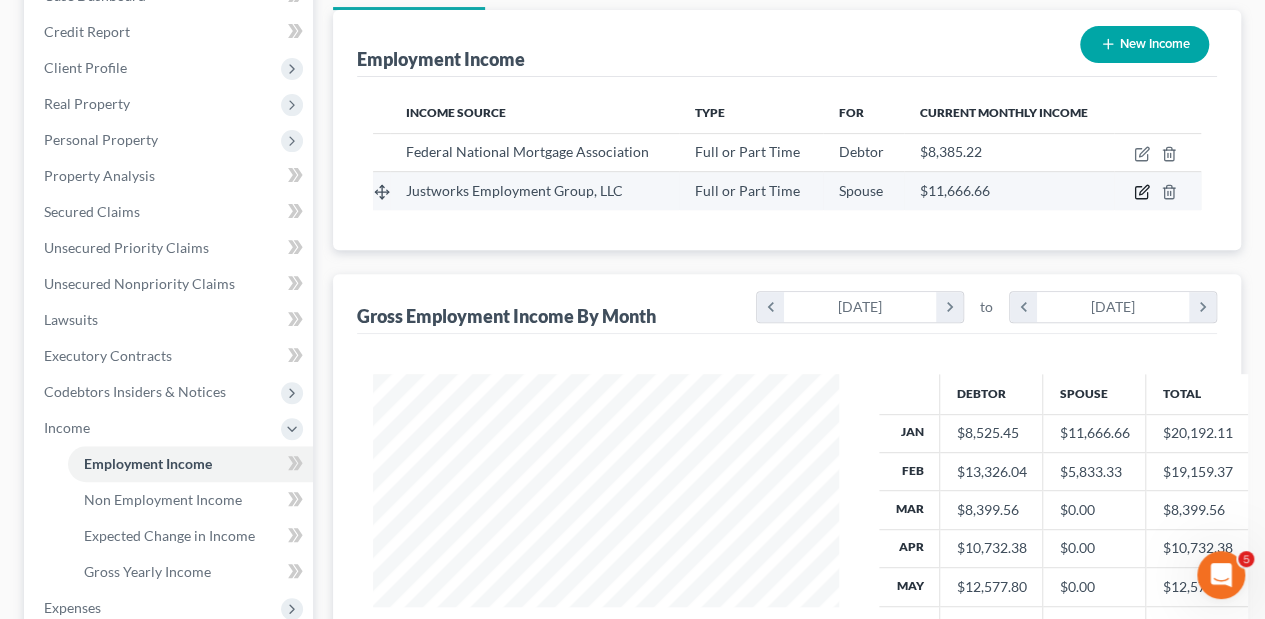 click 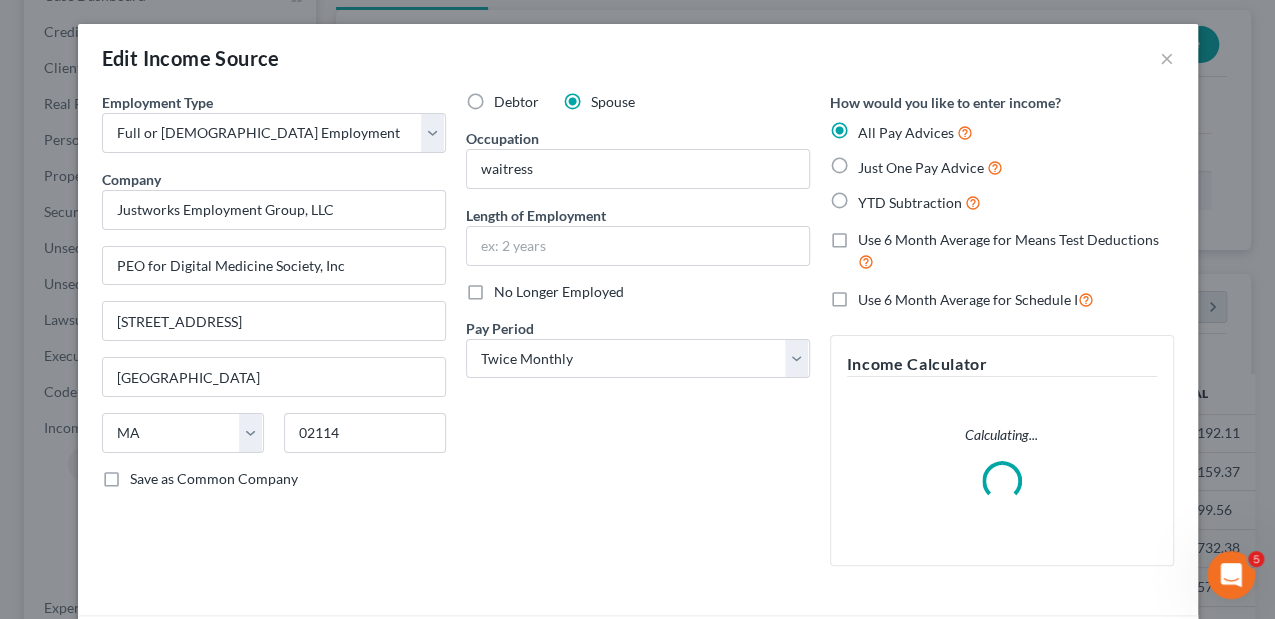 scroll, scrollTop: 999644, scrollLeft: 999489, axis: both 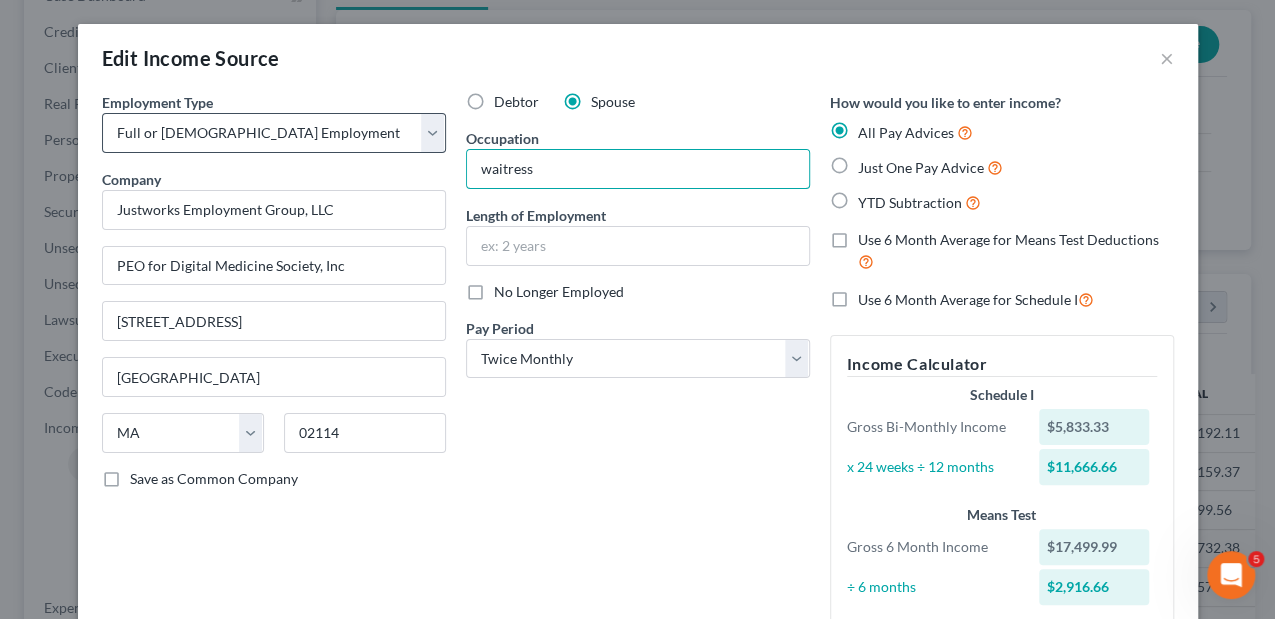 drag, startPoint x: 614, startPoint y: 182, endPoint x: 410, endPoint y: 148, distance: 206.81392 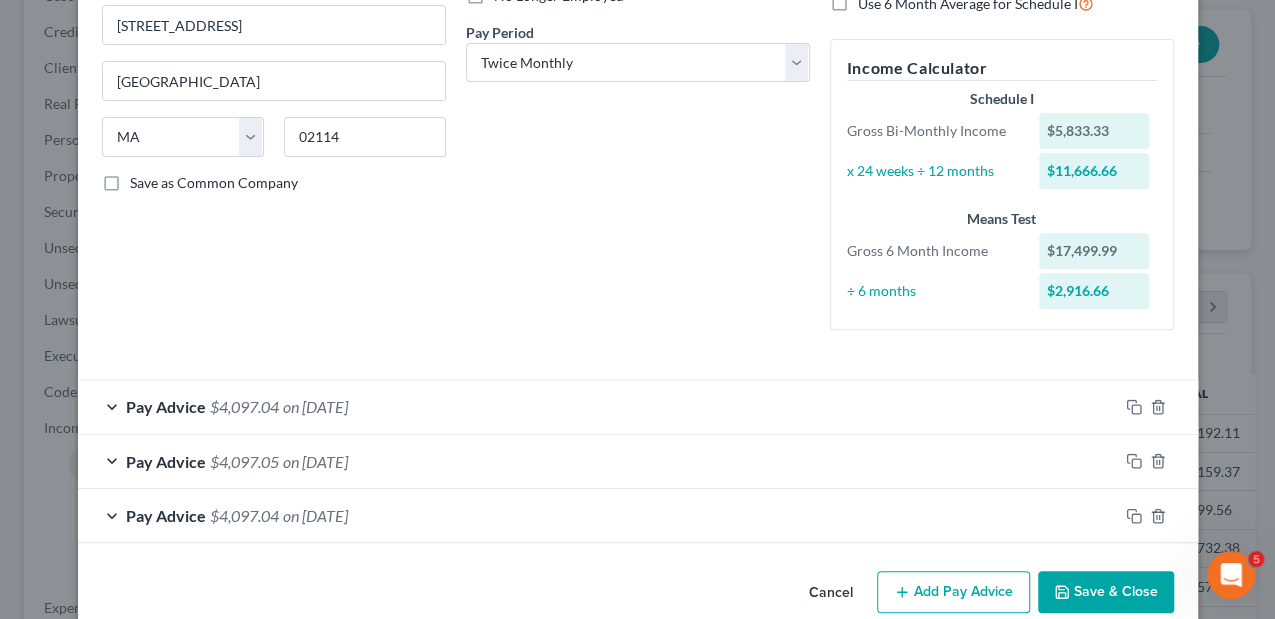 scroll, scrollTop: 328, scrollLeft: 0, axis: vertical 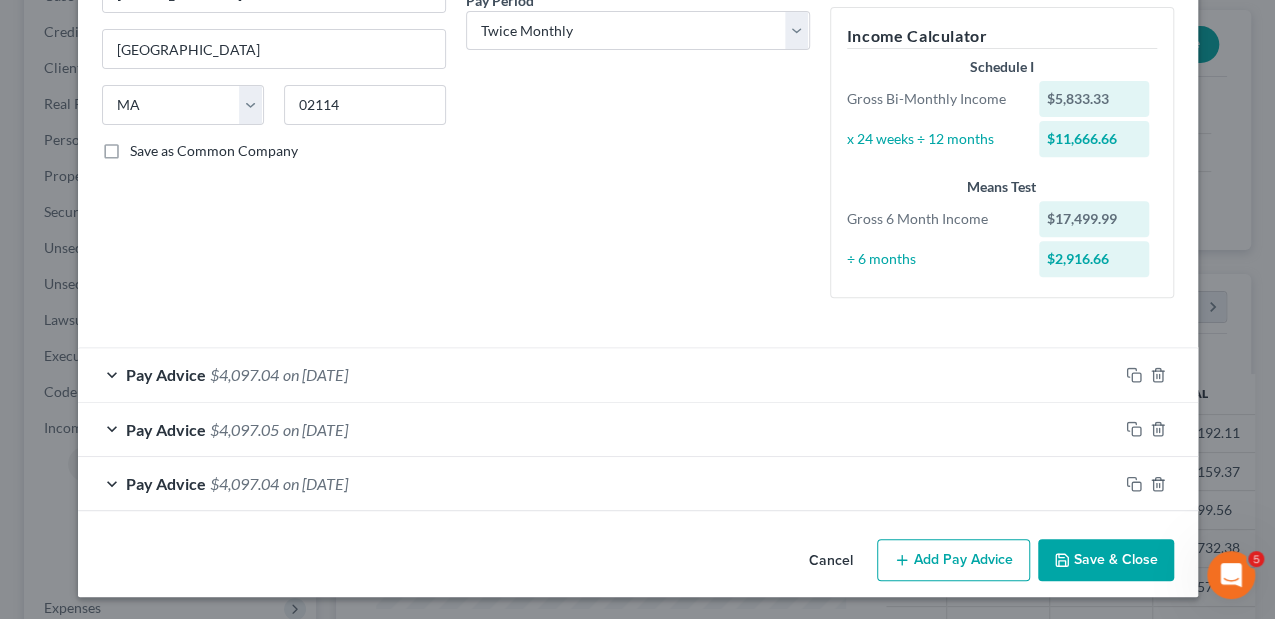 type 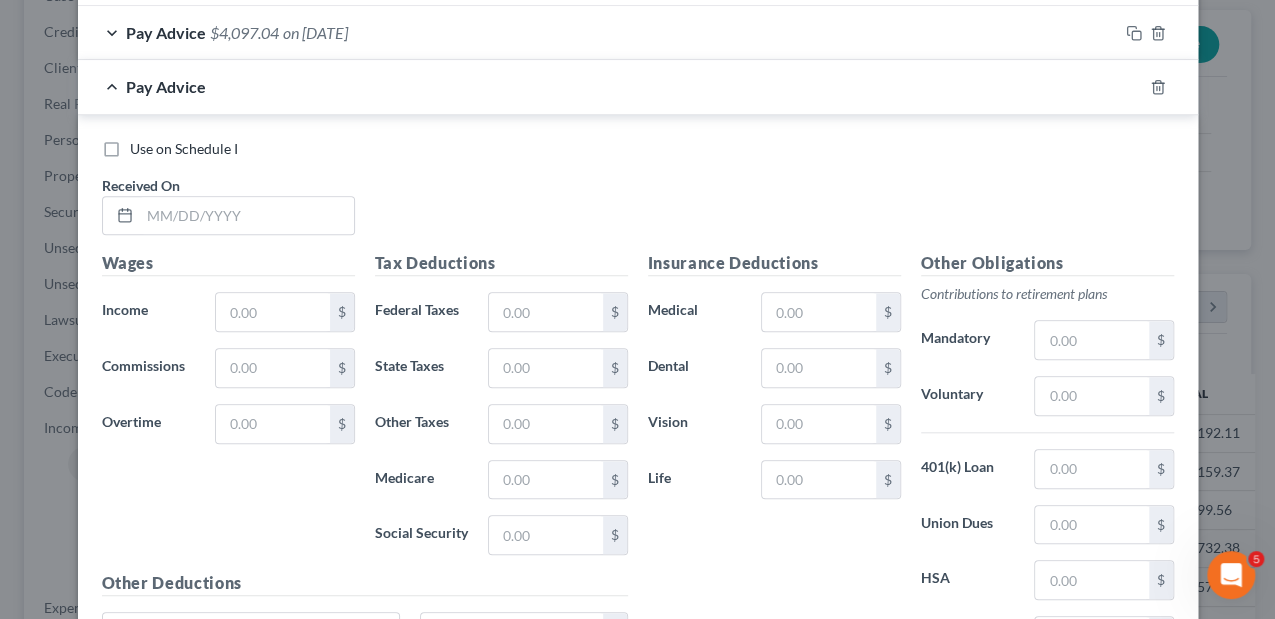 scroll, scrollTop: 794, scrollLeft: 0, axis: vertical 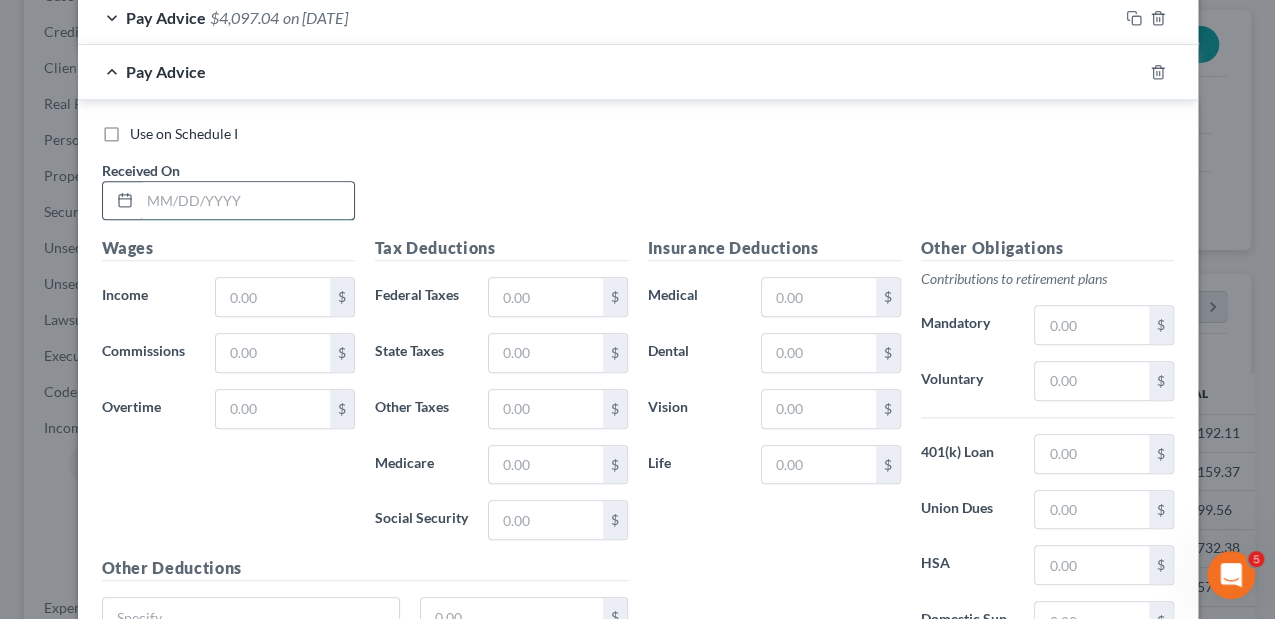 click at bounding box center (247, 201) 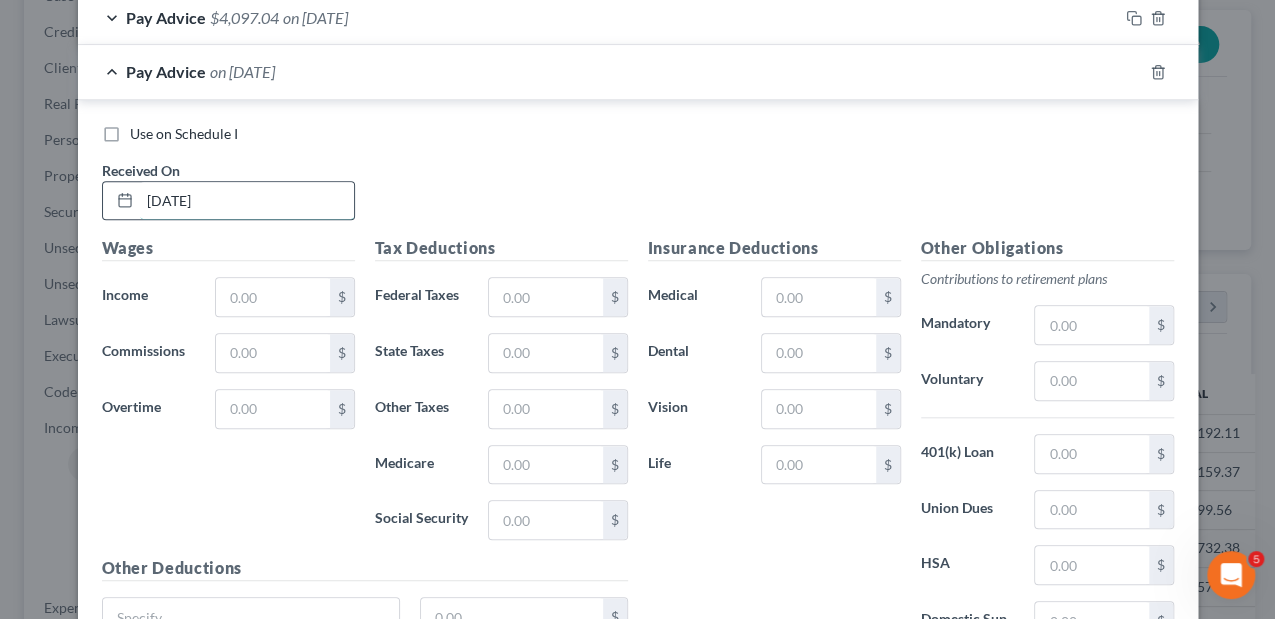 type on "[DATE]" 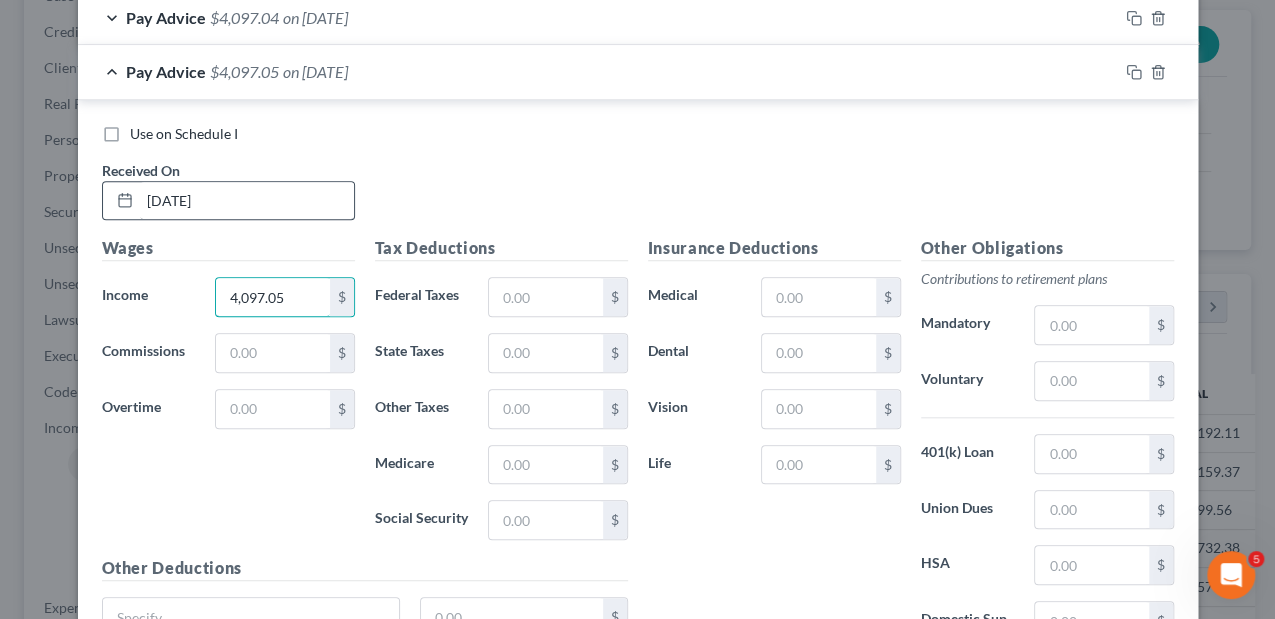 type on "4,097.05" 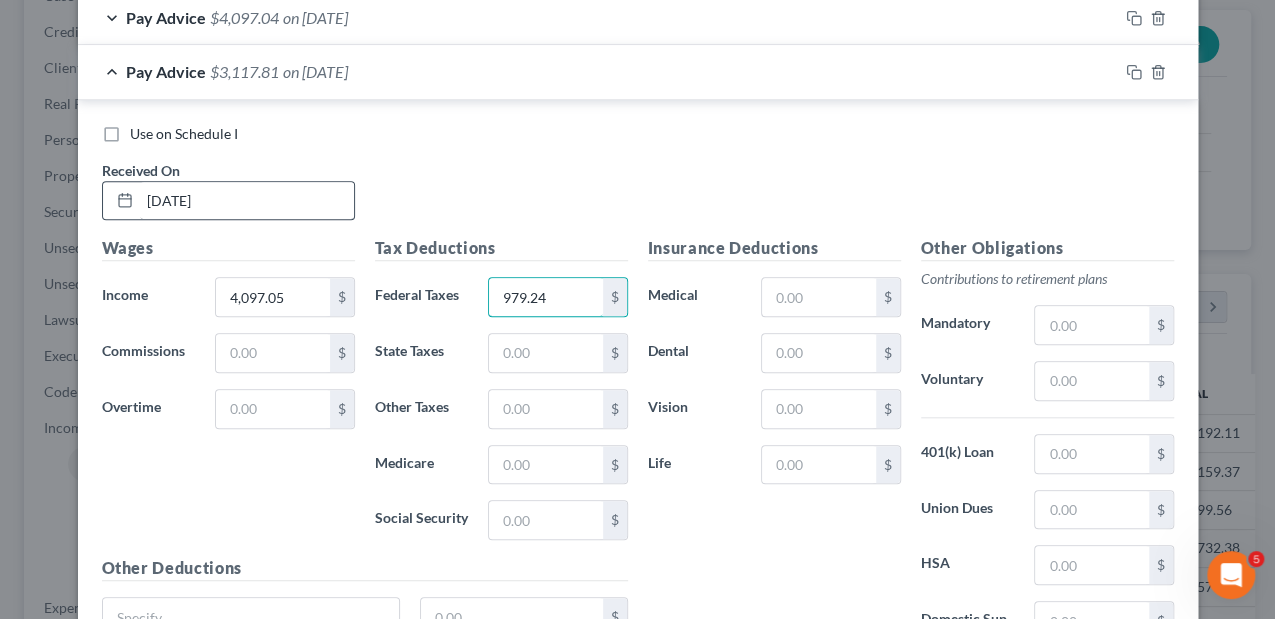 type on "979.24" 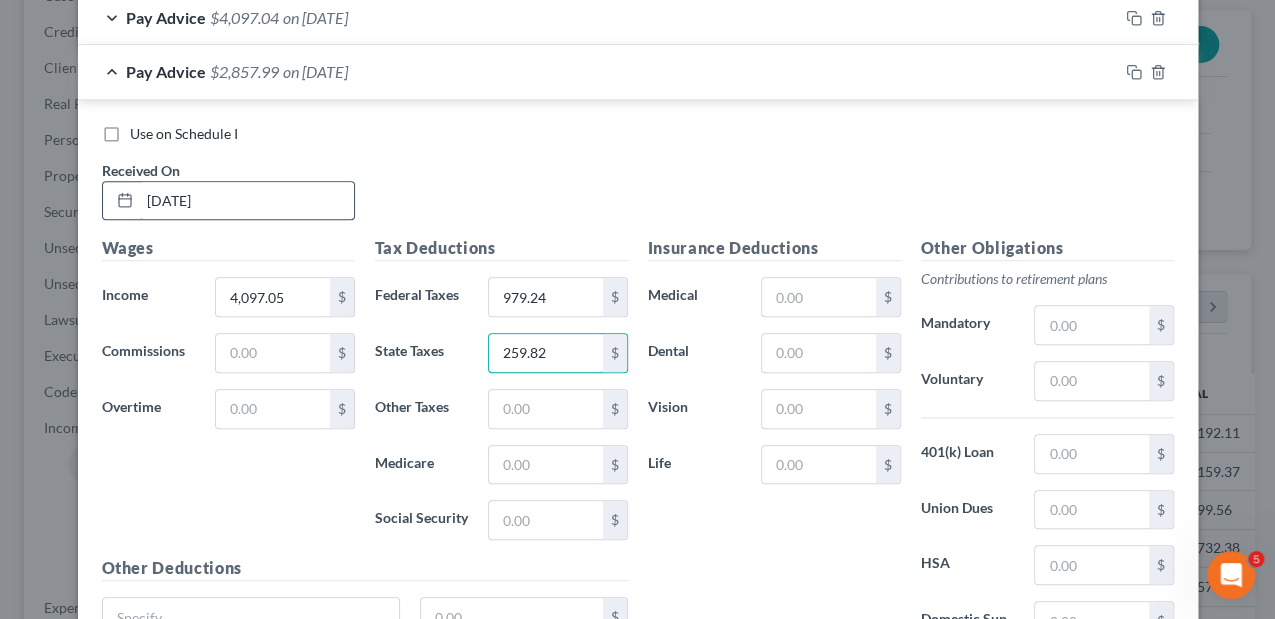 type on "259.82" 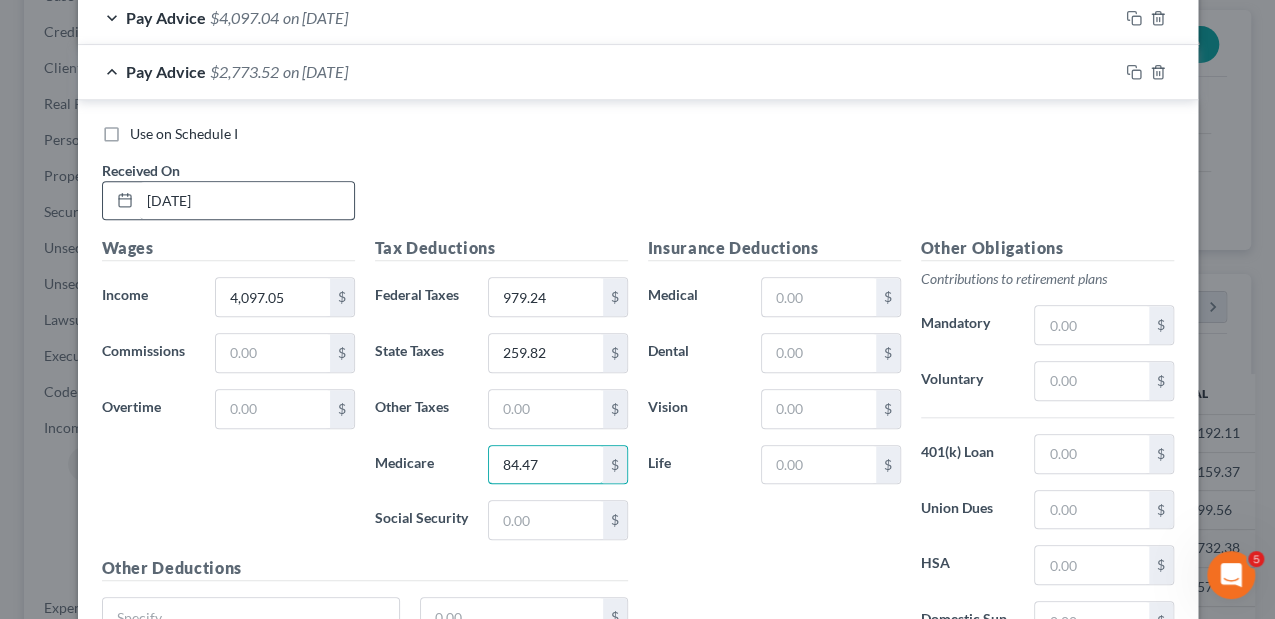 type on "84.47" 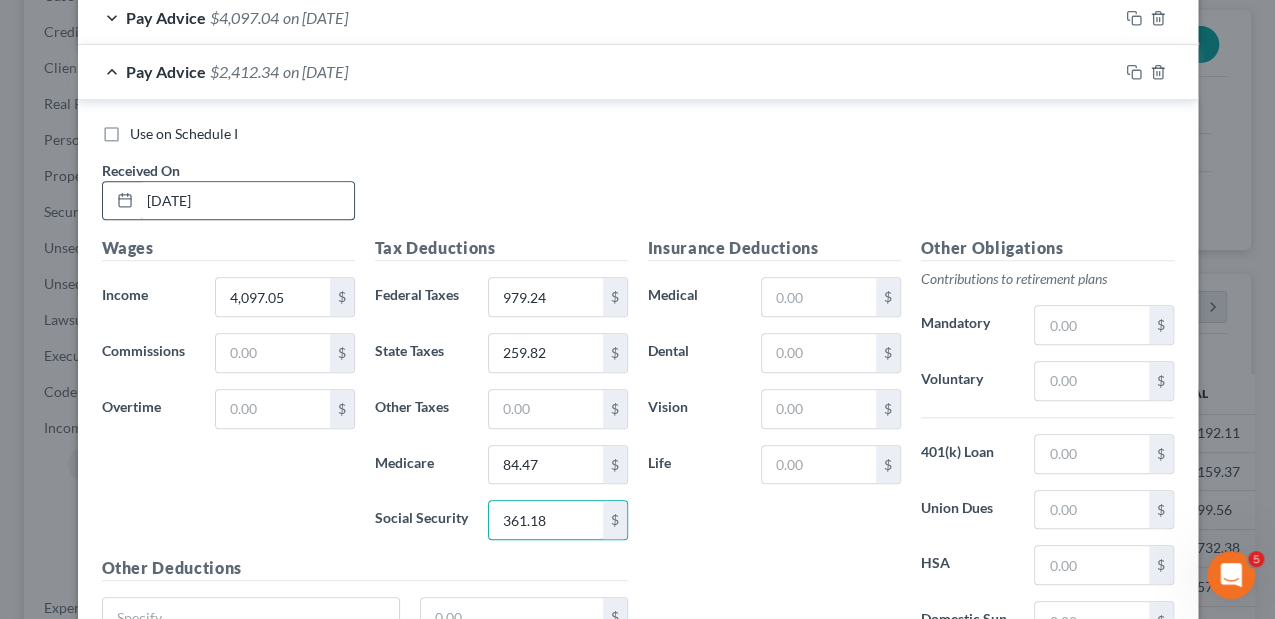 type on "361.18" 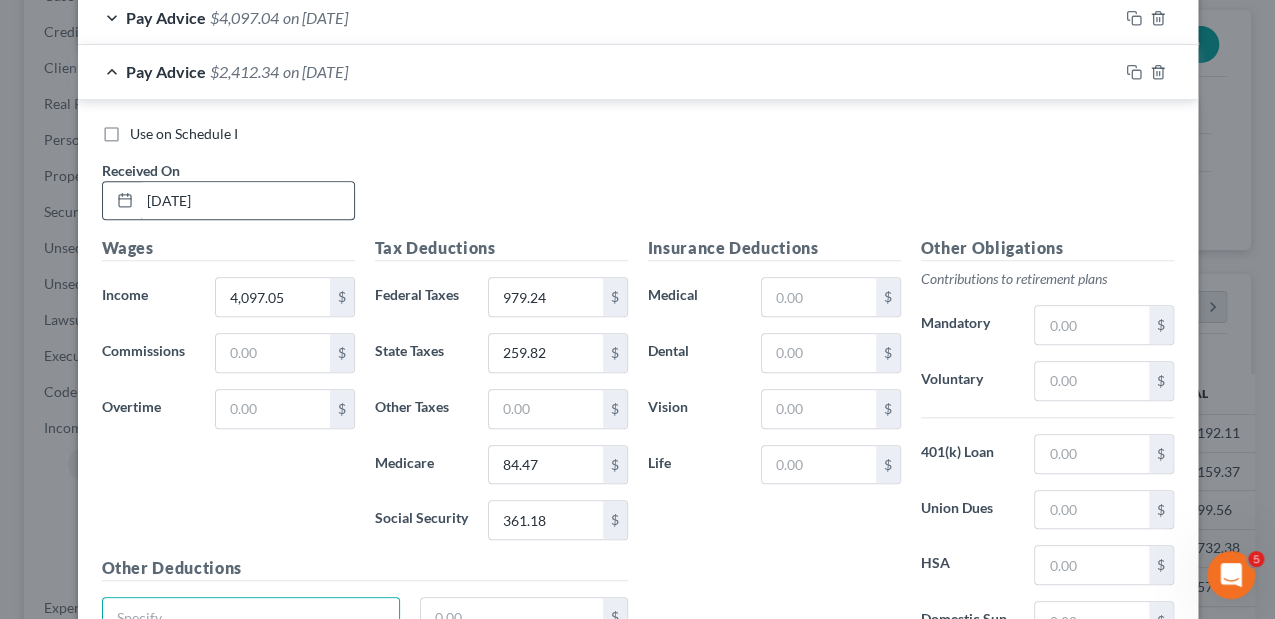 scroll, scrollTop: 804, scrollLeft: 0, axis: vertical 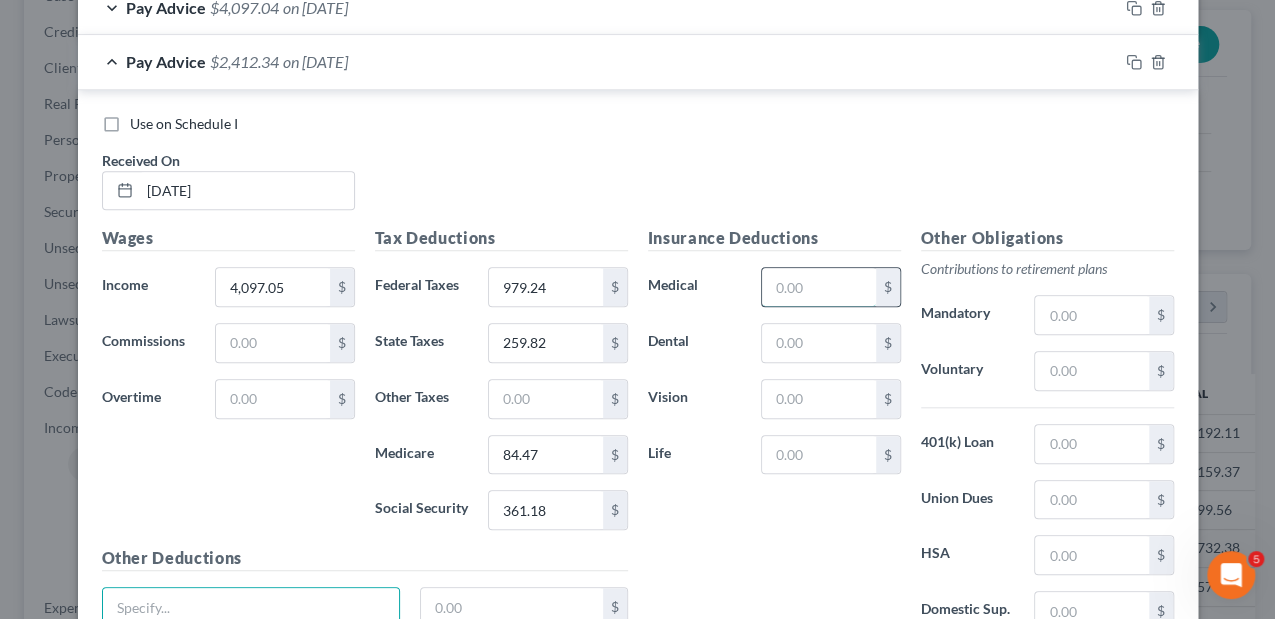 click at bounding box center [818, 287] 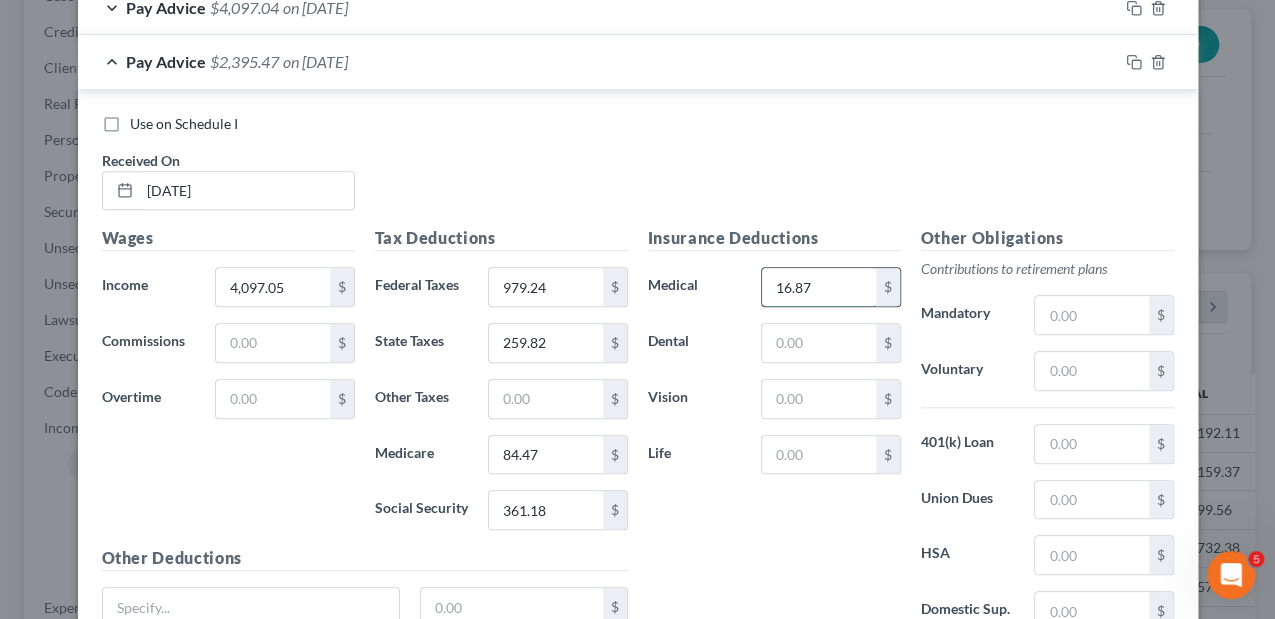 type on "16.87" 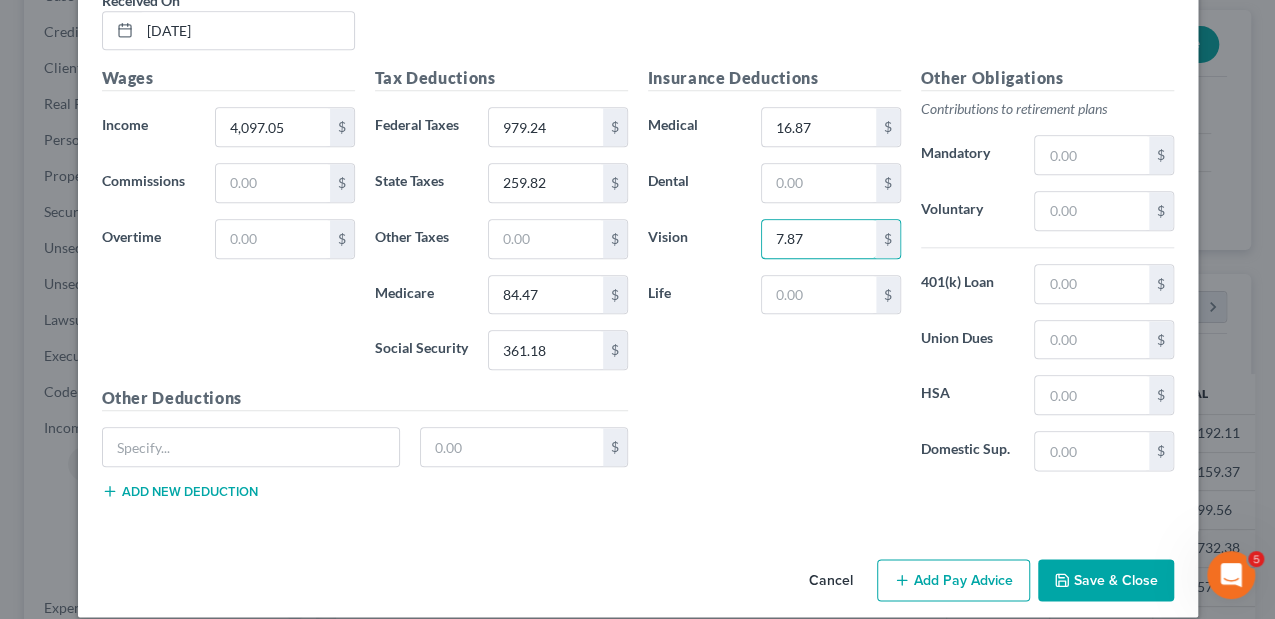 scroll, scrollTop: 978, scrollLeft: 0, axis: vertical 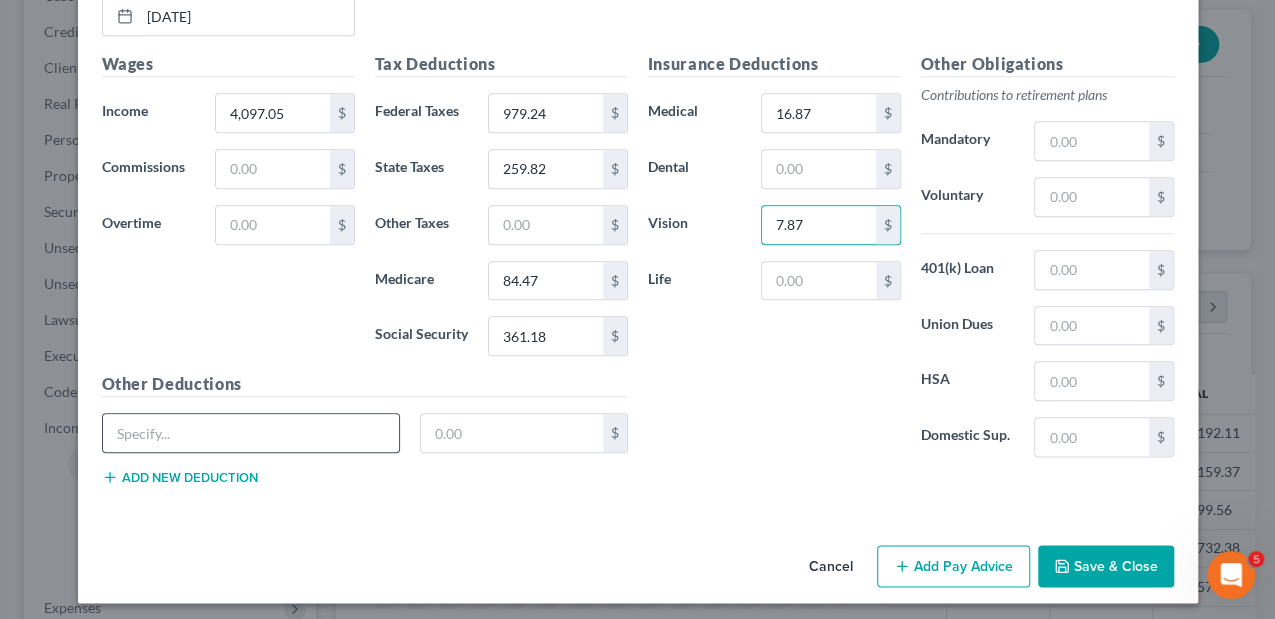 type on "7.87" 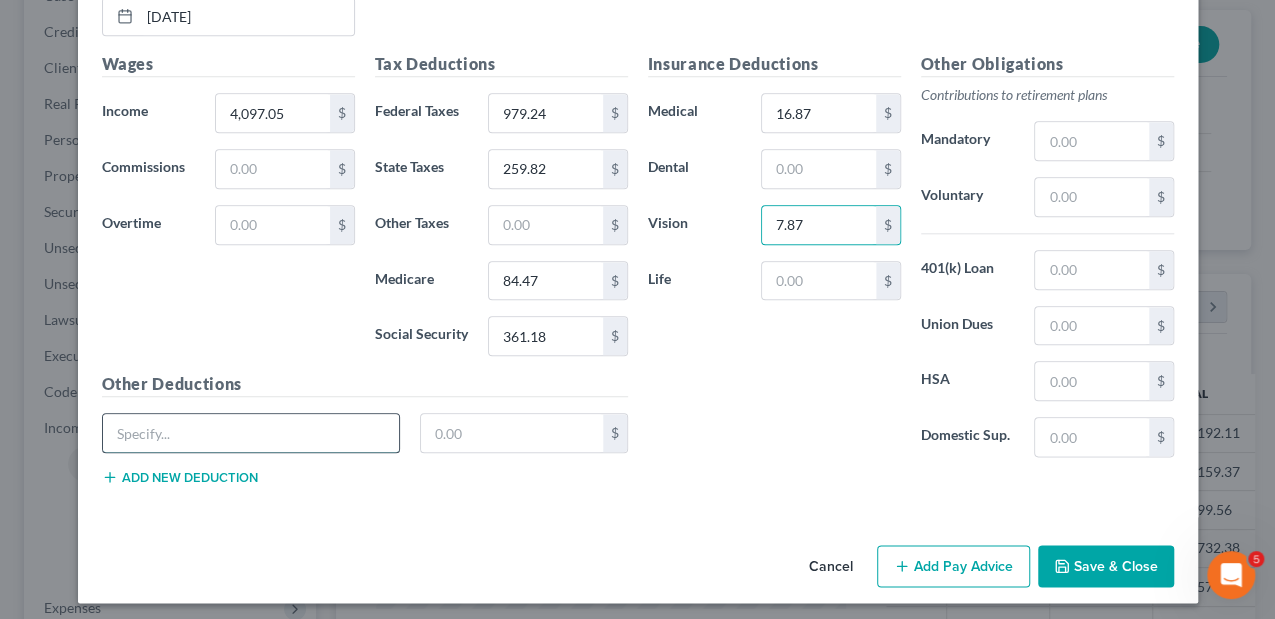 click at bounding box center [251, 433] 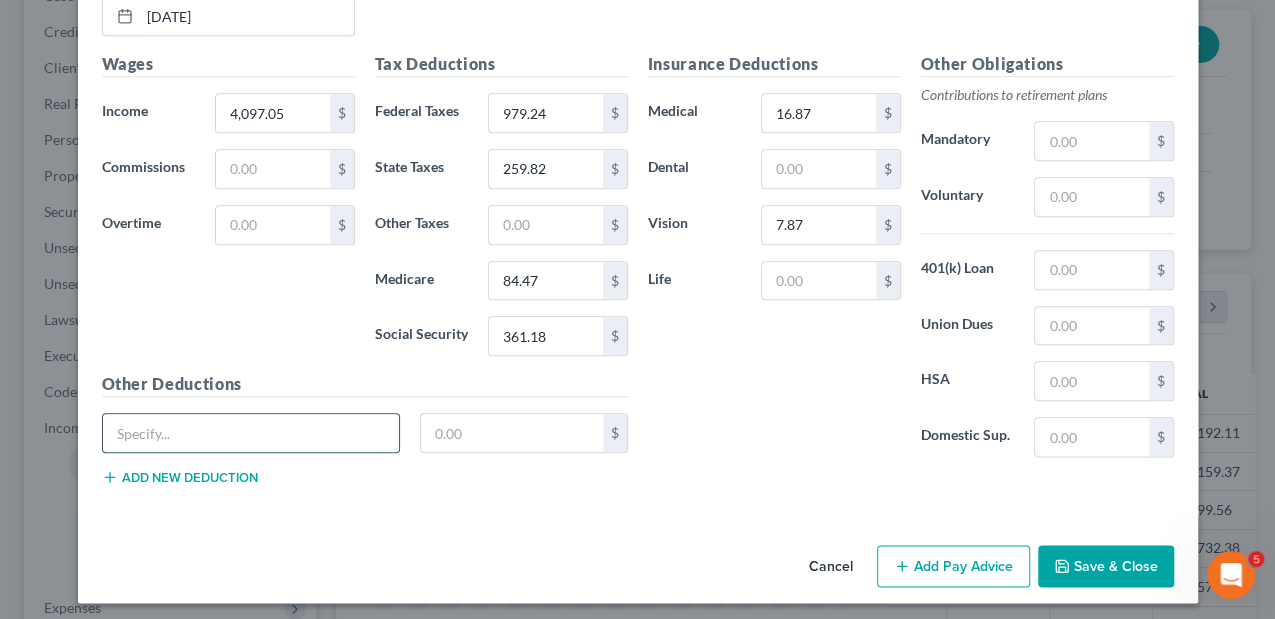 type on "[US_STATE] Paid Medical and Family Leave" 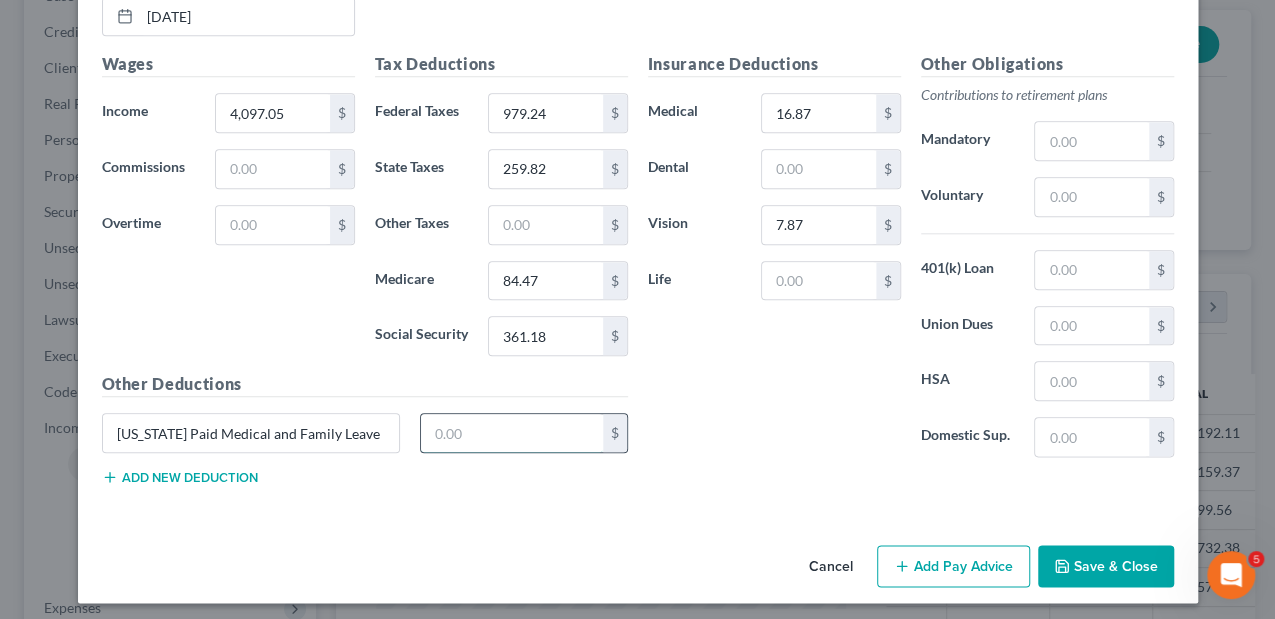 click at bounding box center (512, 433) 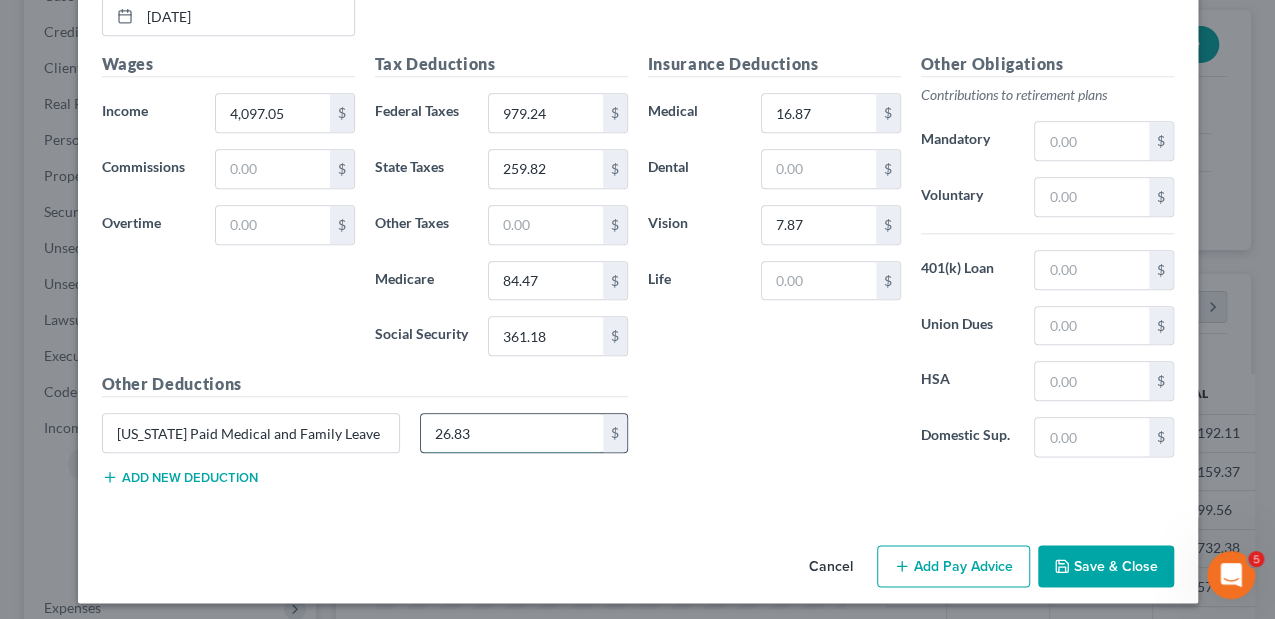 type on "26.83" 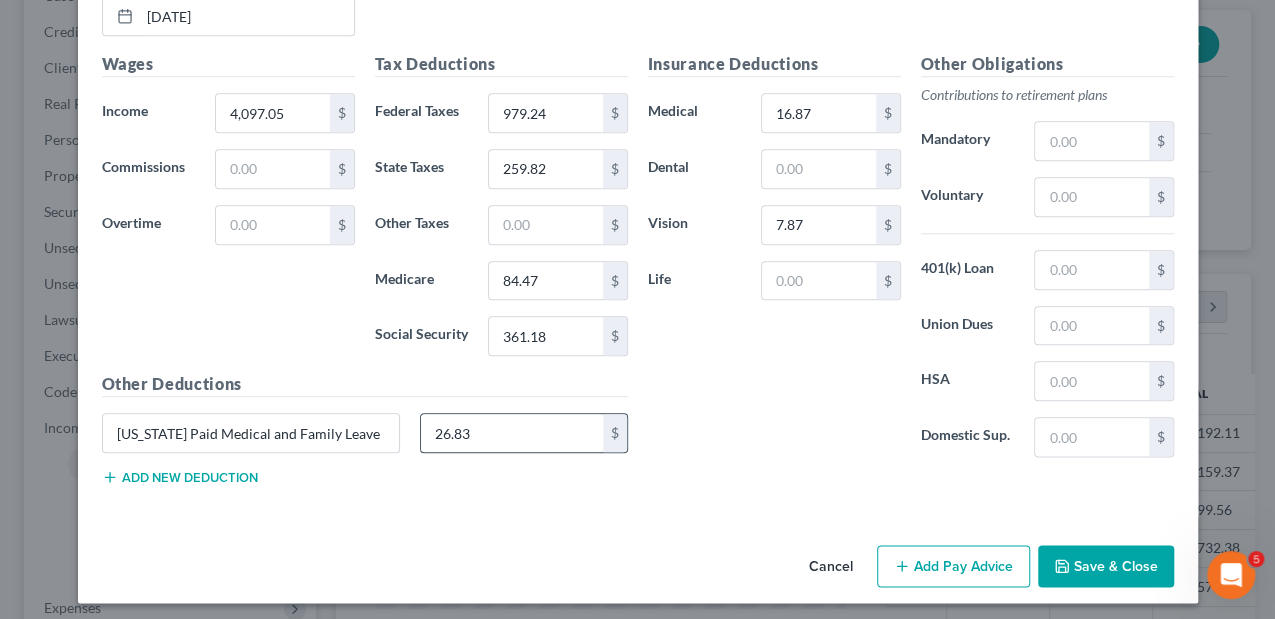 type 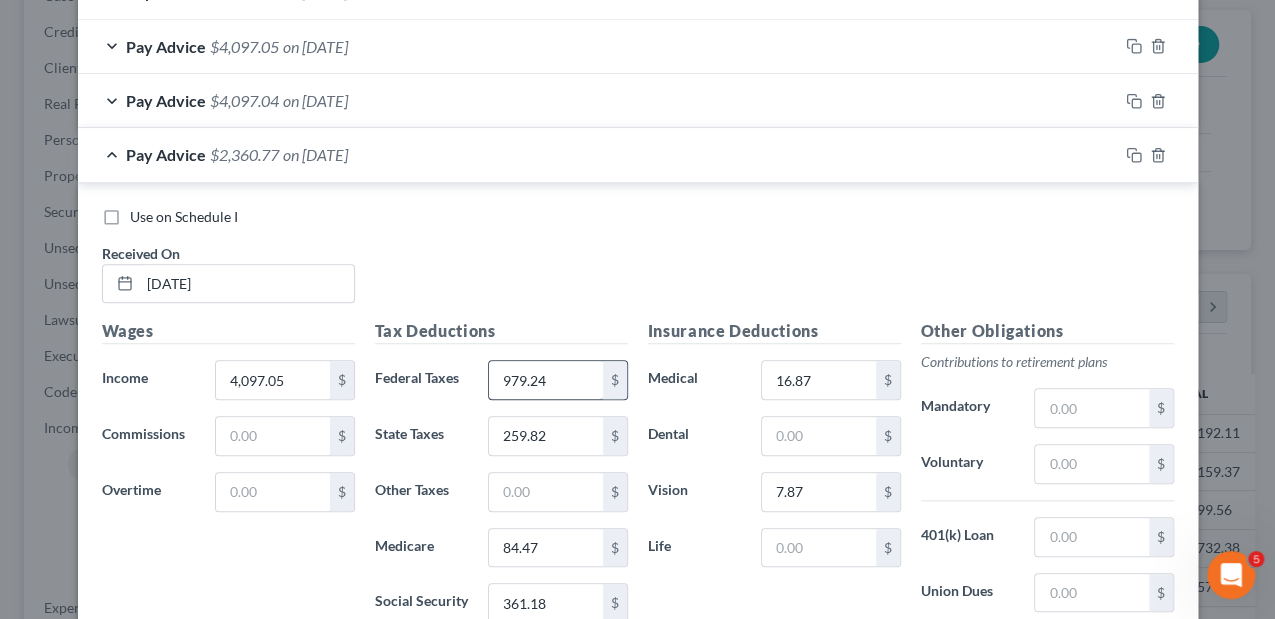scroll, scrollTop: 778, scrollLeft: 0, axis: vertical 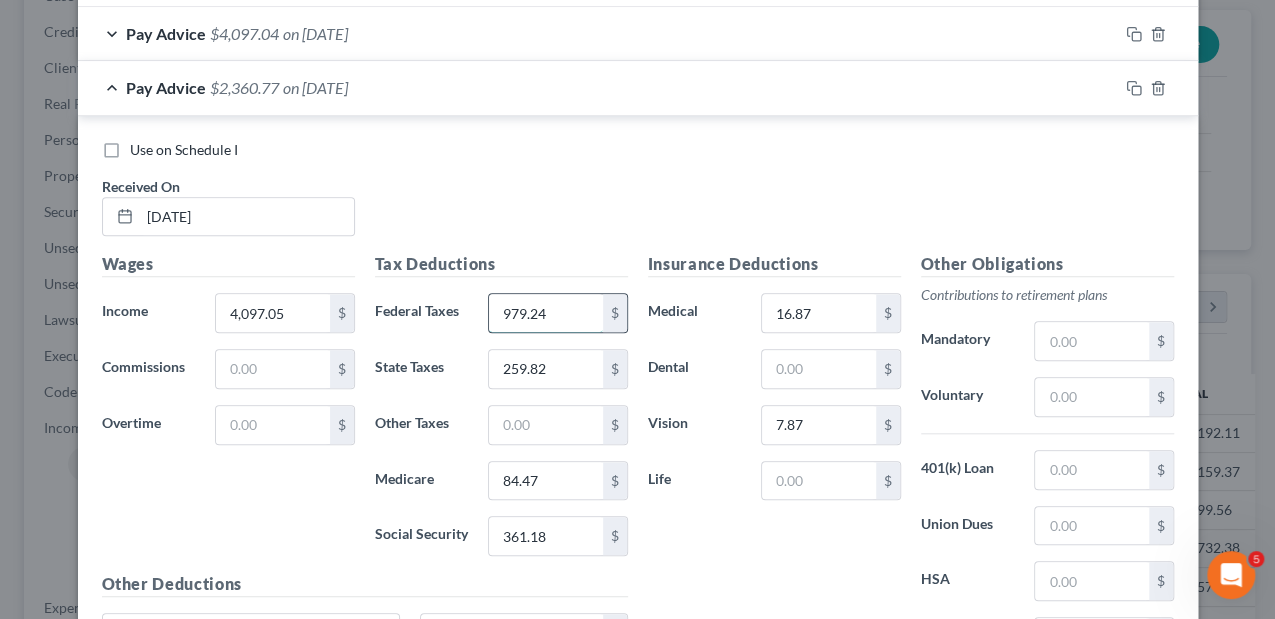 click on "979.24" at bounding box center [545, 313] 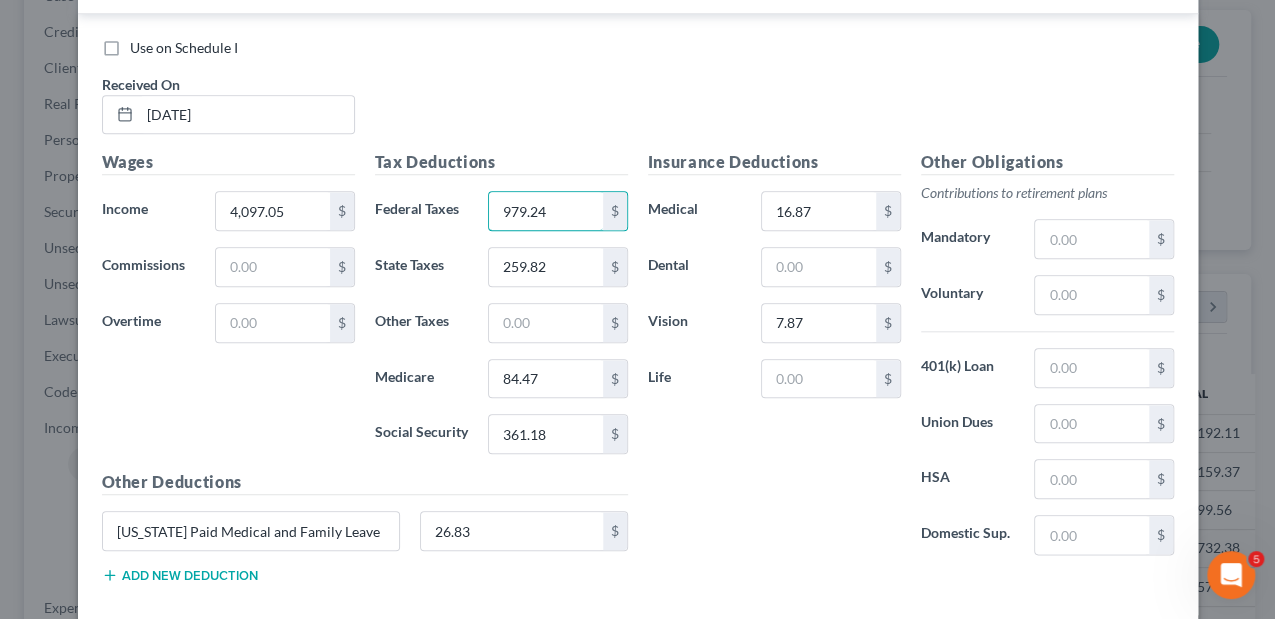 scroll, scrollTop: 711, scrollLeft: 0, axis: vertical 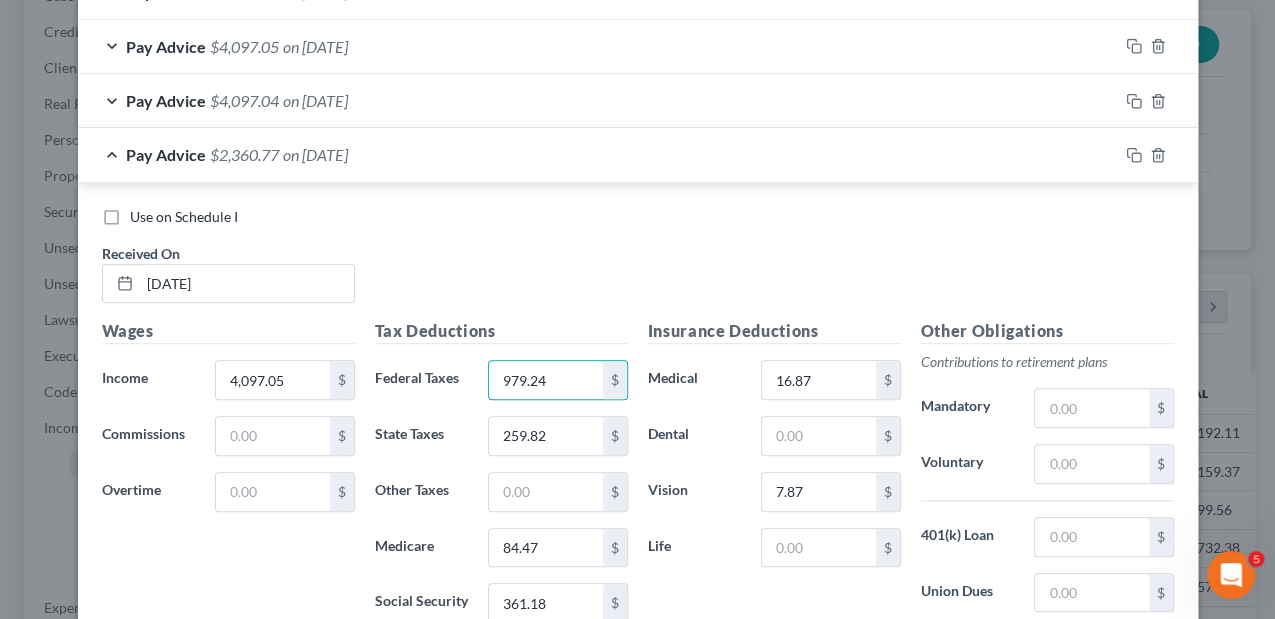 click on "Tax Deductions Federal Taxes 979.24 $ State Taxes 259.82 $ Other Taxes $ Medicare 84.47 $ Social Security 361.18 $" at bounding box center [501, 479] 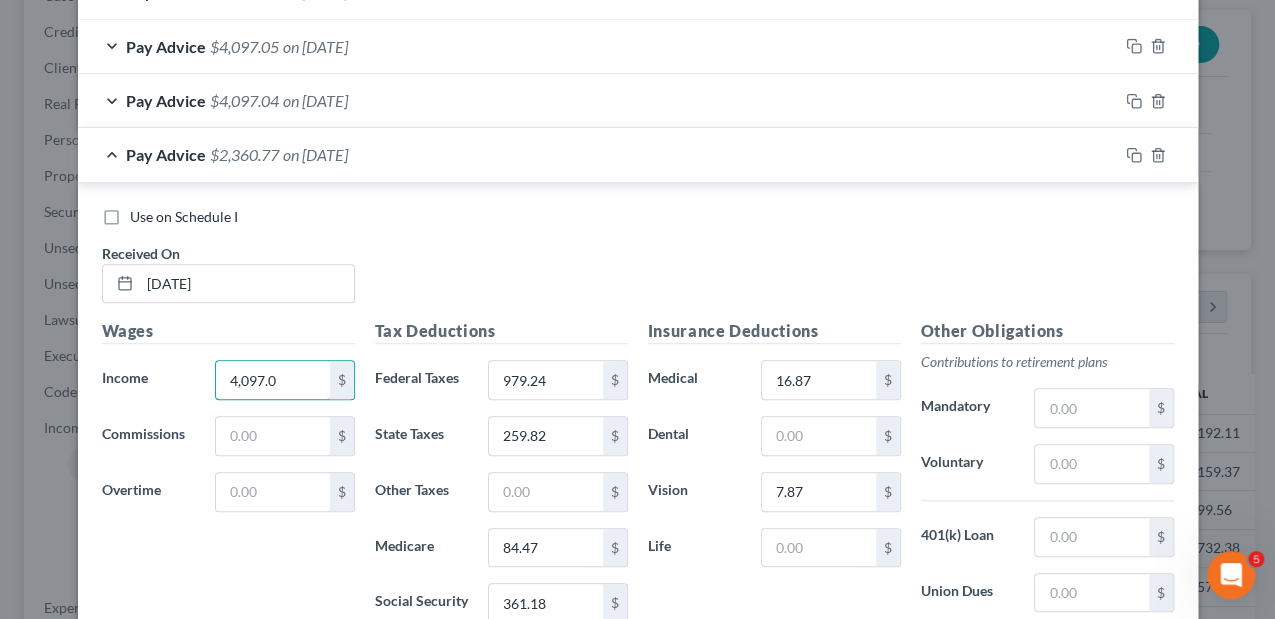 type on "4,097.05" 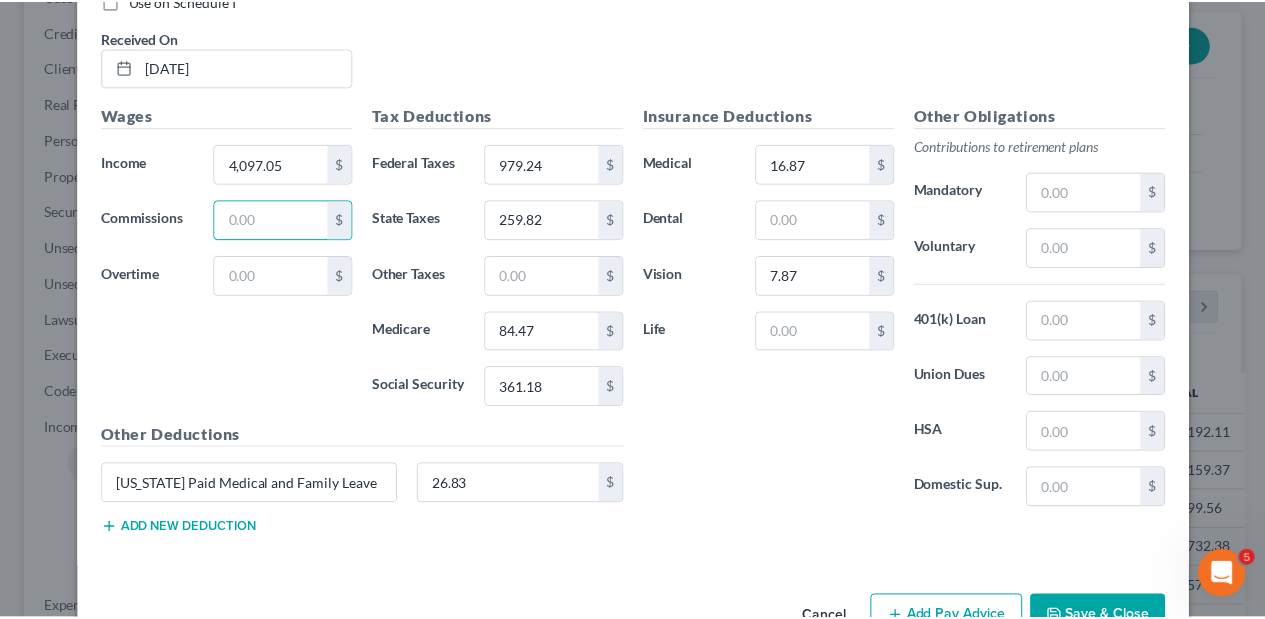 scroll, scrollTop: 978, scrollLeft: 0, axis: vertical 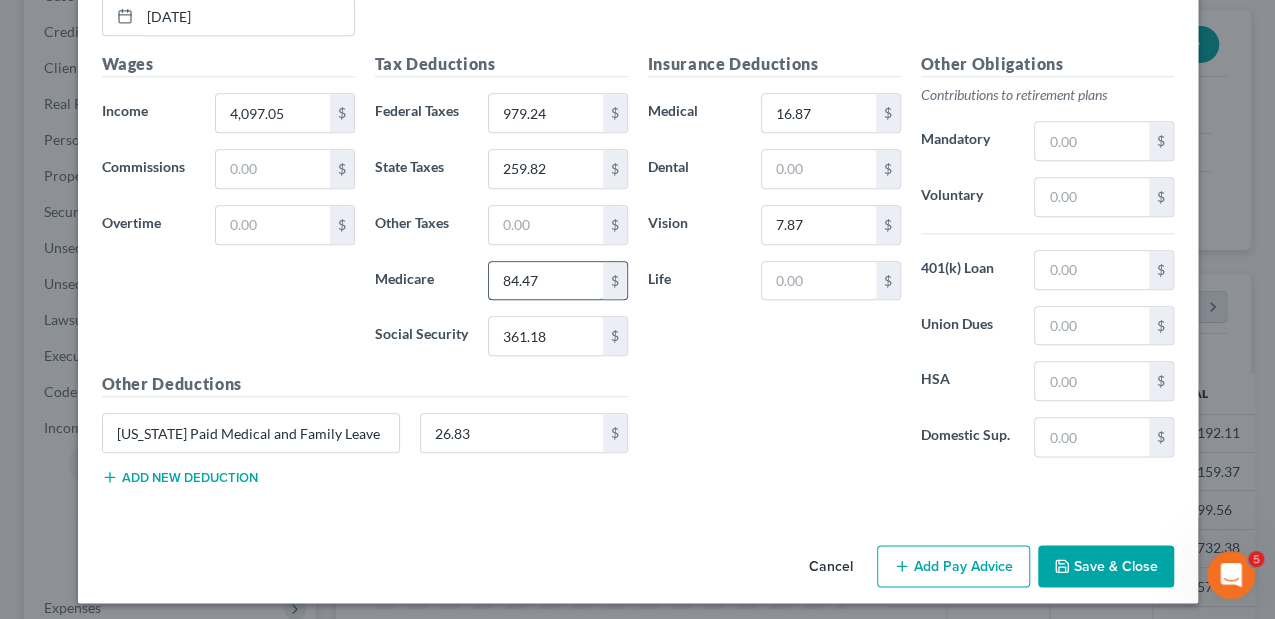 click on "84.47" at bounding box center (545, 281) 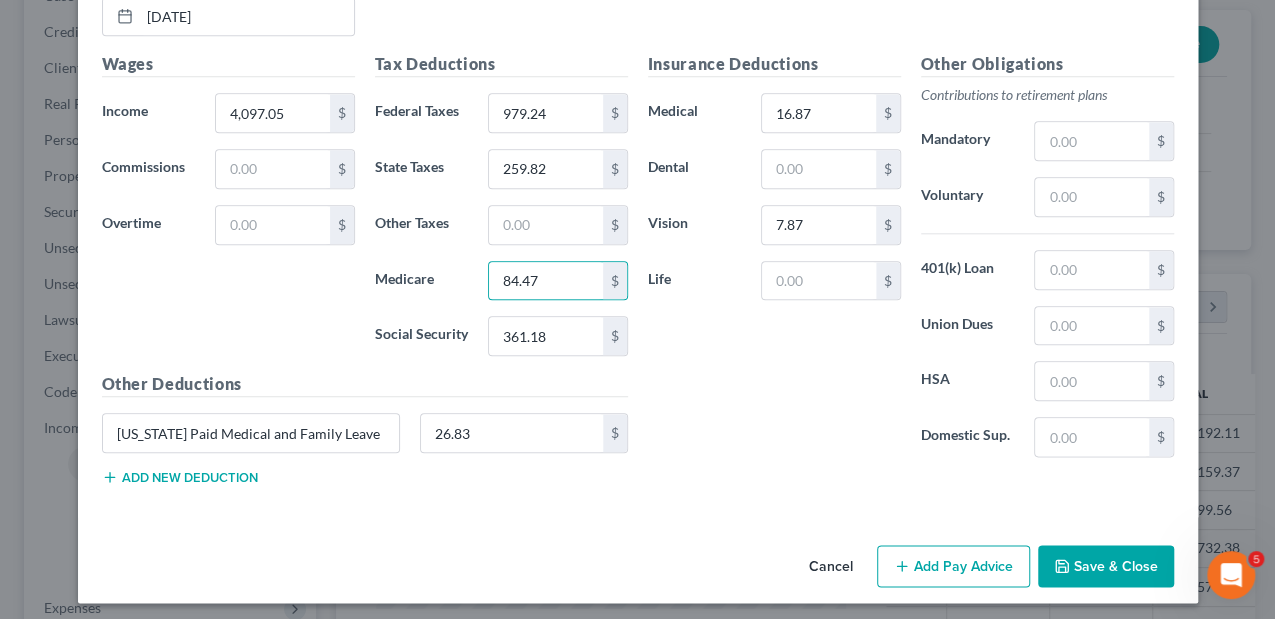 click on "Save & Close" at bounding box center (1106, 566) 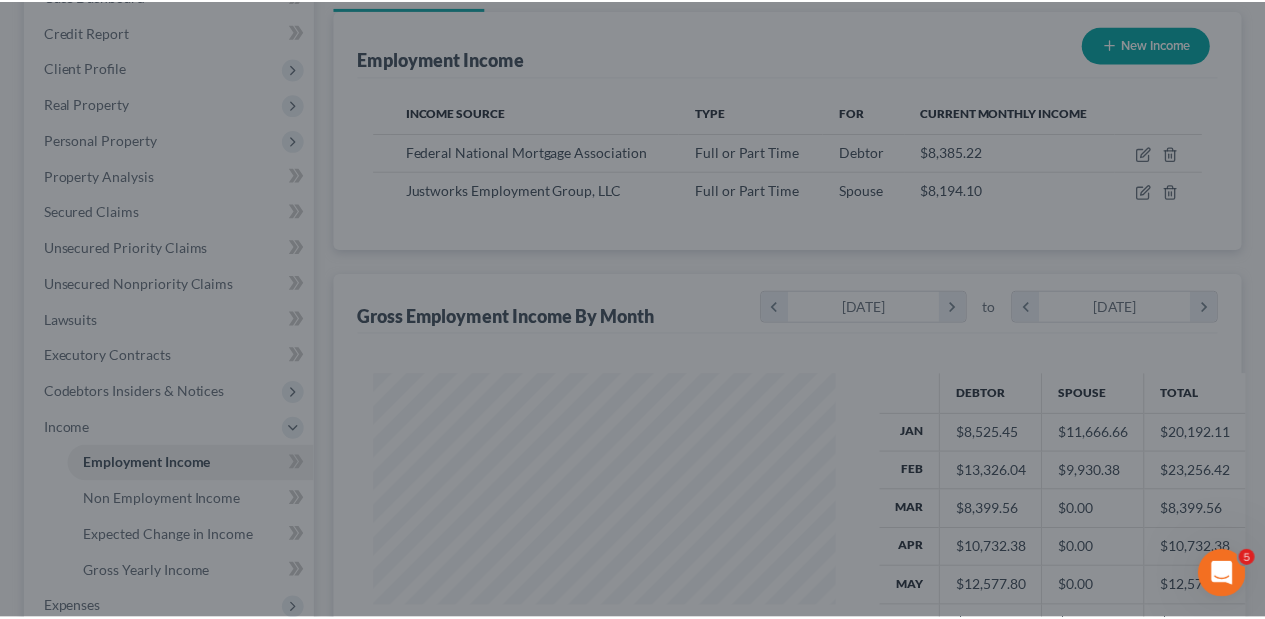 scroll, scrollTop: 356, scrollLeft: 506, axis: both 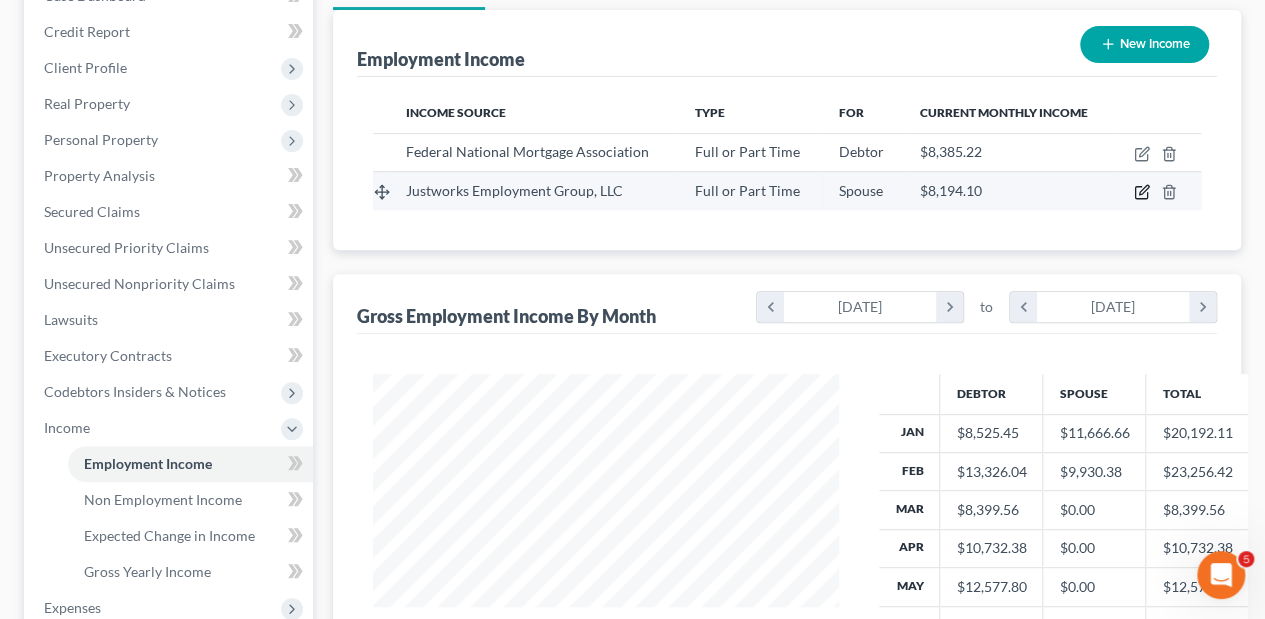click 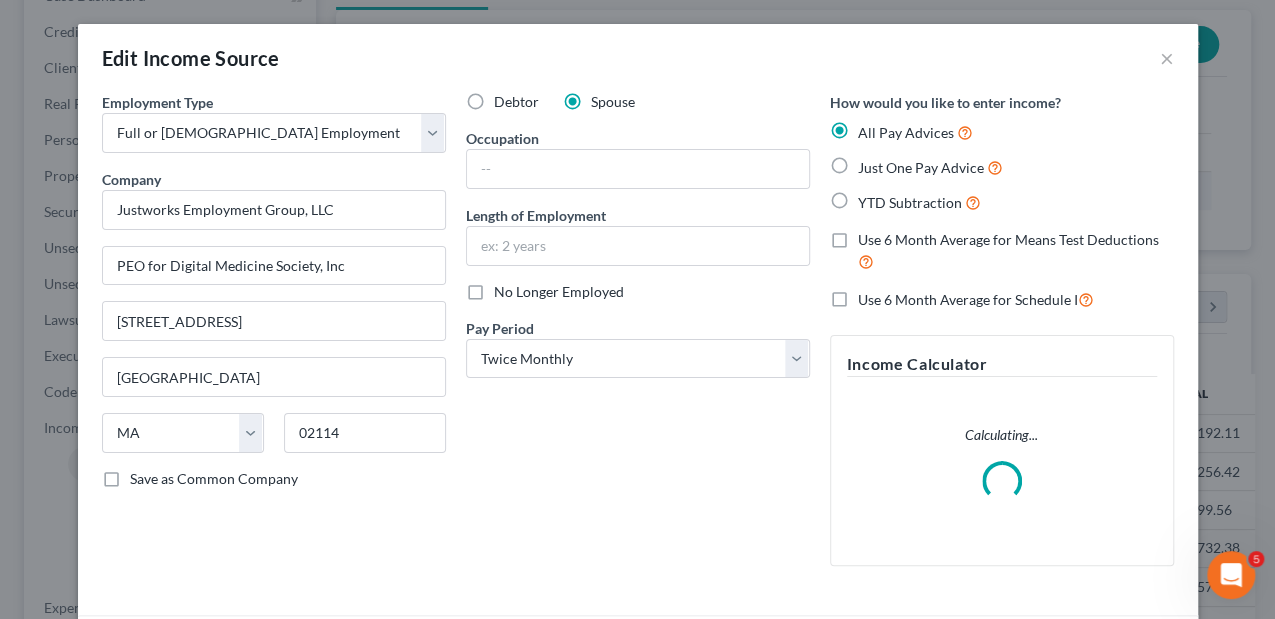 scroll, scrollTop: 999644, scrollLeft: 999489, axis: both 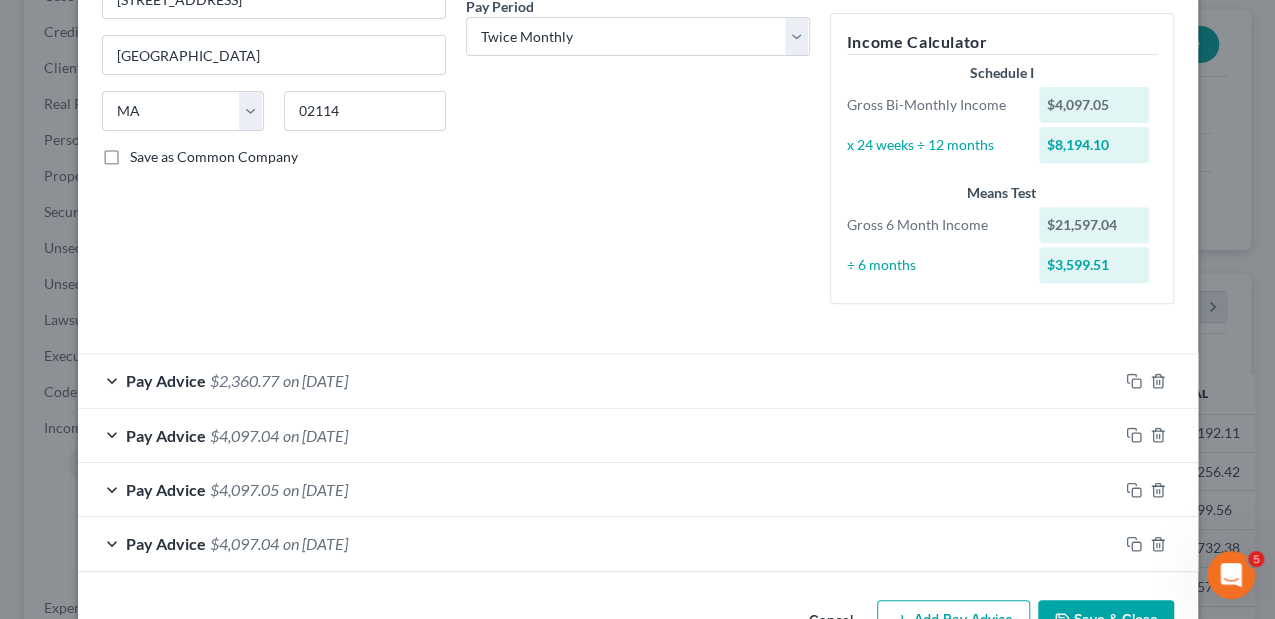 click on "on [DATE]" at bounding box center [315, 380] 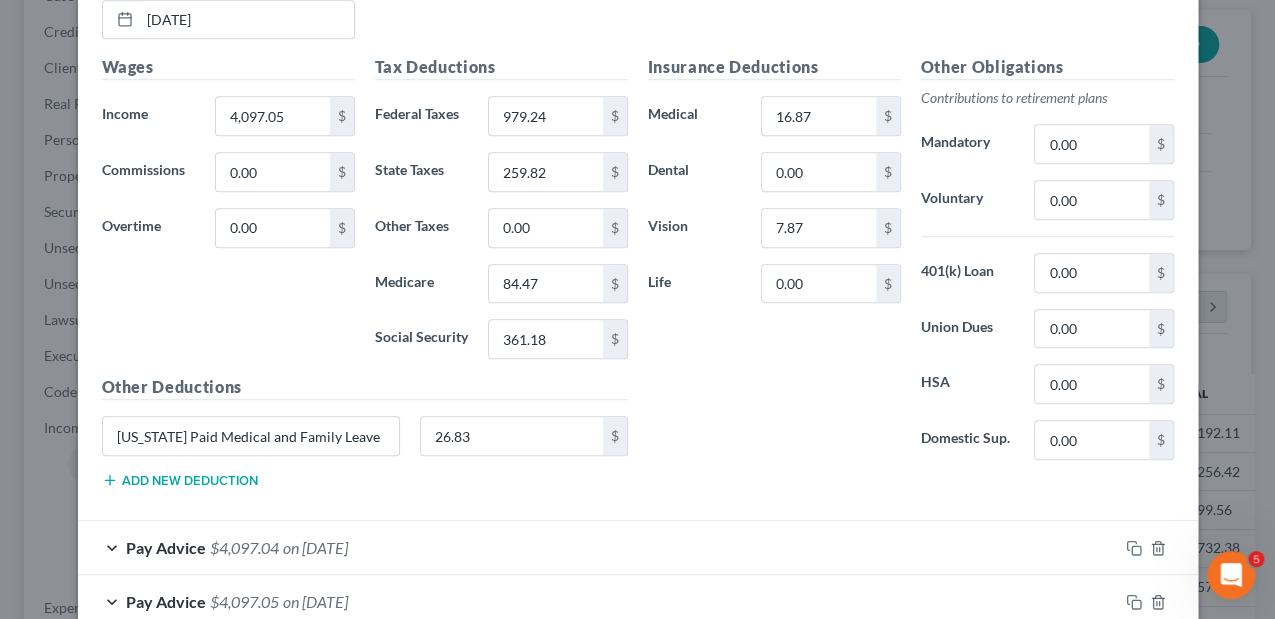 scroll, scrollTop: 788, scrollLeft: 0, axis: vertical 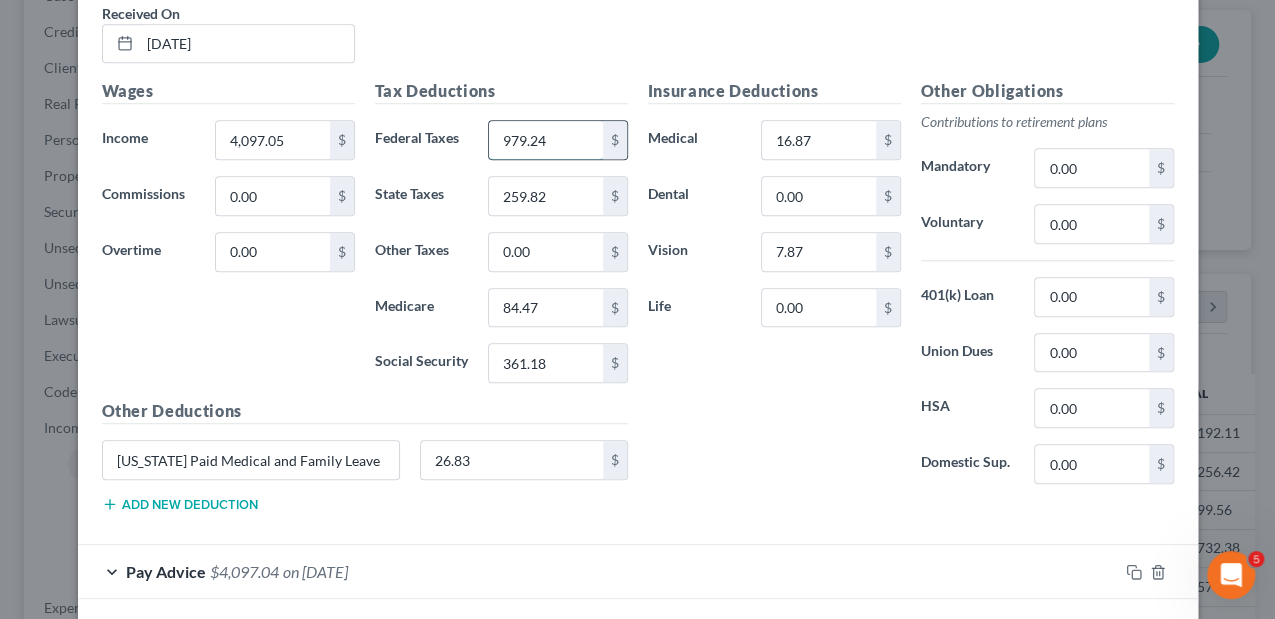 click on "979.24" at bounding box center [545, 140] 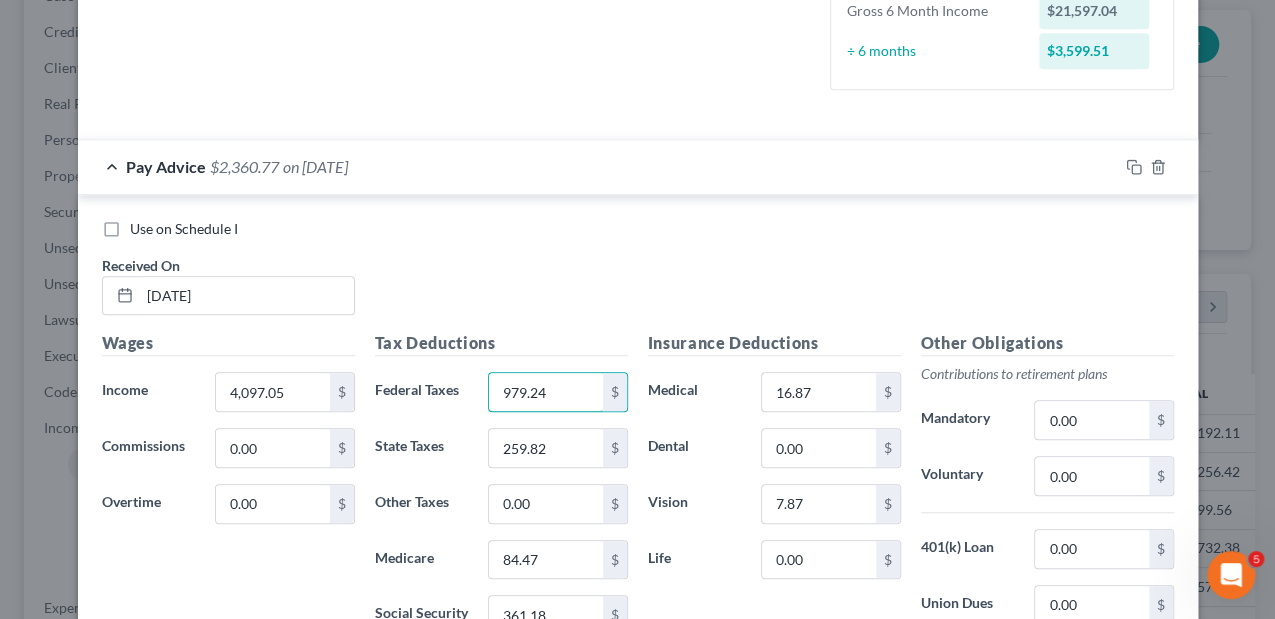 scroll, scrollTop: 512, scrollLeft: 0, axis: vertical 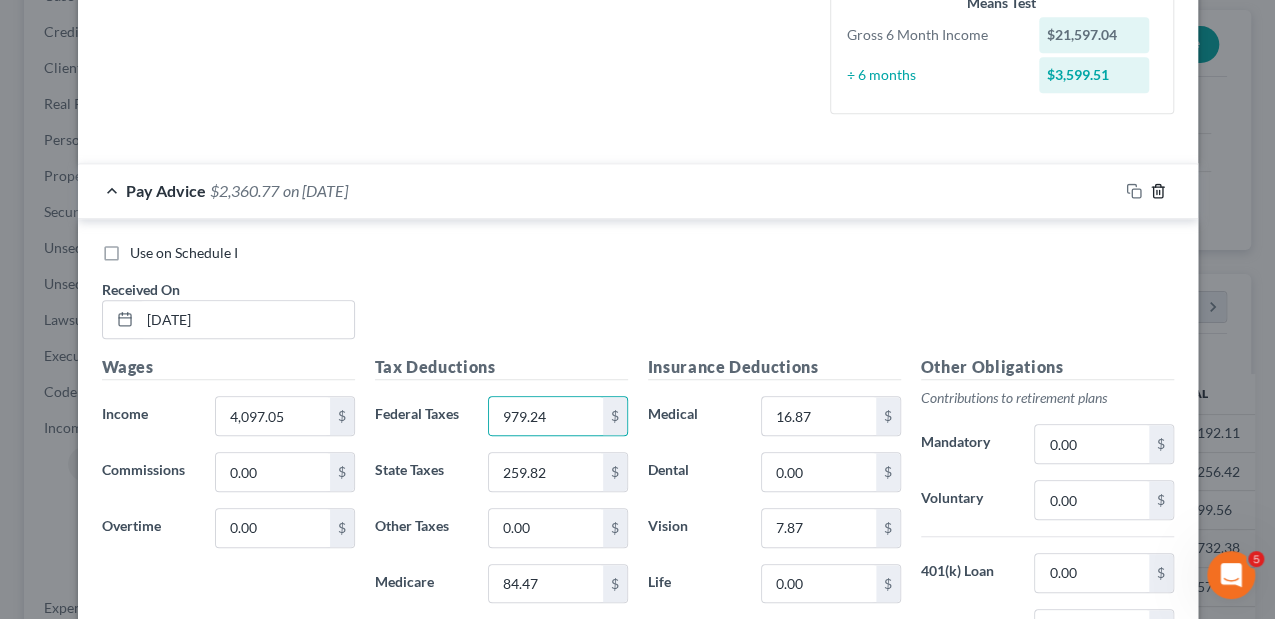 click 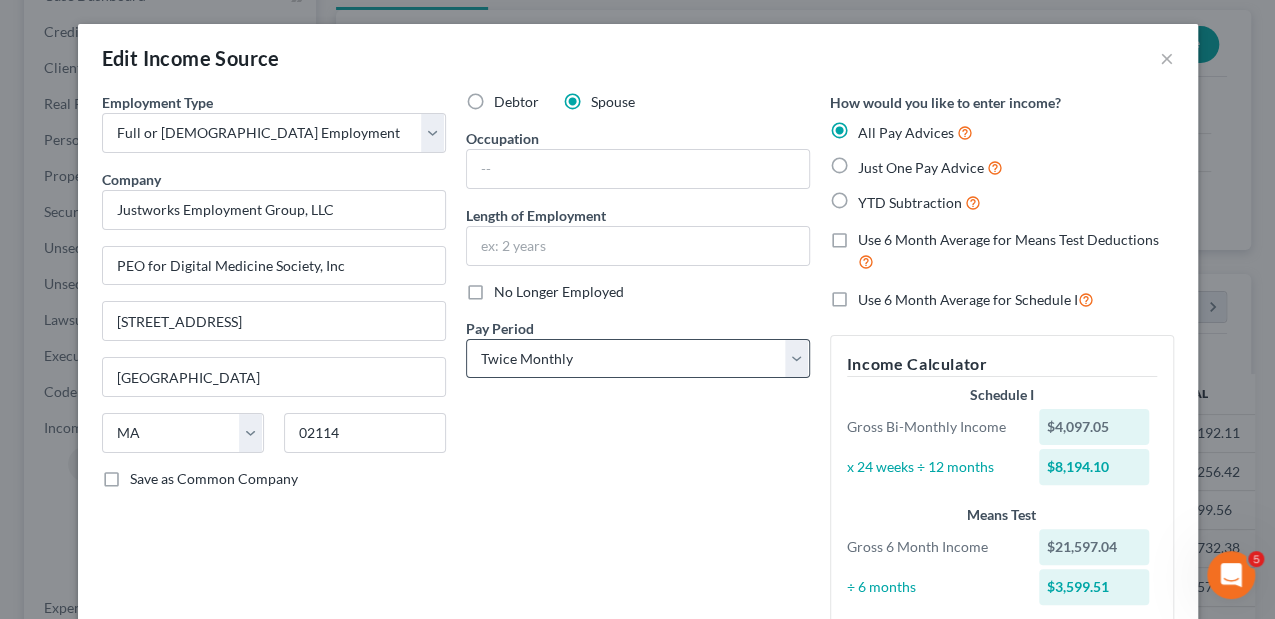 scroll, scrollTop: 328, scrollLeft: 0, axis: vertical 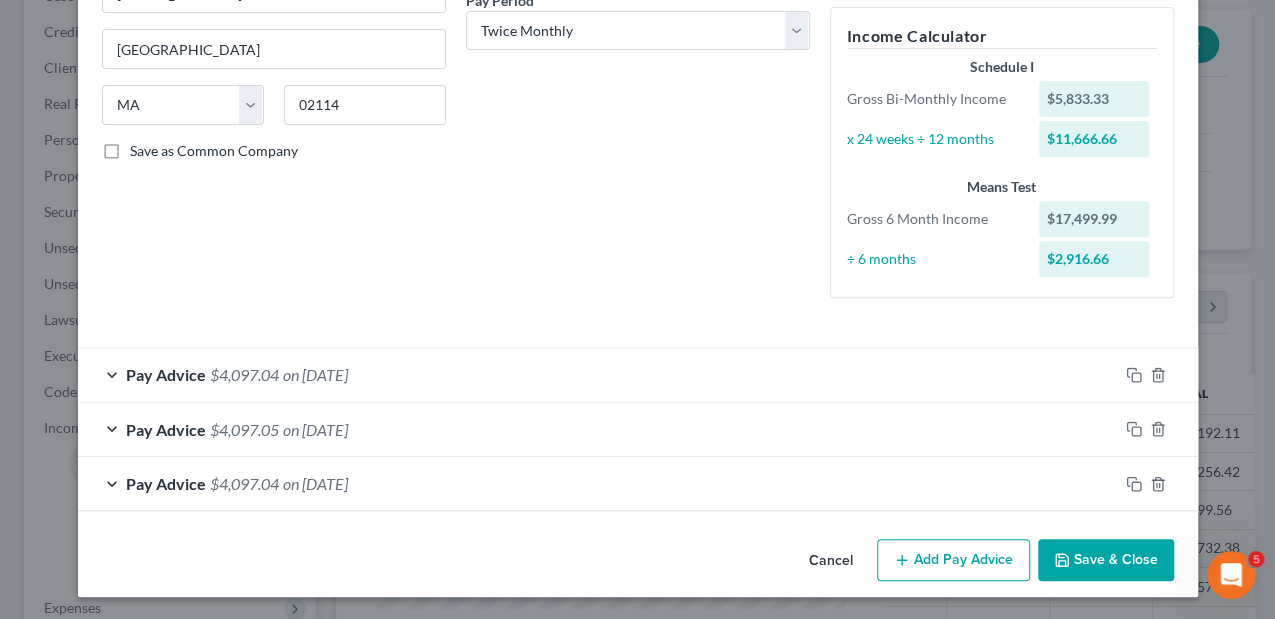 click on "Add Pay Advice" at bounding box center [953, 560] 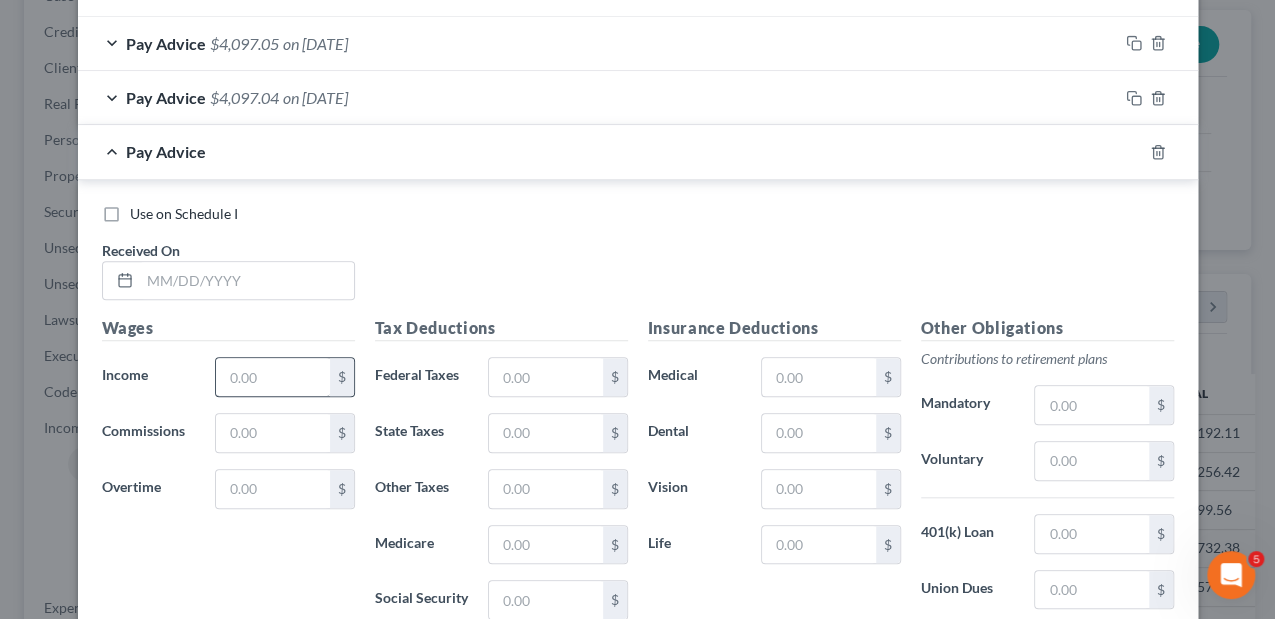 scroll, scrollTop: 728, scrollLeft: 0, axis: vertical 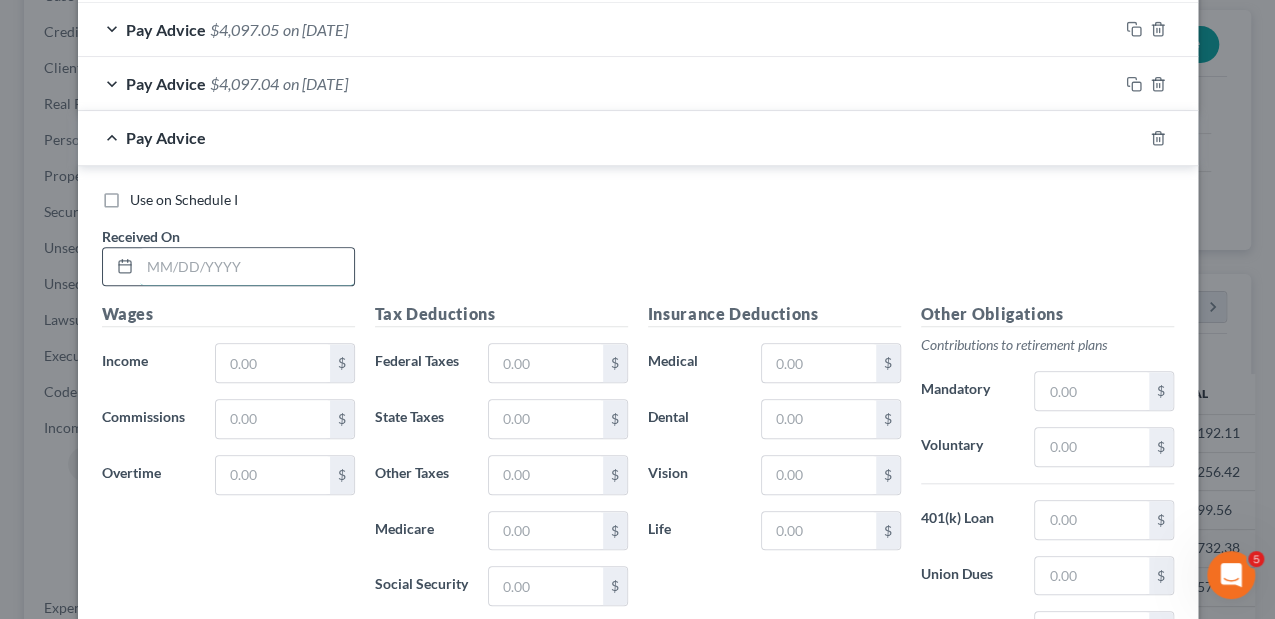 click at bounding box center (247, 267) 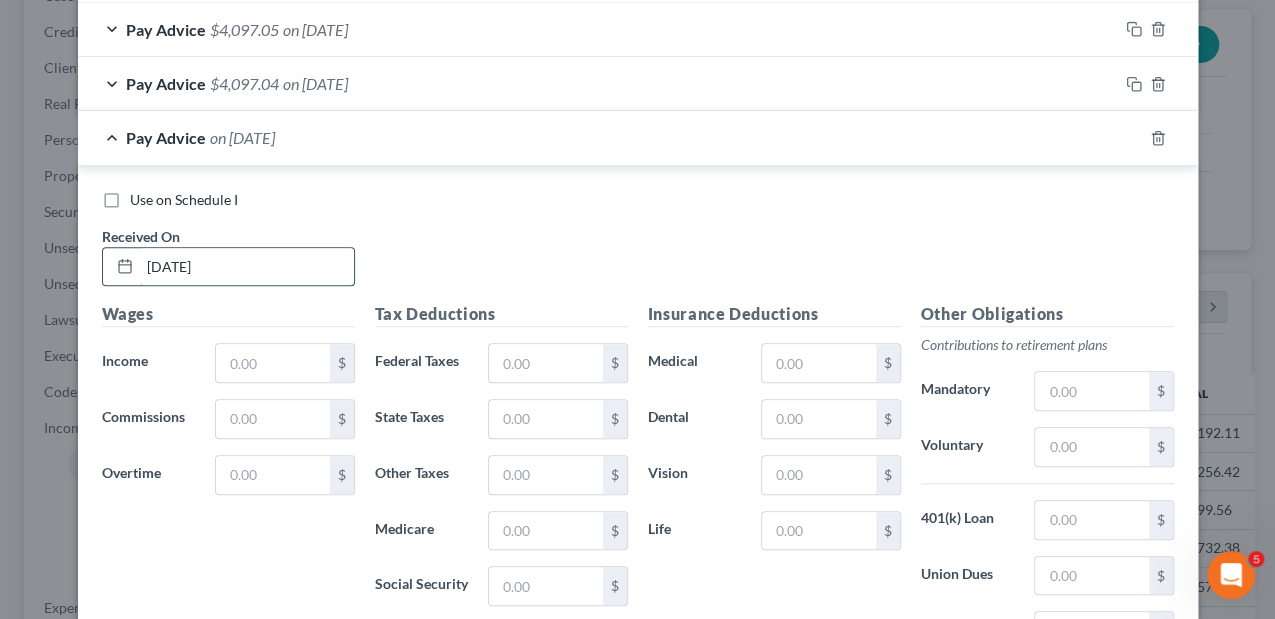 type on "[DATE]" 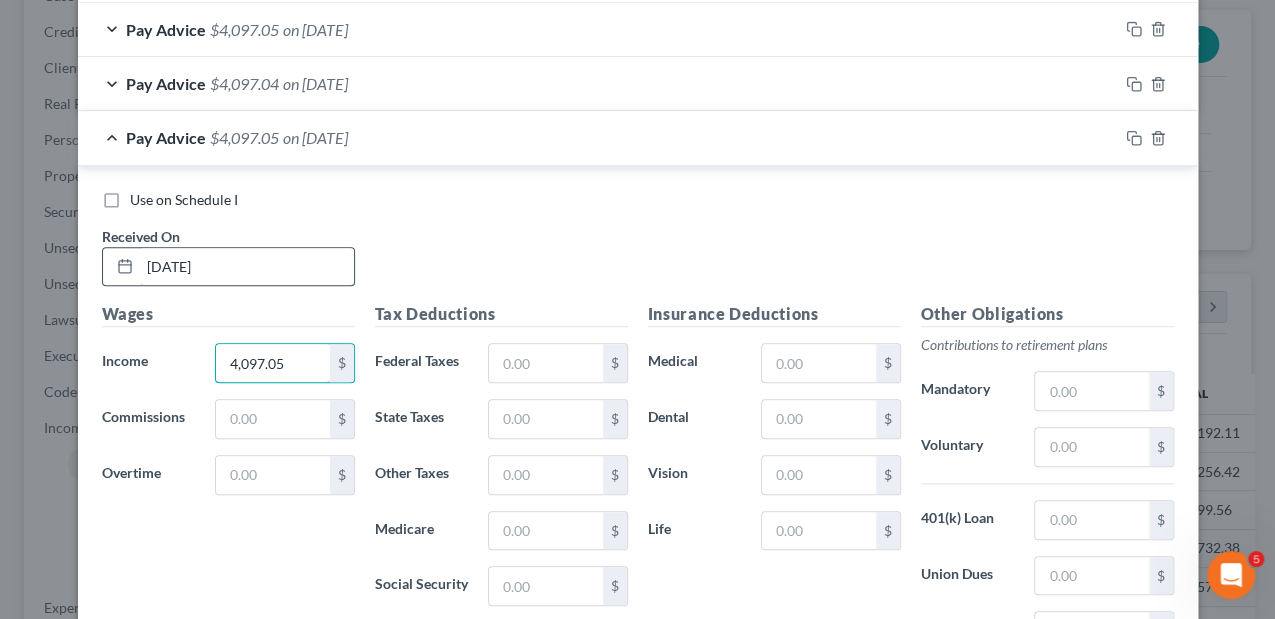 type on "4,097.05" 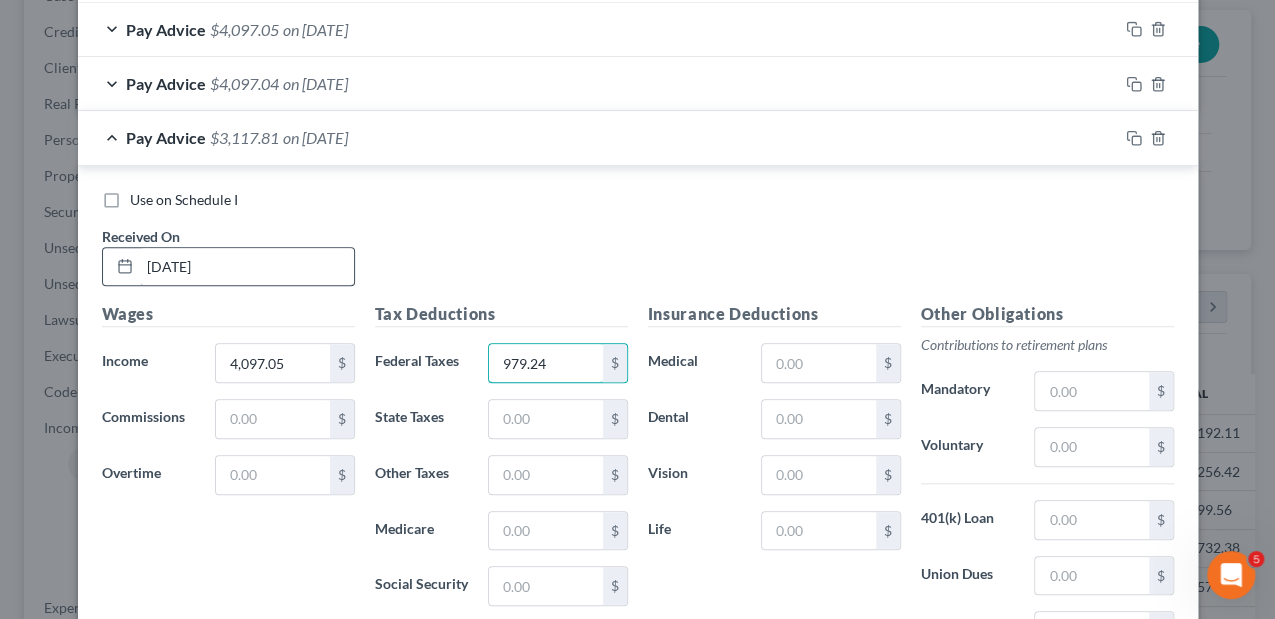 type on "979.24" 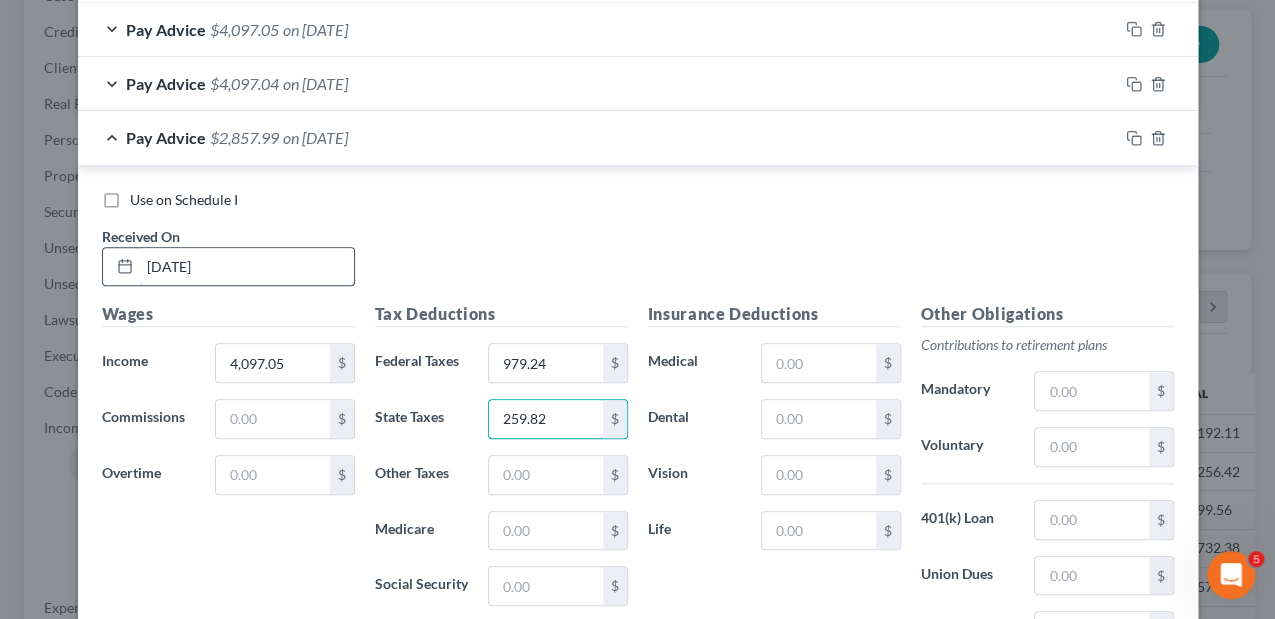 type on "259.82" 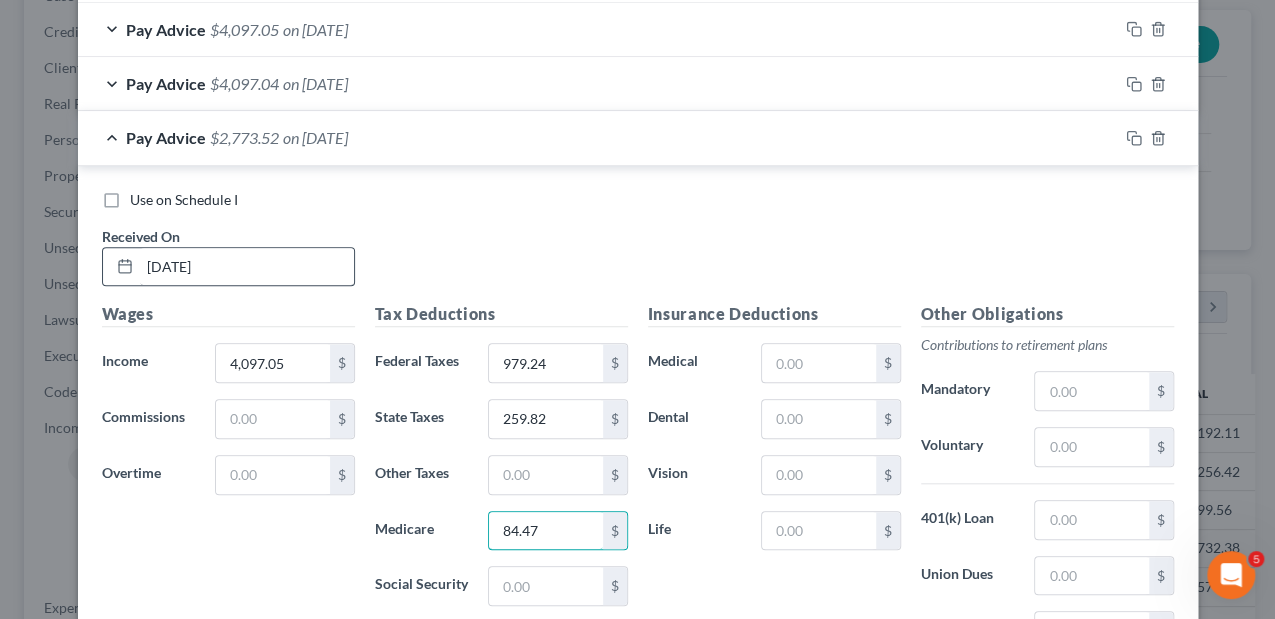type on "84.47" 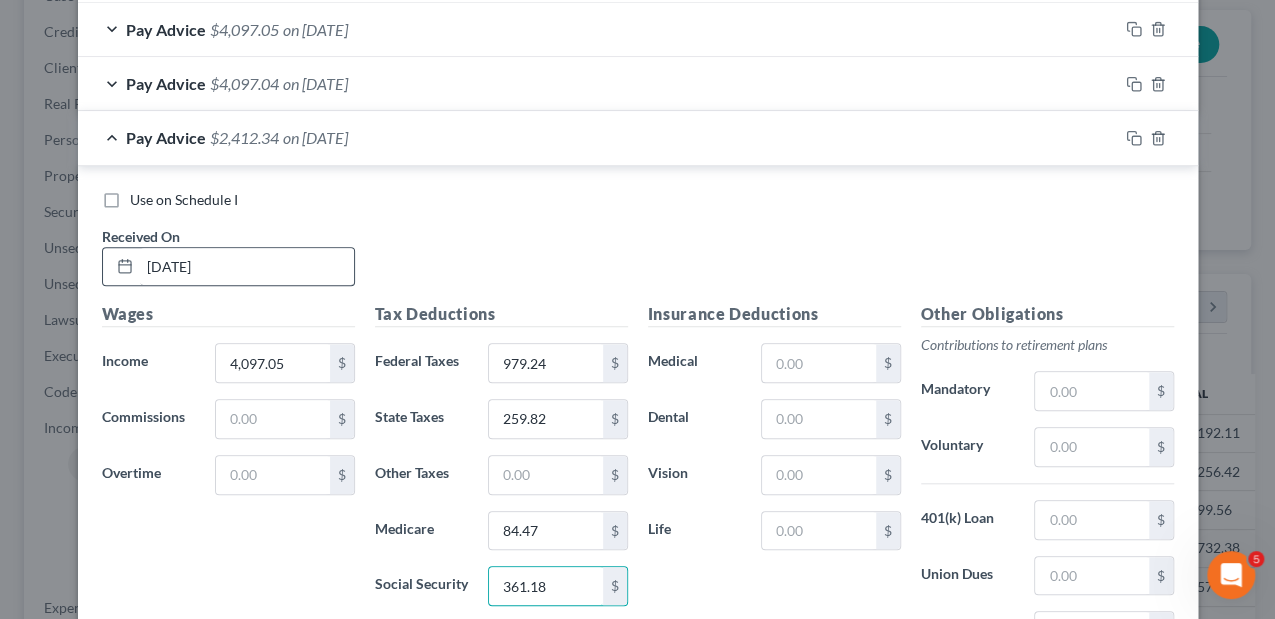 type on "361.18" 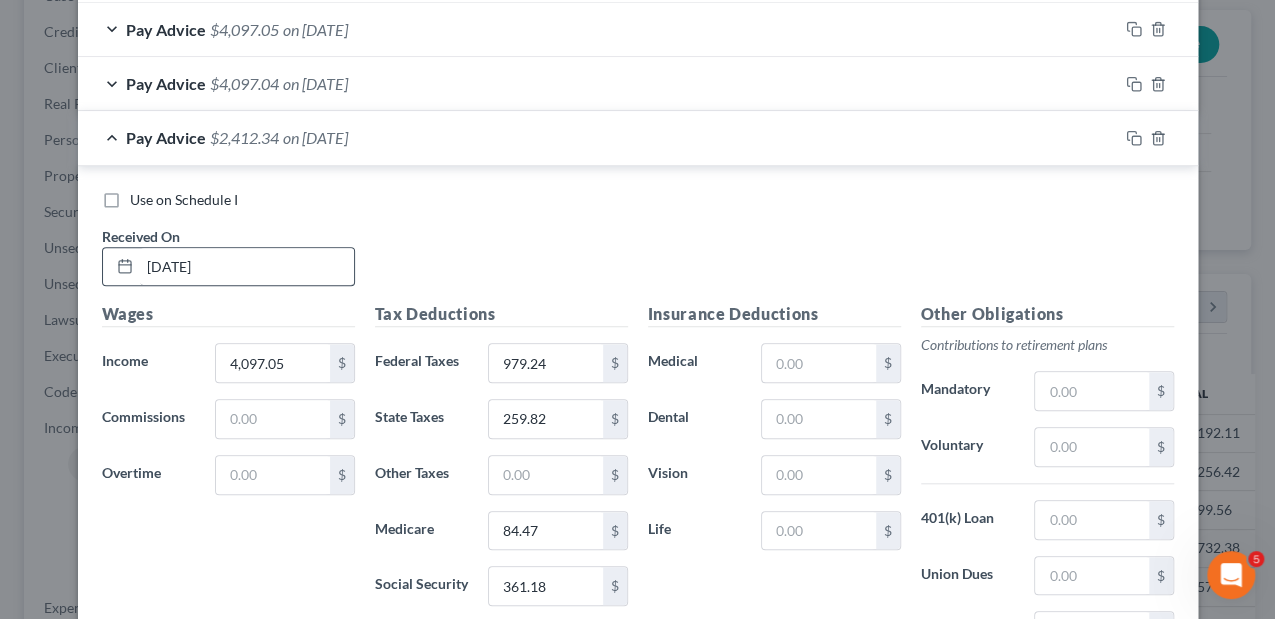 scroll, scrollTop: 978, scrollLeft: 0, axis: vertical 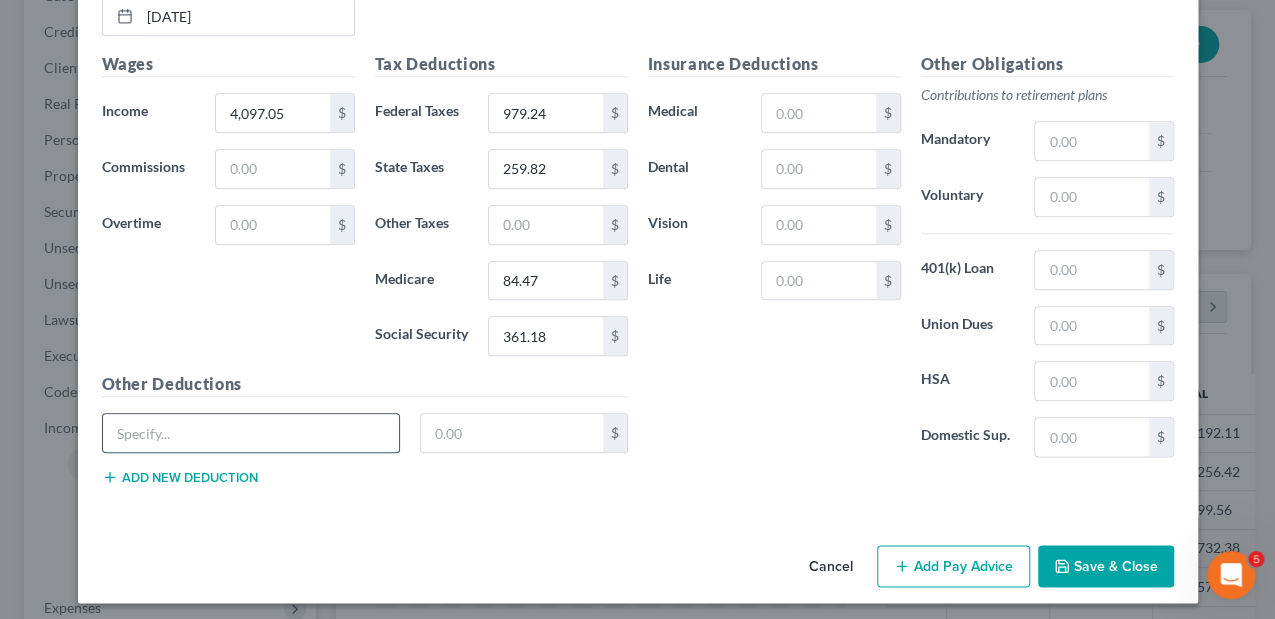 click at bounding box center (251, 433) 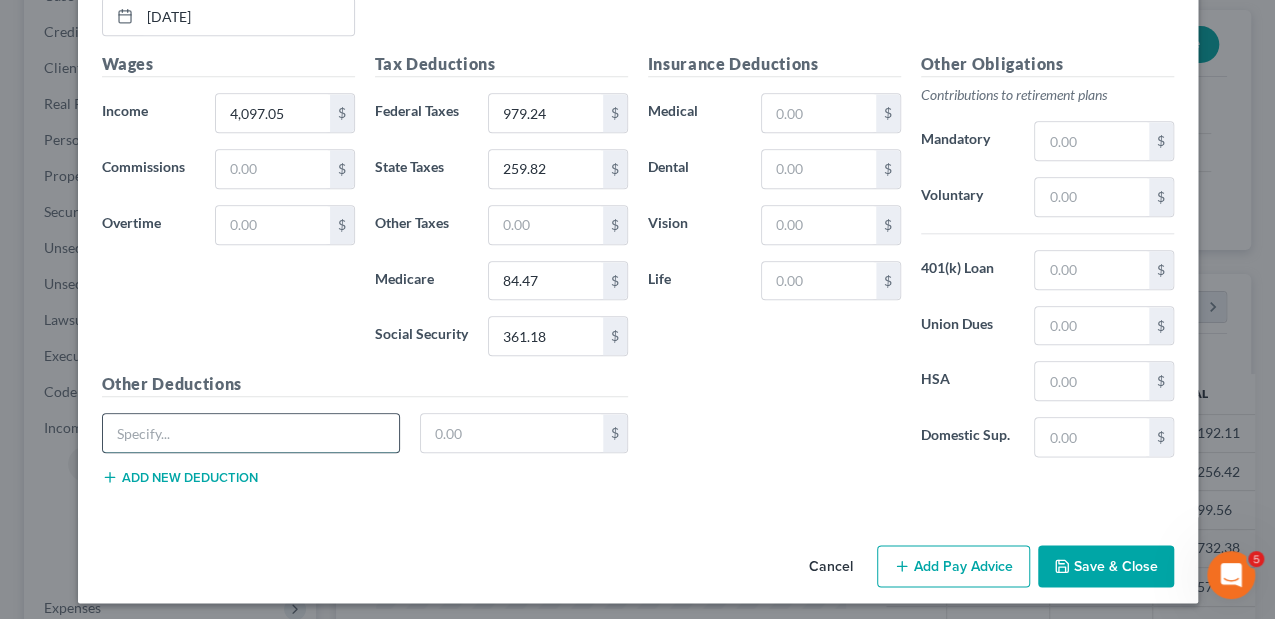 type on "[US_STATE] Paid Medical and Family Leave" 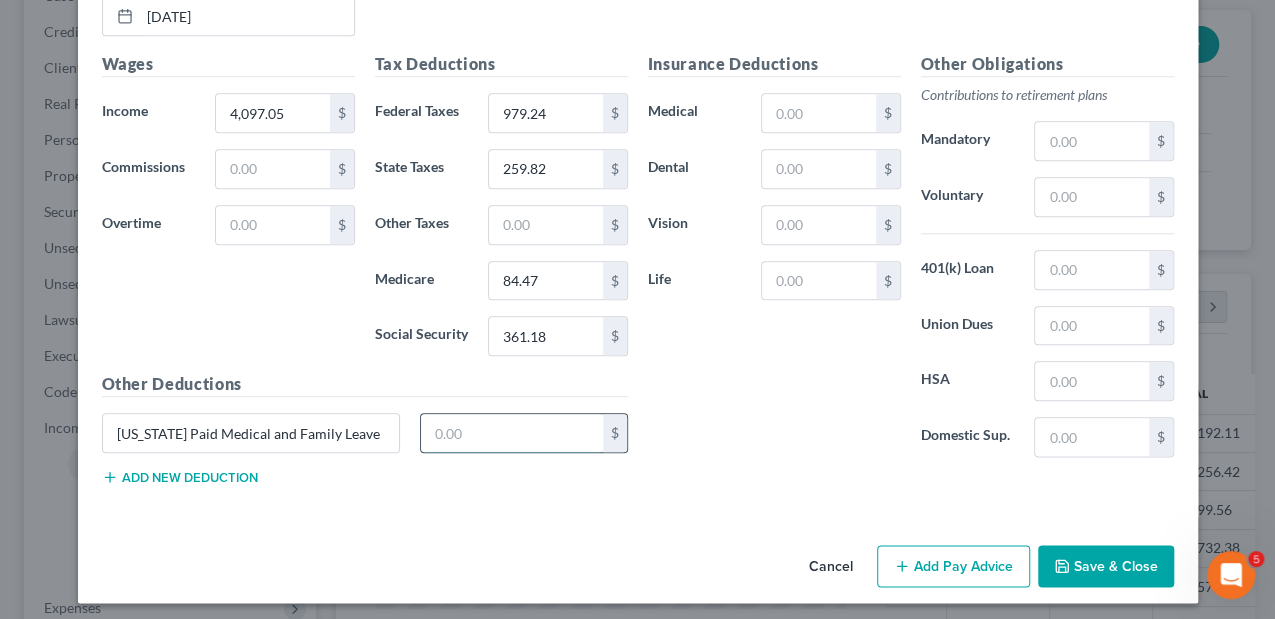 click at bounding box center [512, 433] 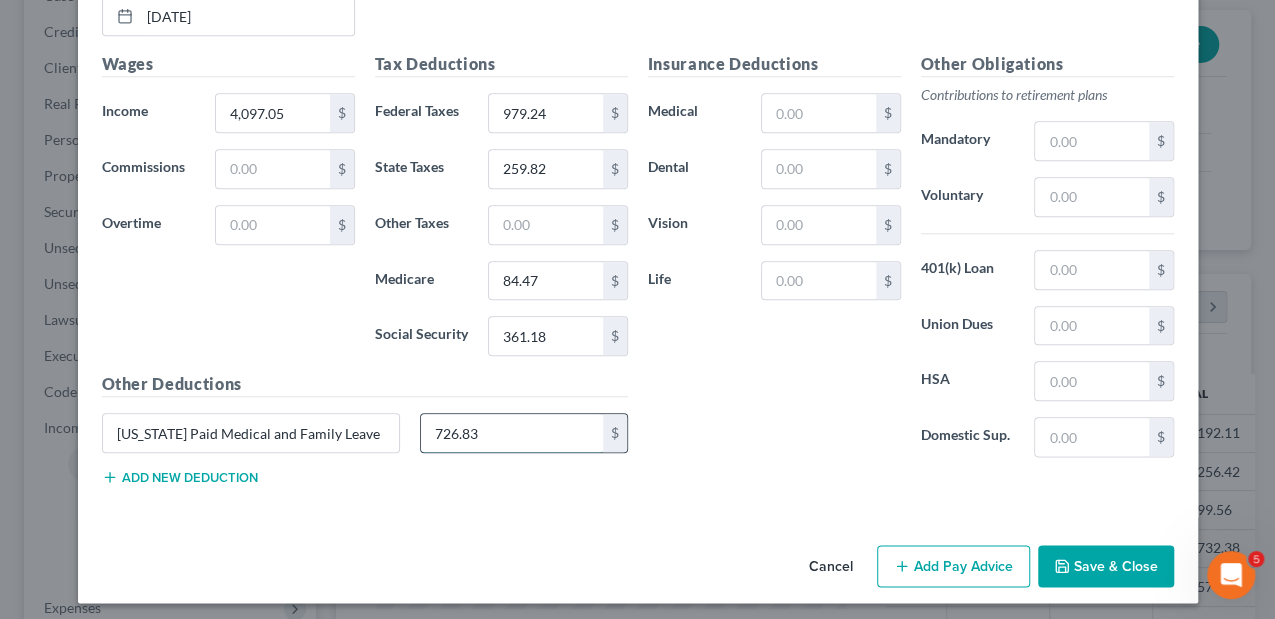 type on "726.83" 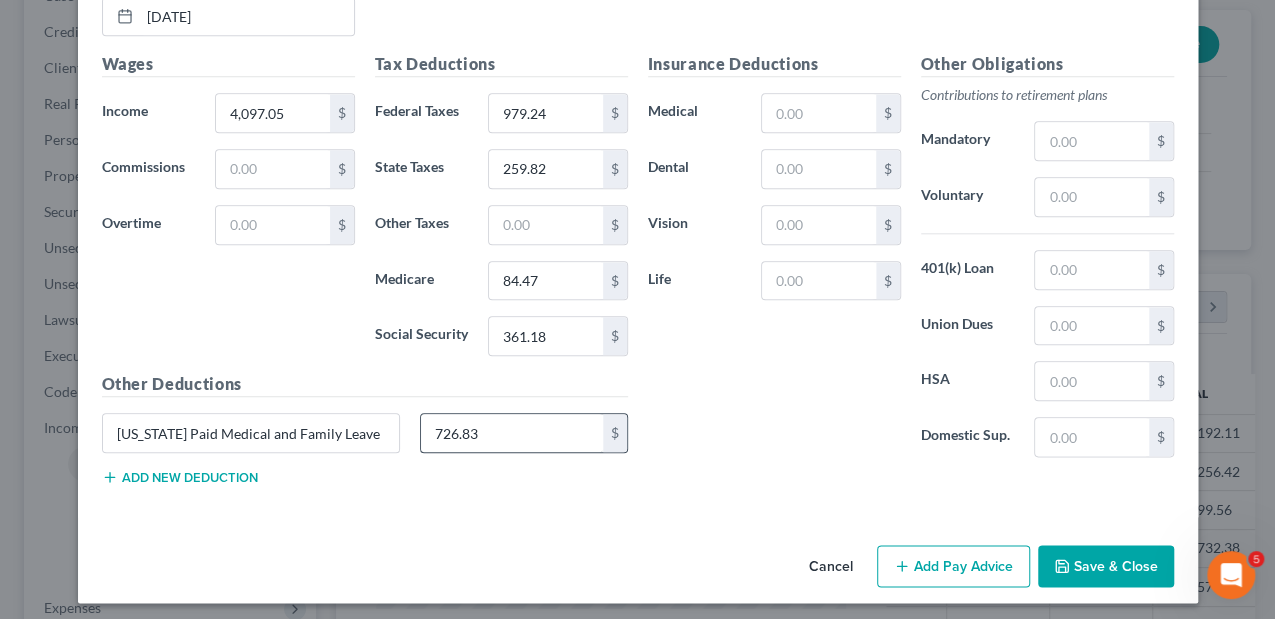 type 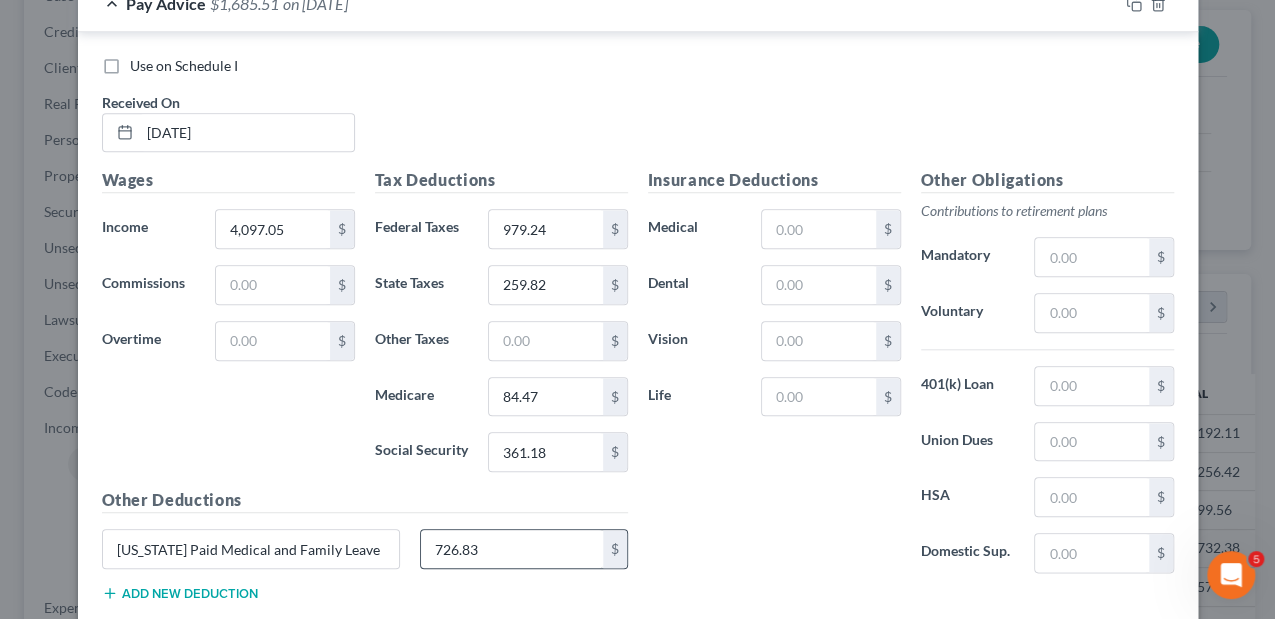 scroll, scrollTop: 844, scrollLeft: 0, axis: vertical 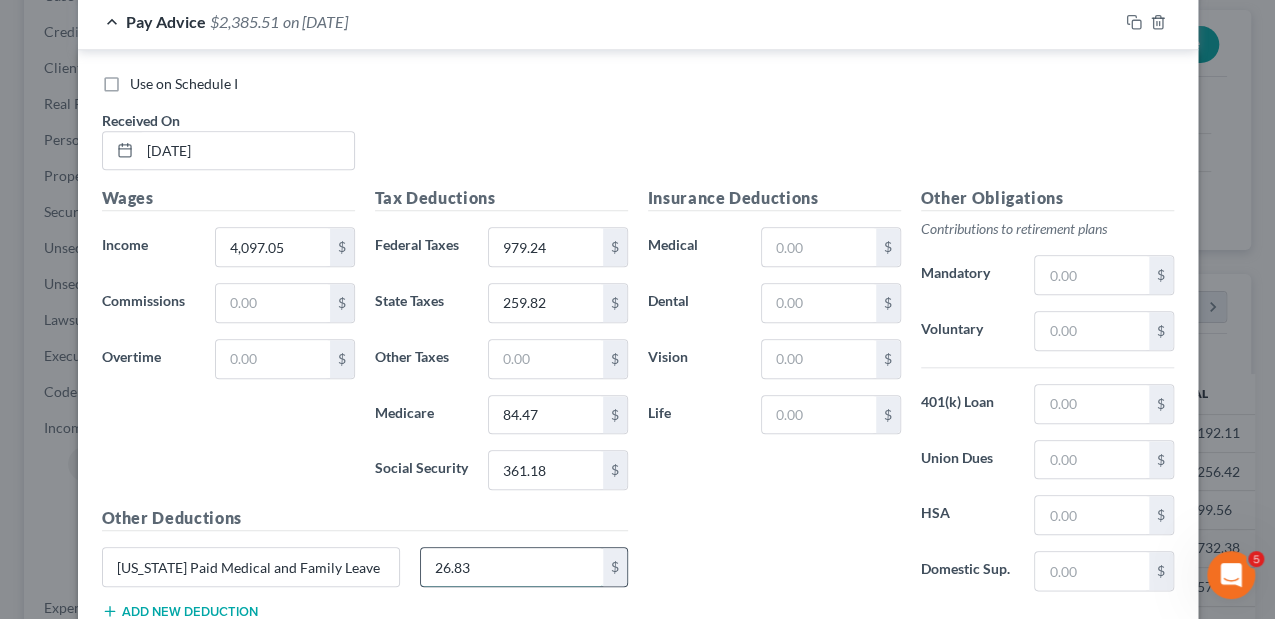 type on "26.83" 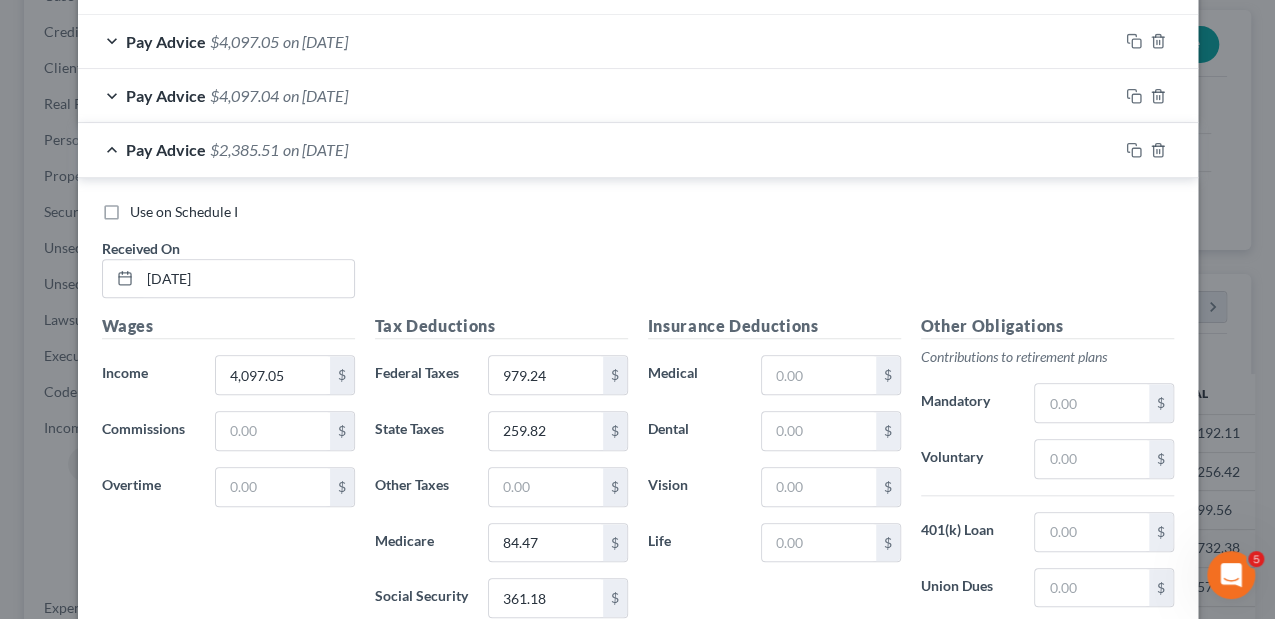 scroll, scrollTop: 711, scrollLeft: 0, axis: vertical 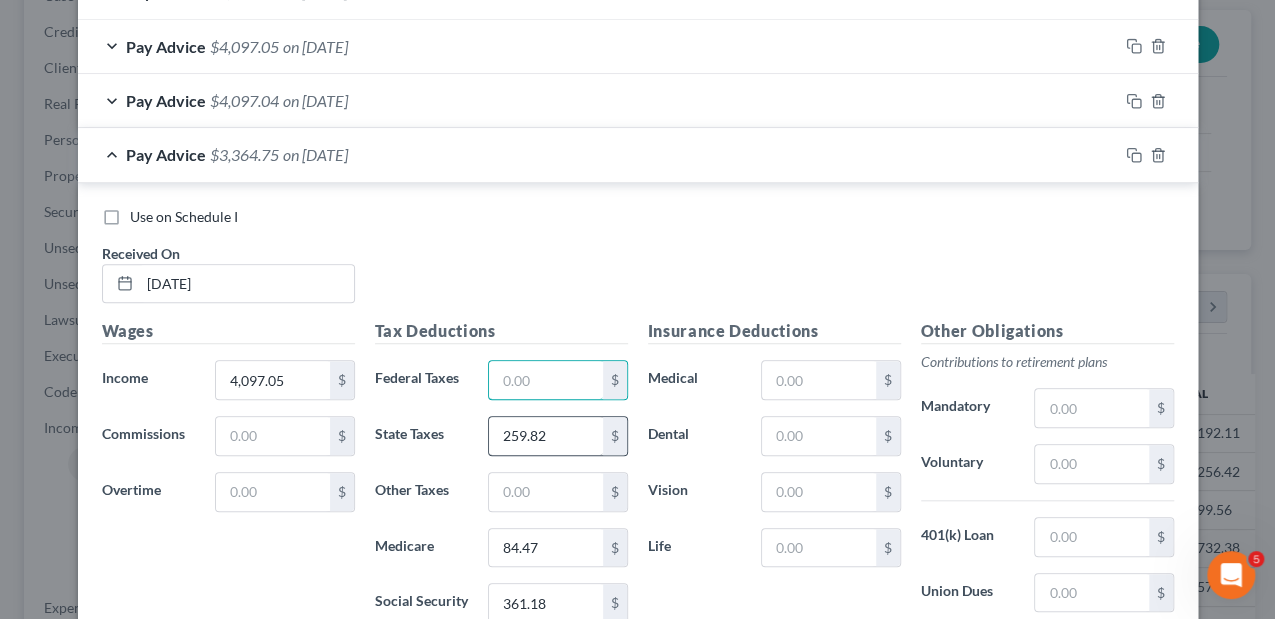 type 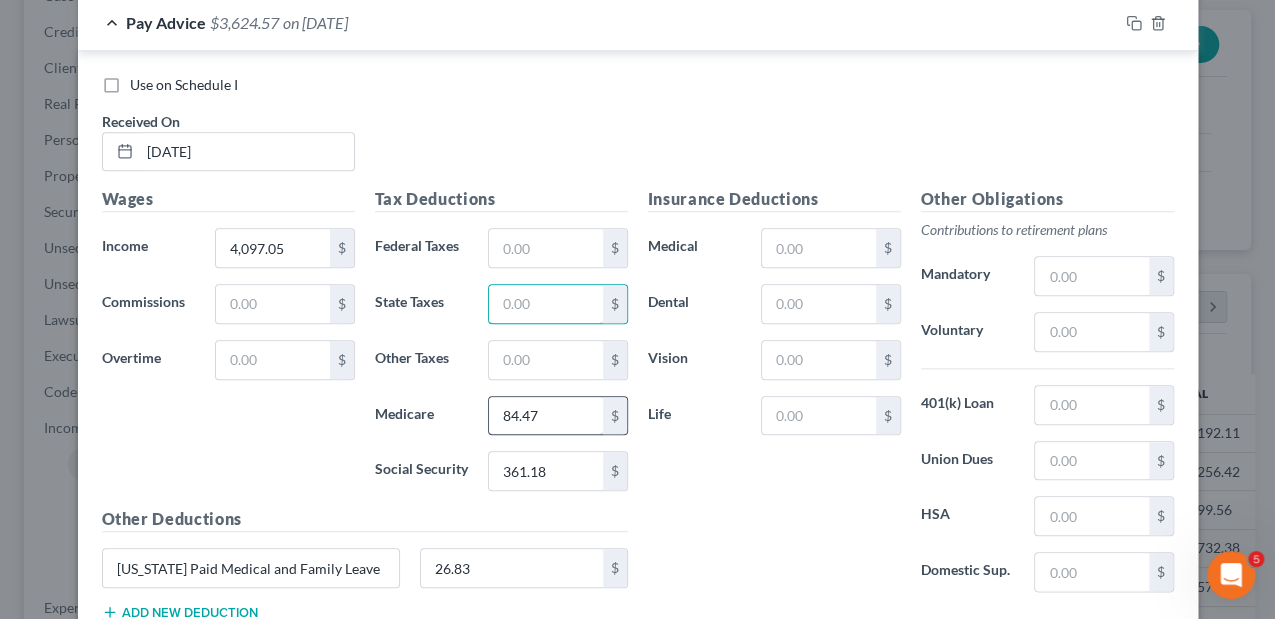 scroll, scrollTop: 844, scrollLeft: 0, axis: vertical 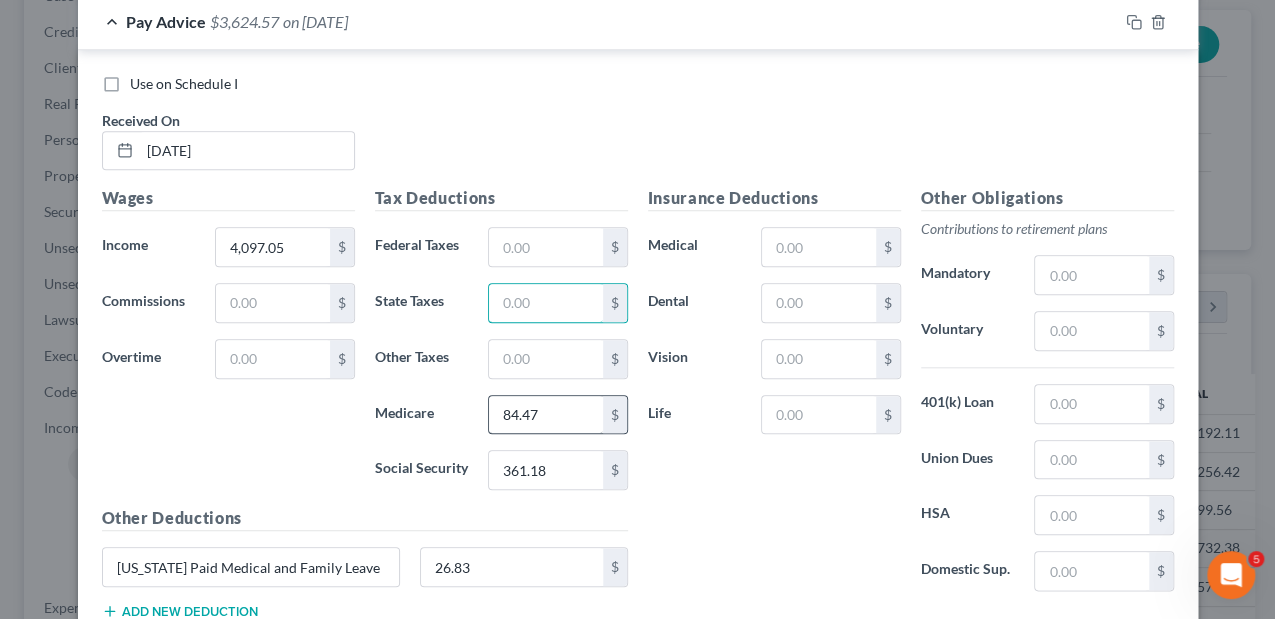type 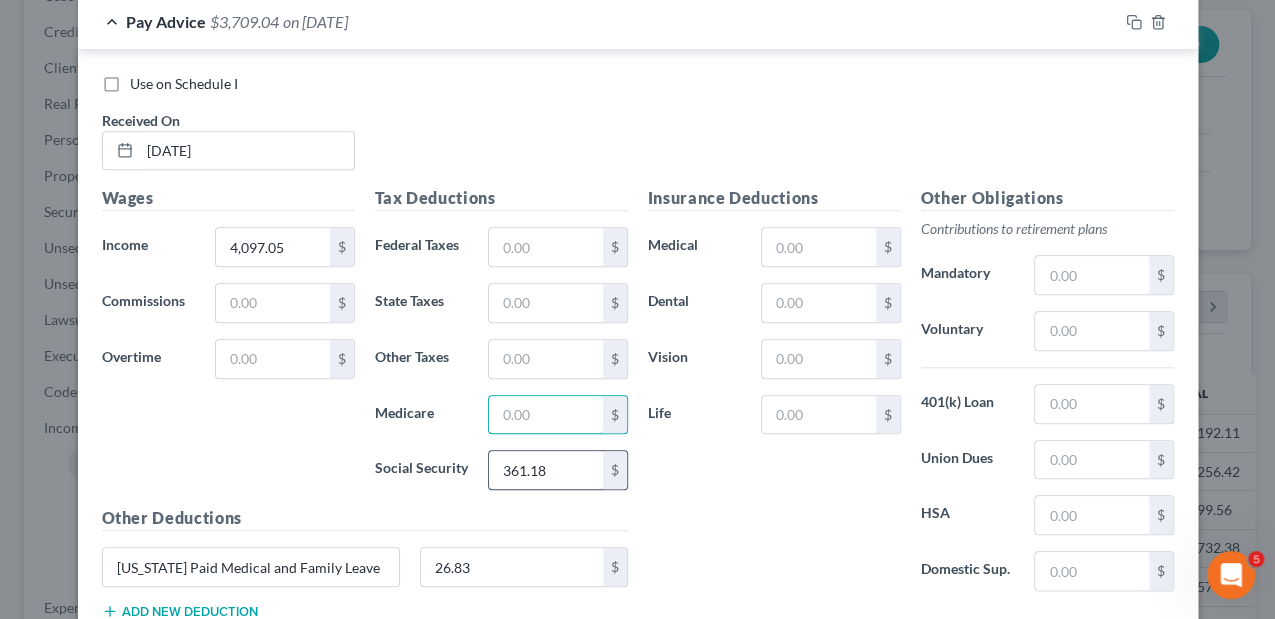 type 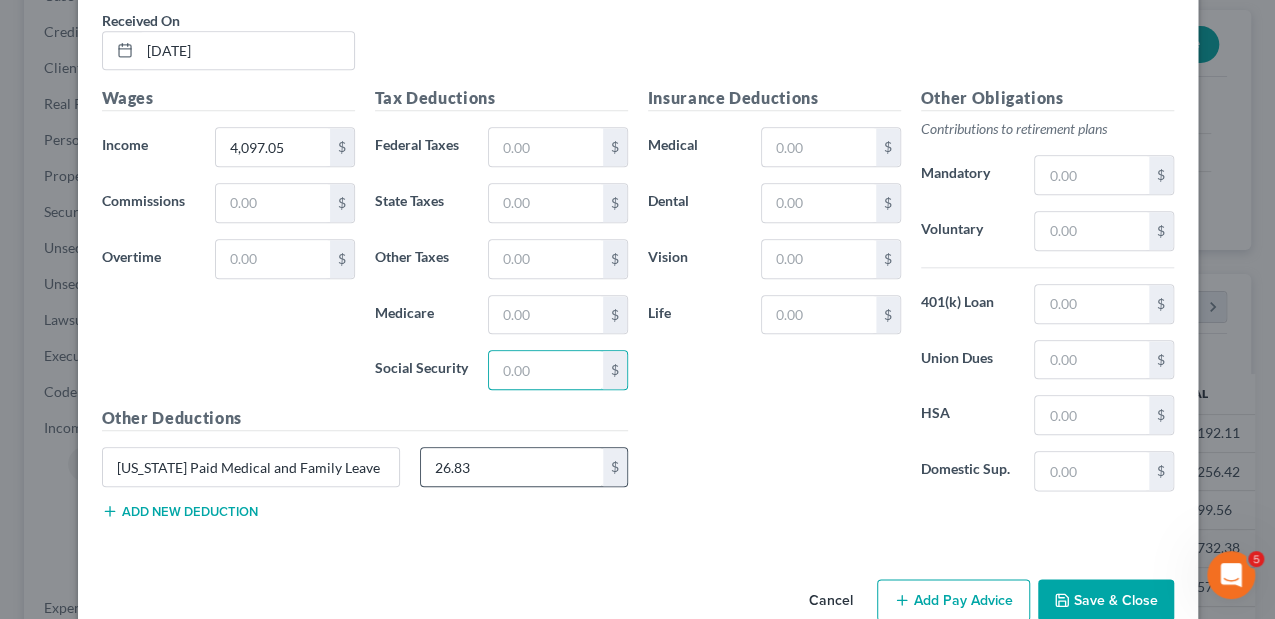 scroll, scrollTop: 978, scrollLeft: 0, axis: vertical 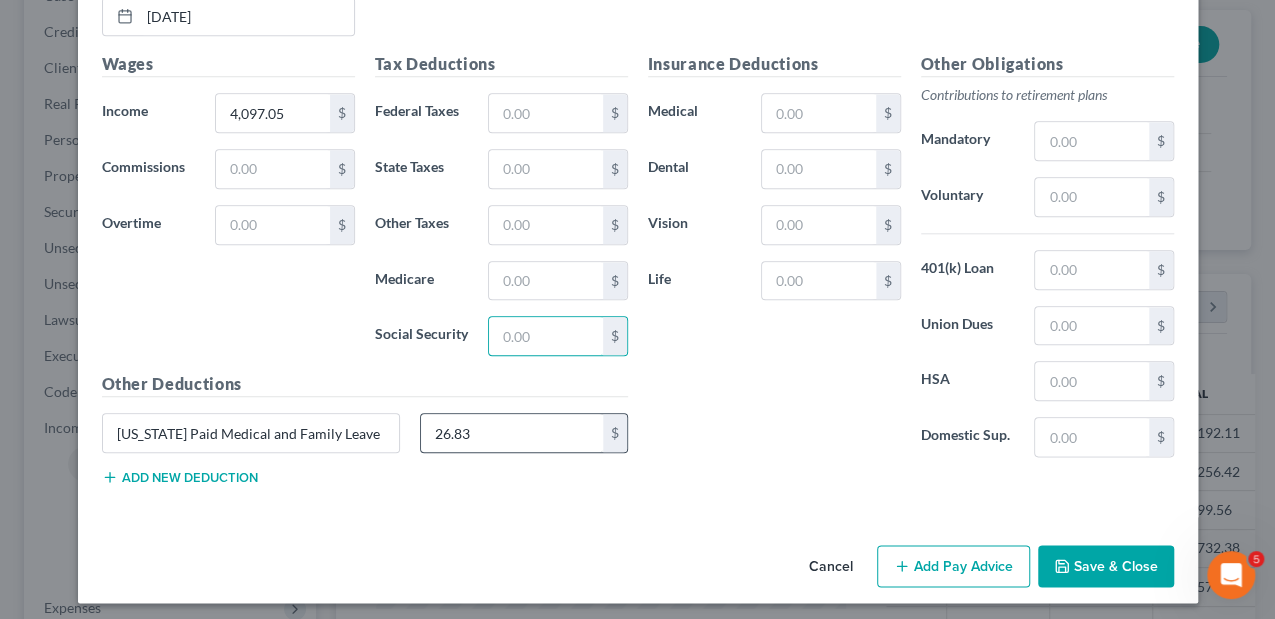 type 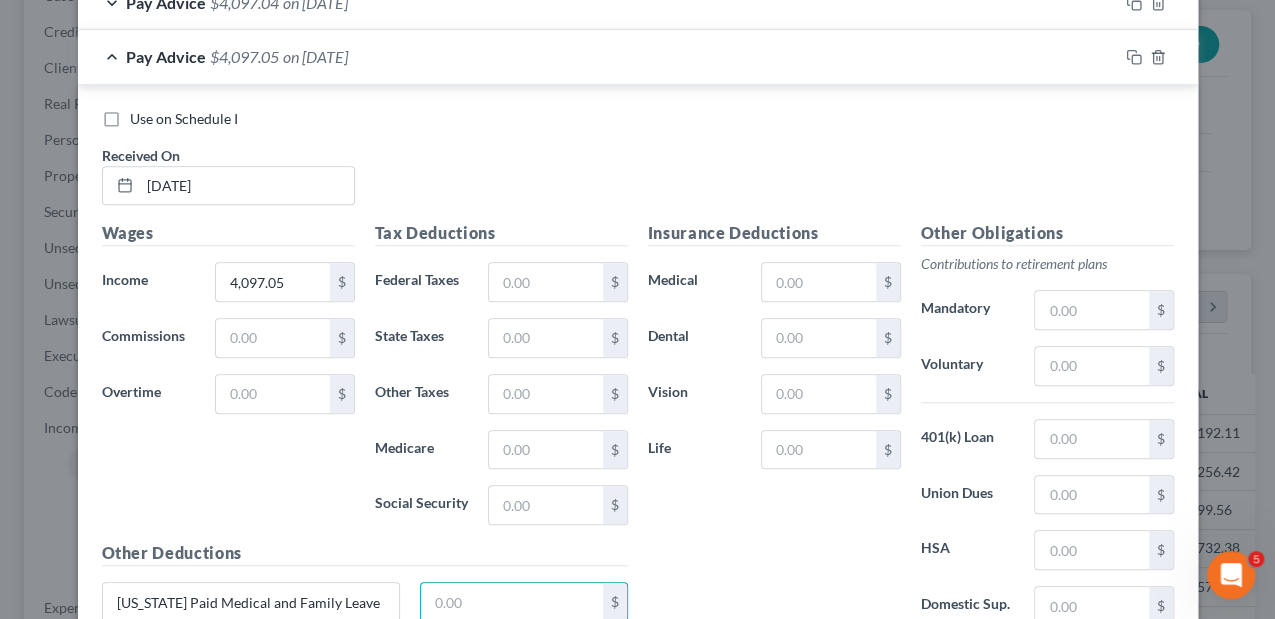 scroll, scrollTop: 778, scrollLeft: 0, axis: vertical 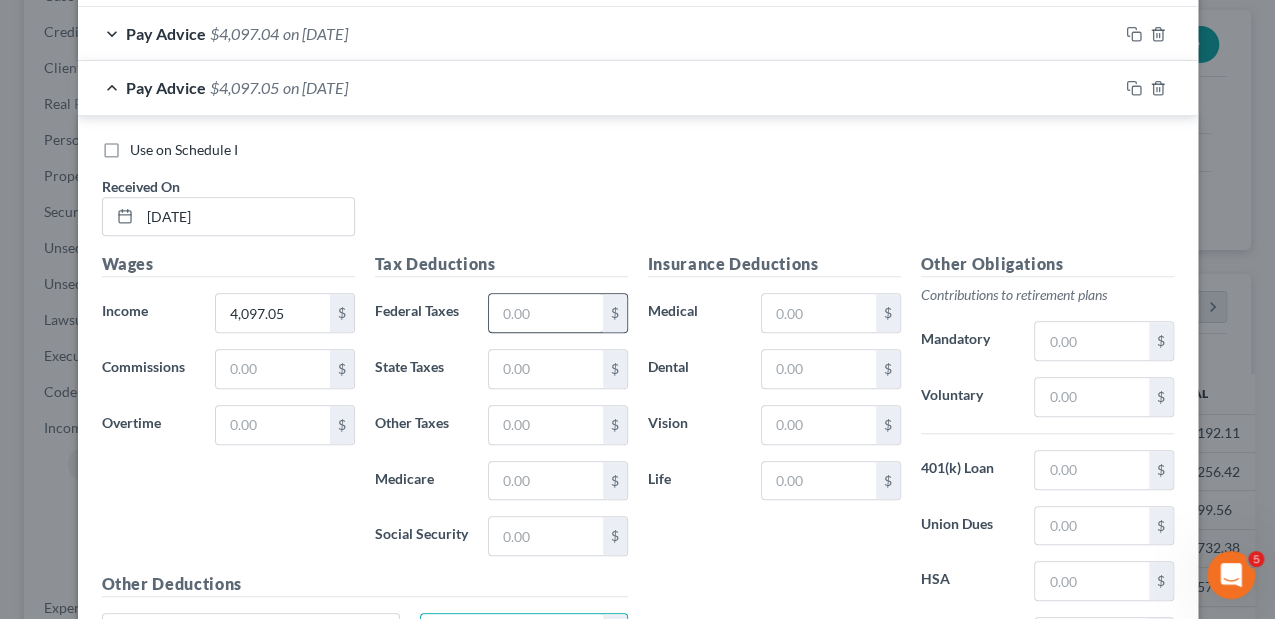 type 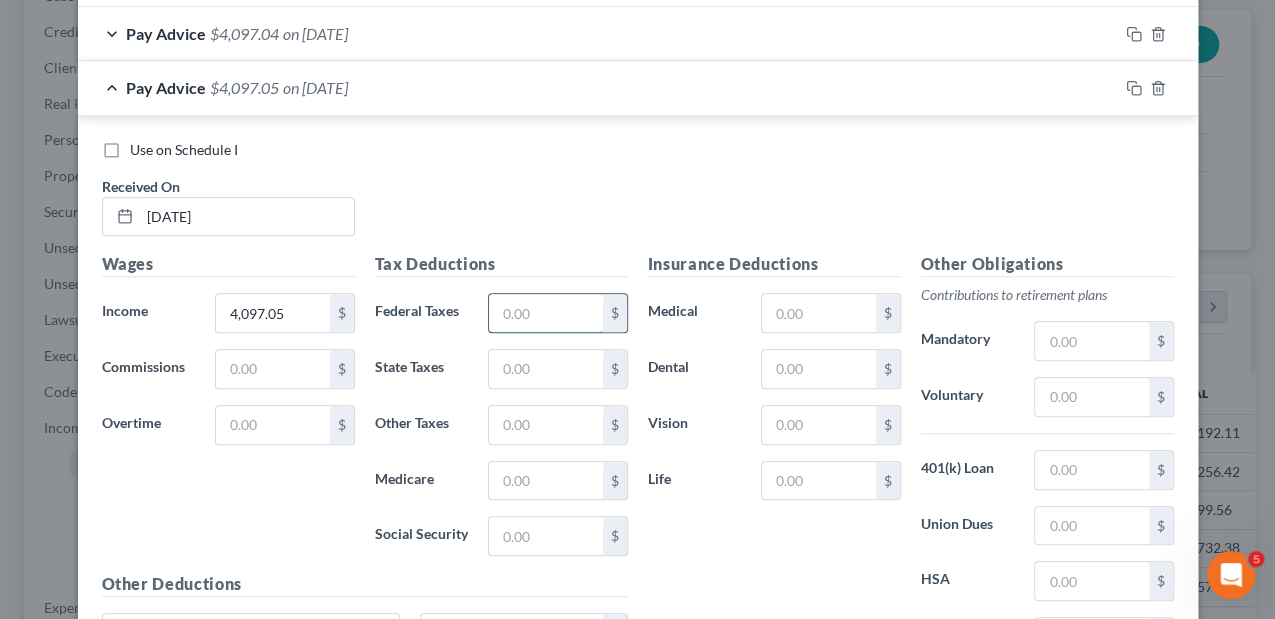 click at bounding box center [545, 313] 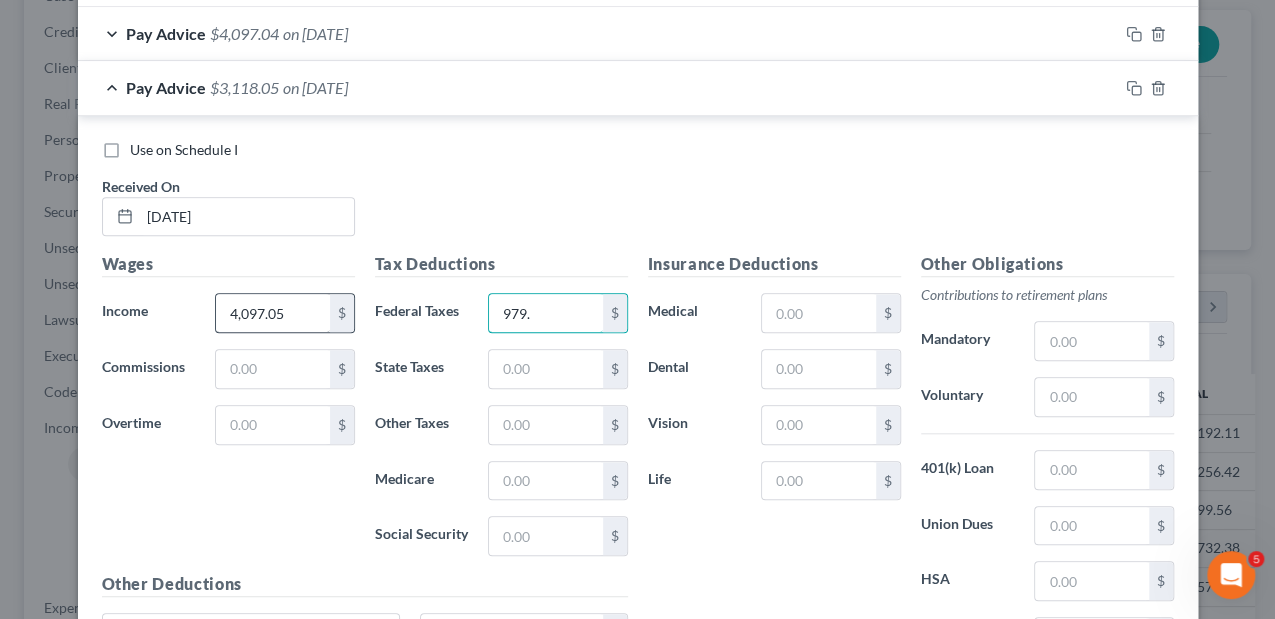 type on "979." 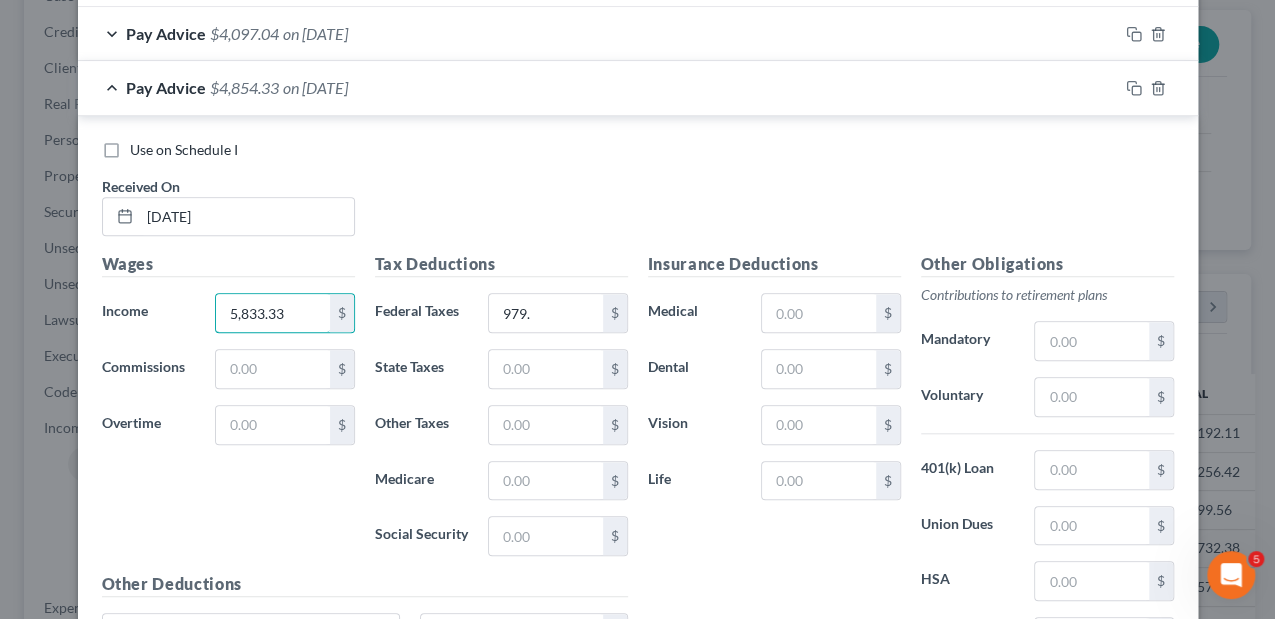 type on "5,833.33" 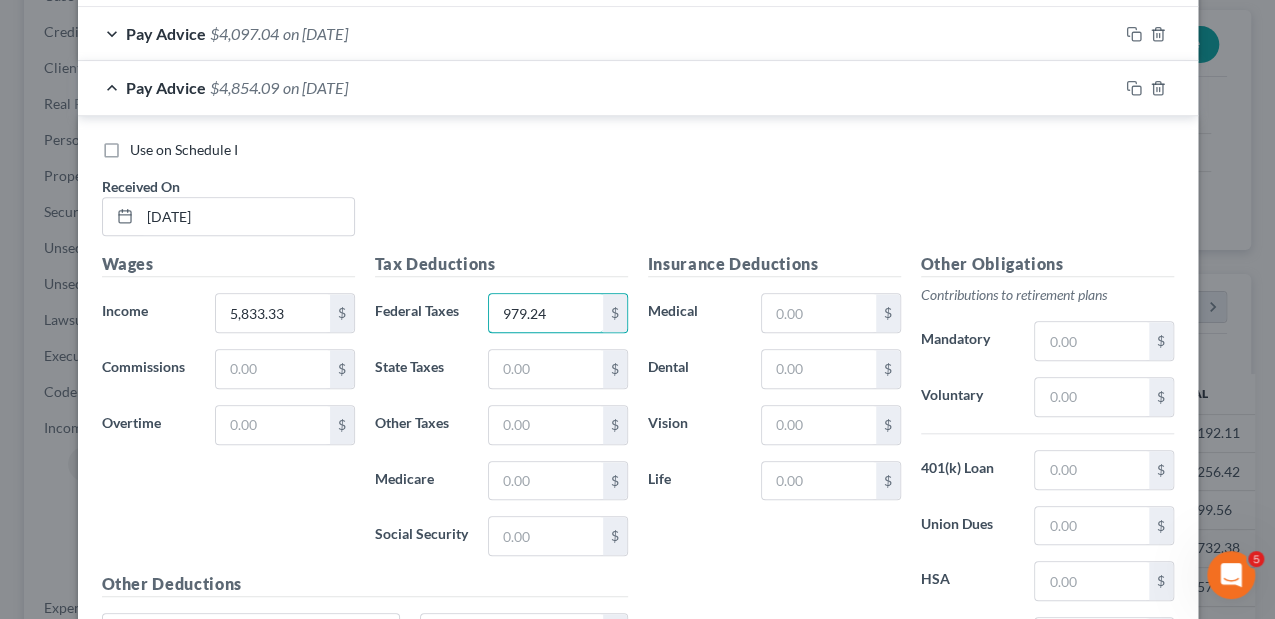 type on "979.24" 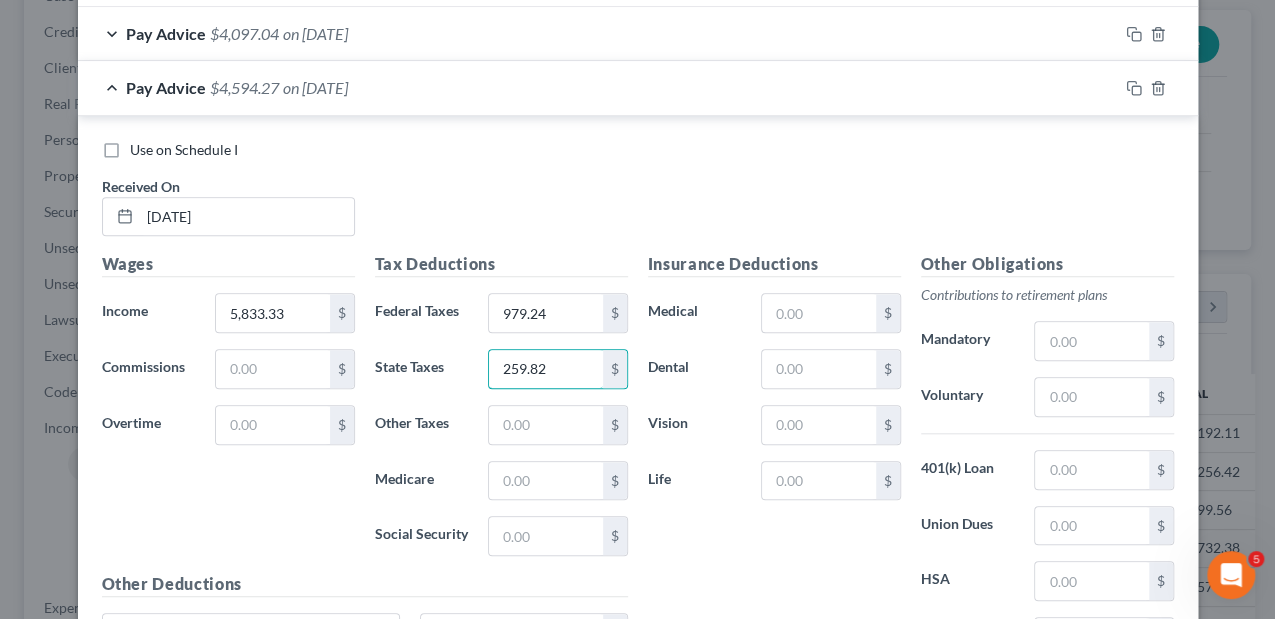 type on "259.82" 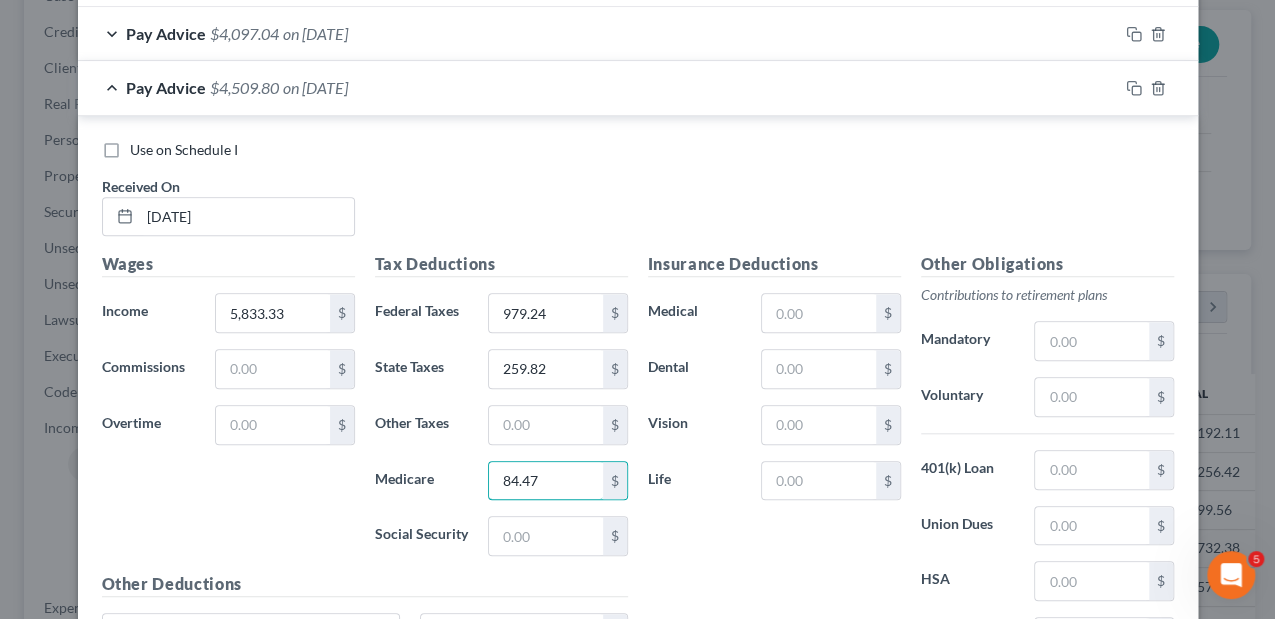 type on "84.47" 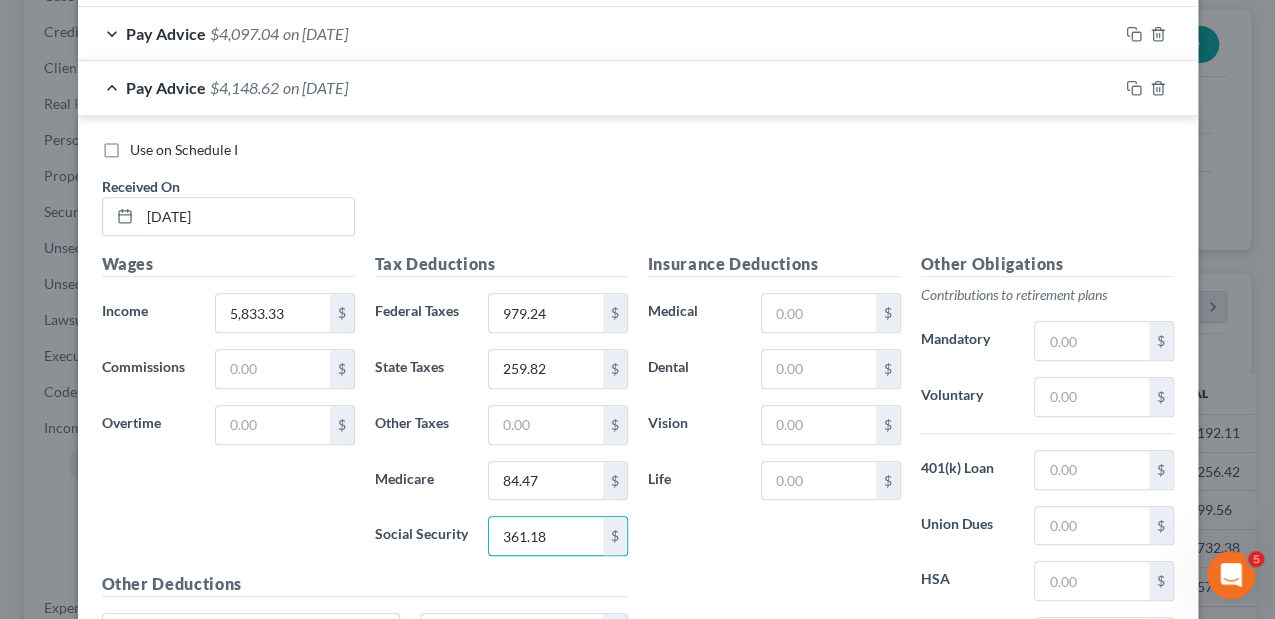 type on "361.18" 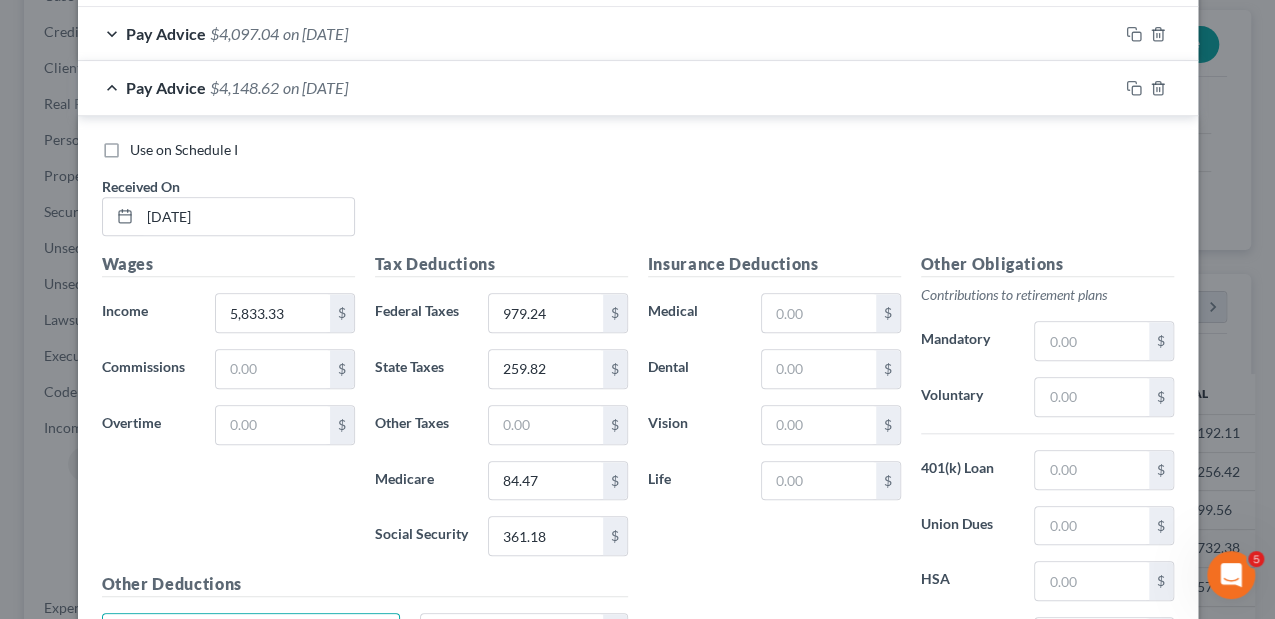 scroll, scrollTop: 804, scrollLeft: 0, axis: vertical 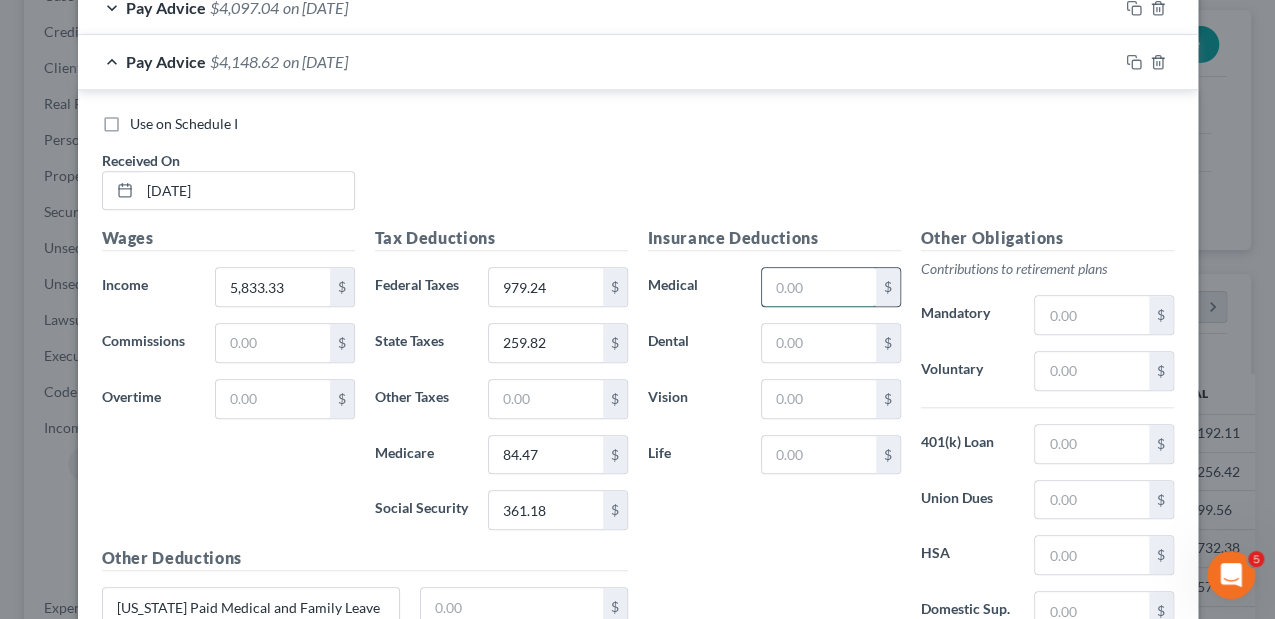 click at bounding box center (818, 287) 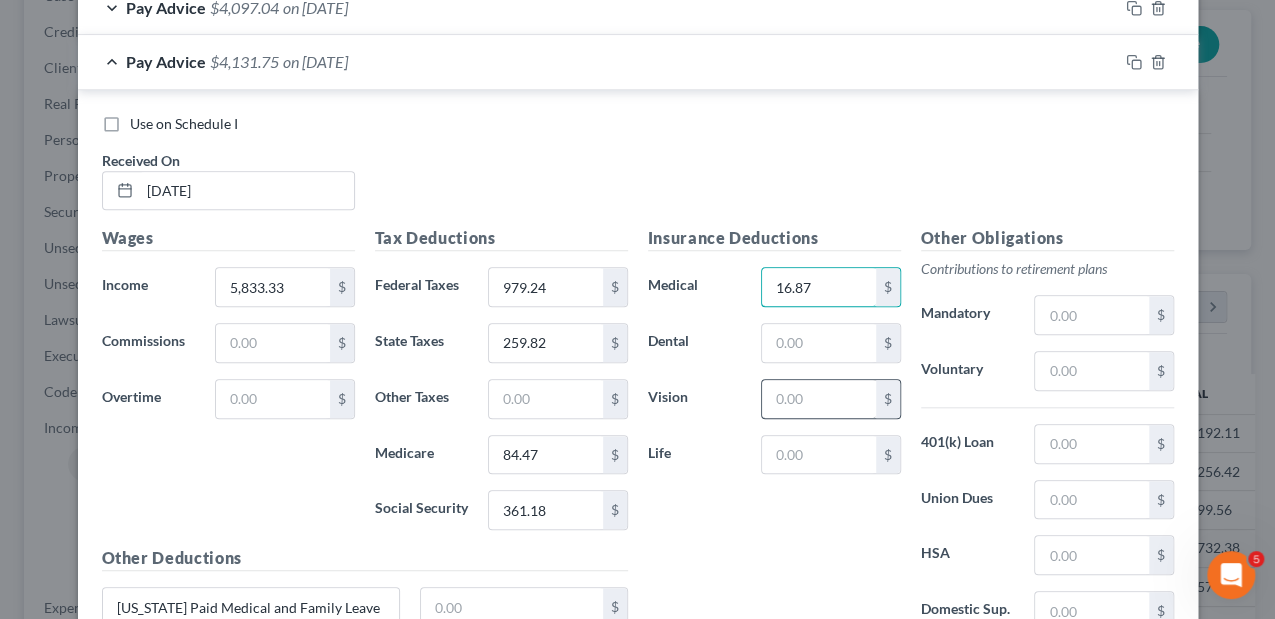 type on "16.87" 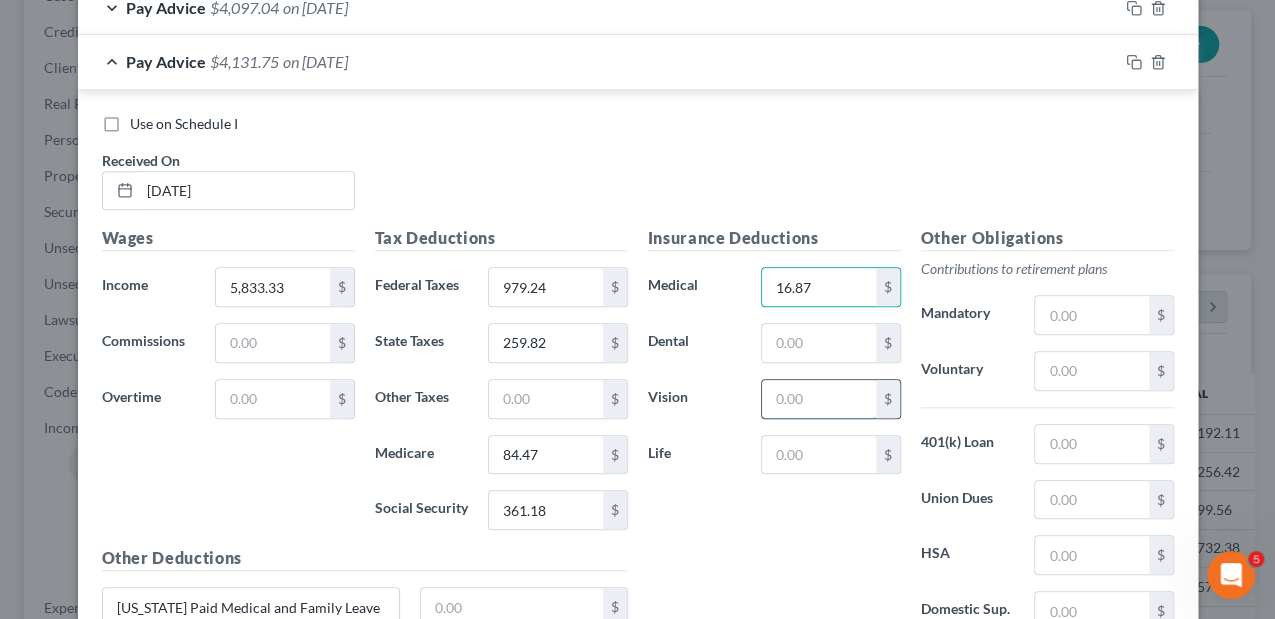 click at bounding box center (818, 399) 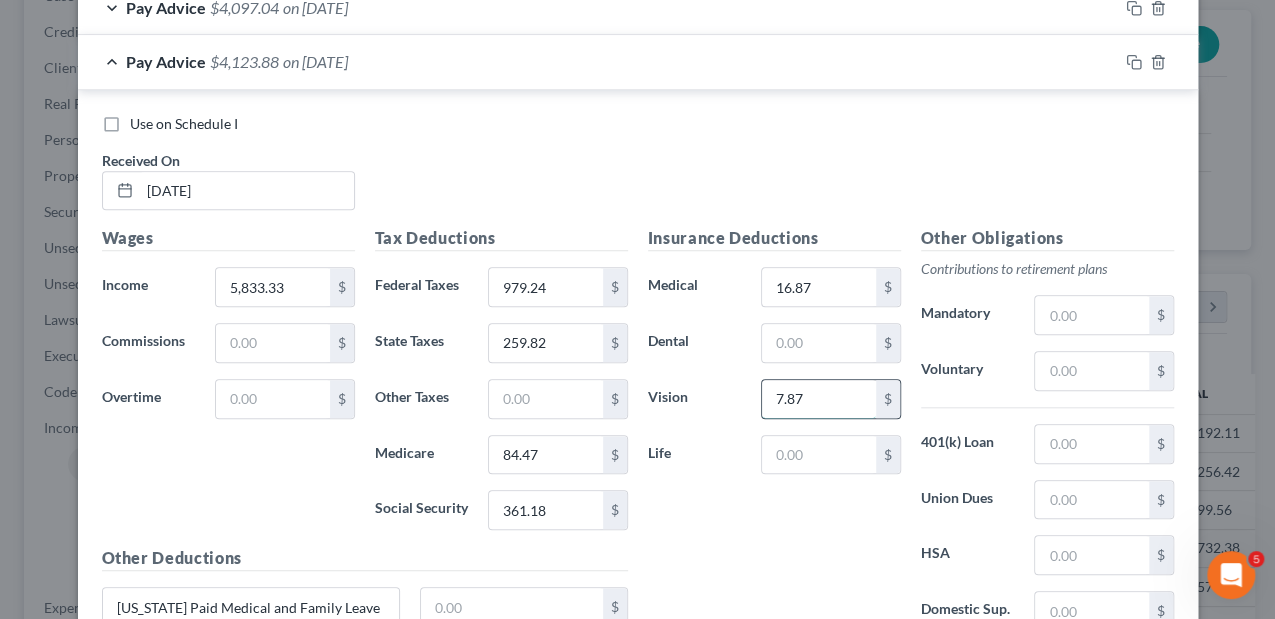 type on "7.87" 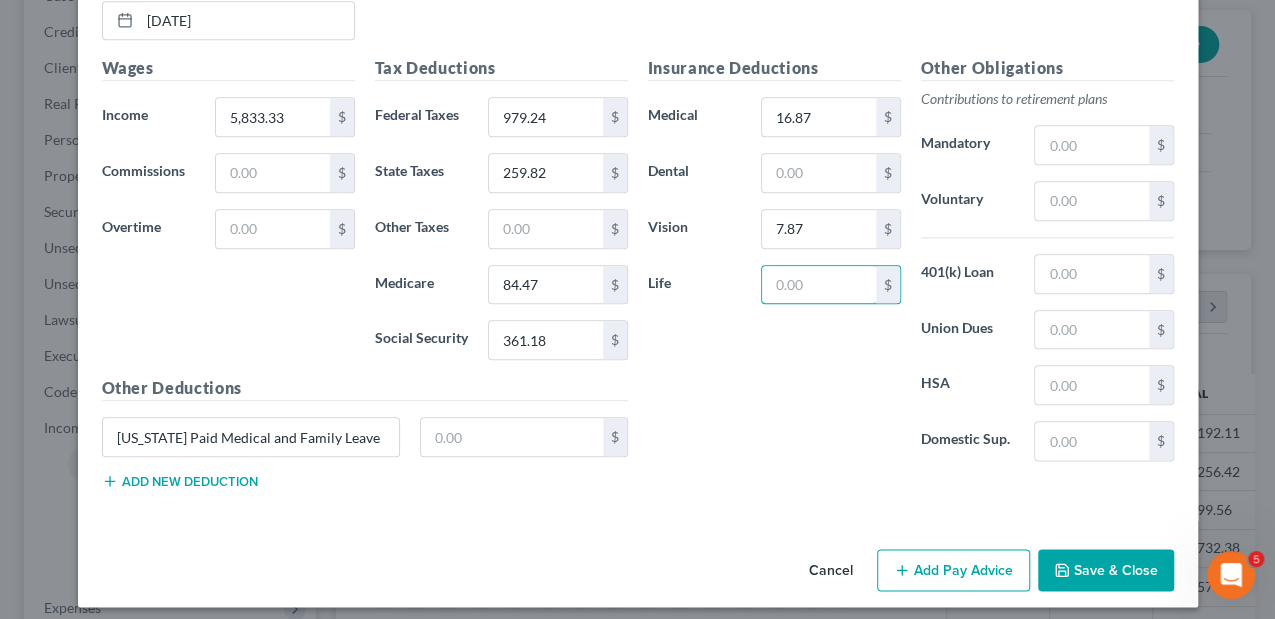 scroll, scrollTop: 978, scrollLeft: 0, axis: vertical 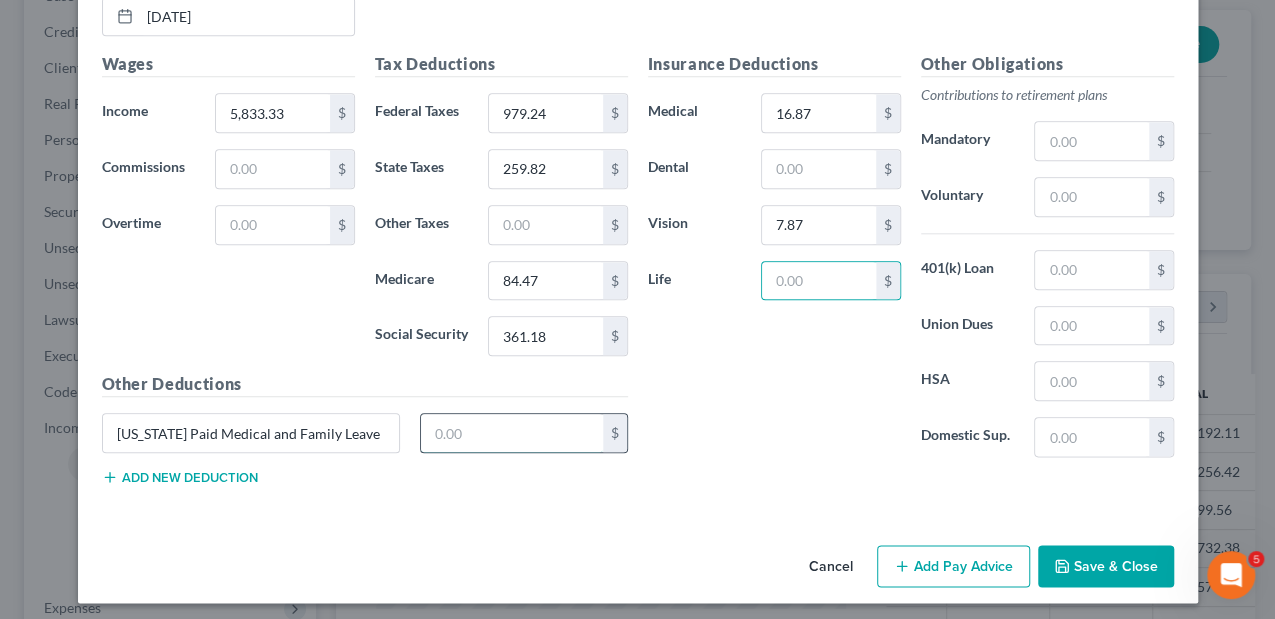 click at bounding box center (512, 433) 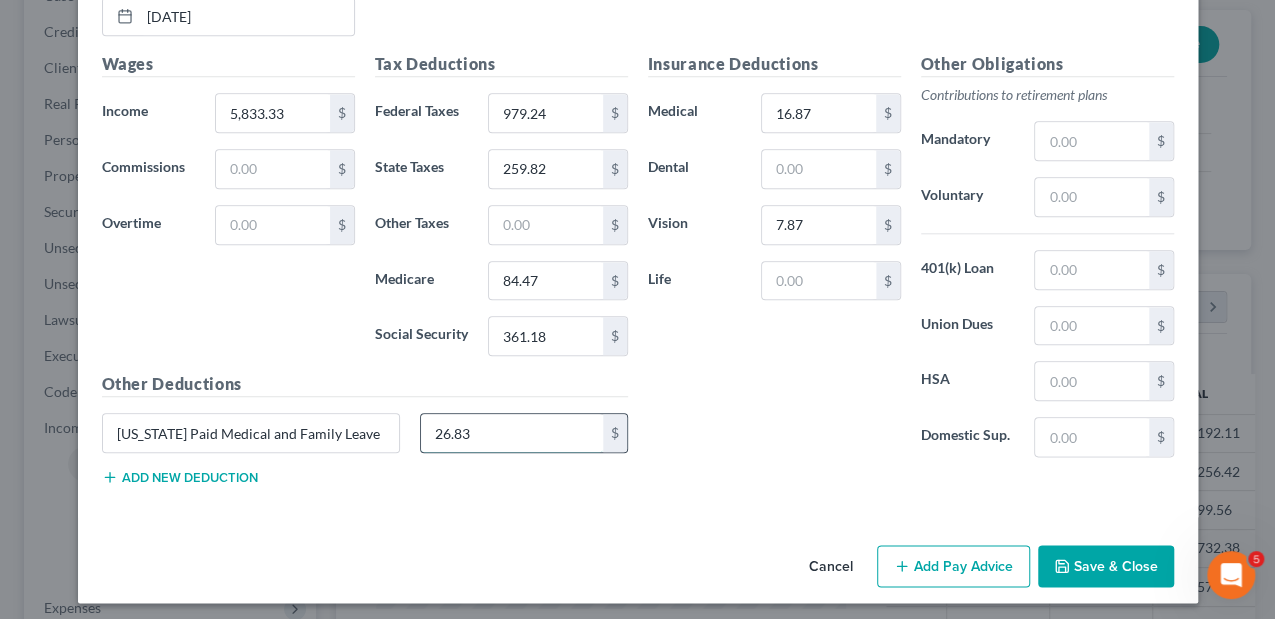 type on "26.83" 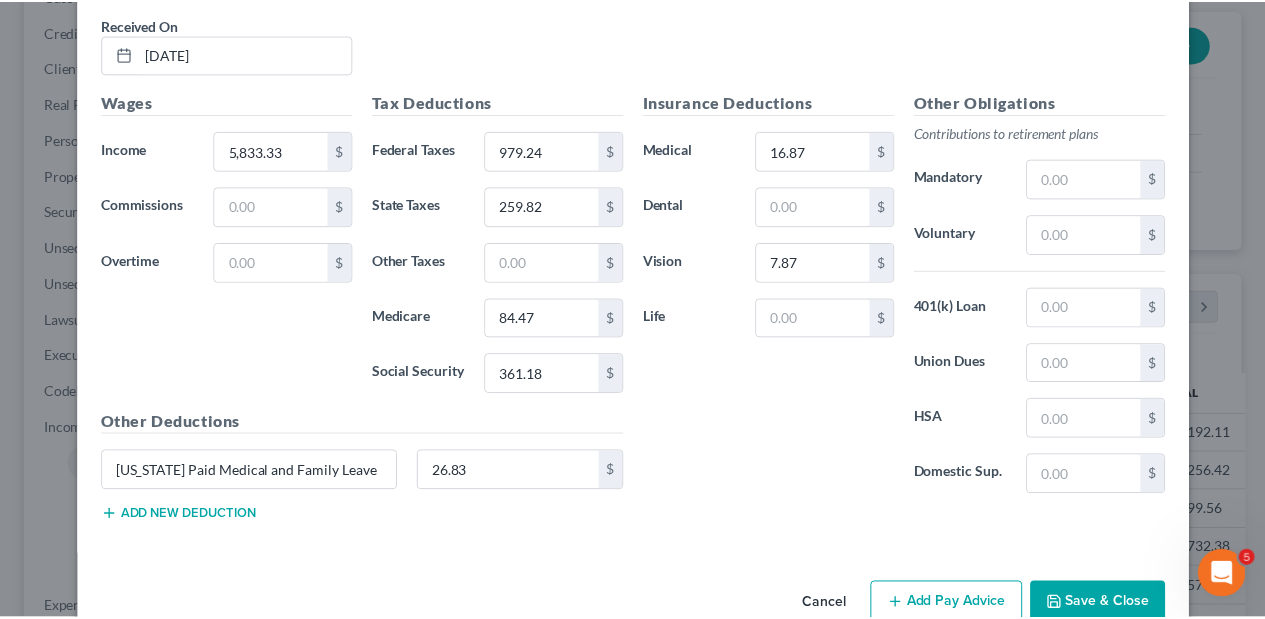 scroll, scrollTop: 978, scrollLeft: 0, axis: vertical 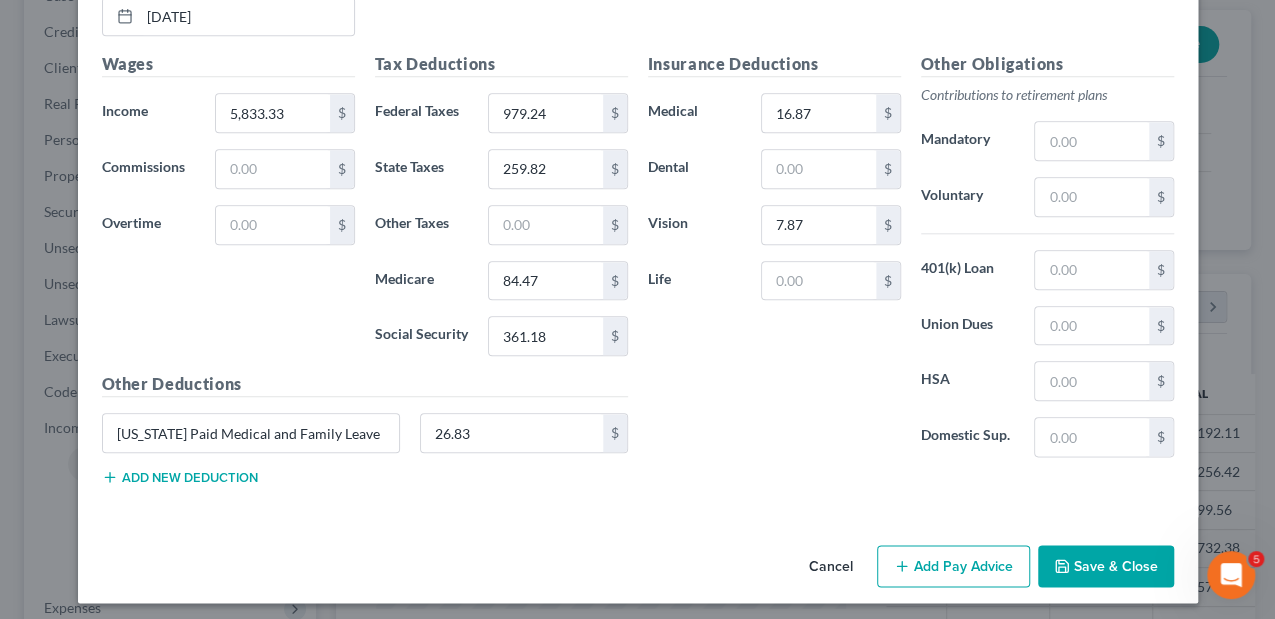 click 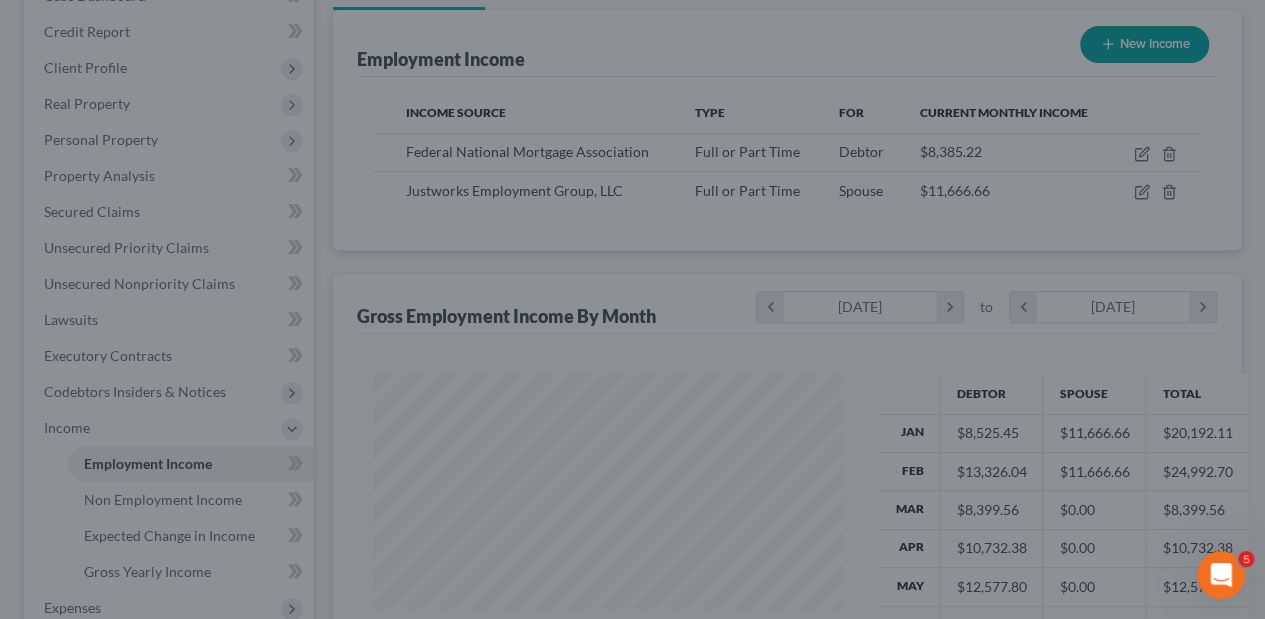 scroll, scrollTop: 356, scrollLeft: 506, axis: both 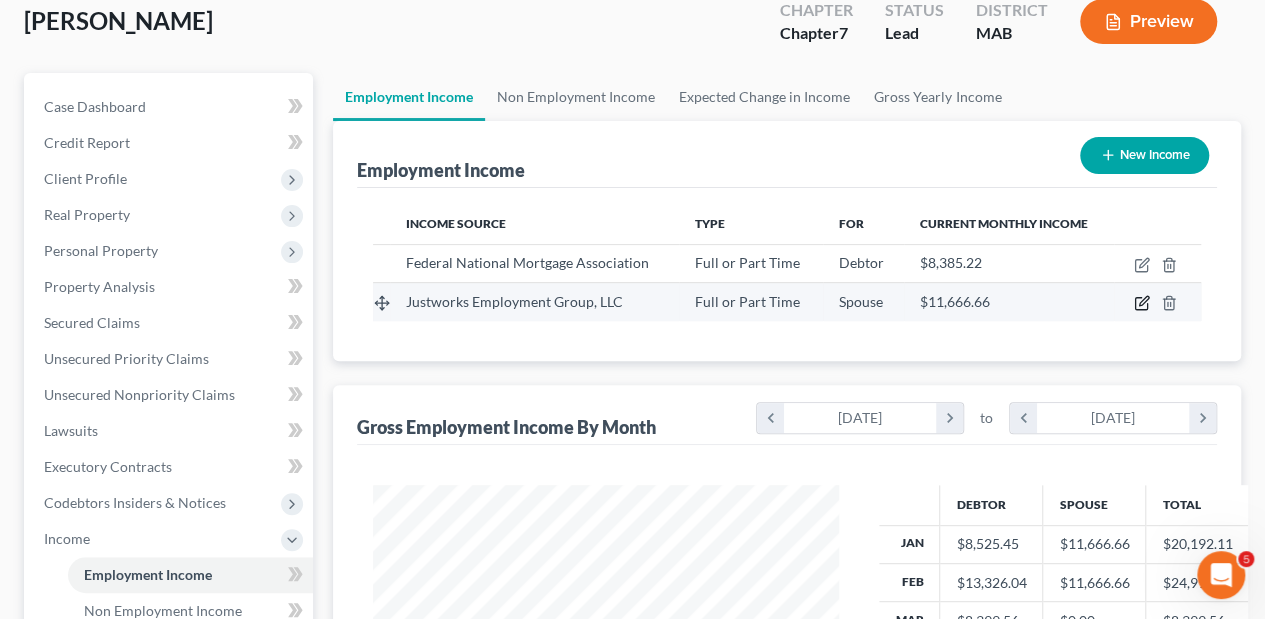 click 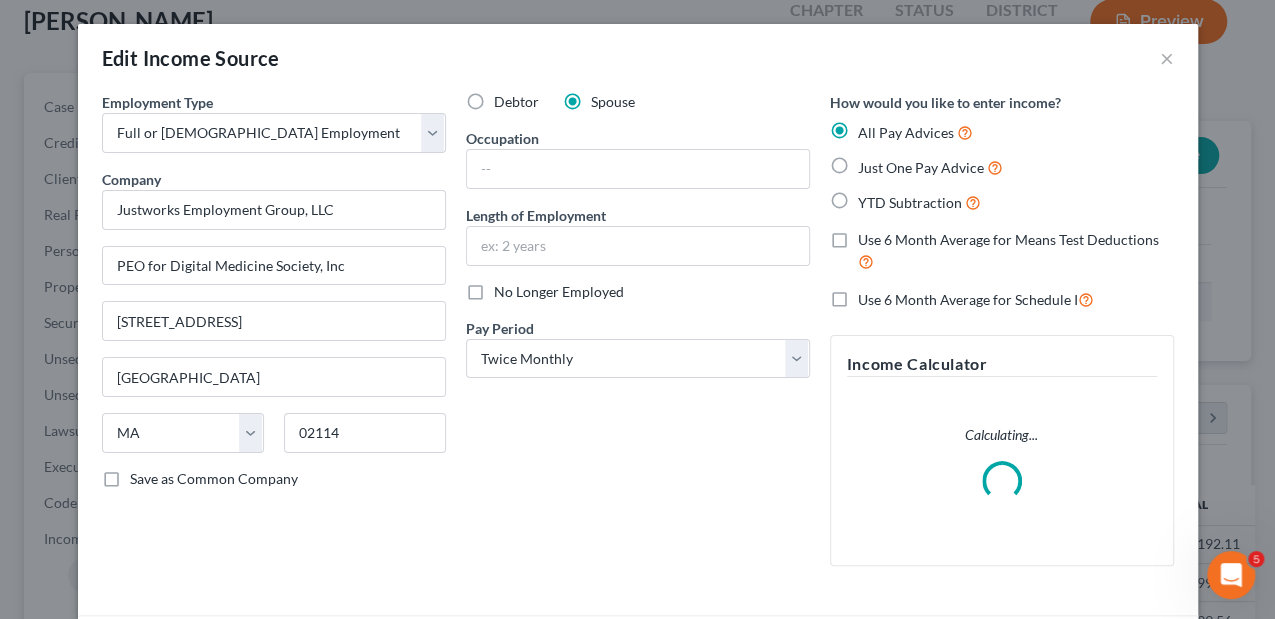 scroll, scrollTop: 999644, scrollLeft: 999489, axis: both 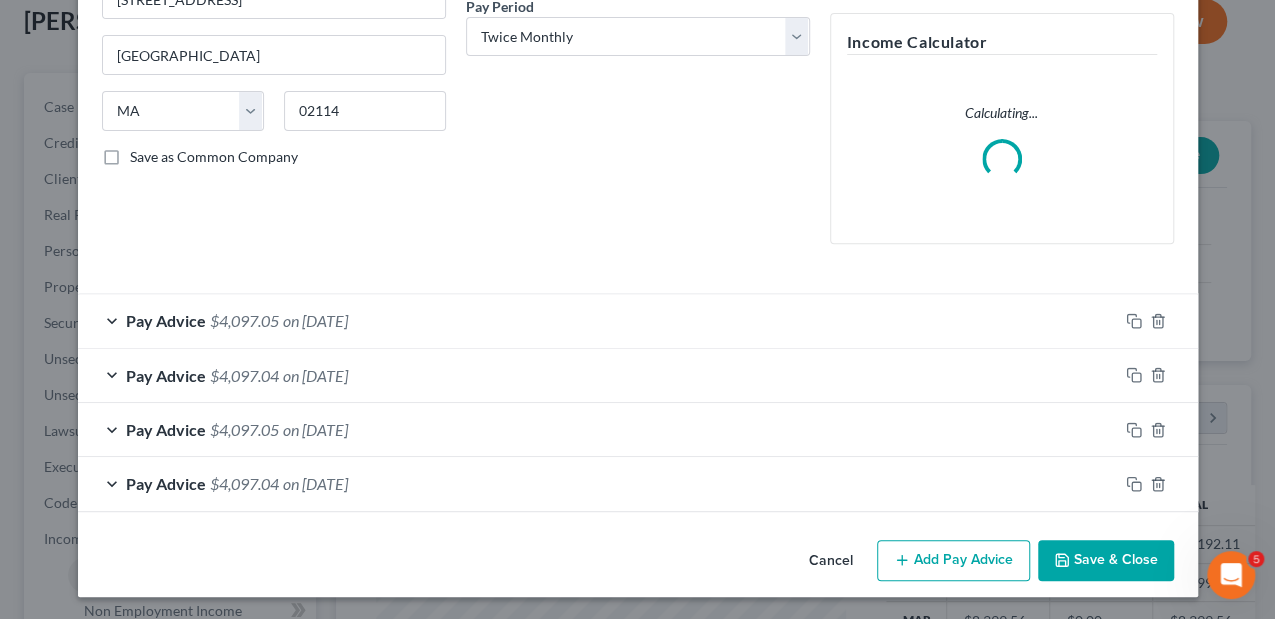 click on "Edit Income Source ×
Employment Type
*
Select Full or [DEMOGRAPHIC_DATA] Employment Self Employment
Company
*
Justworks Employment Group, LLC                      PEO for Digital Medicine Society, Inc [STREET_ADDRESS][GEOGRAPHIC_DATA] [US_STATE] AK AR AZ CA CO CT DE DC [GEOGRAPHIC_DATA] [GEOGRAPHIC_DATA] GU HI ID IL IN [GEOGRAPHIC_DATA] [GEOGRAPHIC_DATA] [GEOGRAPHIC_DATA] [GEOGRAPHIC_DATA] [GEOGRAPHIC_DATA] [GEOGRAPHIC_DATA] [GEOGRAPHIC_DATA] [GEOGRAPHIC_DATA] [GEOGRAPHIC_DATA] MT [GEOGRAPHIC_DATA] [GEOGRAPHIC_DATA] [GEOGRAPHIC_DATA] [GEOGRAPHIC_DATA] [GEOGRAPHIC_DATA] [GEOGRAPHIC_DATA] [GEOGRAPHIC_DATA] [GEOGRAPHIC_DATA] [GEOGRAPHIC_DATA] [GEOGRAPHIC_DATA] OR [GEOGRAPHIC_DATA] PR RI SC SD [GEOGRAPHIC_DATA] [GEOGRAPHIC_DATA] [GEOGRAPHIC_DATA] VI [GEOGRAPHIC_DATA] [GEOGRAPHIC_DATA] [GEOGRAPHIC_DATA] WV [GEOGRAPHIC_DATA] WY 02114 Save as Common Company Debtor Spouse Occupation Length of Employment No Longer Employed
Pay Period
*
Select Monthly Twice Monthly Every Other Week Weekly How would you like to enter income?
All Pay Advices
Just One Pay Advice
YTD Subtraction
Use 6 Month Average for Means Test Deductions  Use 6 Month Average for Schedule I  Income Calculator
Calculating...
Pay Advice" at bounding box center (638, 149) 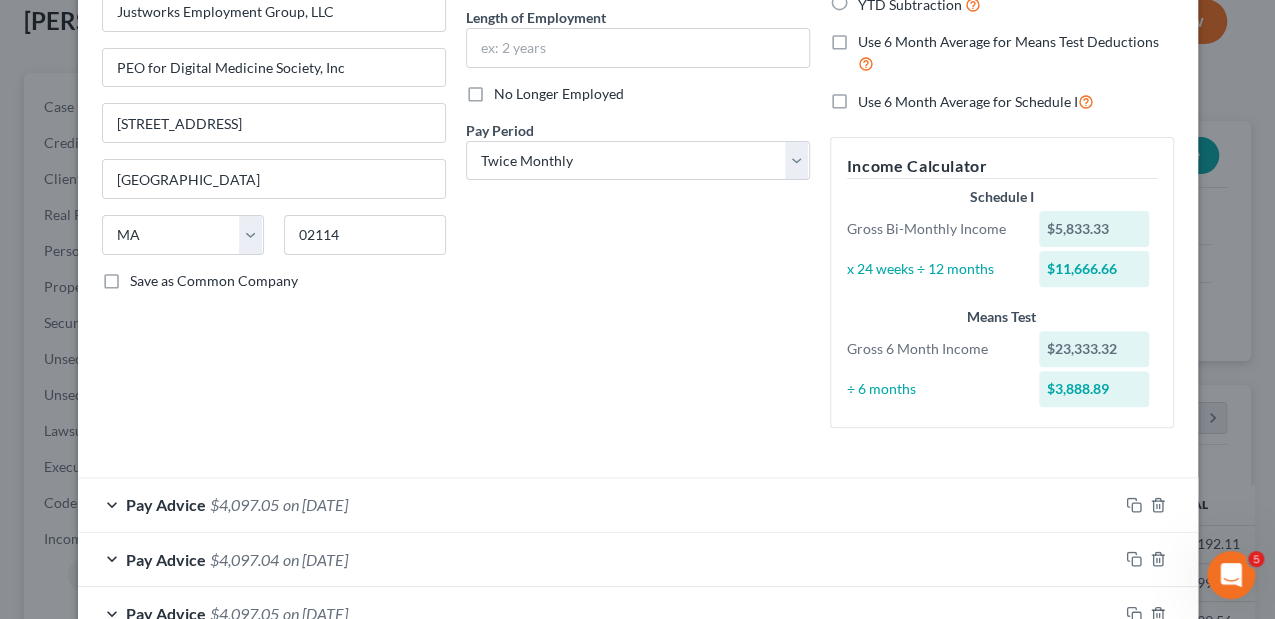 scroll, scrollTop: 382, scrollLeft: 0, axis: vertical 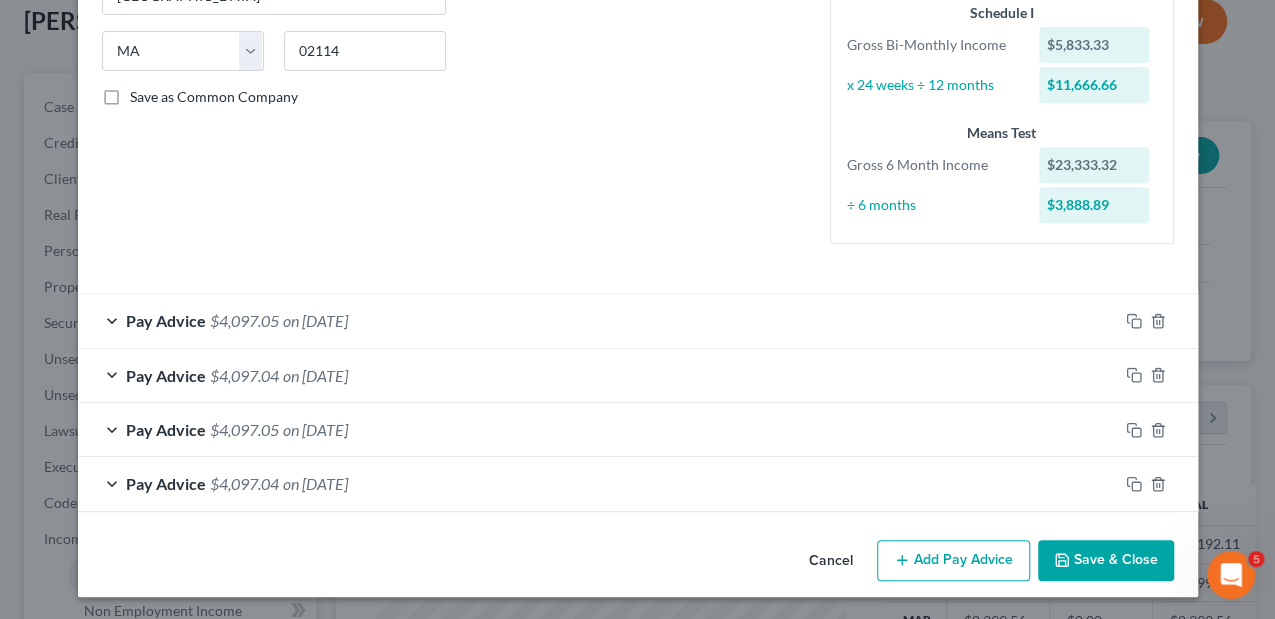 click on "Add Pay Advice" at bounding box center [953, 561] 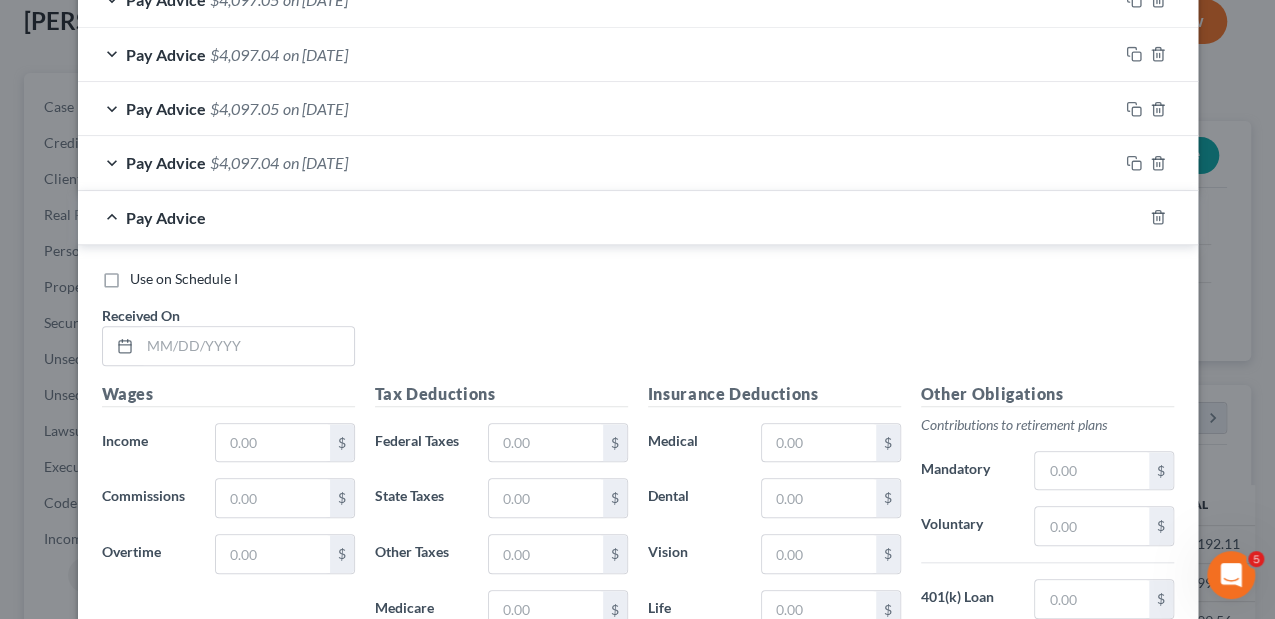 scroll, scrollTop: 715, scrollLeft: 0, axis: vertical 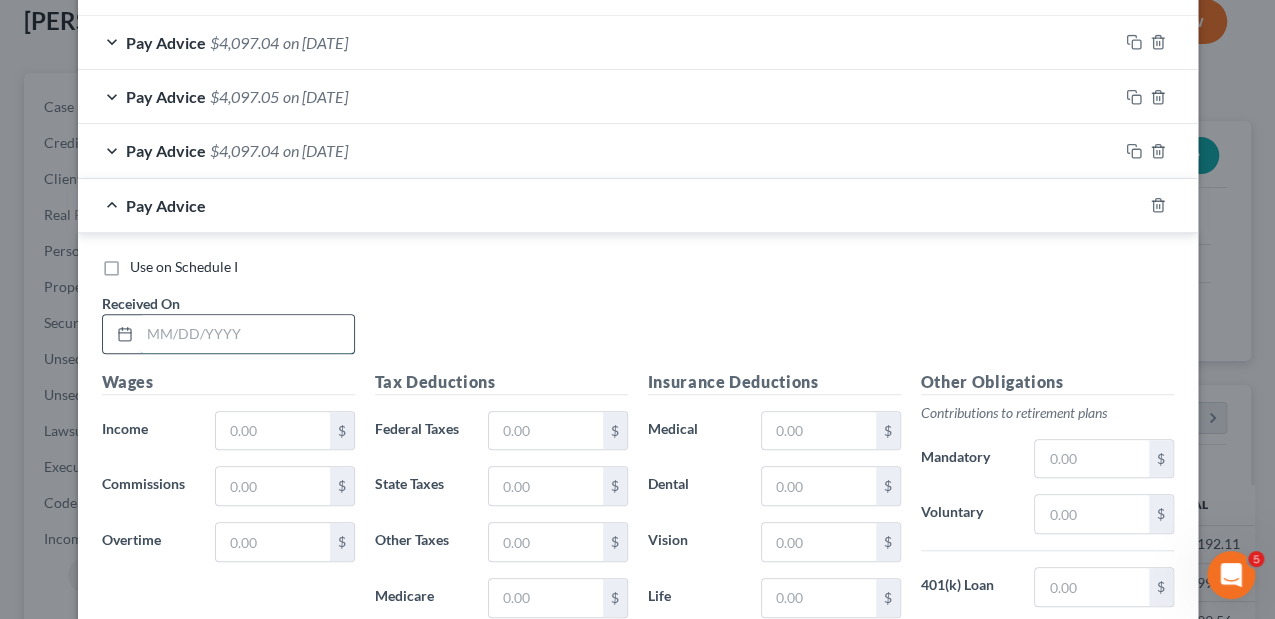 click at bounding box center (247, 334) 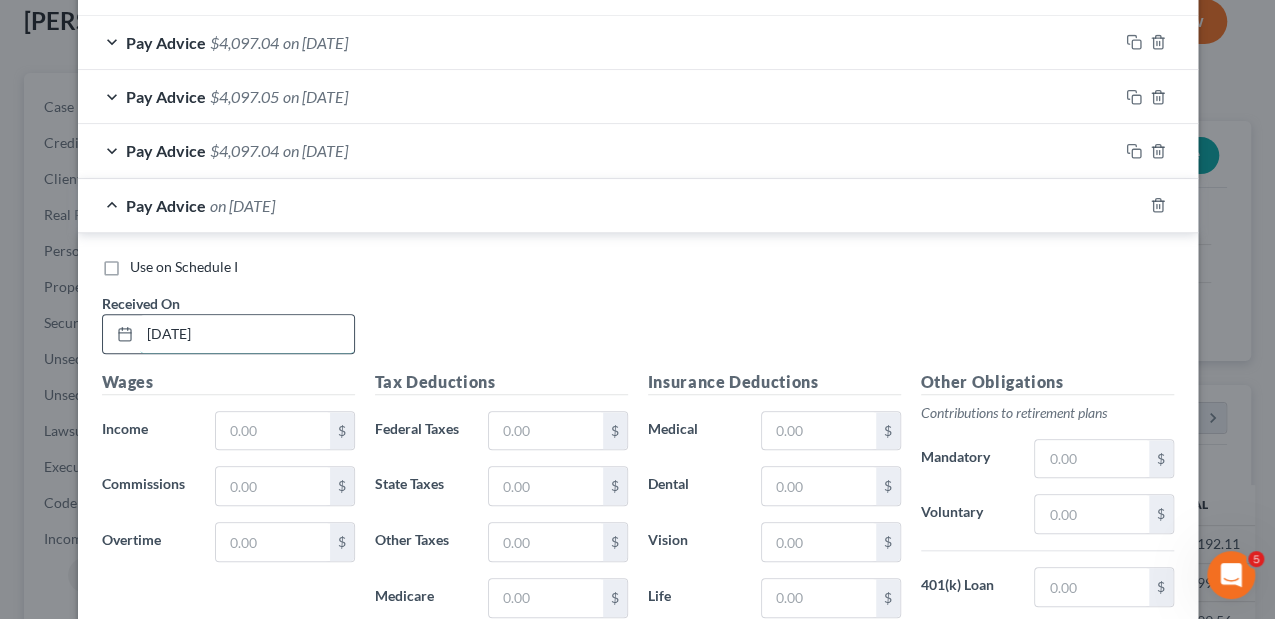 type on "[DATE]" 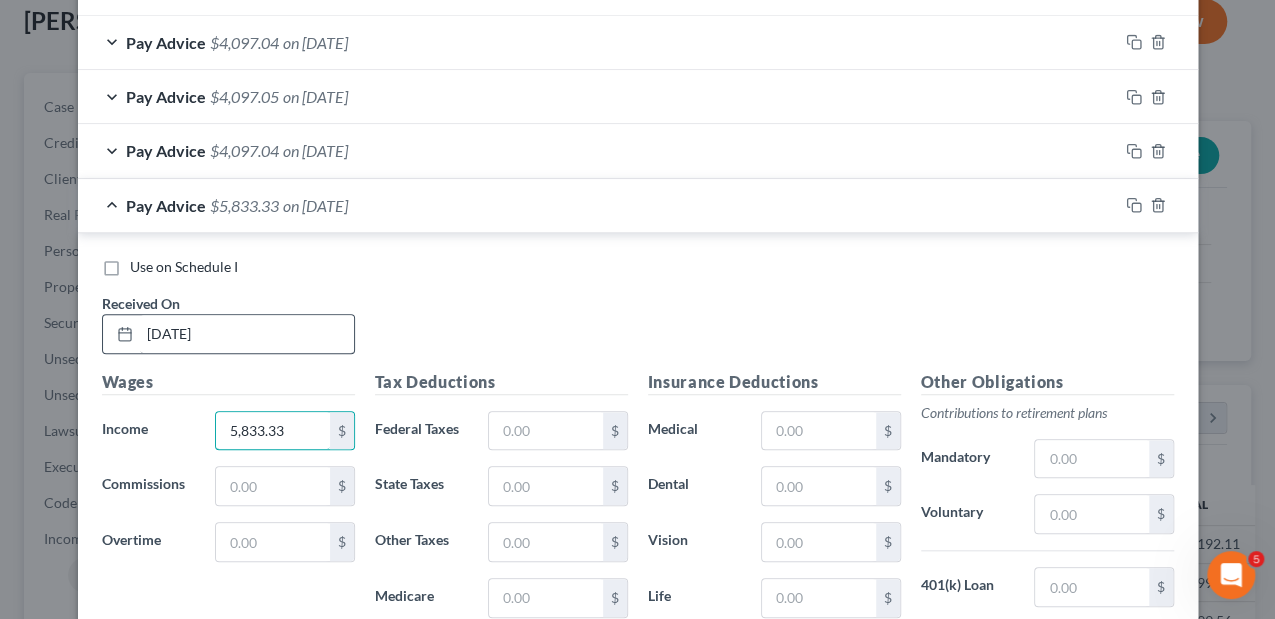 type on "5,833.33" 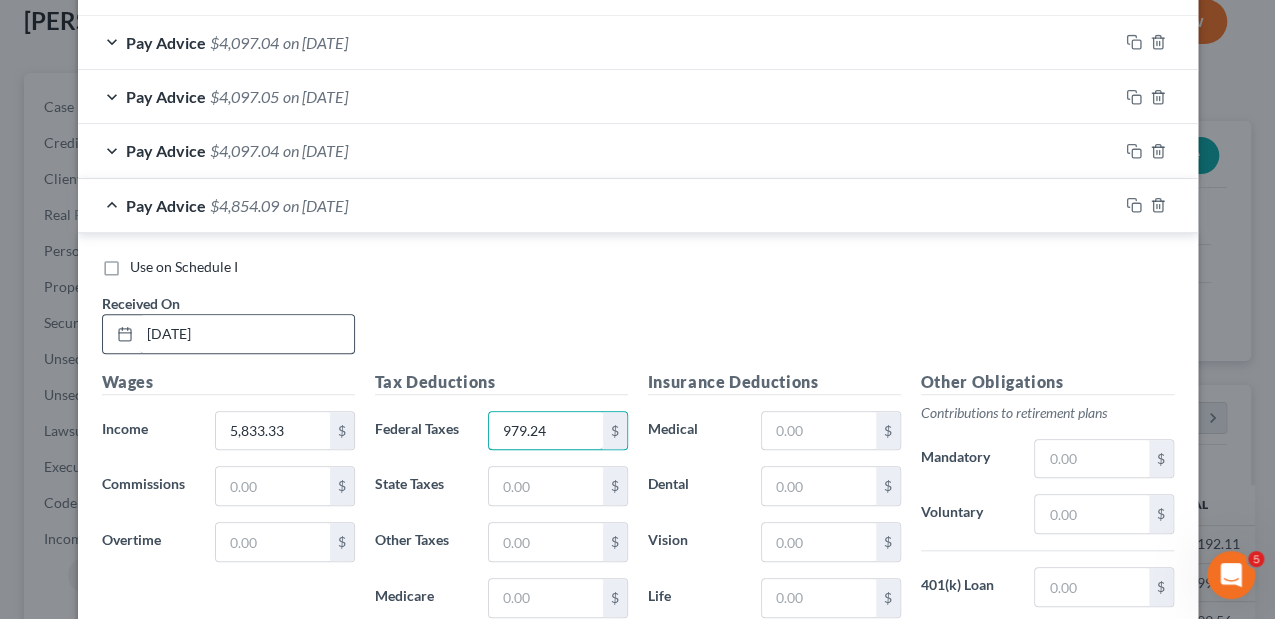 type on "979.24" 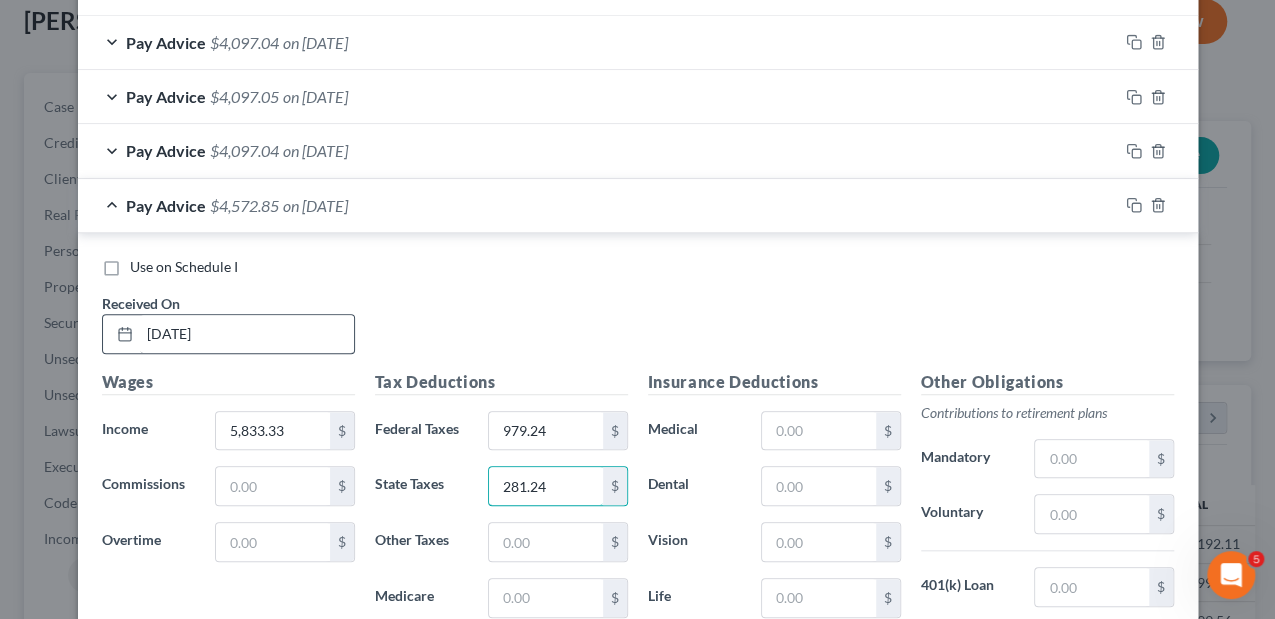 type on "281.24" 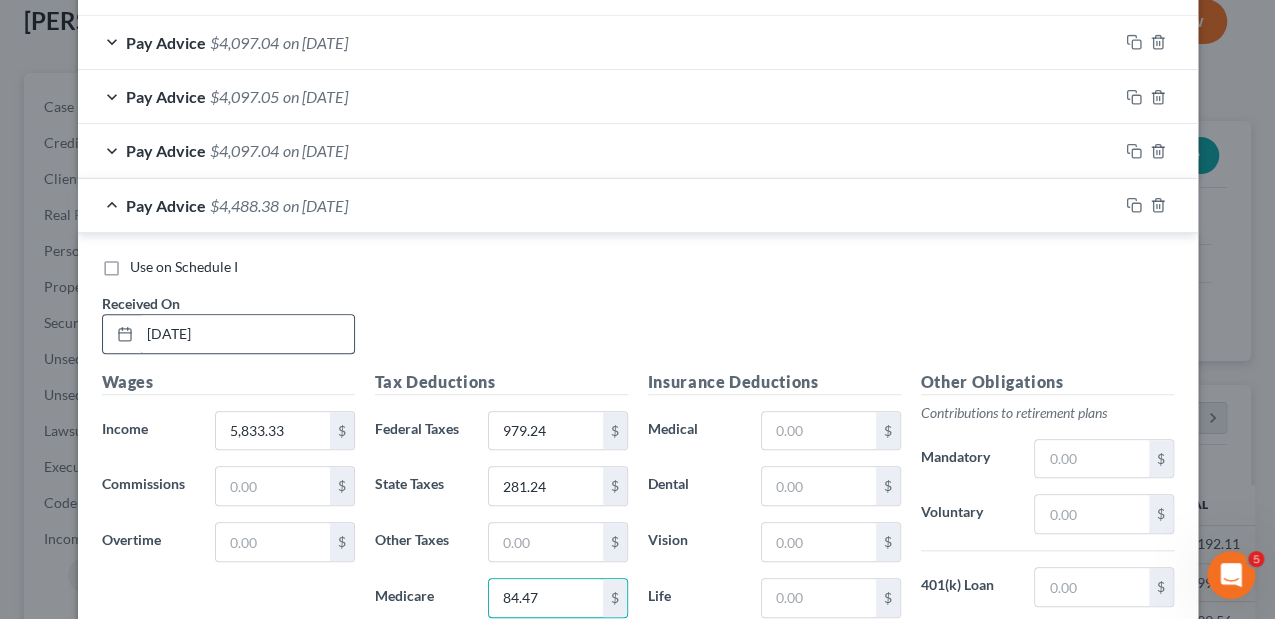 type on "84.47" 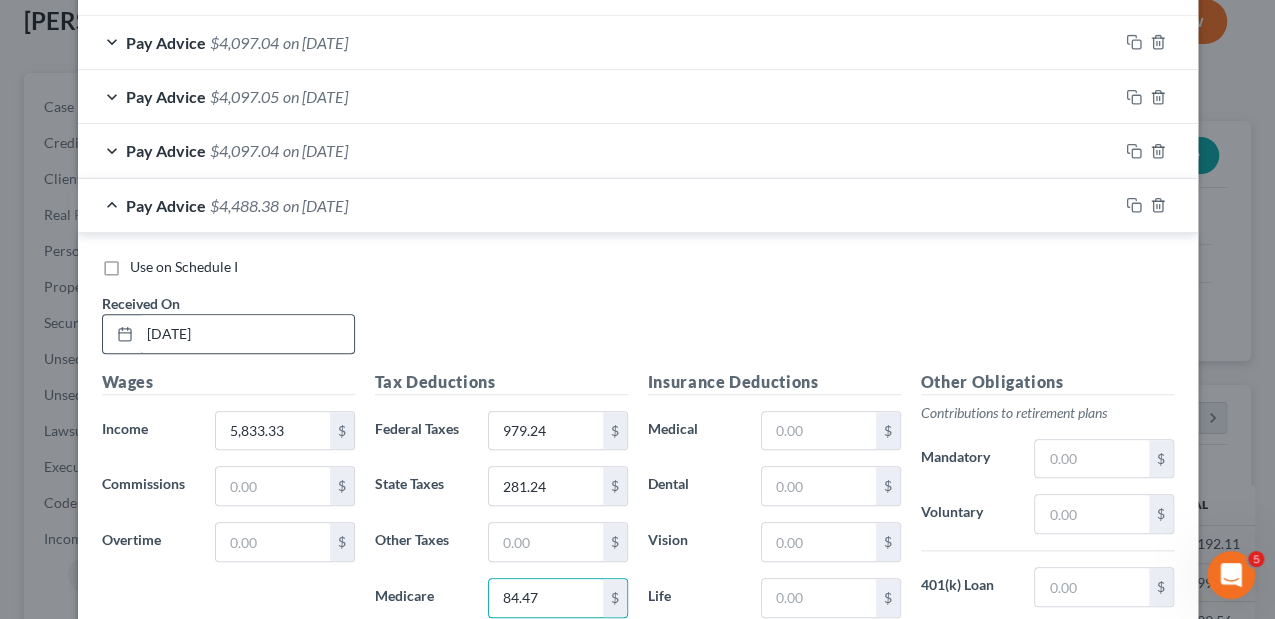 scroll, scrollTop: 1032, scrollLeft: 0, axis: vertical 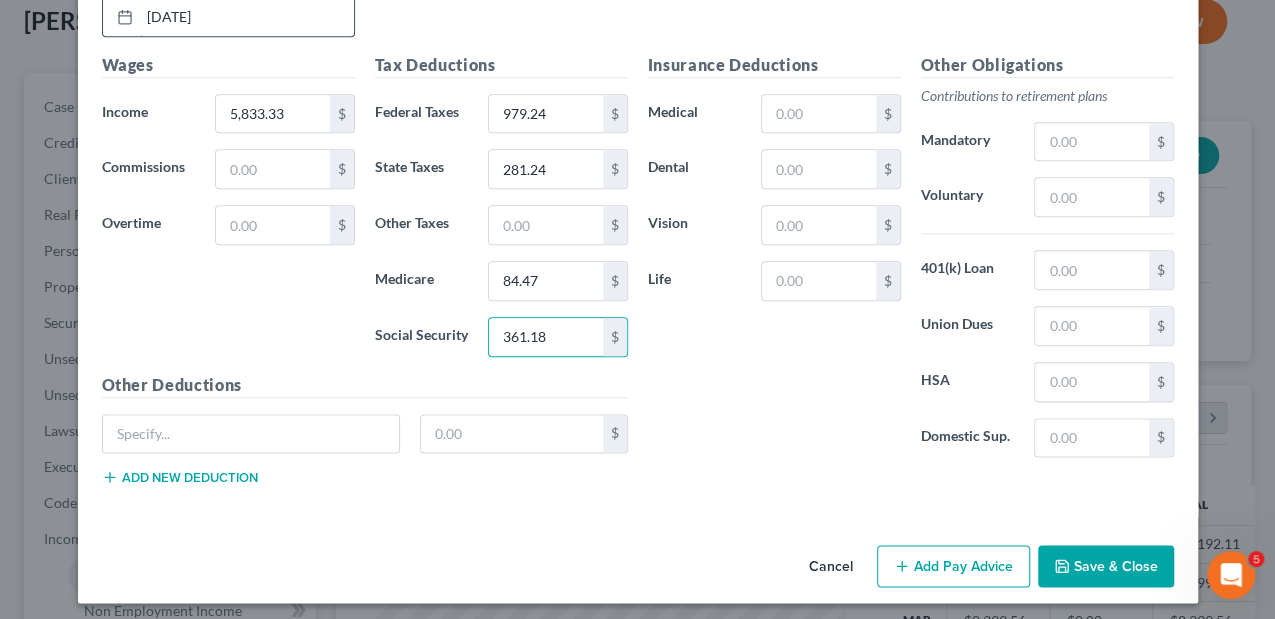 type on "361.18" 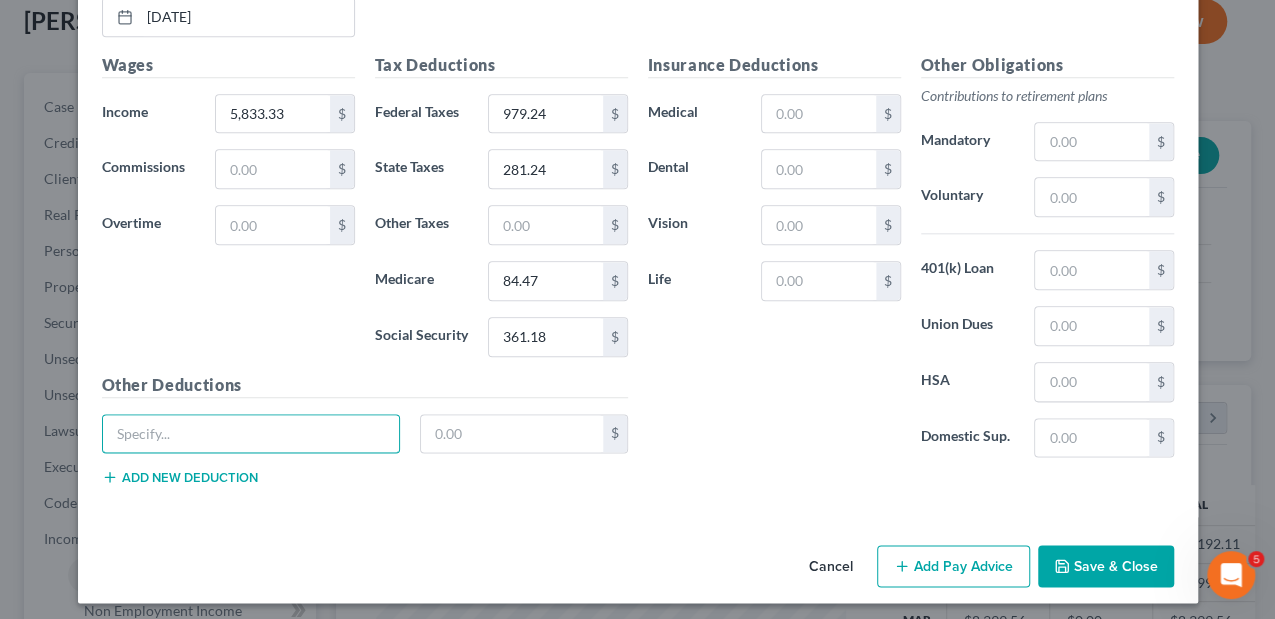drag, startPoint x: 270, startPoint y: 438, endPoint x: 276, endPoint y: 447, distance: 10.816654 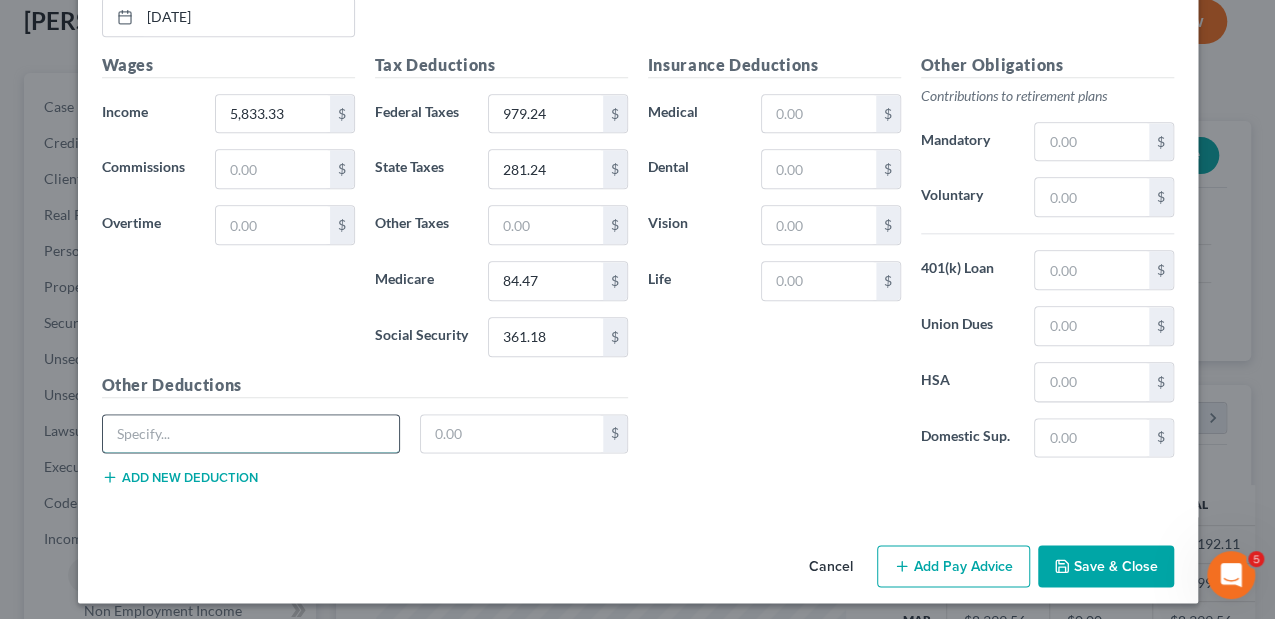 type on "[US_STATE] Paid Medical and Family Leave" 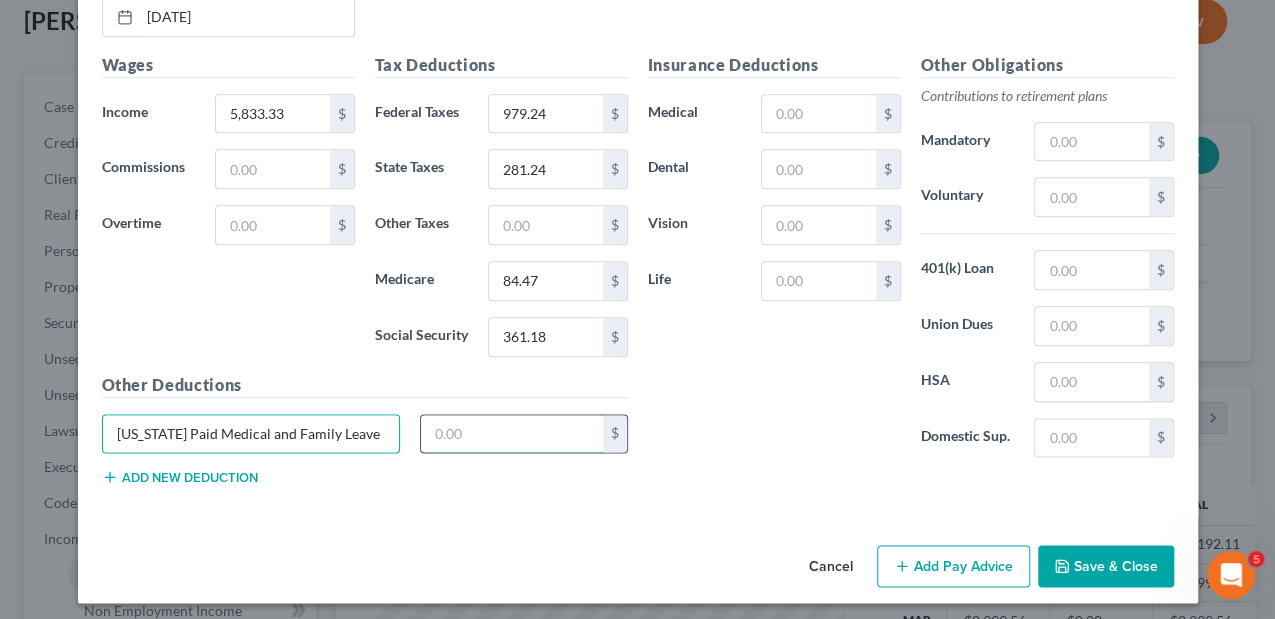 click at bounding box center (512, 434) 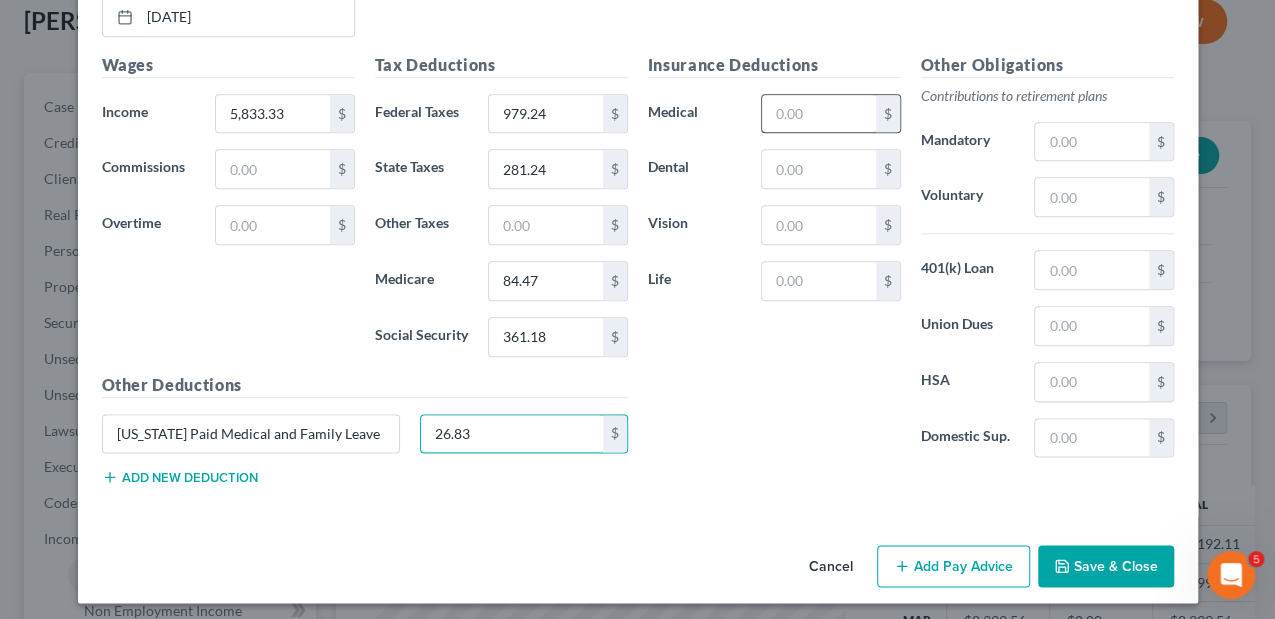 type on "26.83" 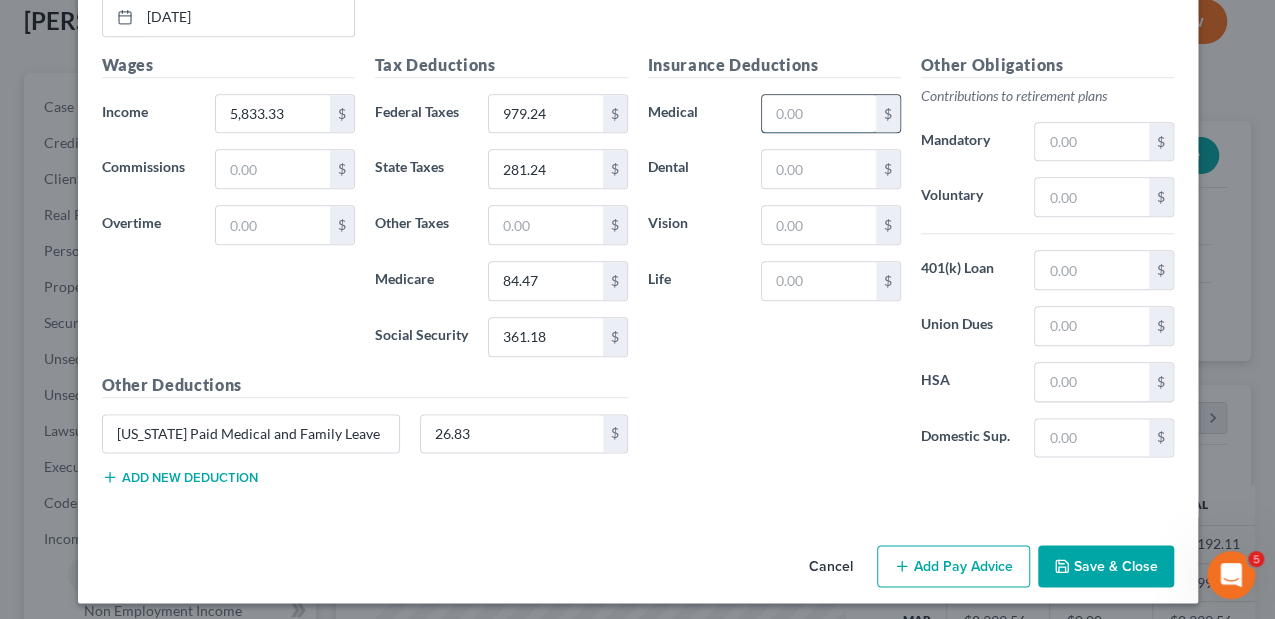 click at bounding box center [818, 114] 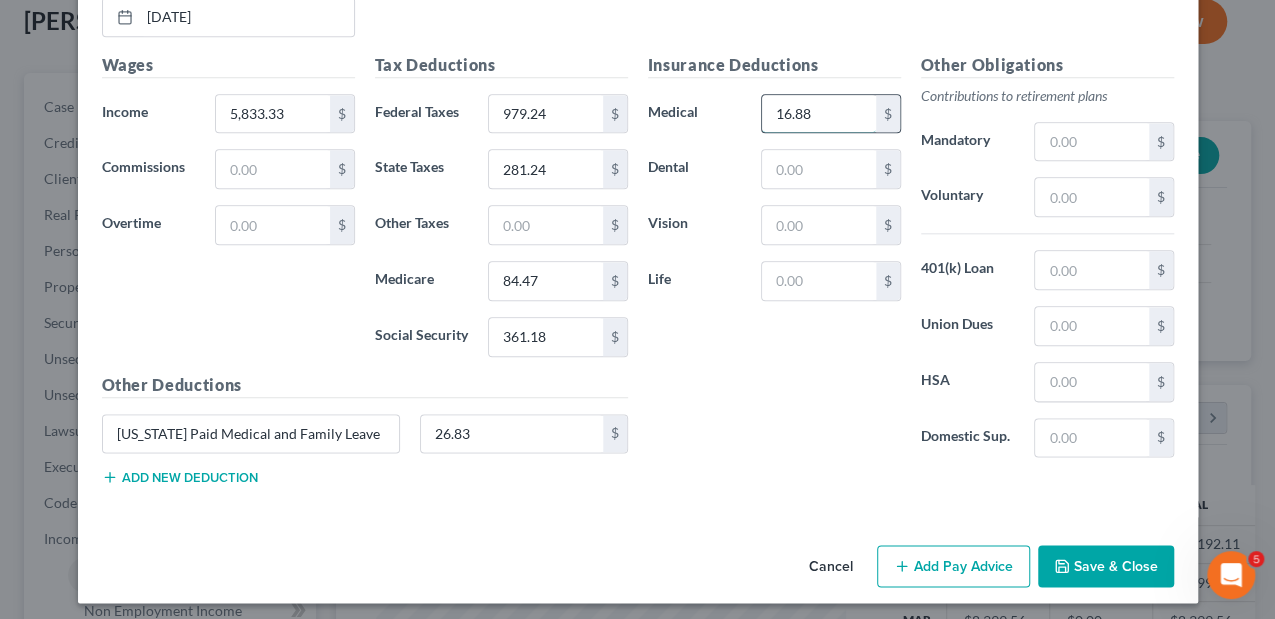 type on "16.88" 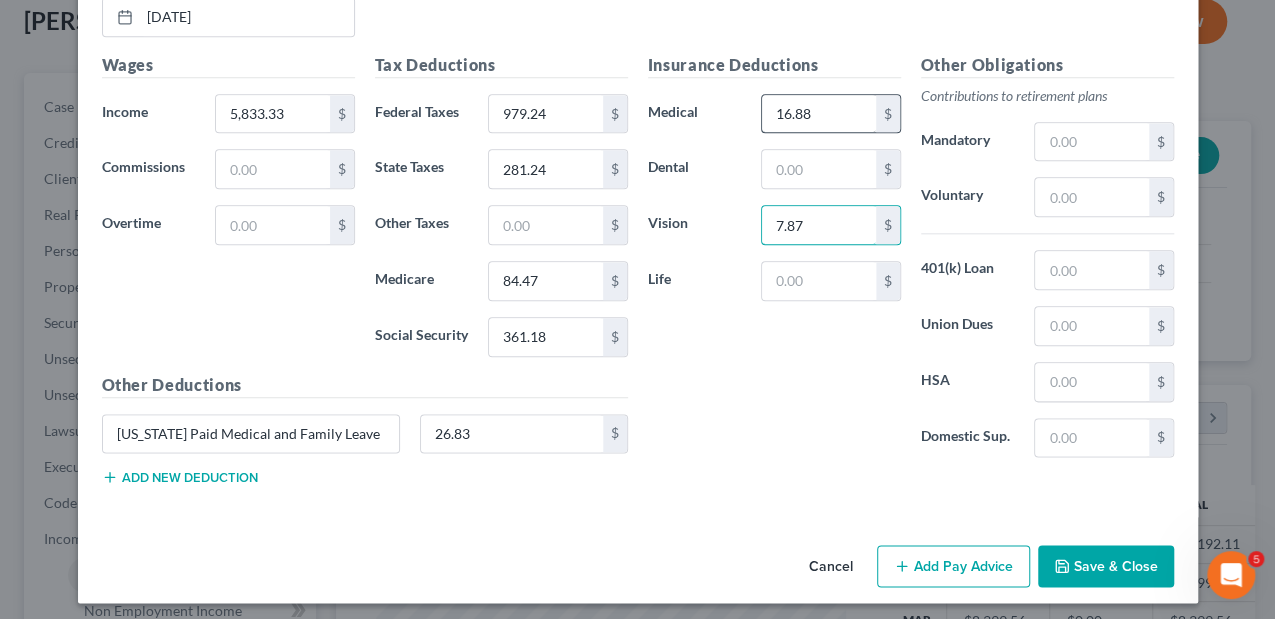type on "7.87" 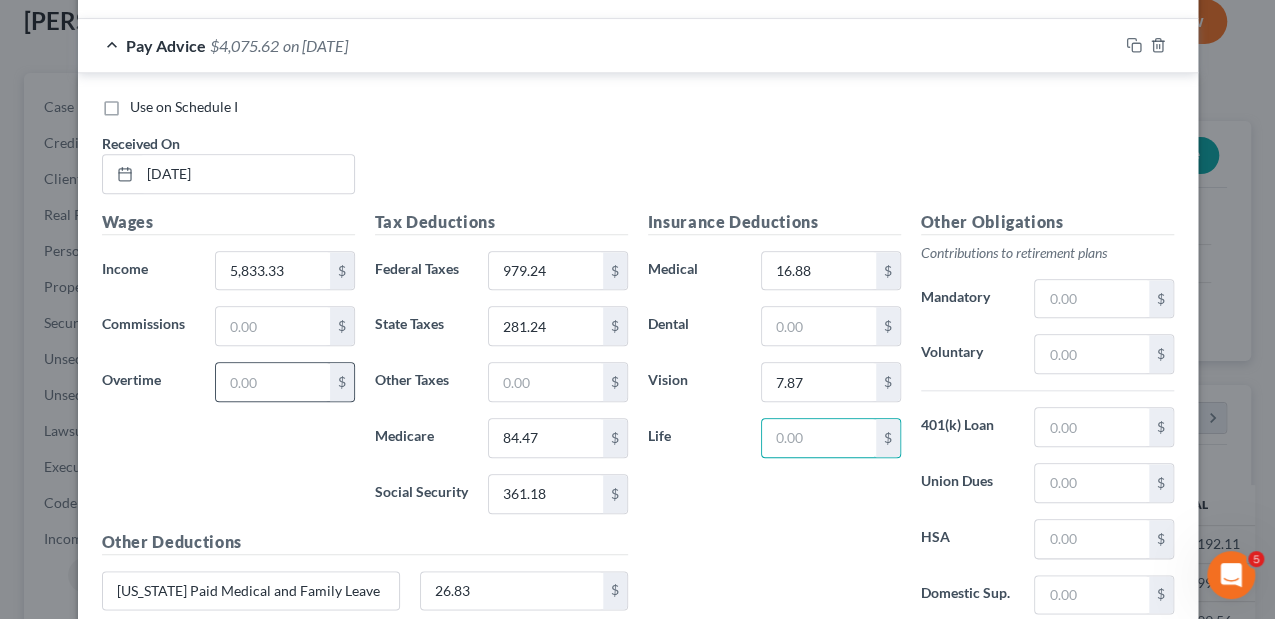 scroll, scrollTop: 898, scrollLeft: 0, axis: vertical 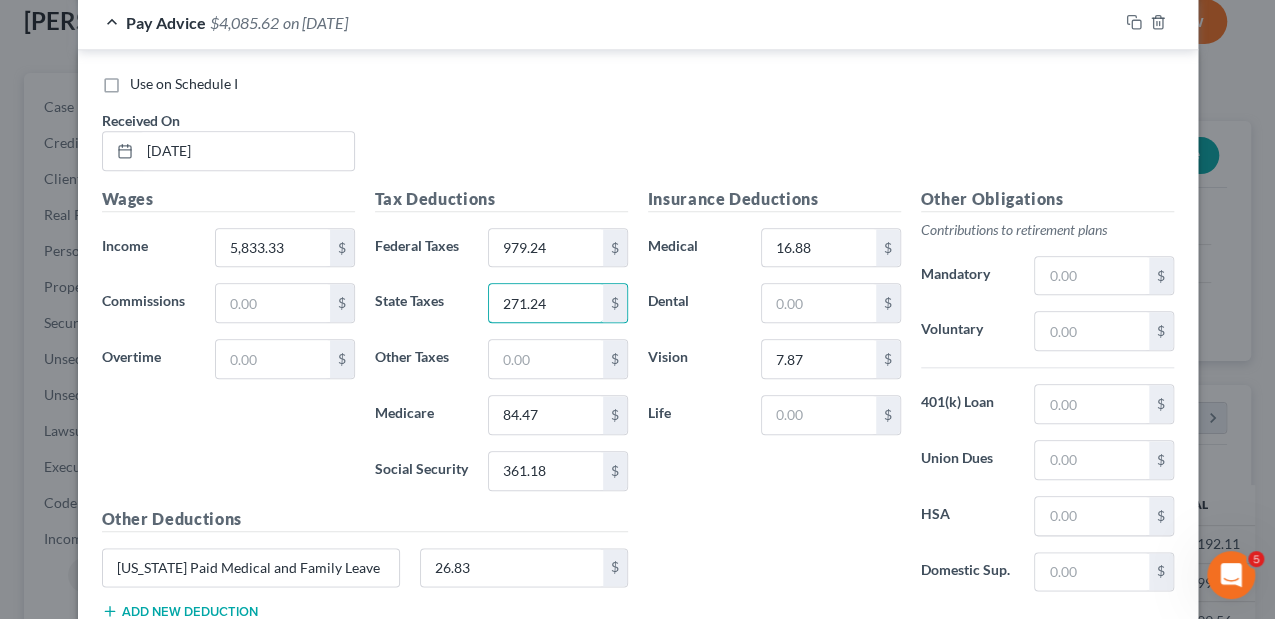 type on "271.24" 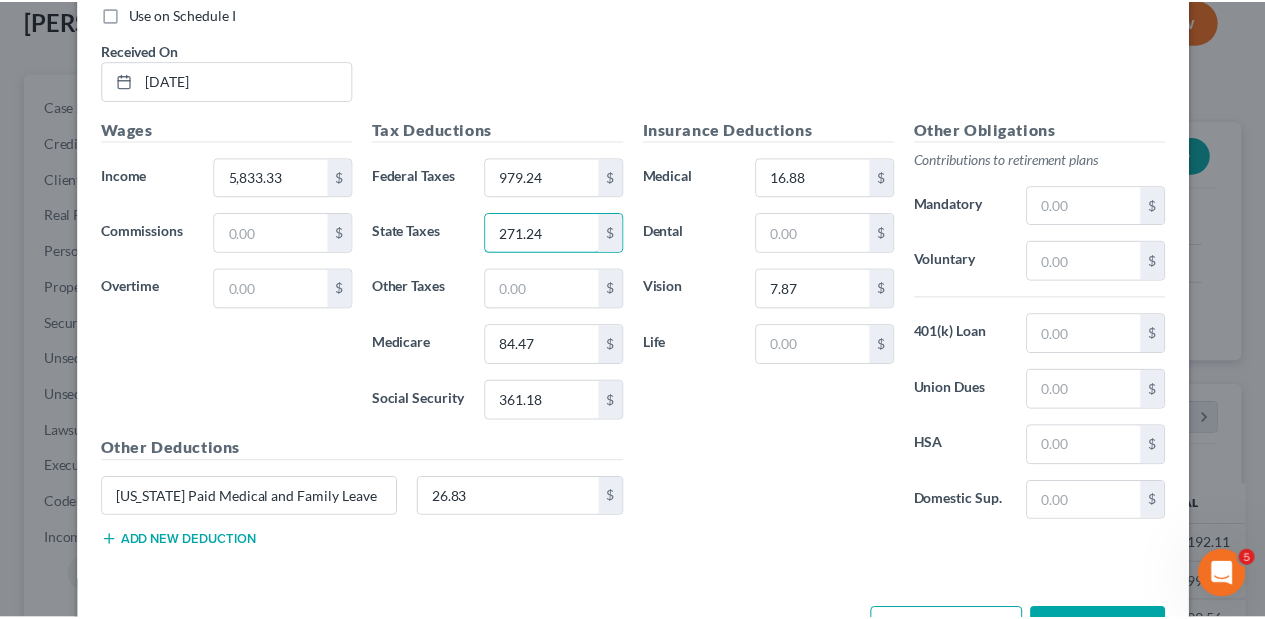 scroll, scrollTop: 1032, scrollLeft: 0, axis: vertical 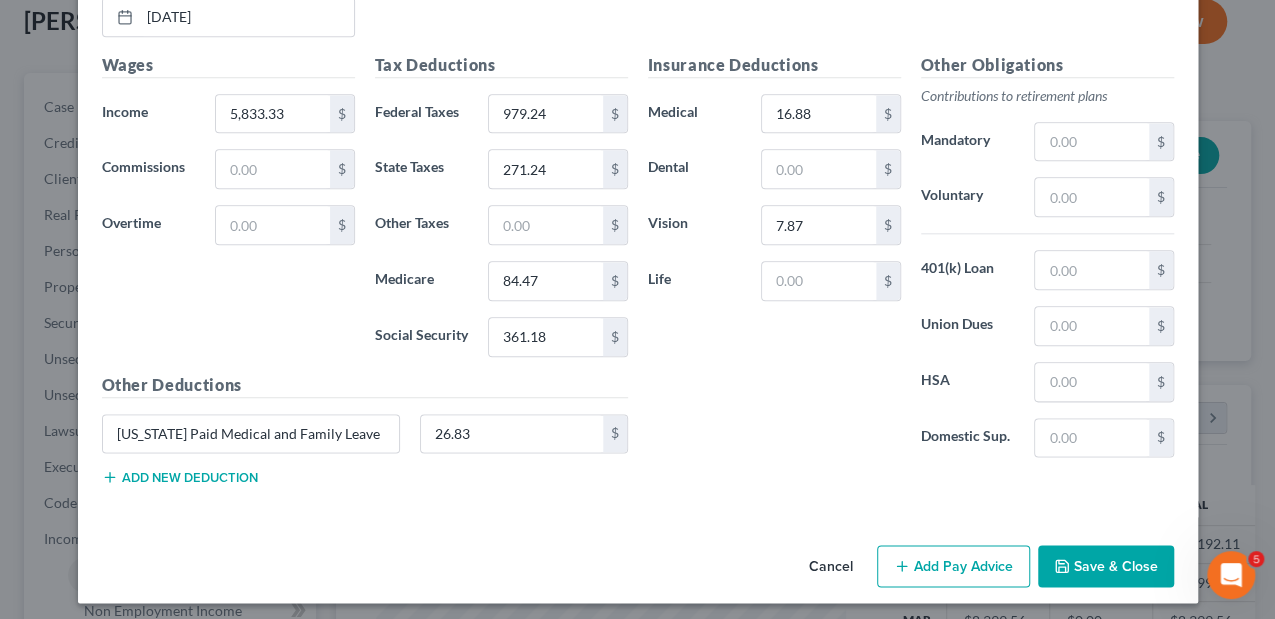click on "Save & Close" at bounding box center [1106, 566] 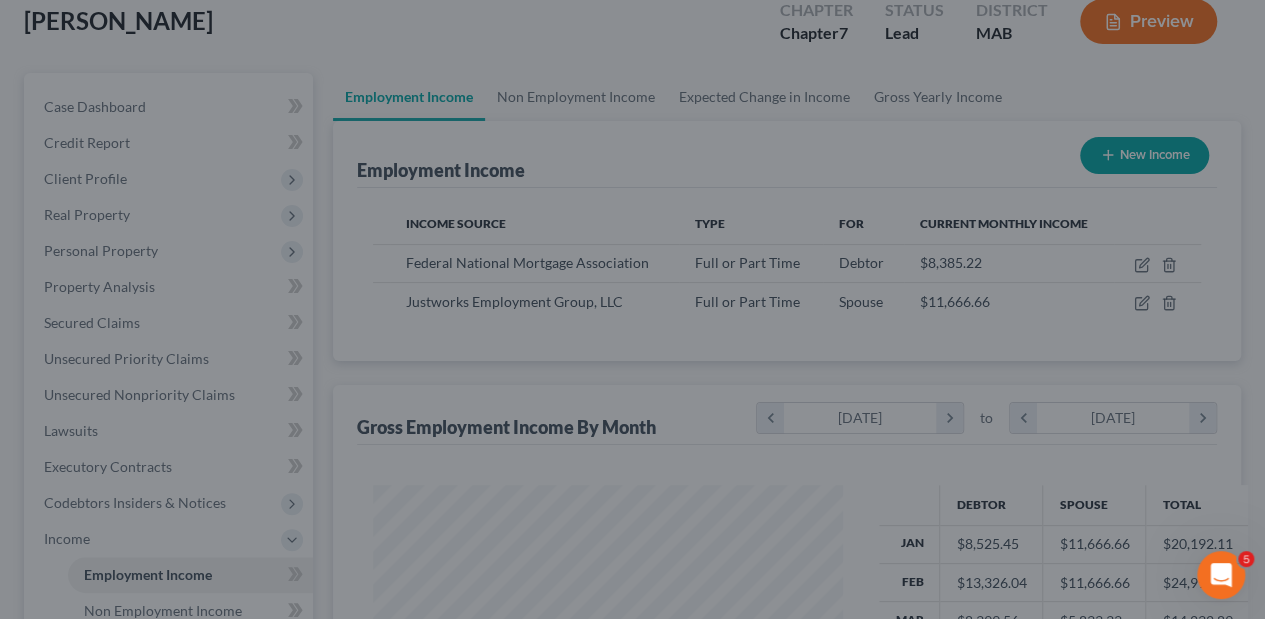 scroll, scrollTop: 356, scrollLeft: 506, axis: both 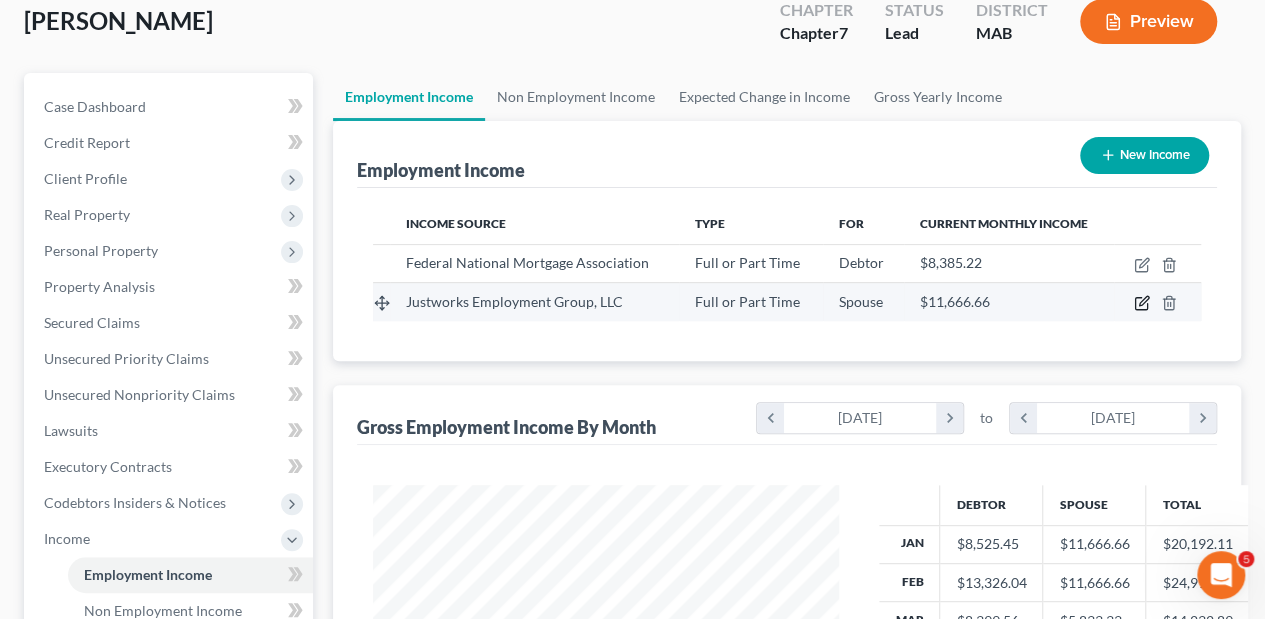 click 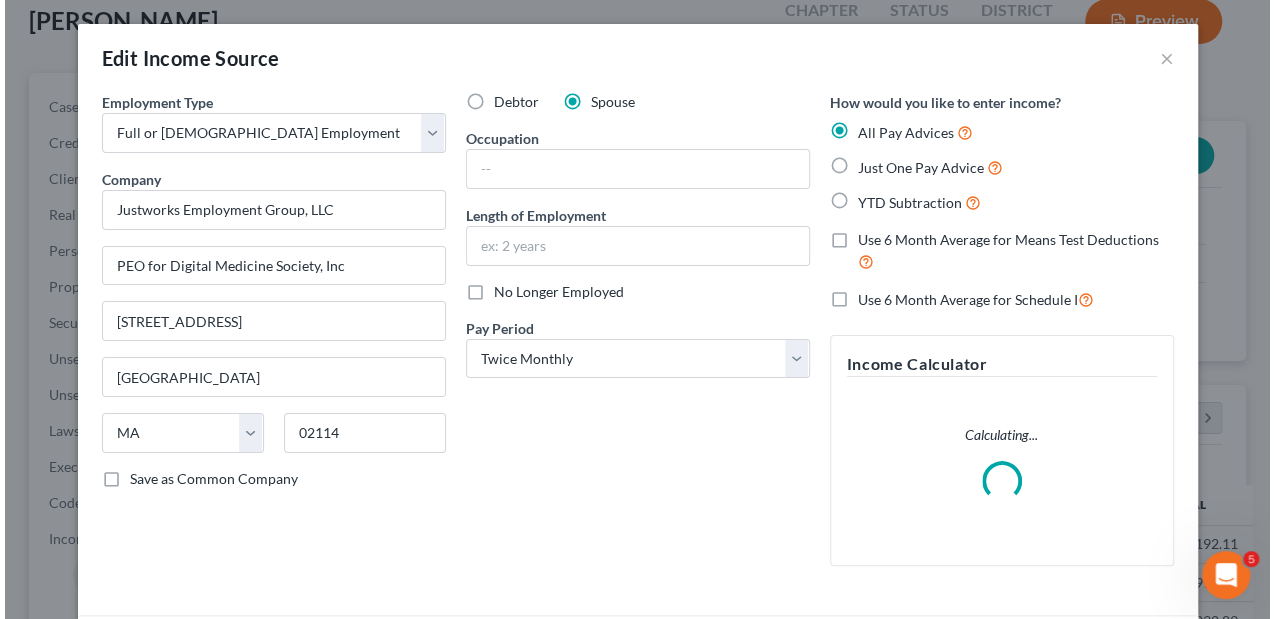 scroll, scrollTop: 999644, scrollLeft: 999489, axis: both 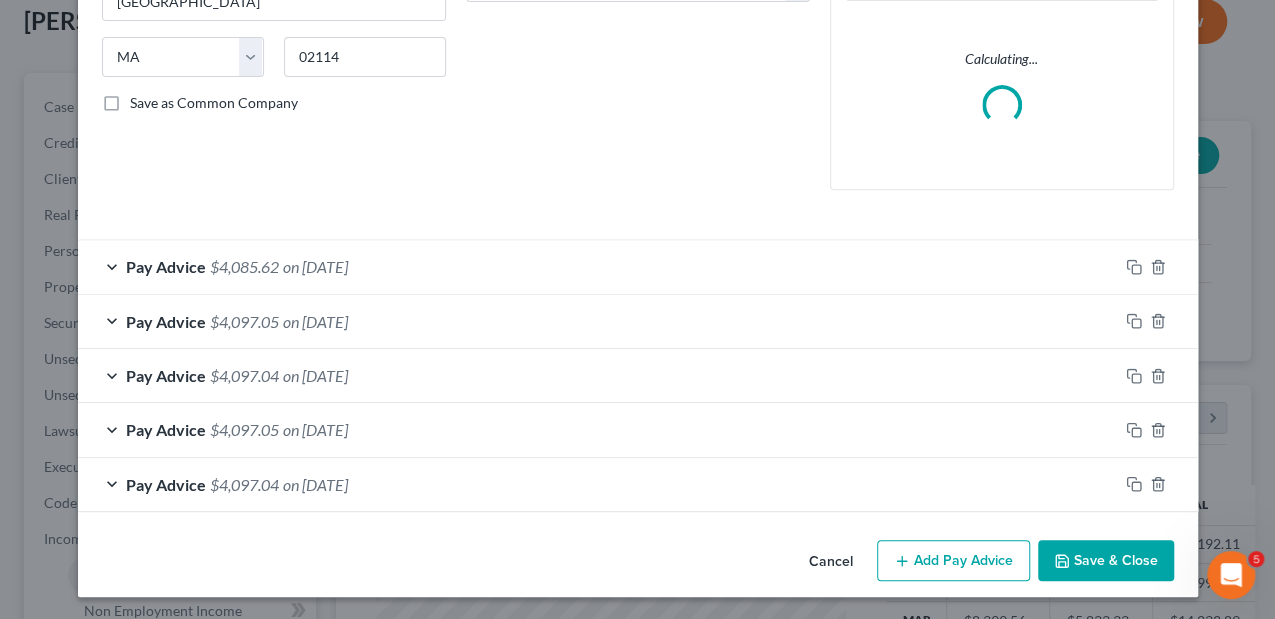 click on "Add Pay Advice" at bounding box center (953, 561) 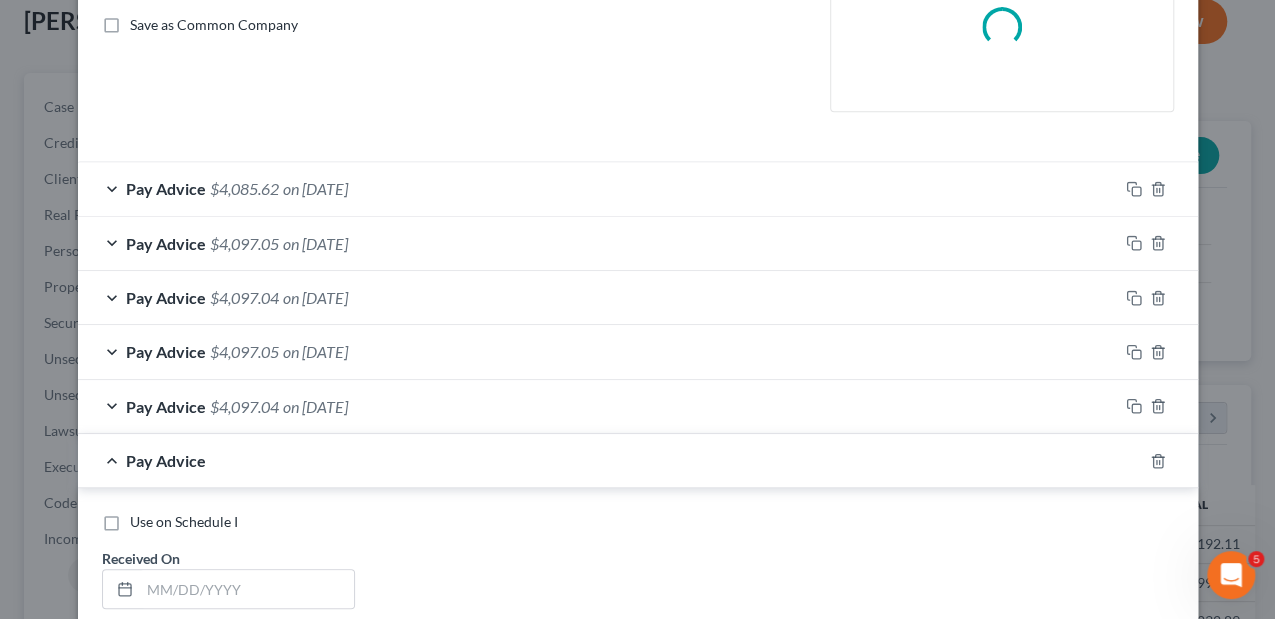 scroll, scrollTop: 709, scrollLeft: 0, axis: vertical 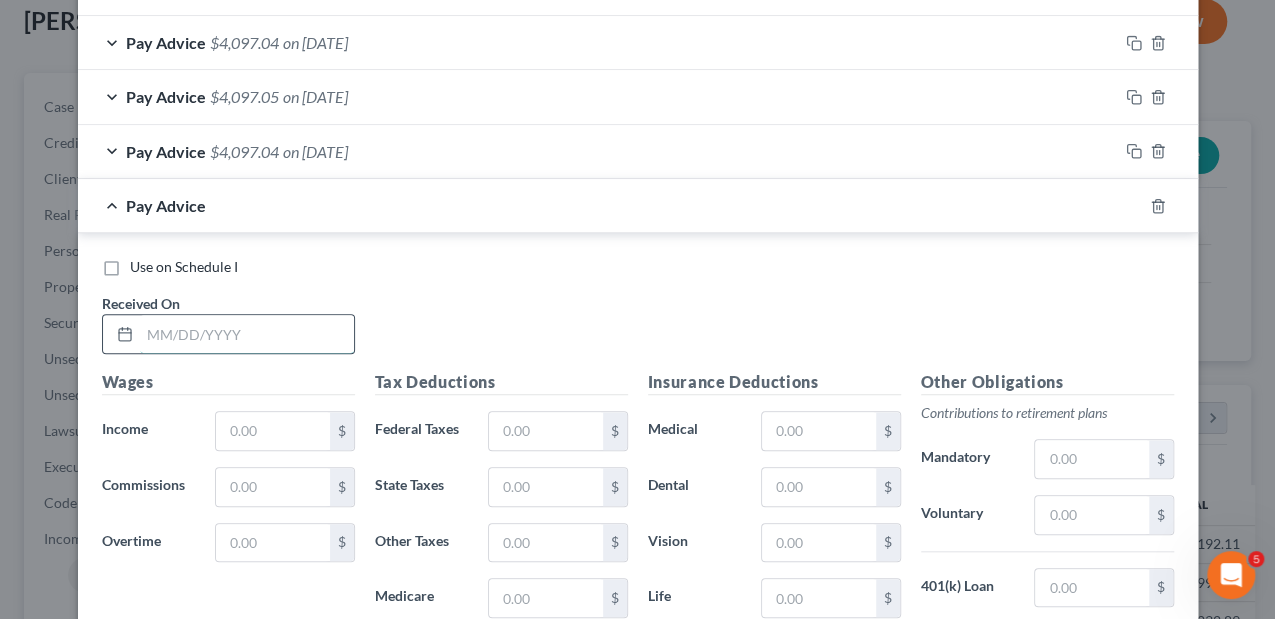 click at bounding box center (247, 334) 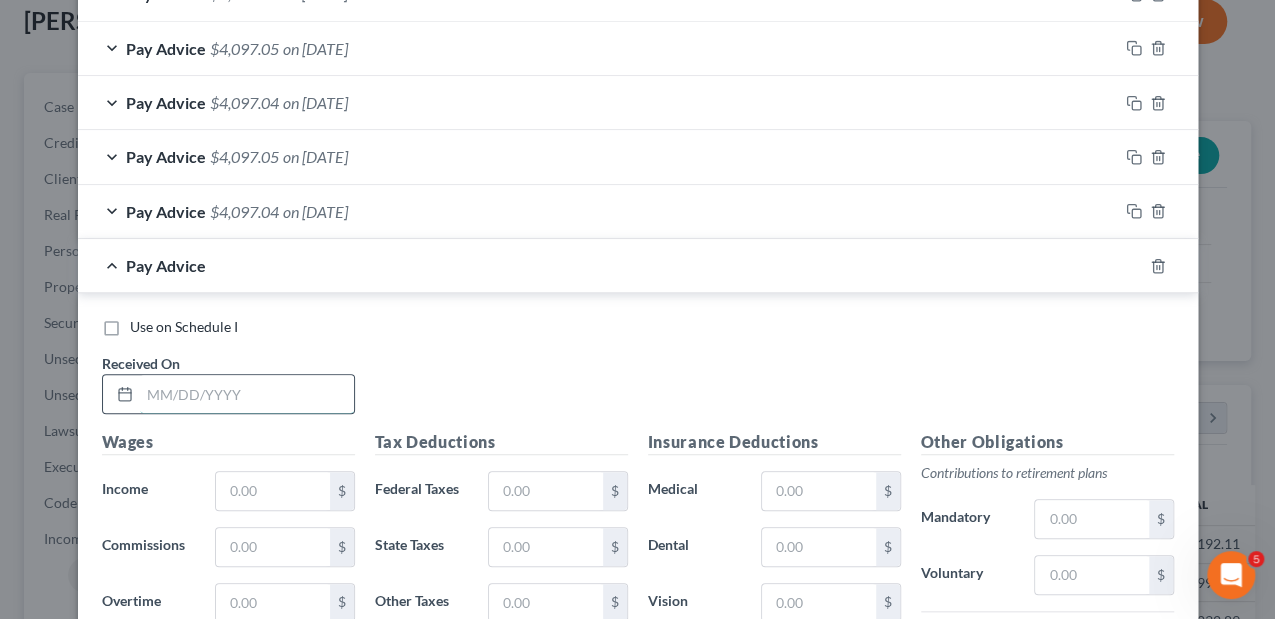 scroll, scrollTop: 769, scrollLeft: 0, axis: vertical 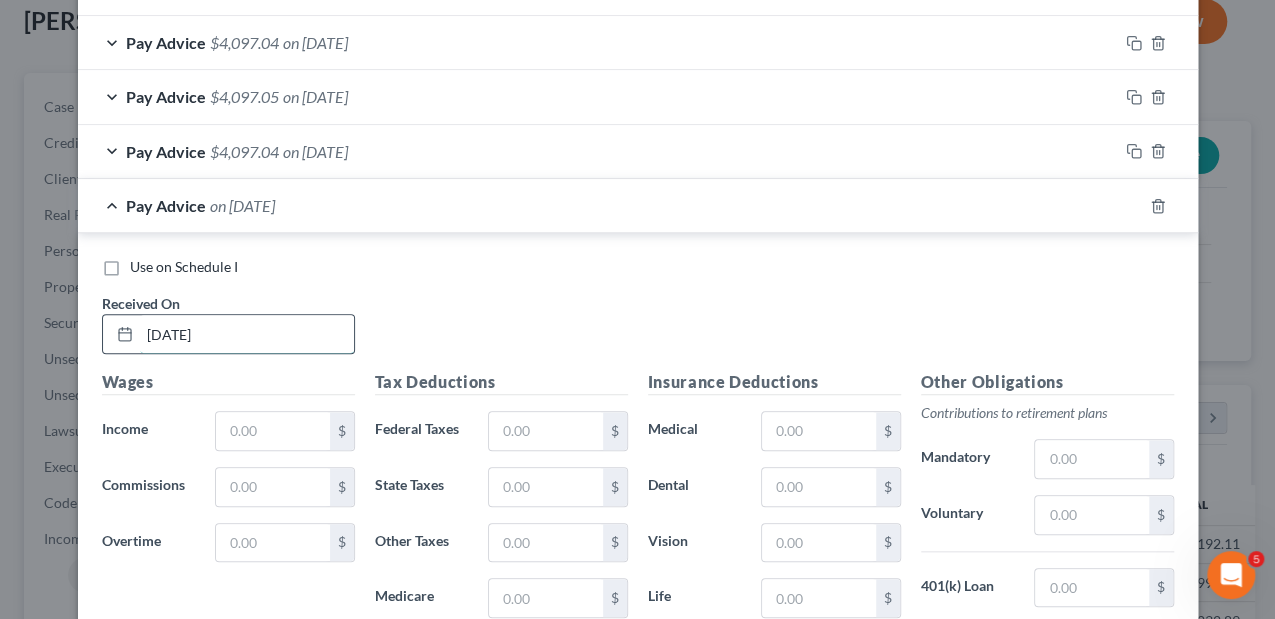 type on "[DATE]" 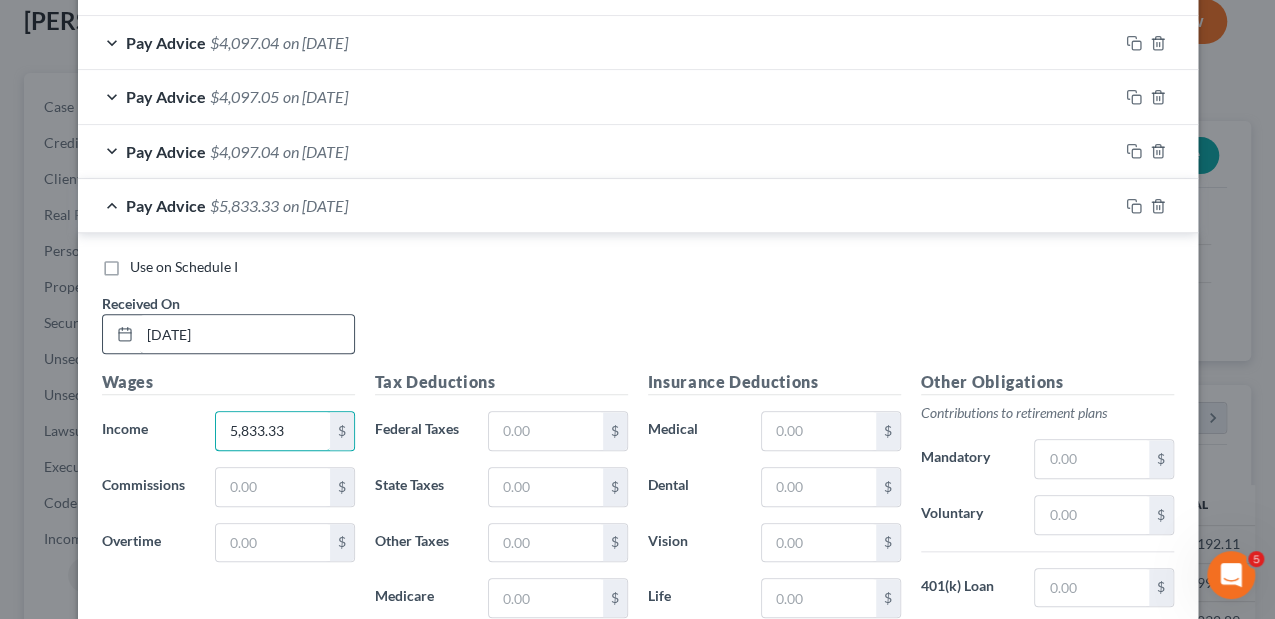 type on "5,833.33" 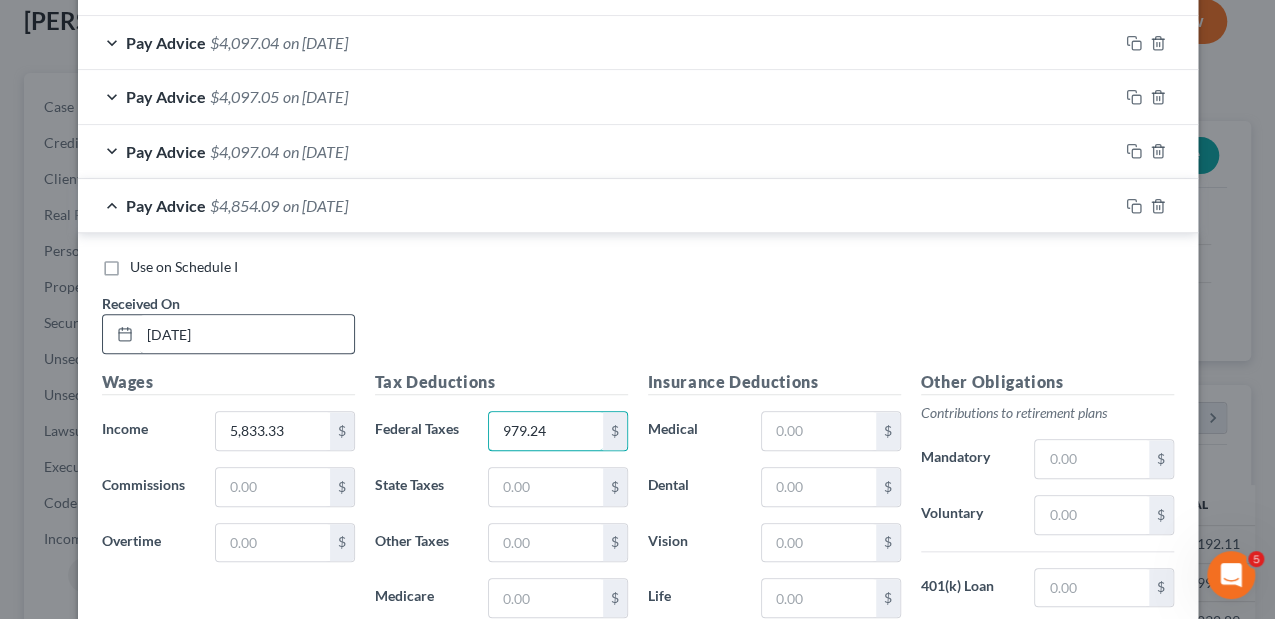 type on "979.24" 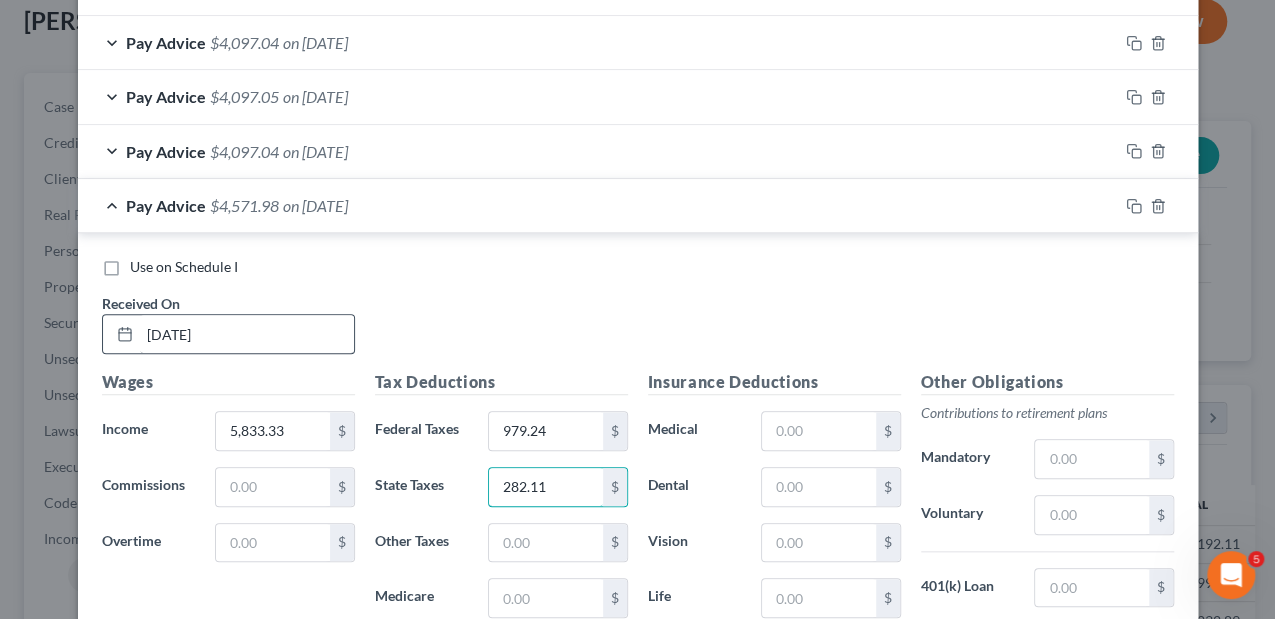 type on "282.11" 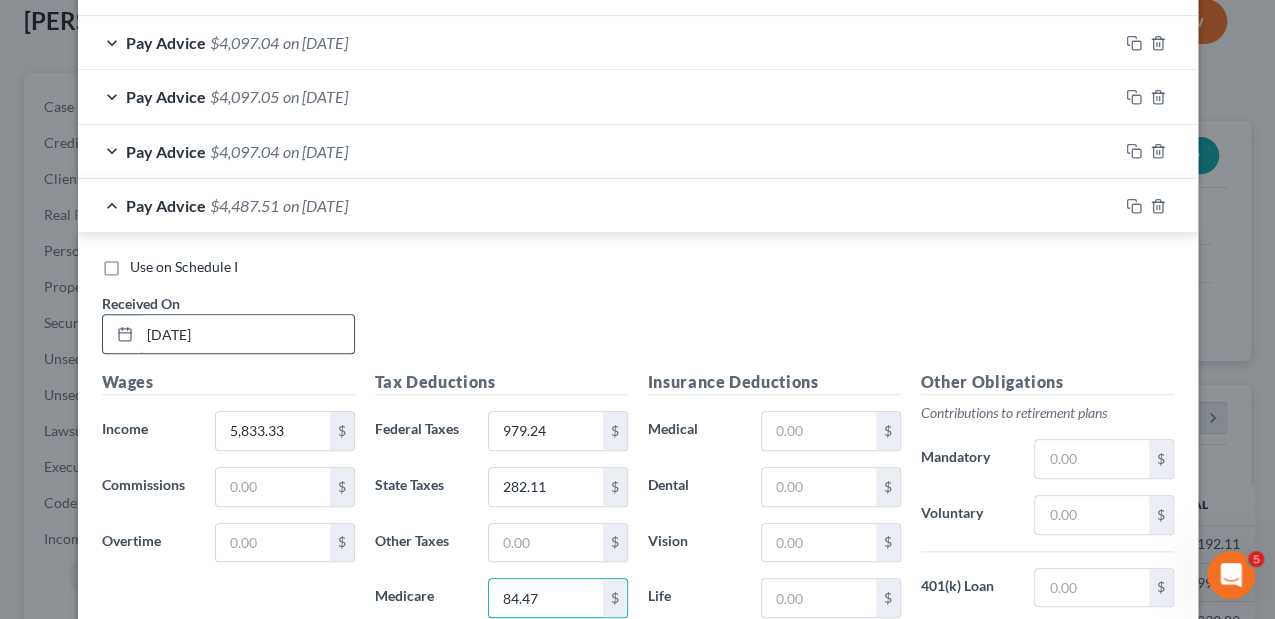 type on "84.47" 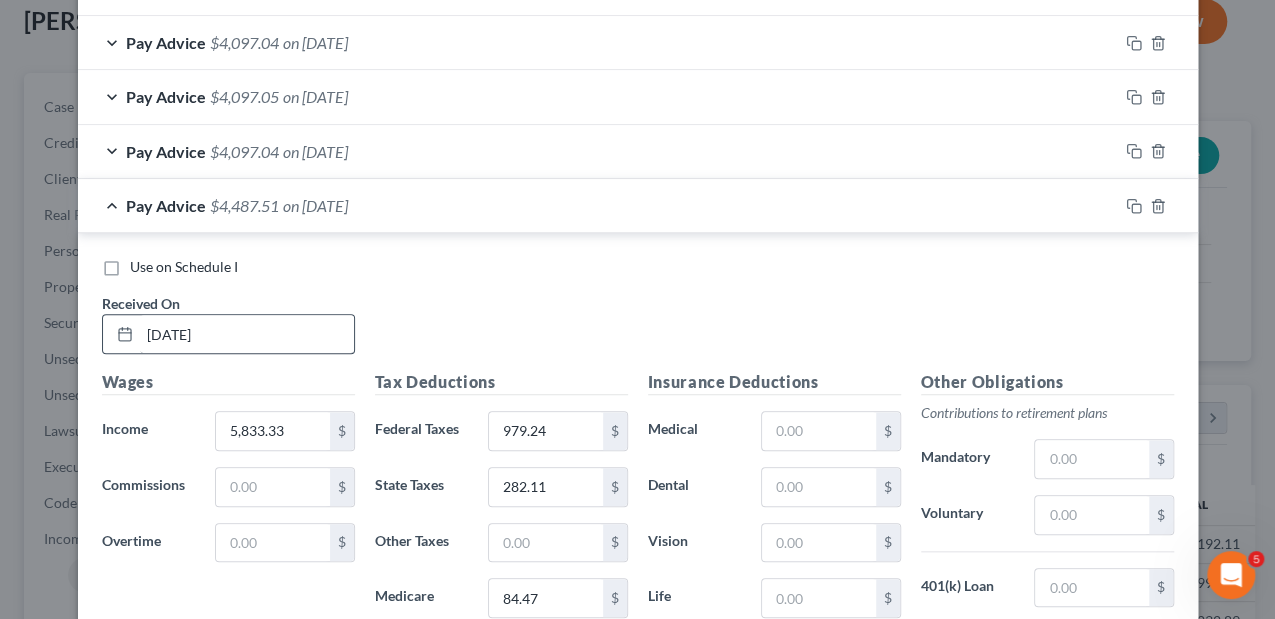 scroll, scrollTop: 1086, scrollLeft: 0, axis: vertical 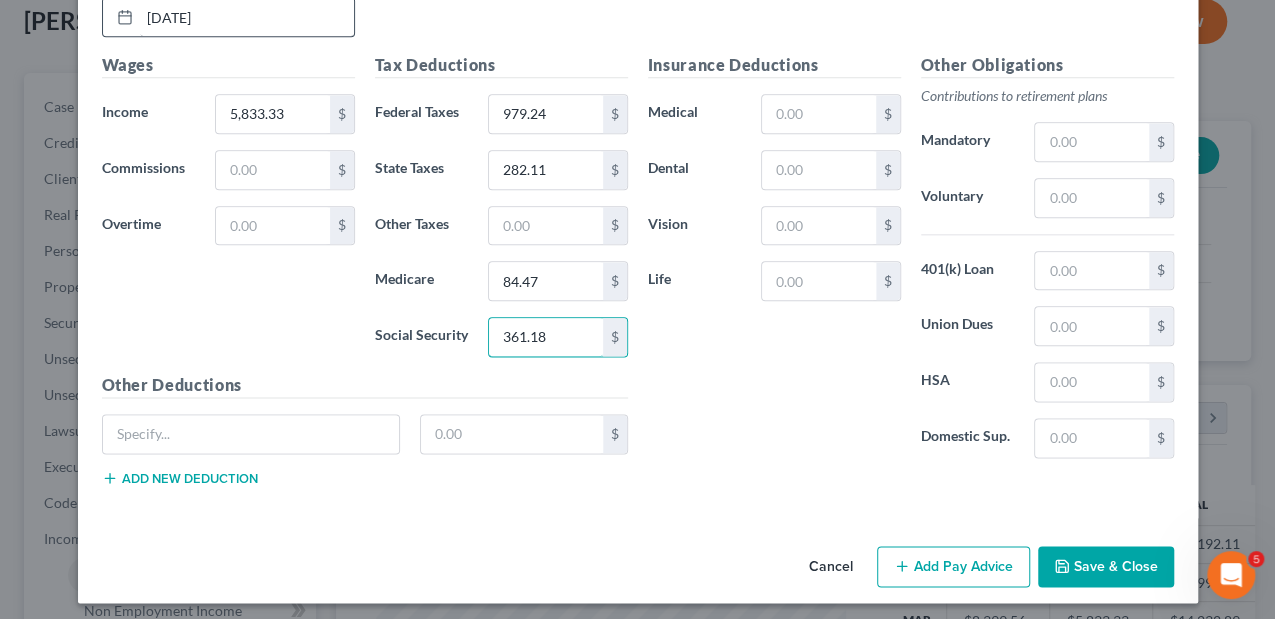 type on "361.18" 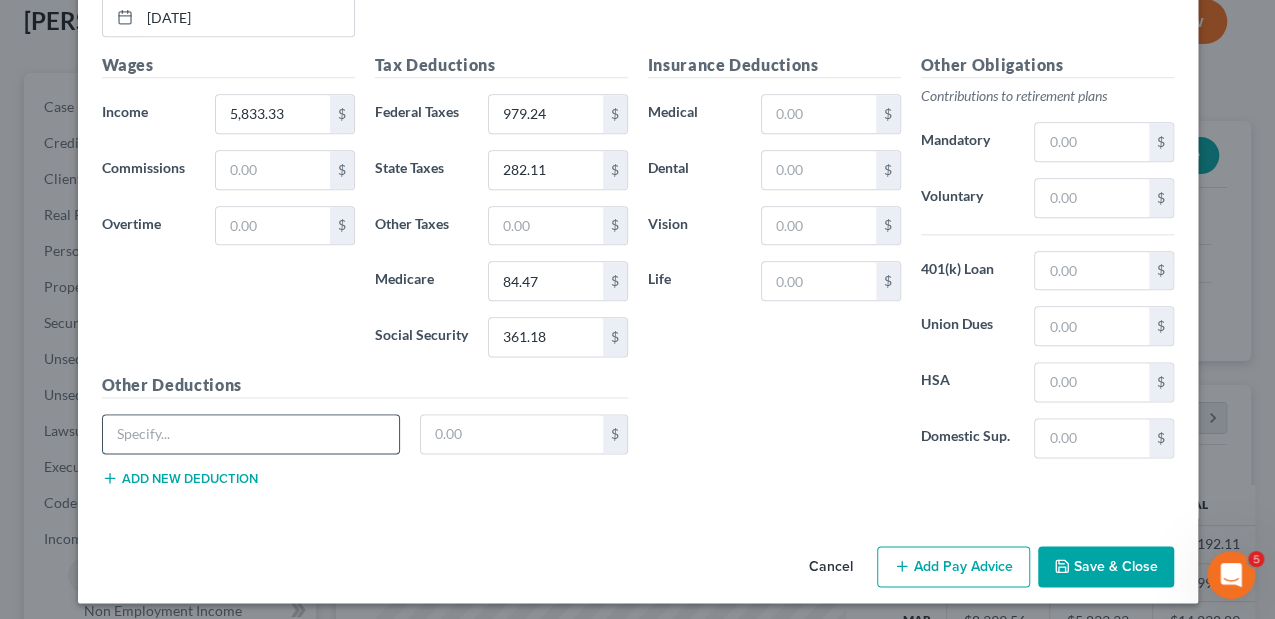 click at bounding box center [251, 434] 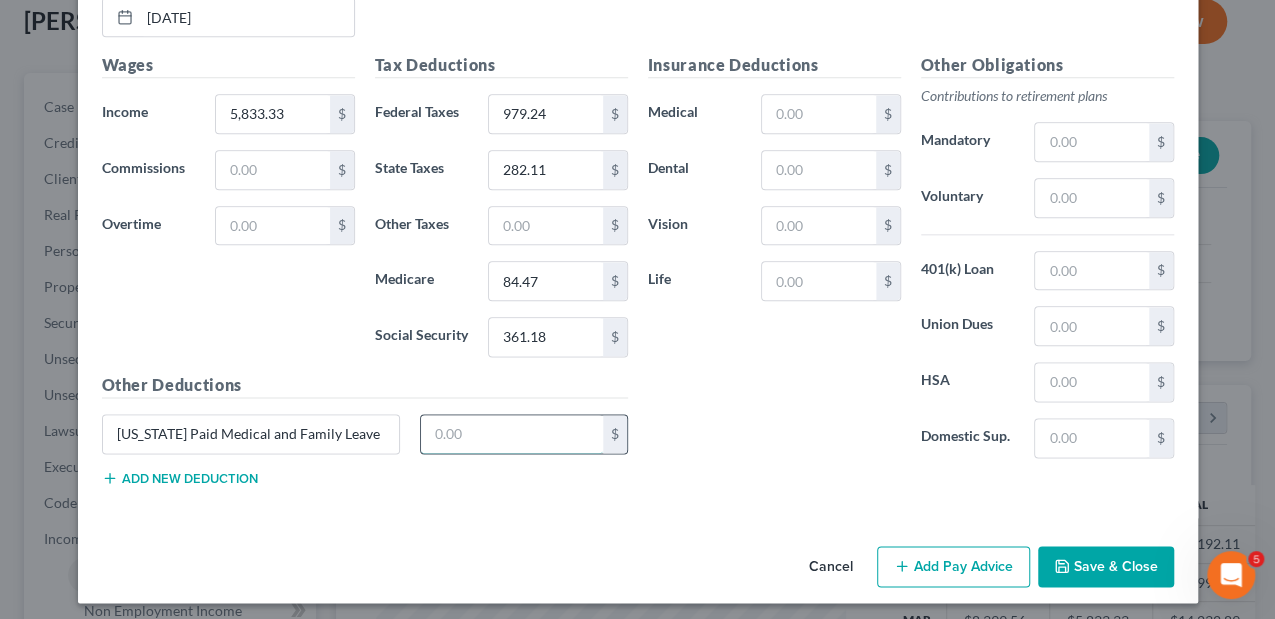 click at bounding box center (512, 434) 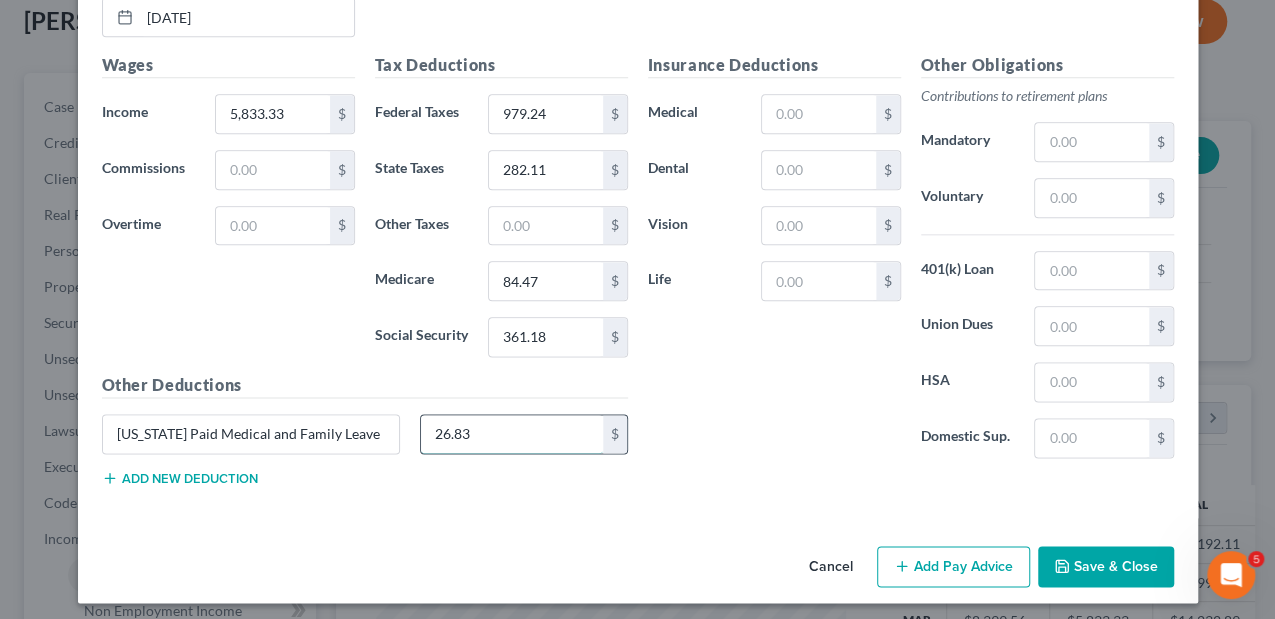 type on "26.83" 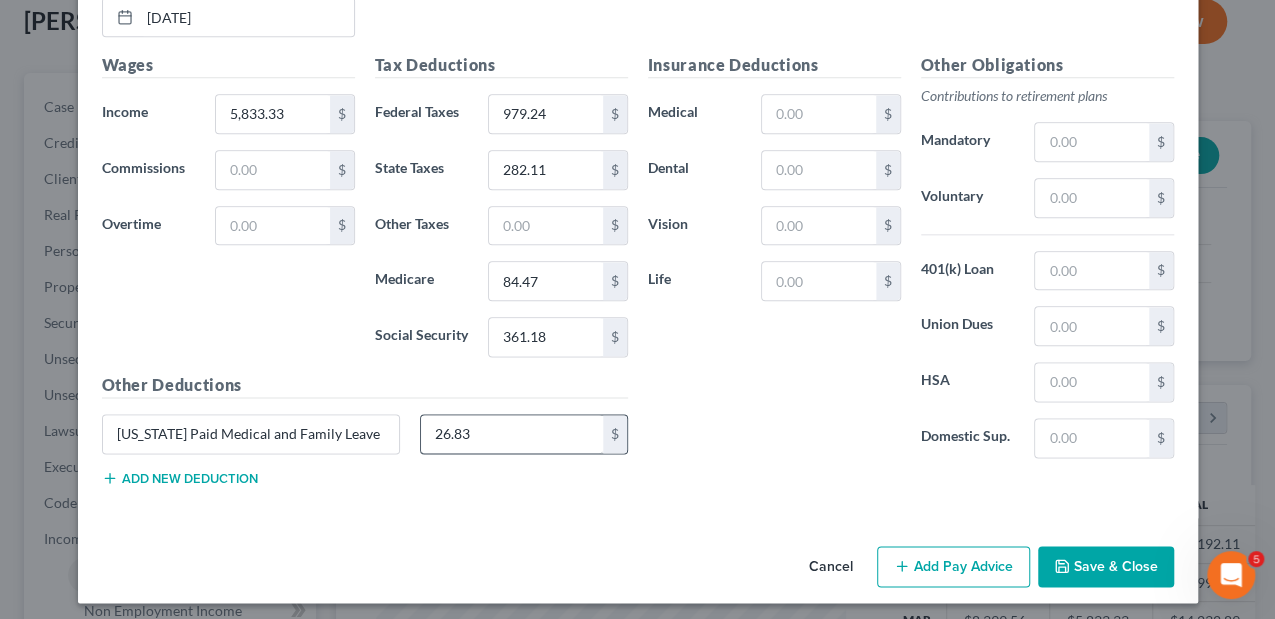 type 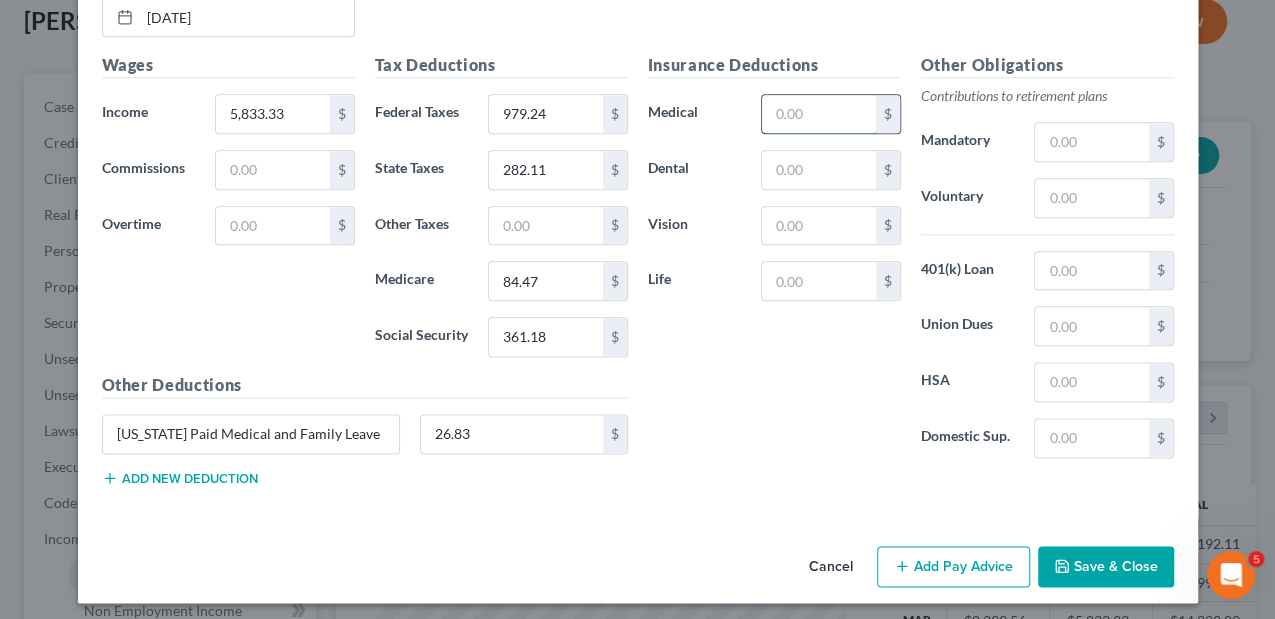 click at bounding box center (818, 114) 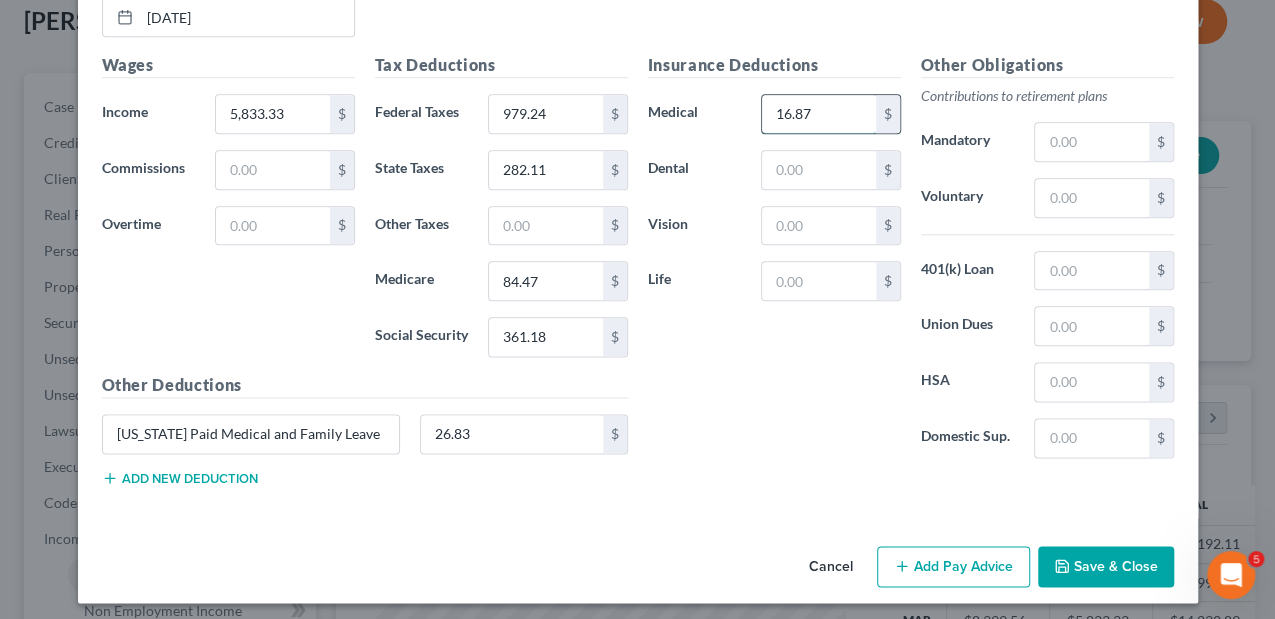 type on "16.87" 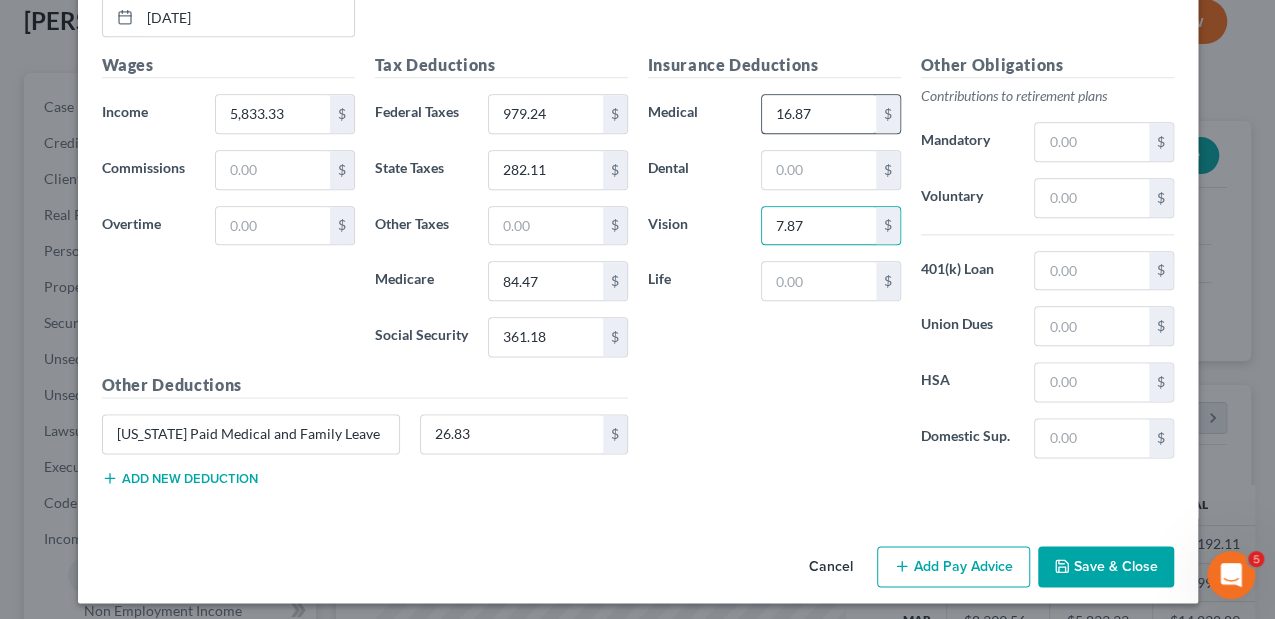 type on "7.87" 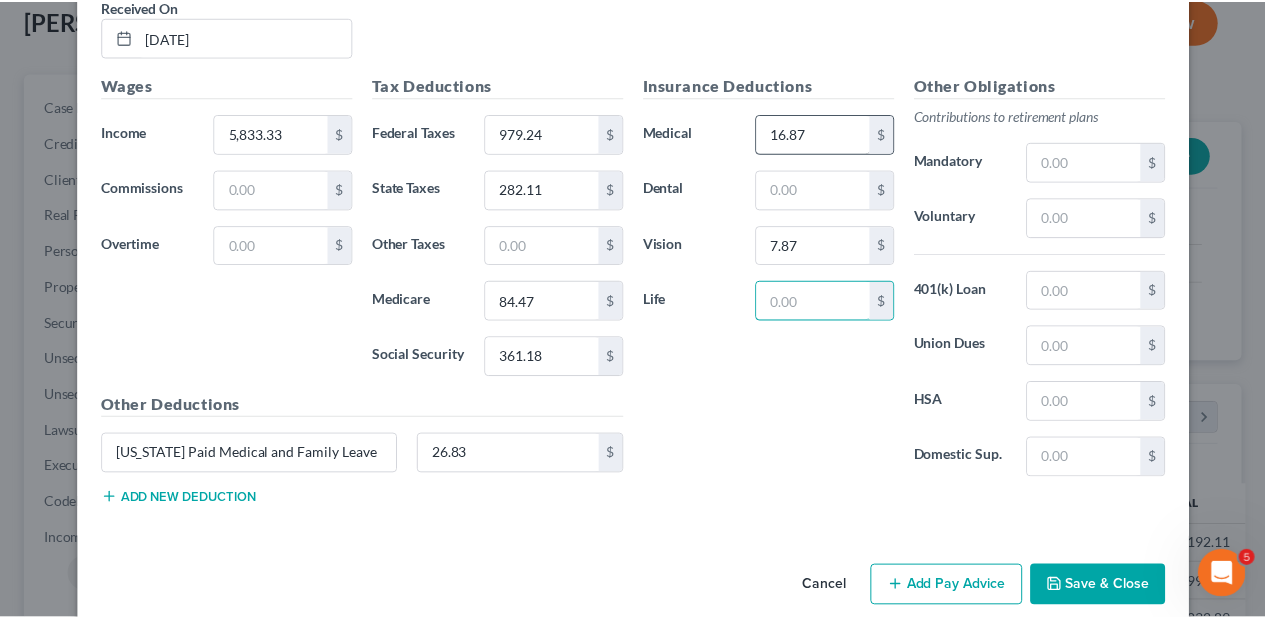 scroll, scrollTop: 1086, scrollLeft: 0, axis: vertical 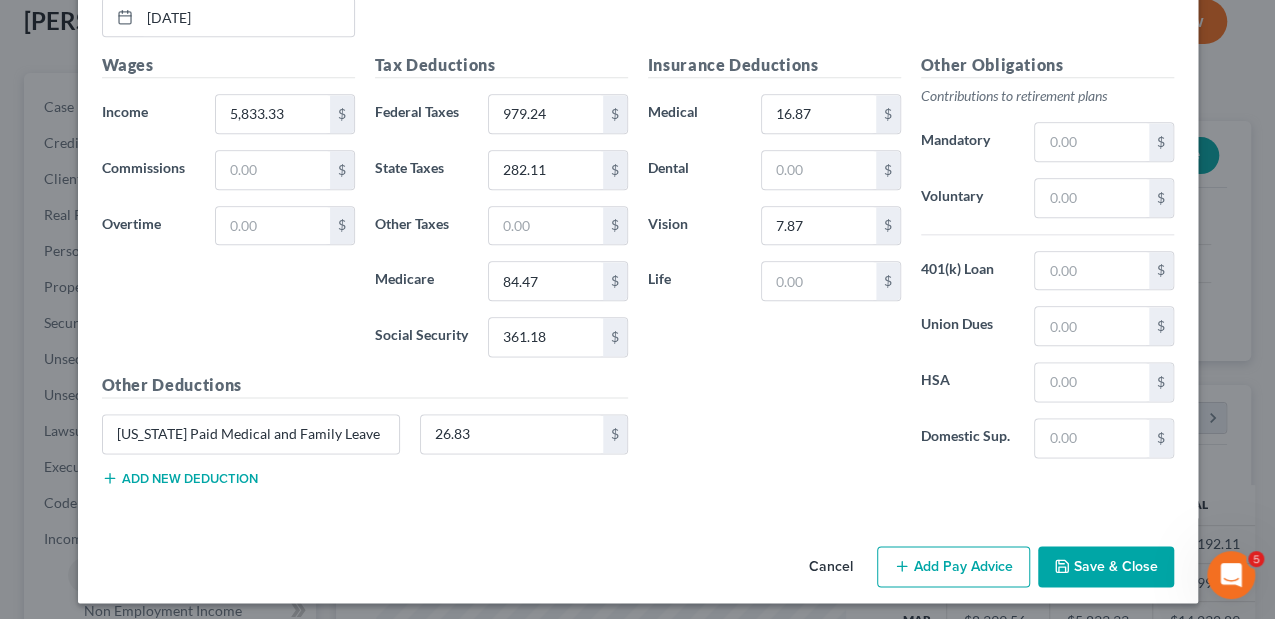 click on "Save & Close" at bounding box center [1106, 567] 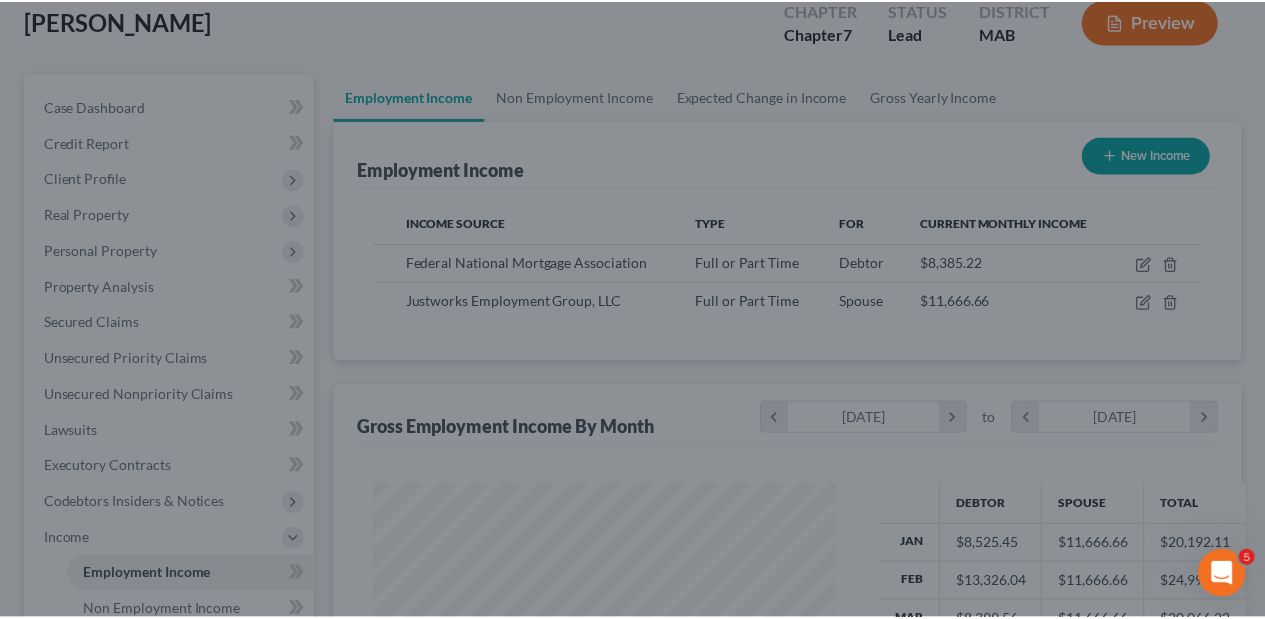 scroll, scrollTop: 356, scrollLeft: 506, axis: both 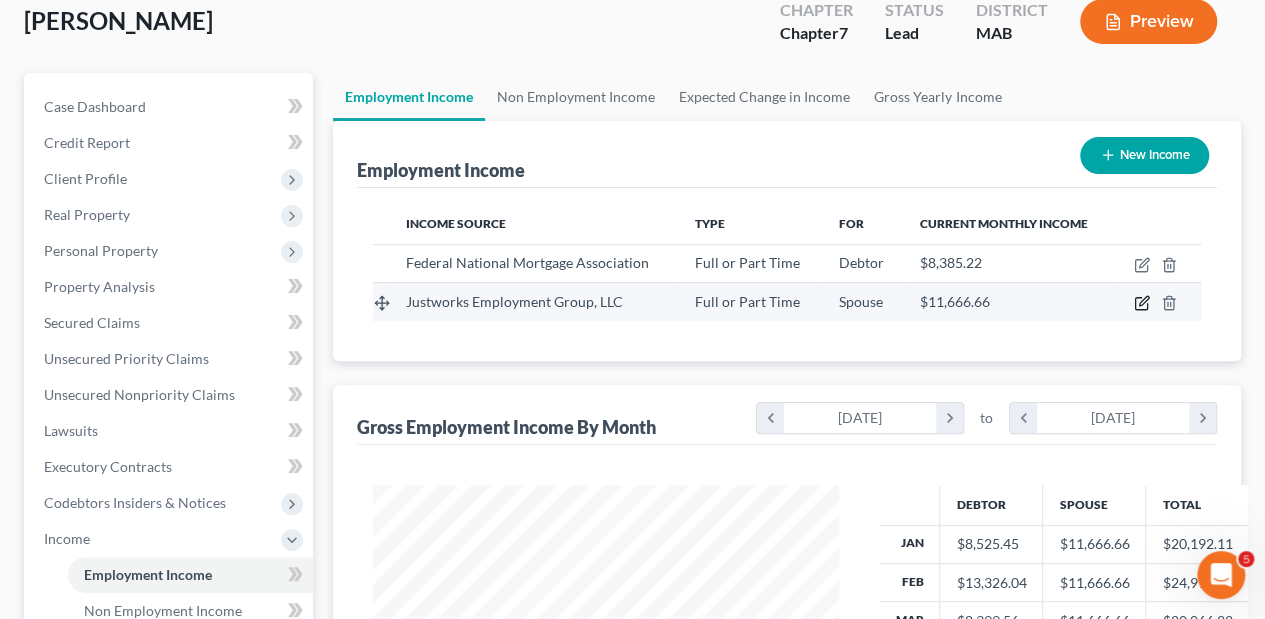 click 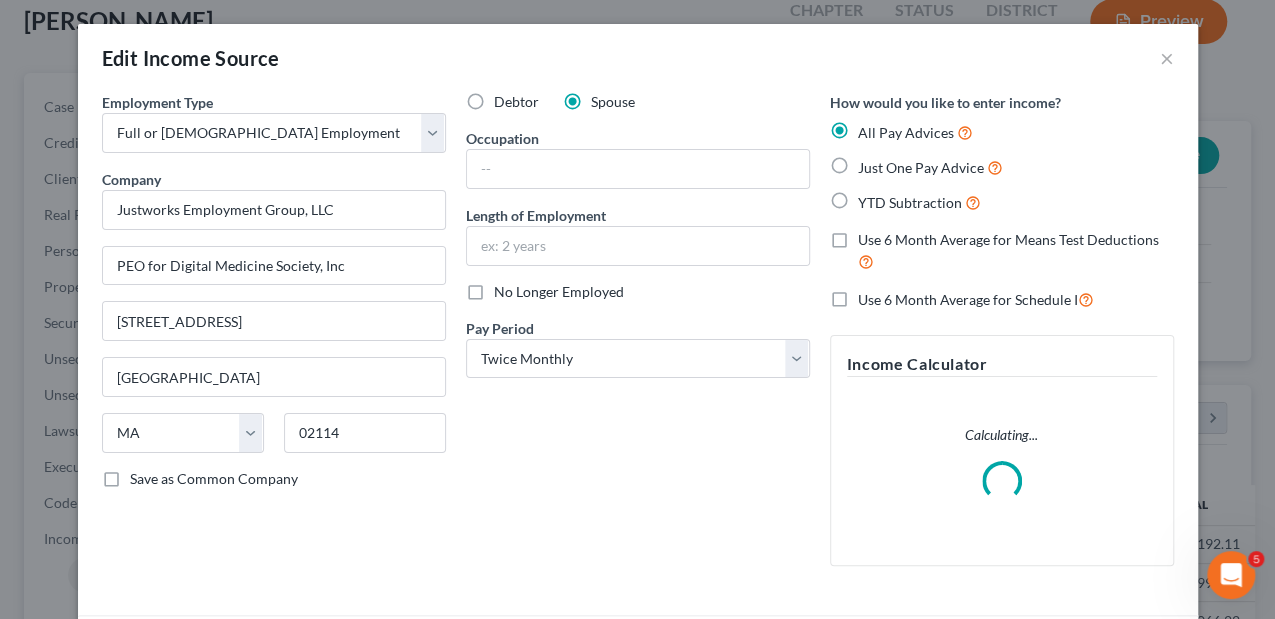 scroll, scrollTop: 999644, scrollLeft: 999489, axis: both 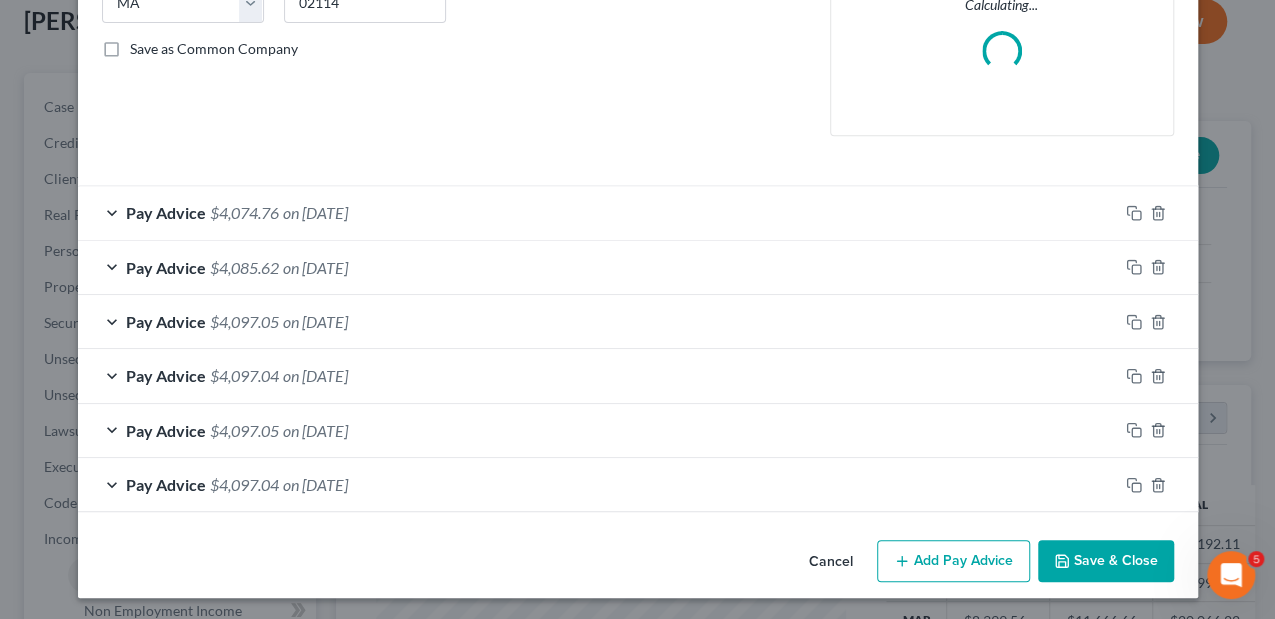 click on "Add Pay Advice" at bounding box center [953, 561] 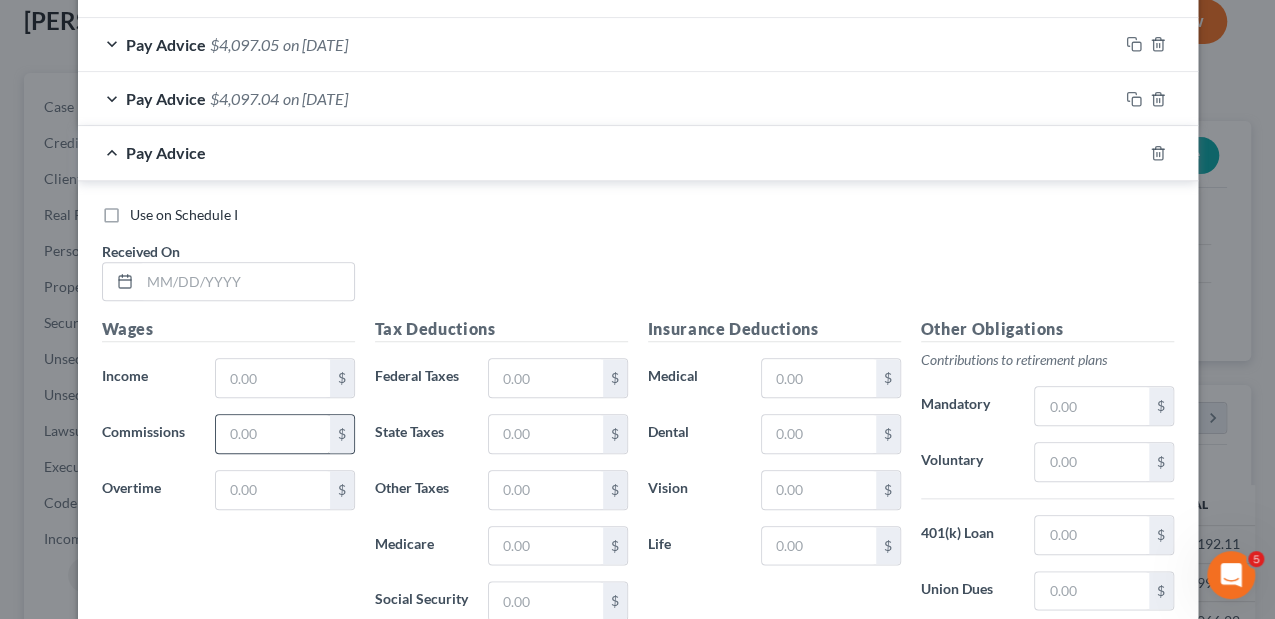 scroll, scrollTop: 896, scrollLeft: 0, axis: vertical 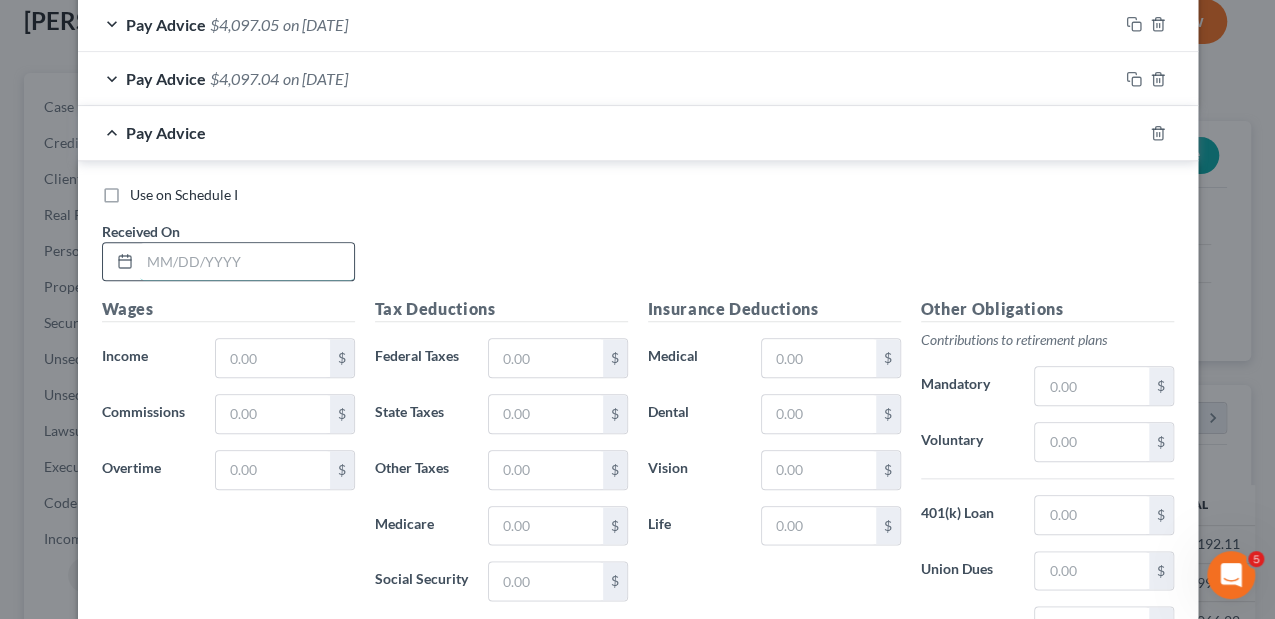 click at bounding box center (247, 262) 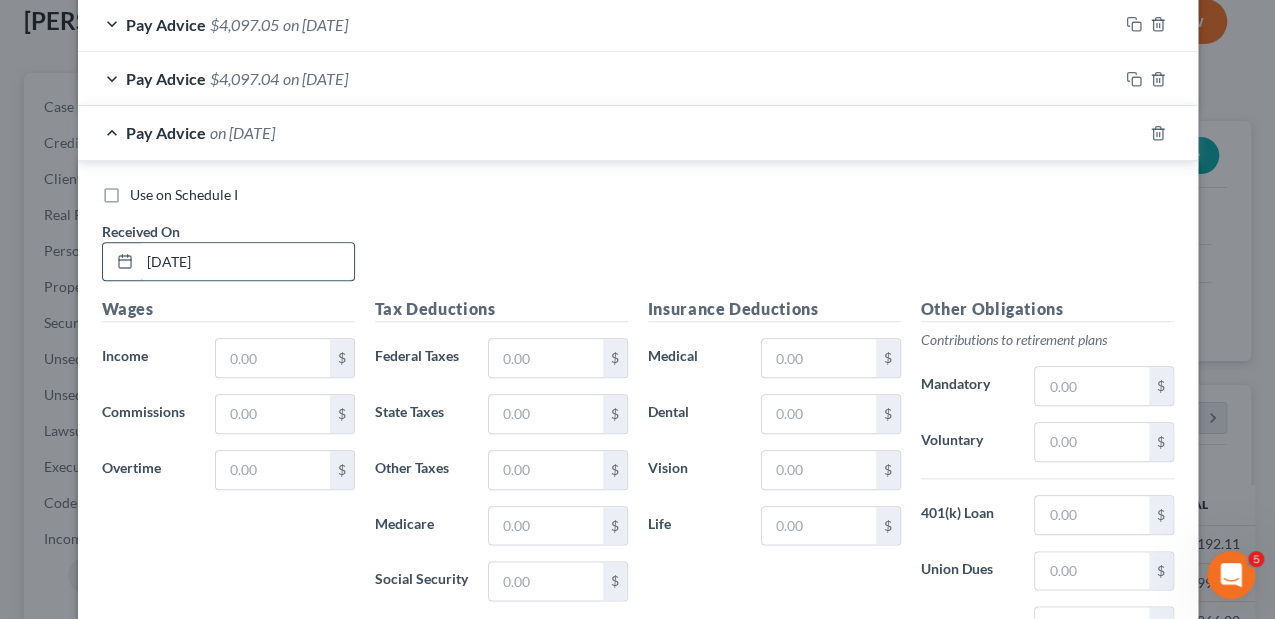 type on "[DATE]" 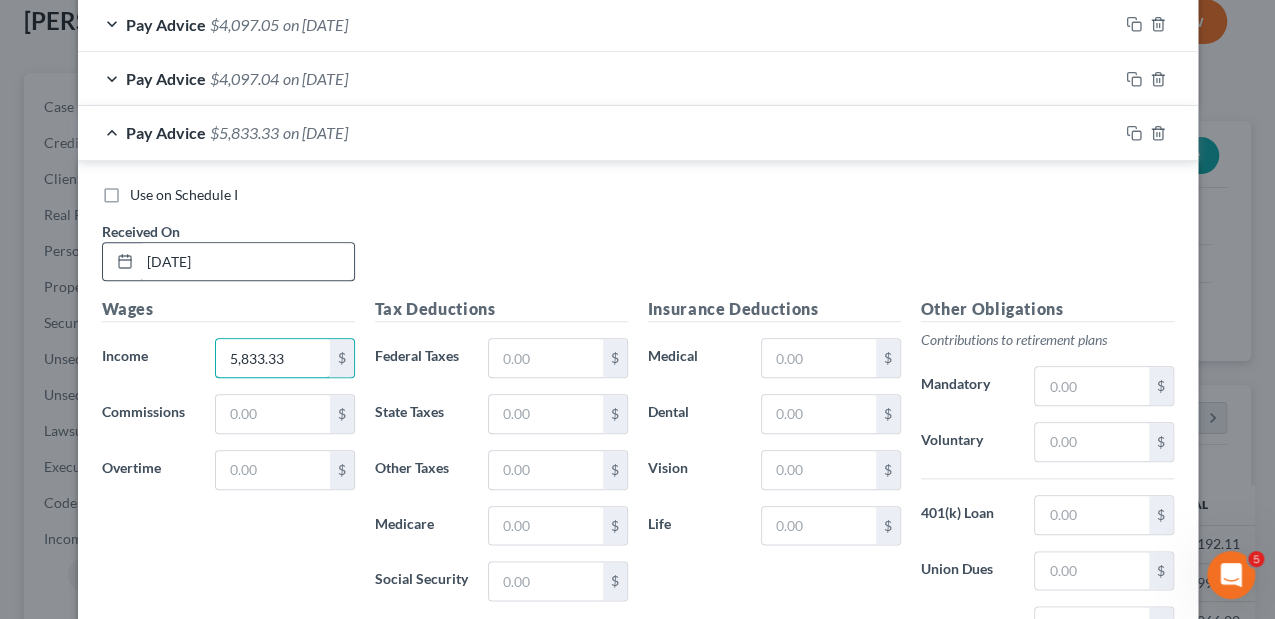 type on "5,833.33" 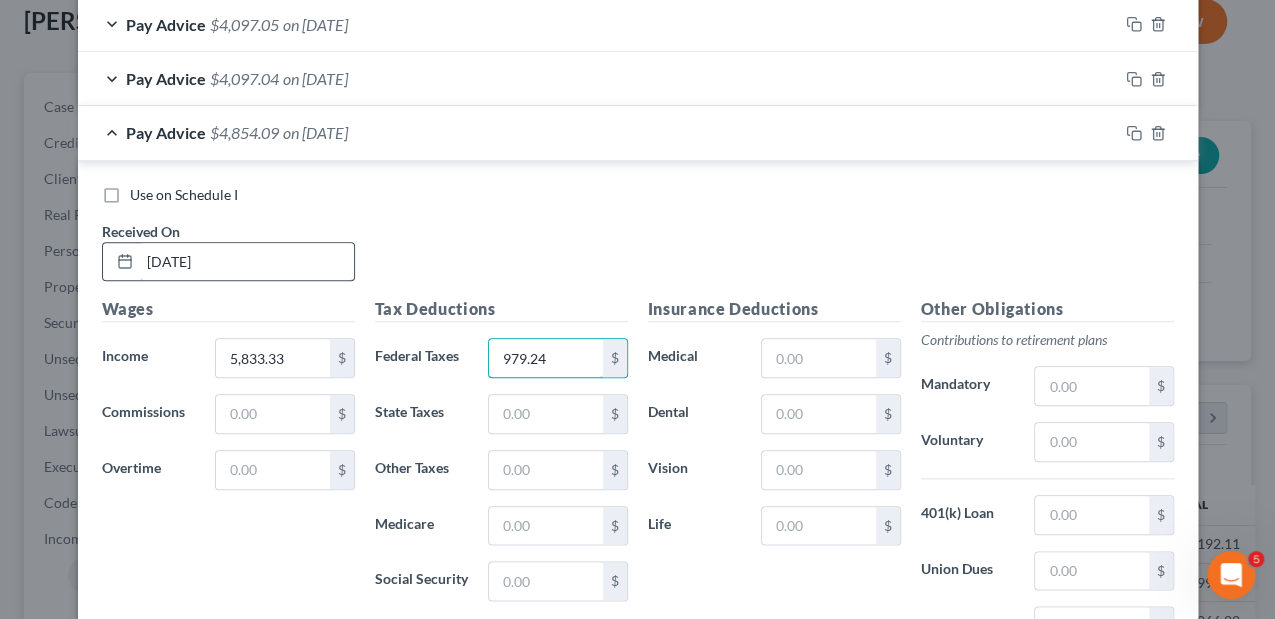 type on "979.24" 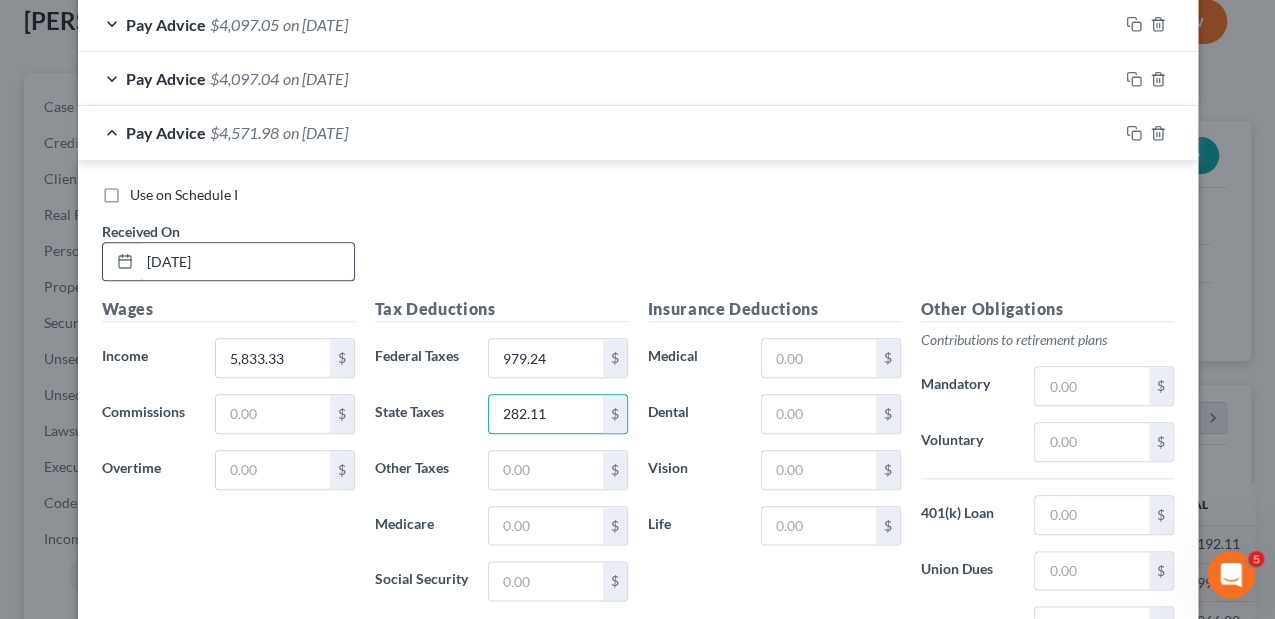 type on "282.11" 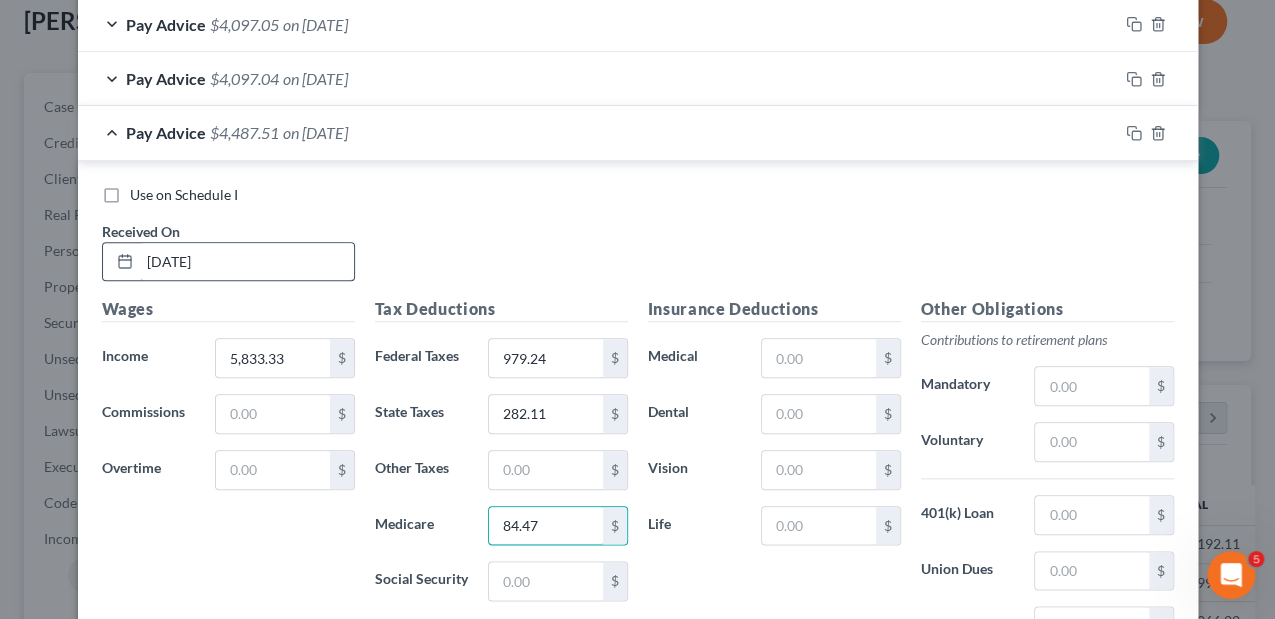 type on "84.47" 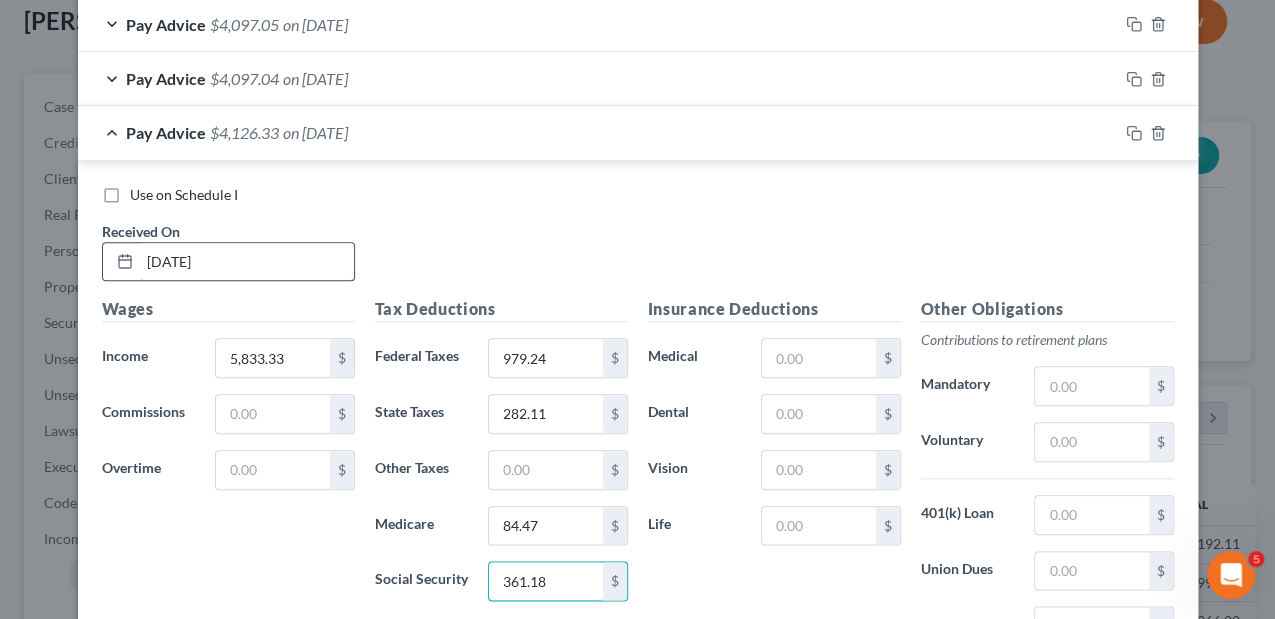 type on "361.18" 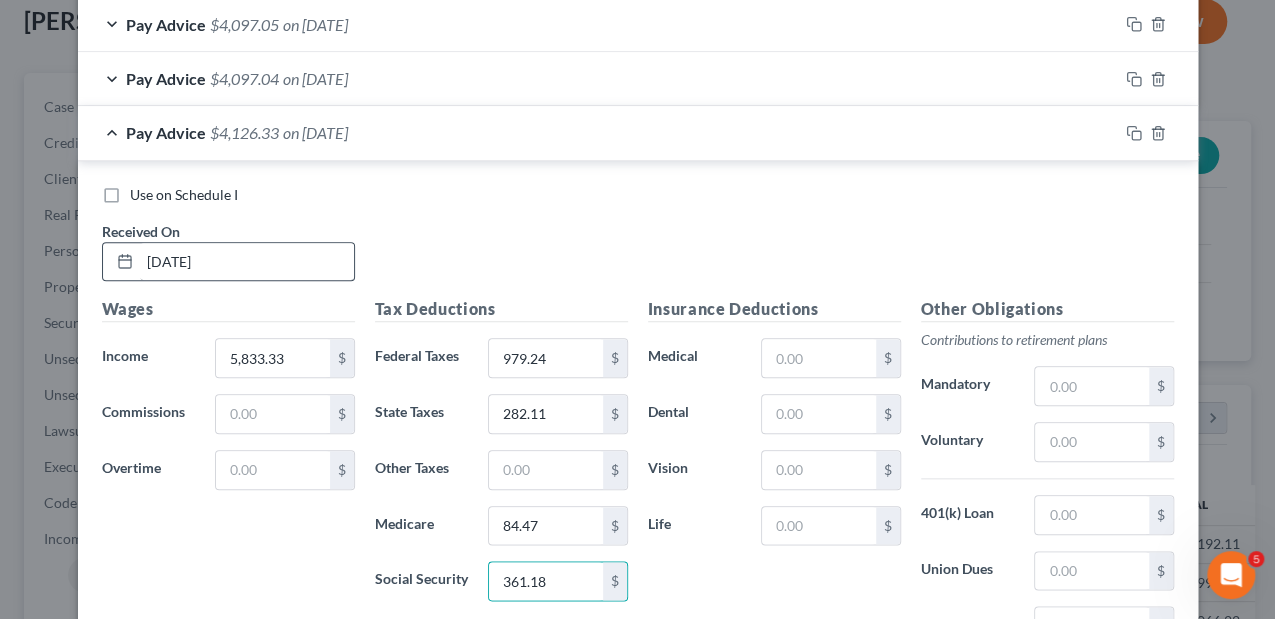 scroll, scrollTop: 1140, scrollLeft: 0, axis: vertical 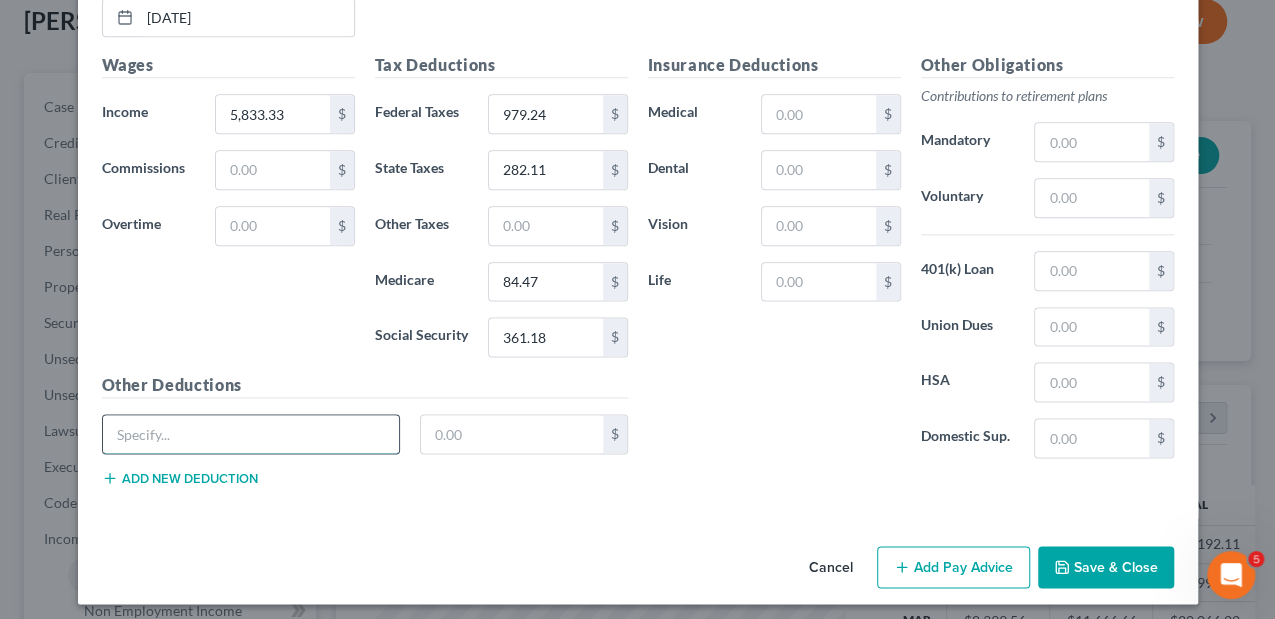 click at bounding box center (251, 434) 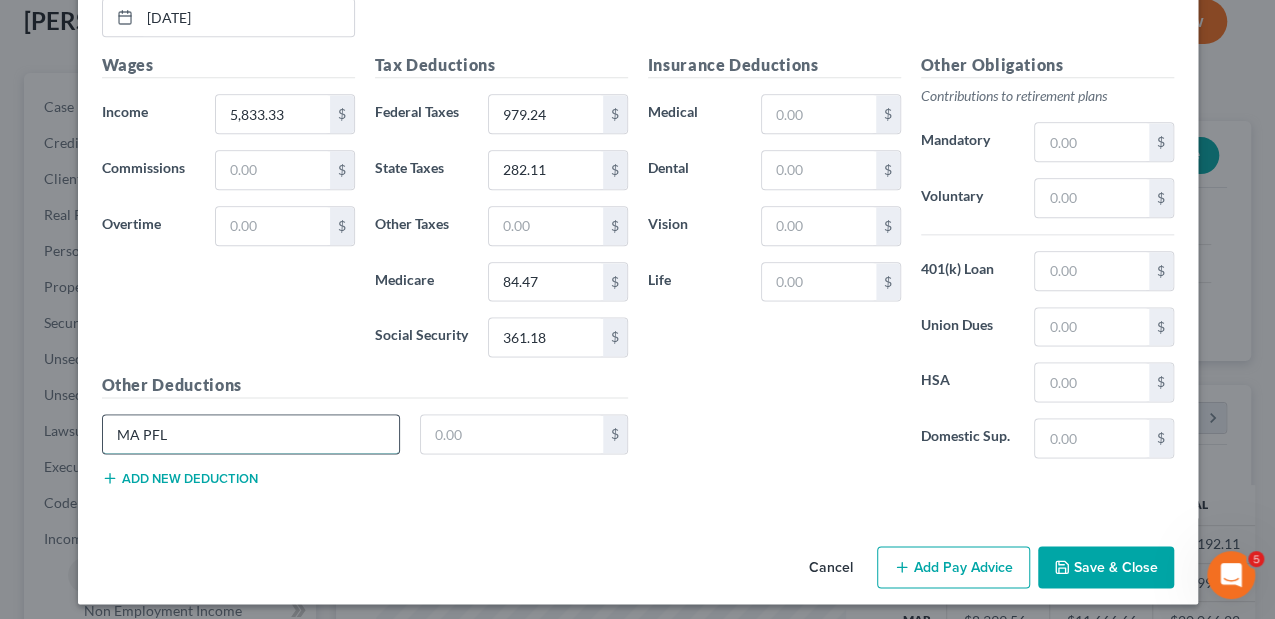 click on "MA PFL" at bounding box center (251, 434) 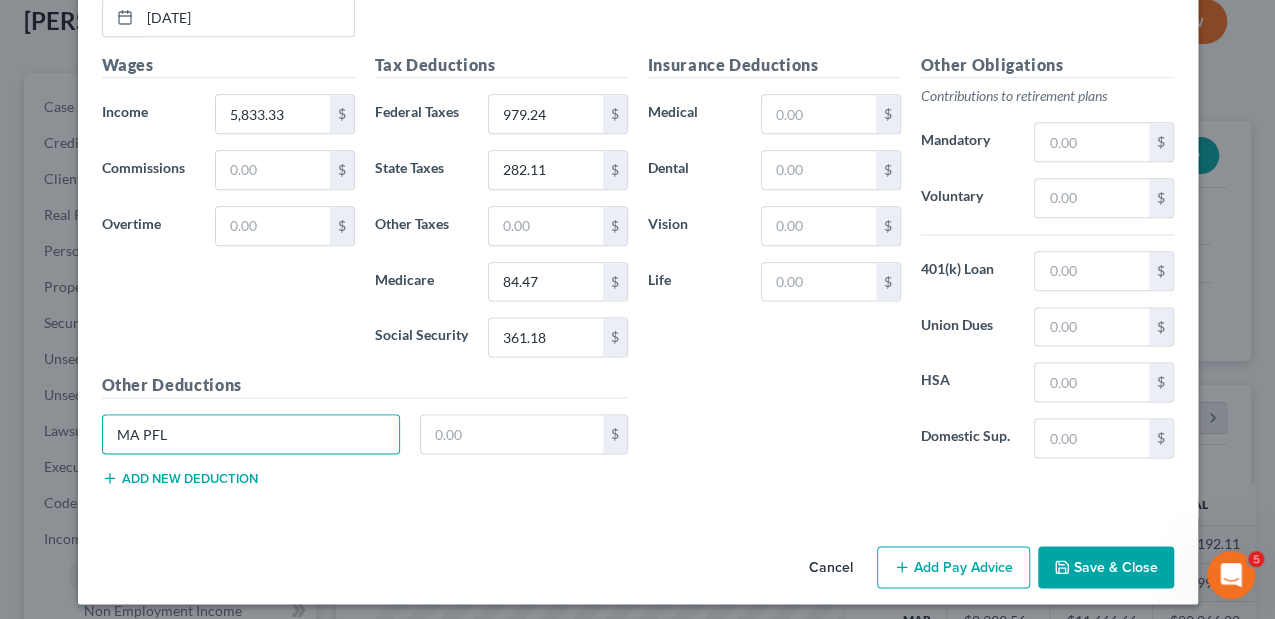 drag, startPoint x: 286, startPoint y: 424, endPoint x: 80, endPoint y: 424, distance: 206 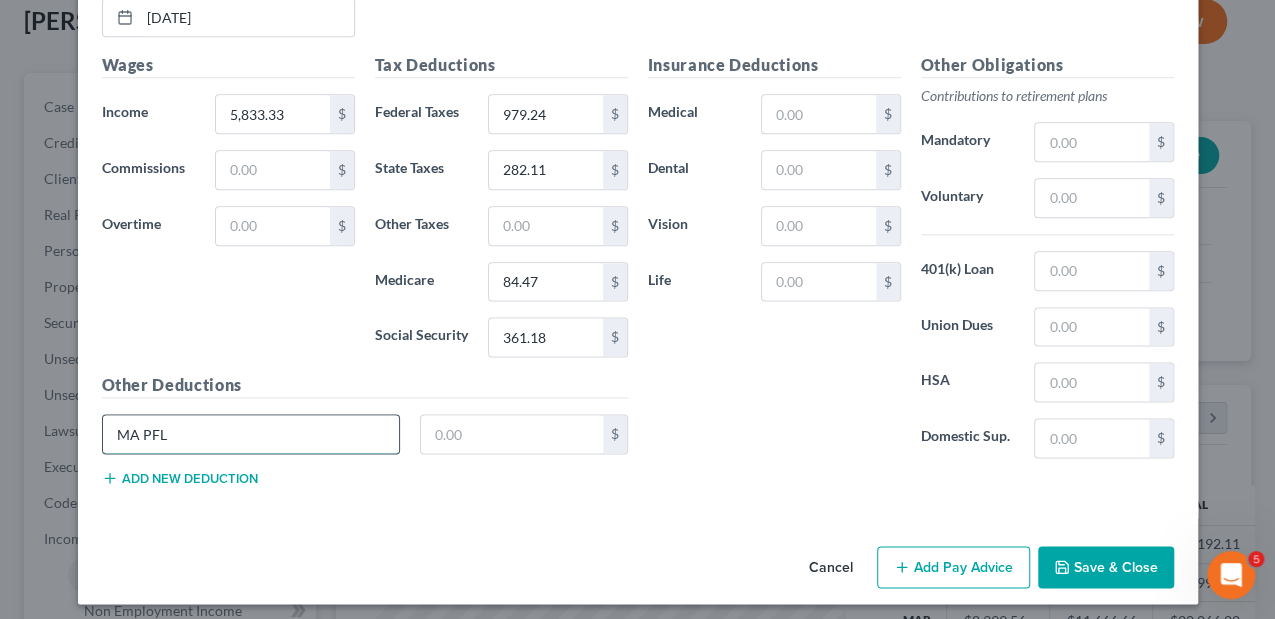 click on "MA PFL" at bounding box center (251, 434) 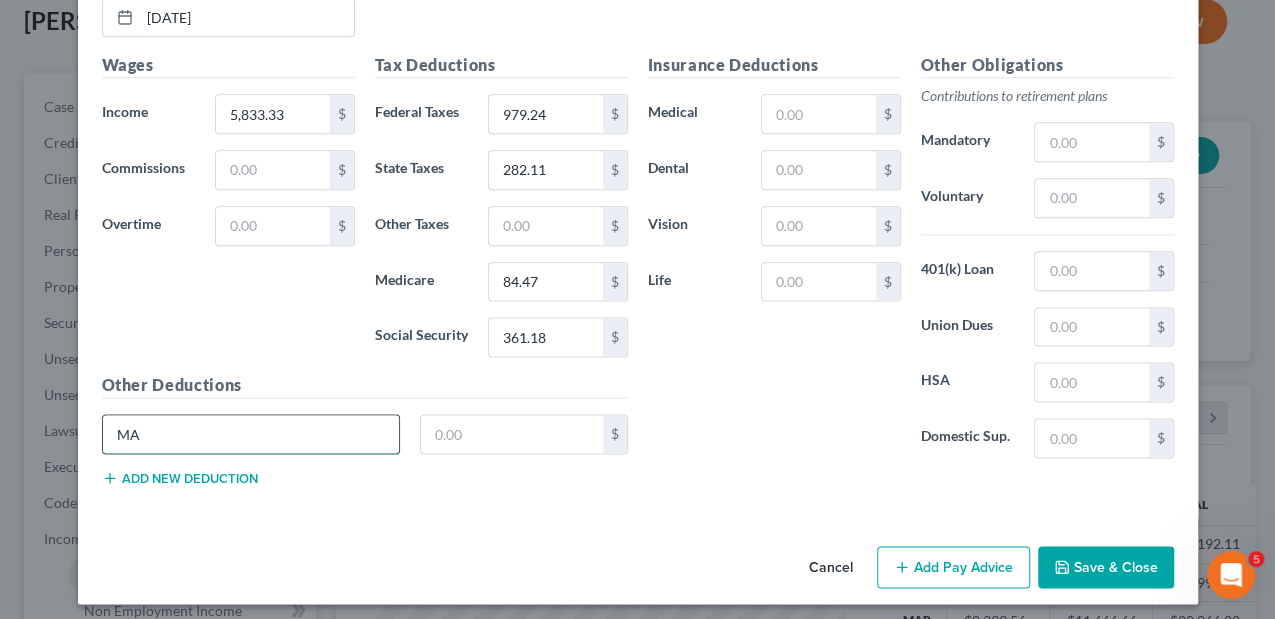 type on "M" 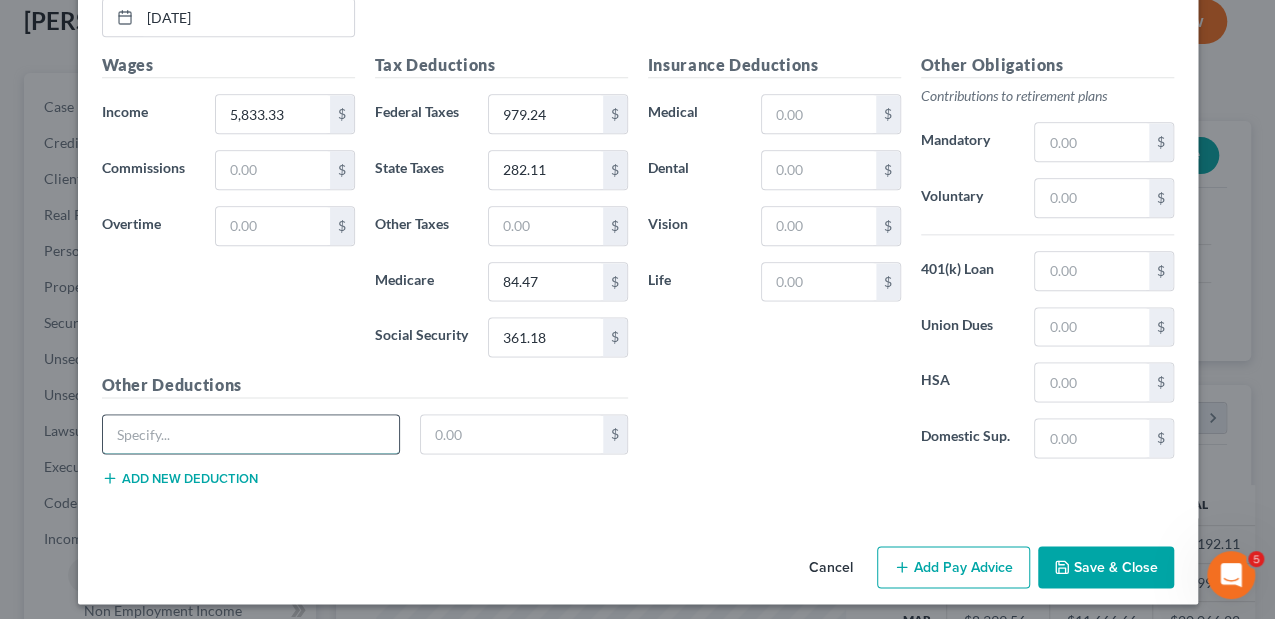 click at bounding box center [251, 434] 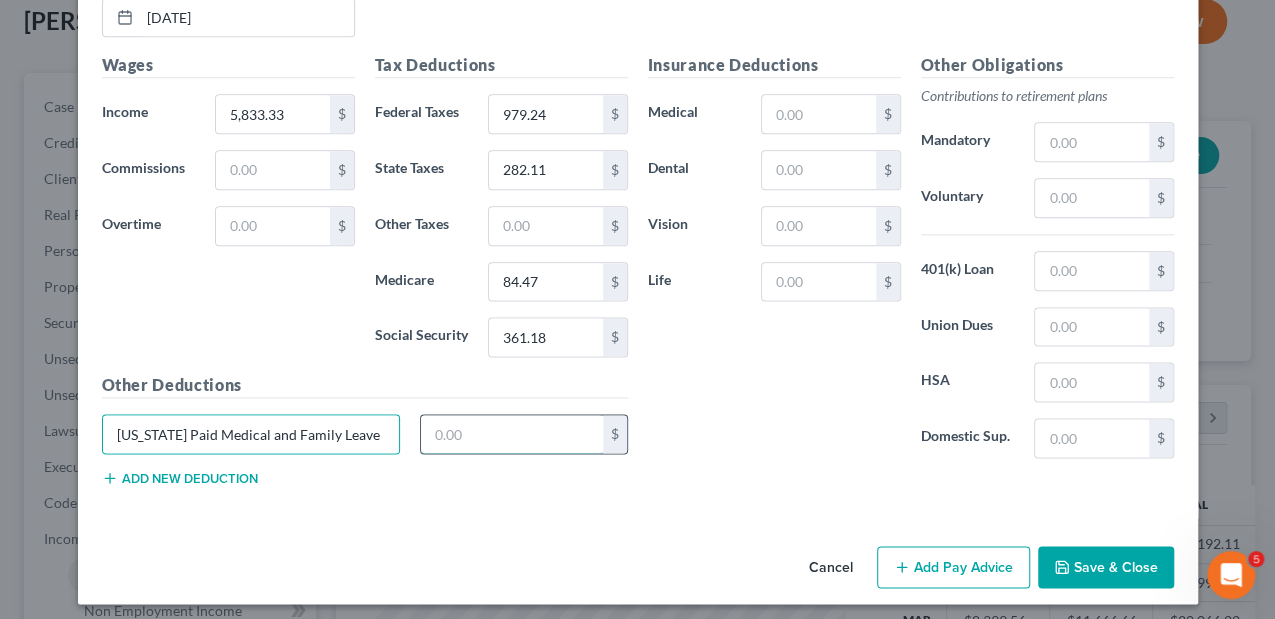 click at bounding box center (512, 434) 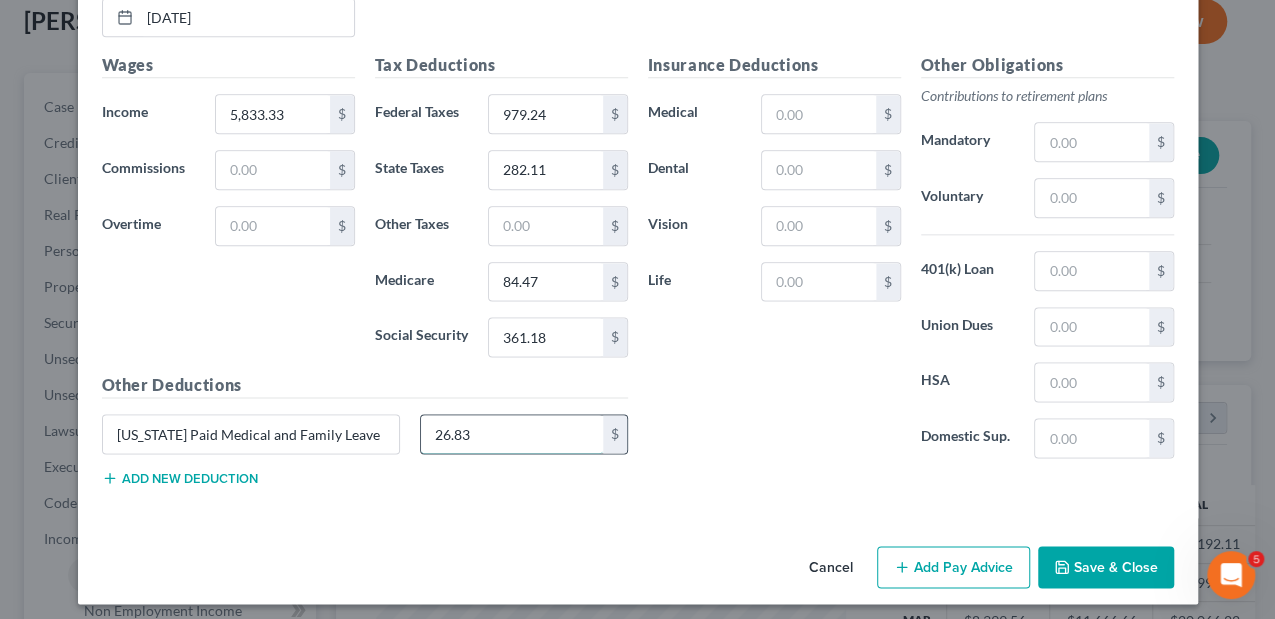 type on "26.83" 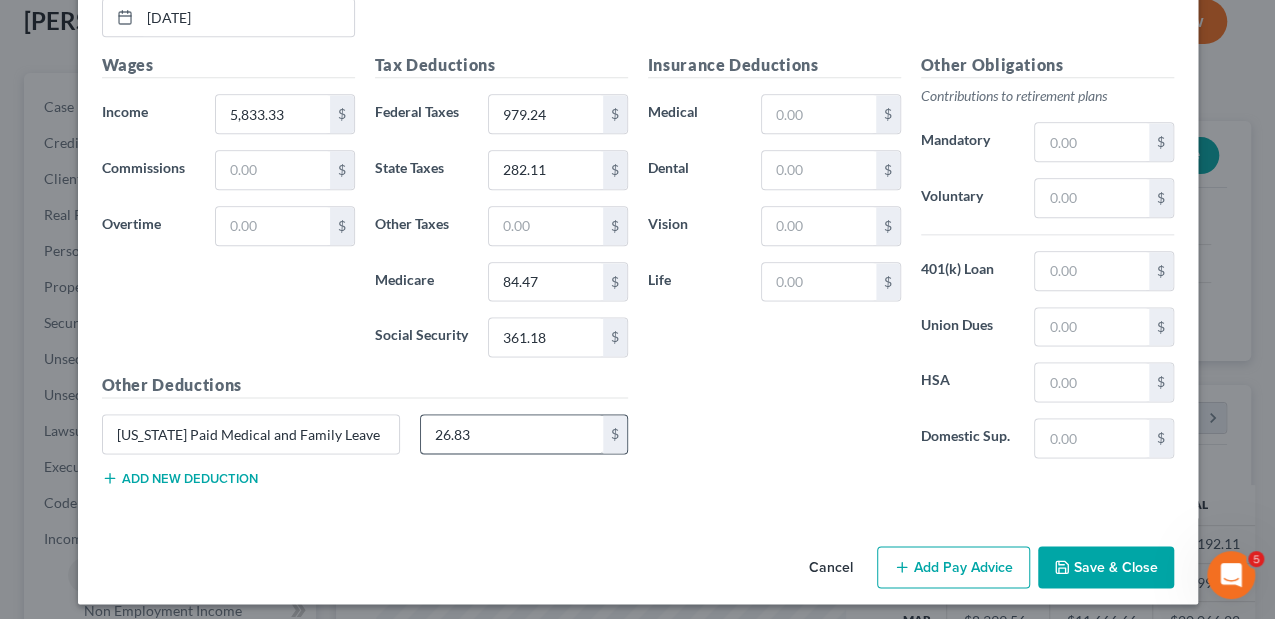 type 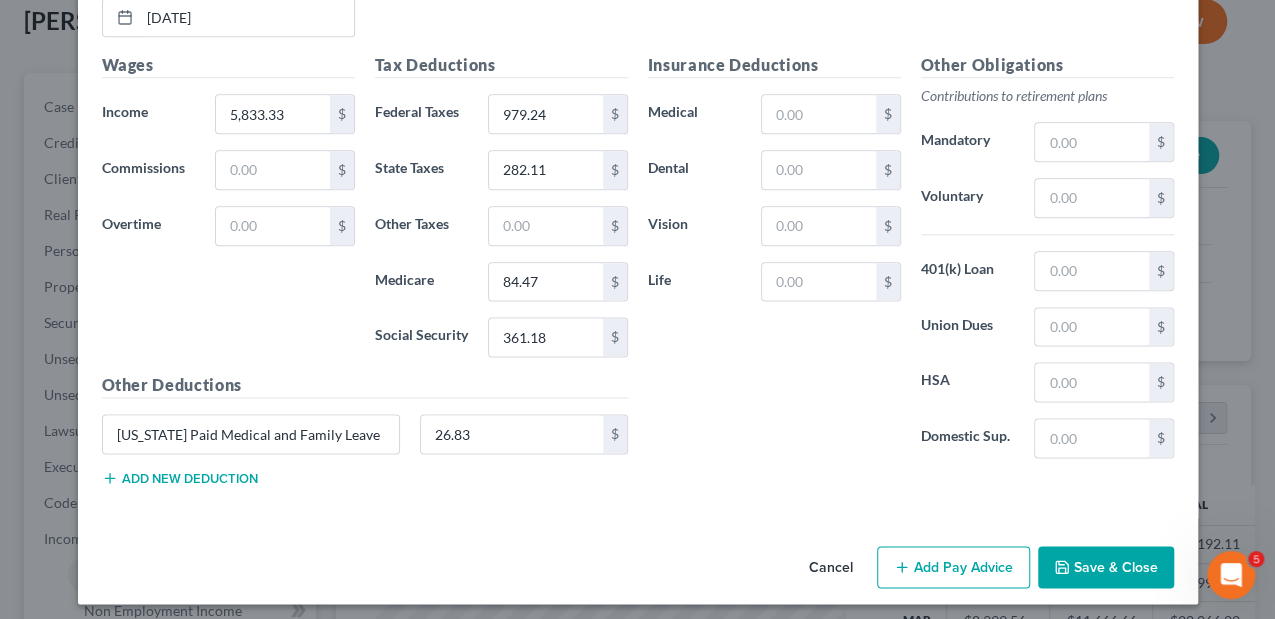 click on "Insurance Deductions Medical $ Dental $ Vision $ Life $" at bounding box center [774, 263] 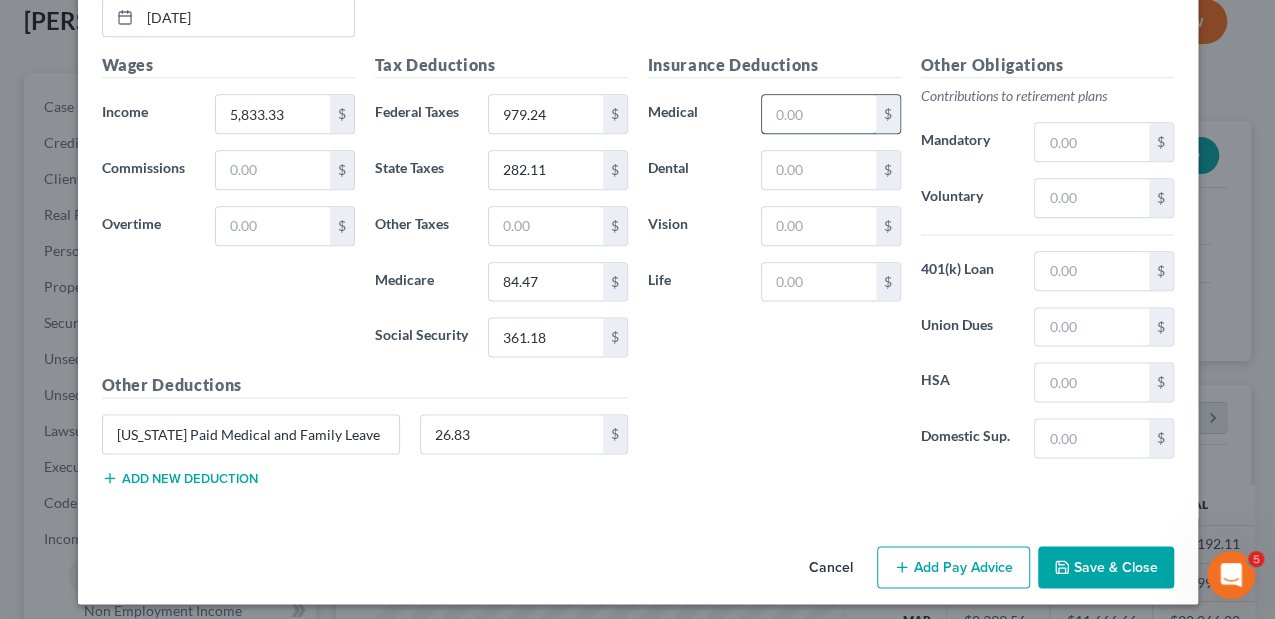 click at bounding box center (818, 114) 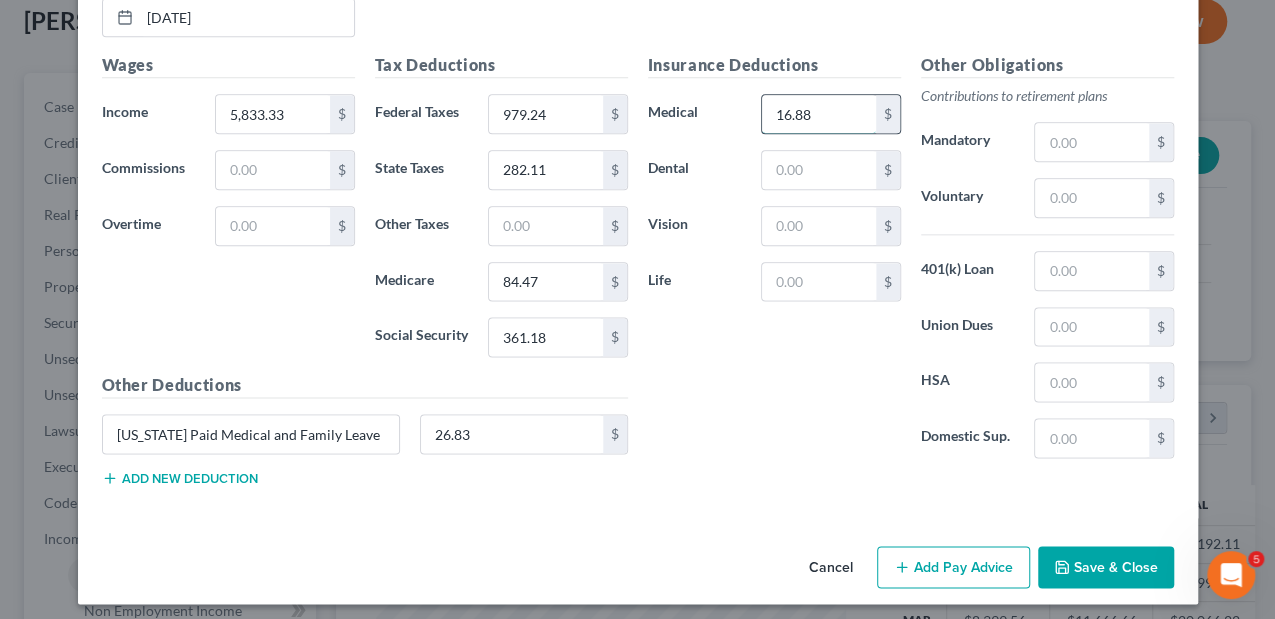 type on "16.88" 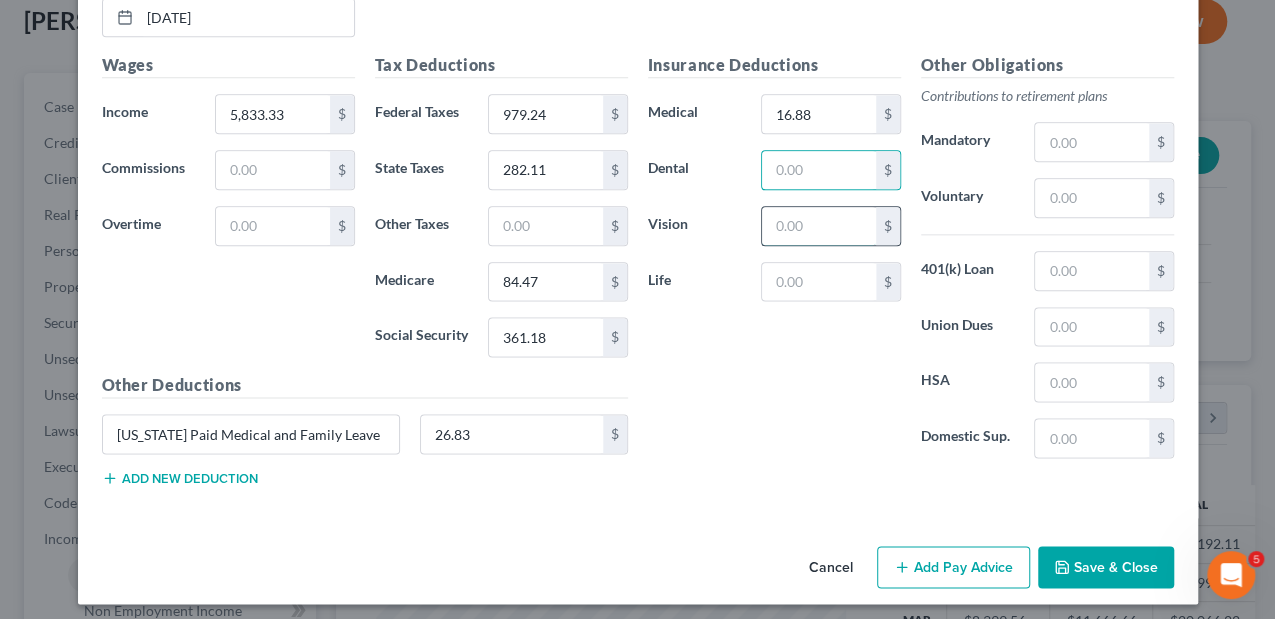 click at bounding box center (818, 226) 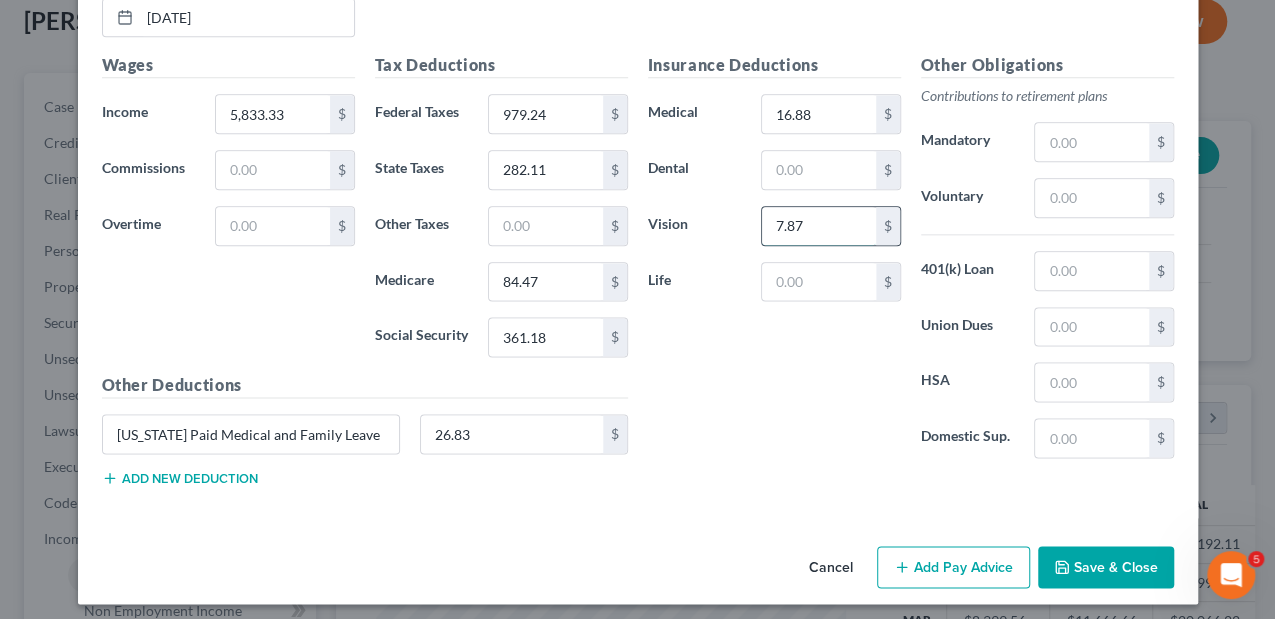 type on "7.87" 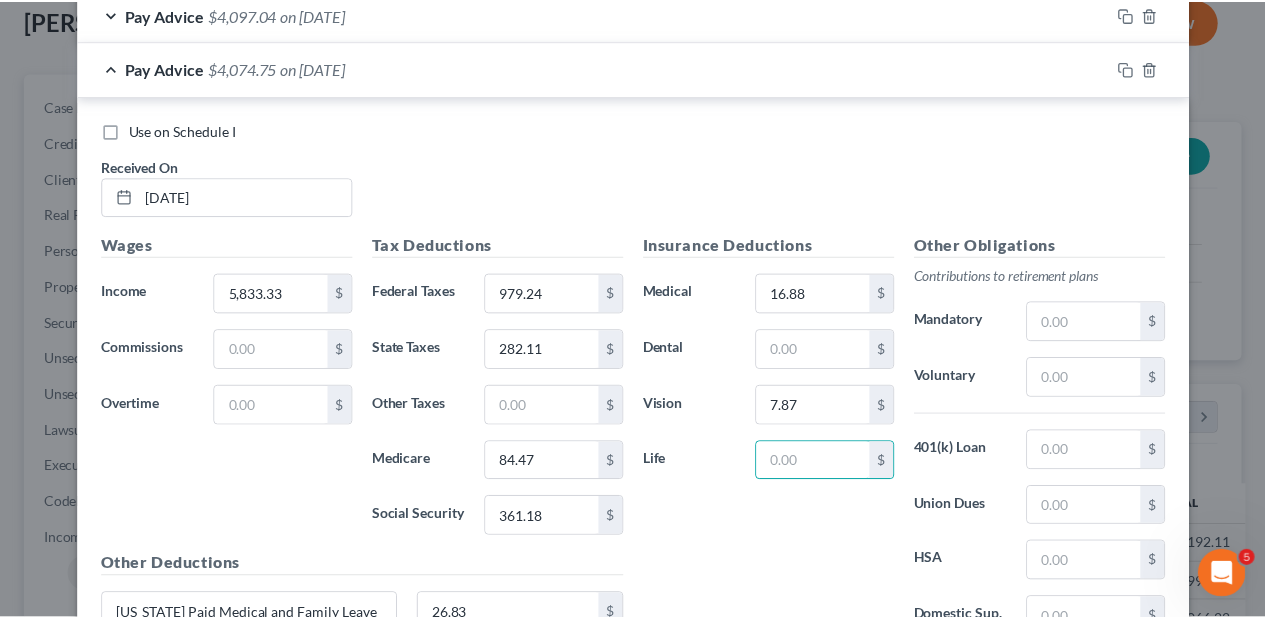 scroll, scrollTop: 1140, scrollLeft: 0, axis: vertical 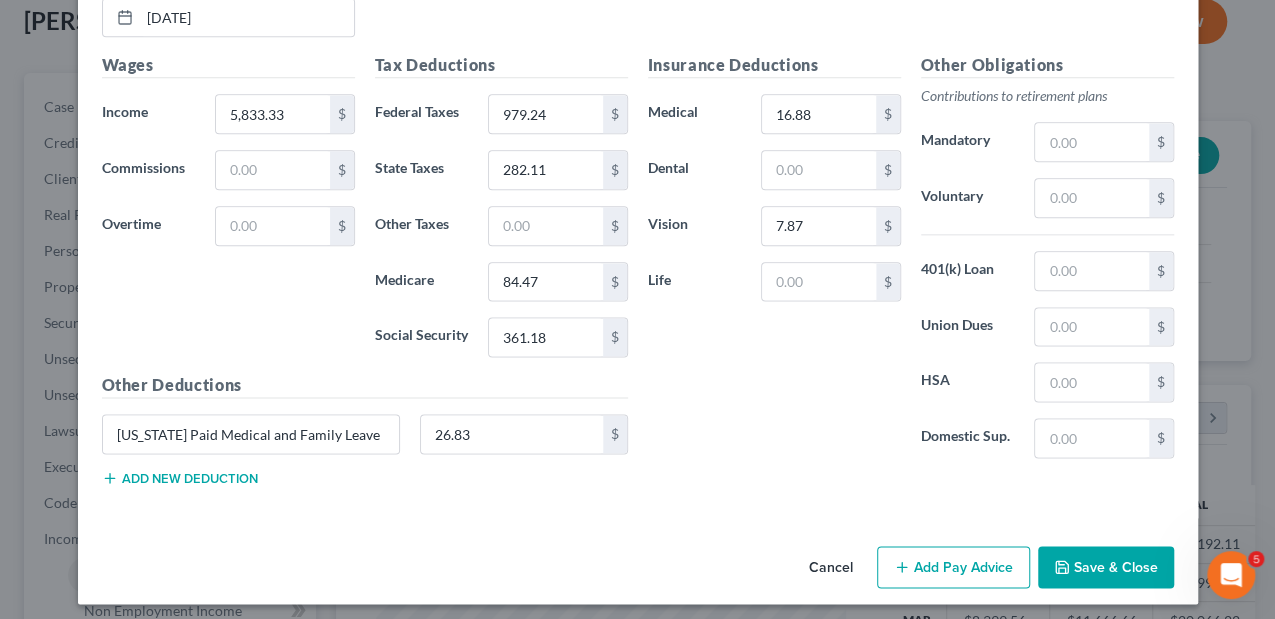 click on "Save & Close" at bounding box center [1106, 567] 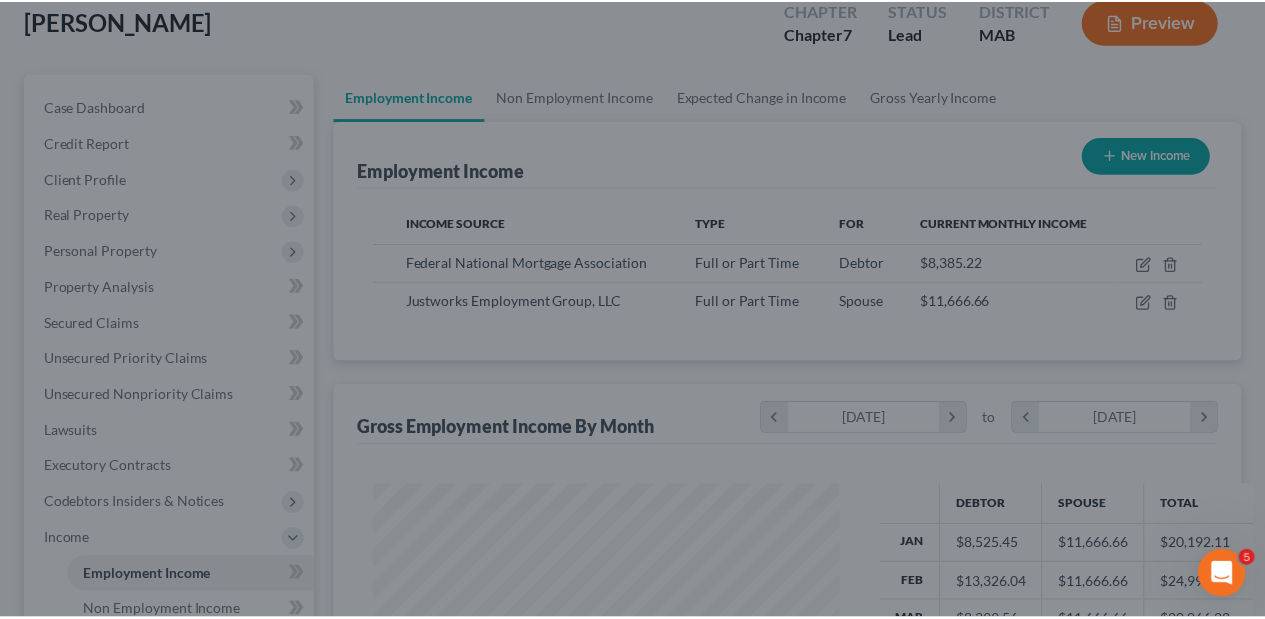 scroll, scrollTop: 356, scrollLeft: 506, axis: both 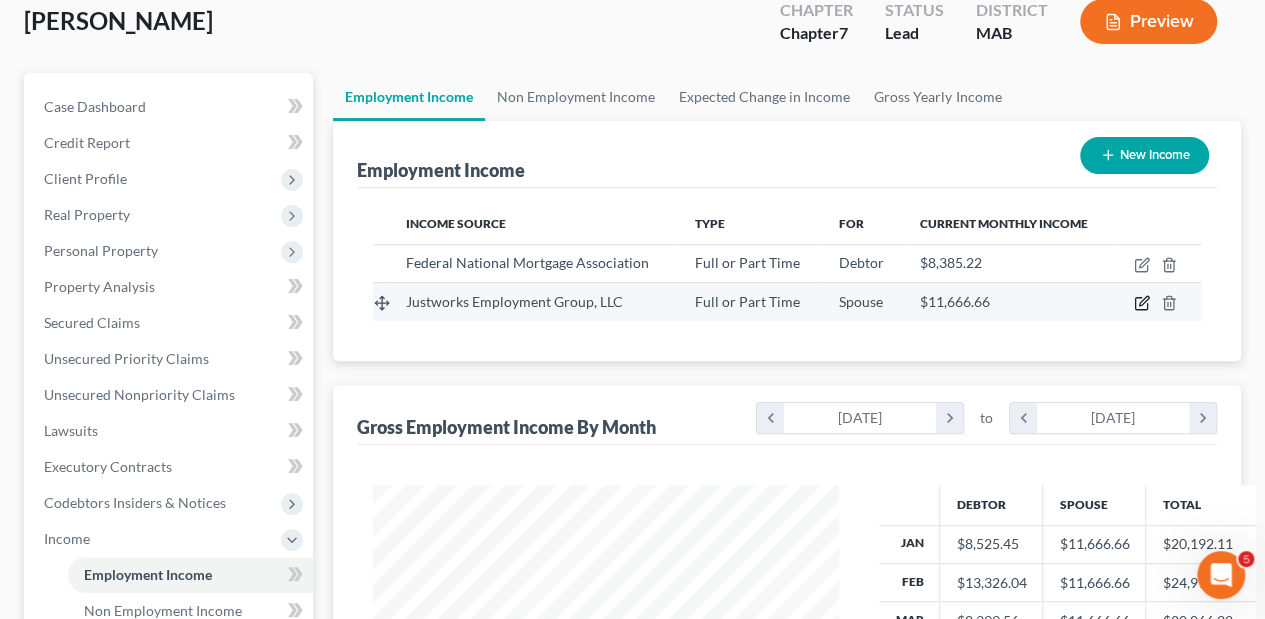 click 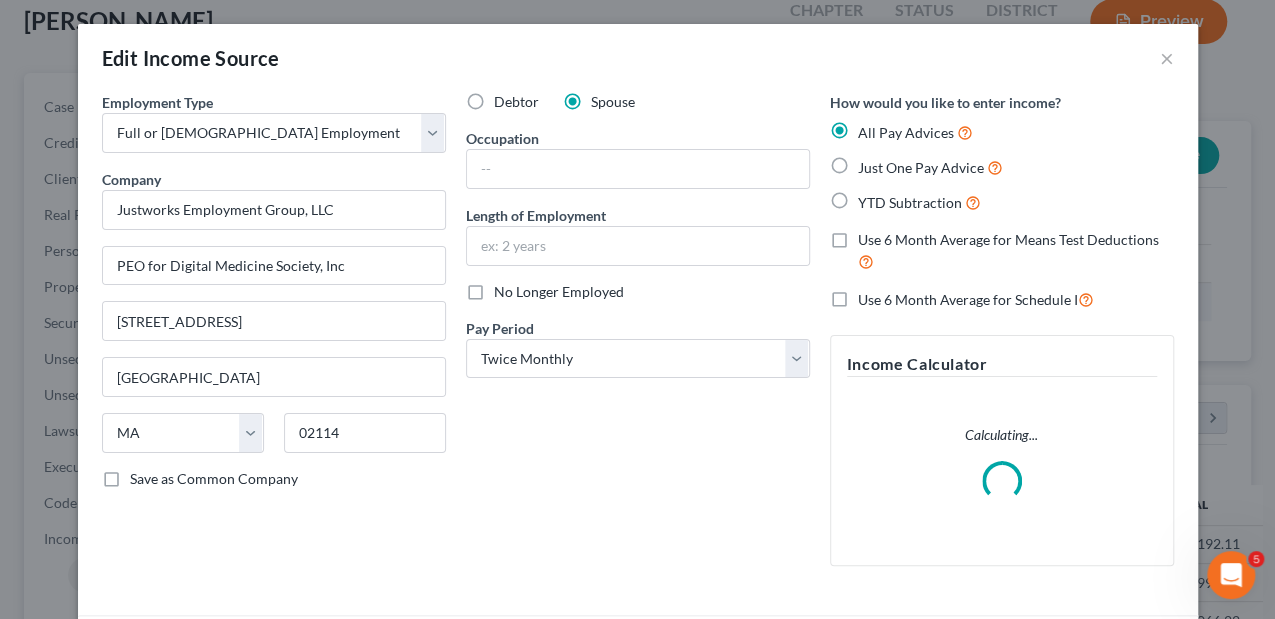 scroll, scrollTop: 999644, scrollLeft: 999489, axis: both 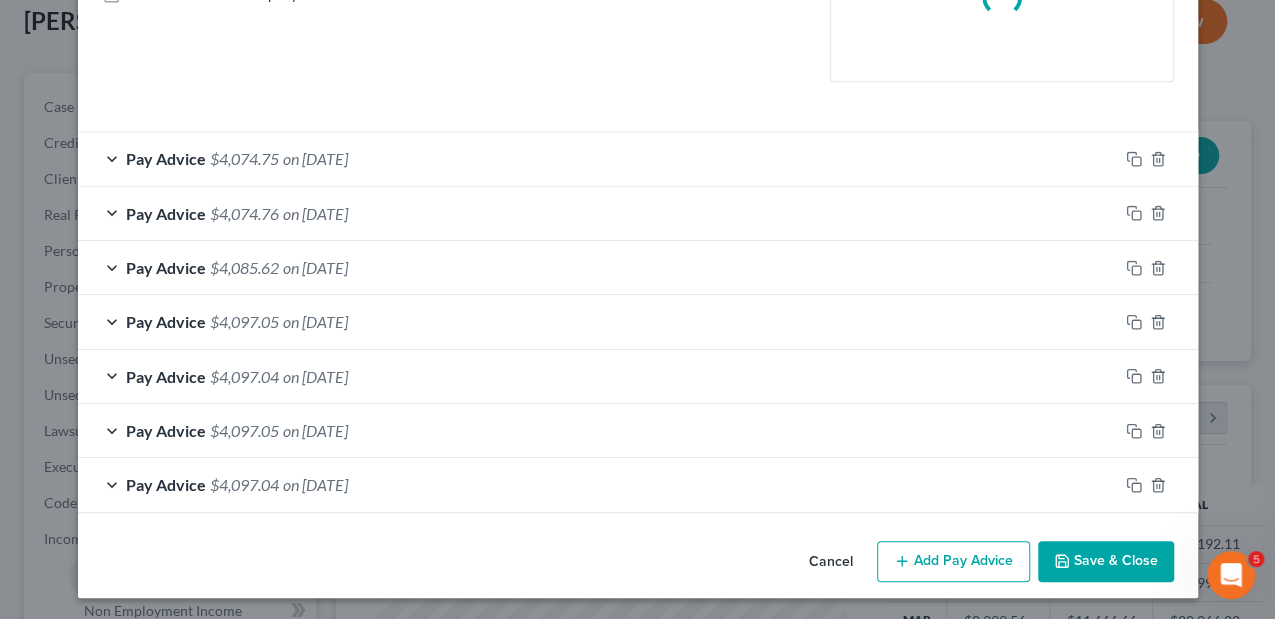 click on "Add Pay Advice" at bounding box center (953, 562) 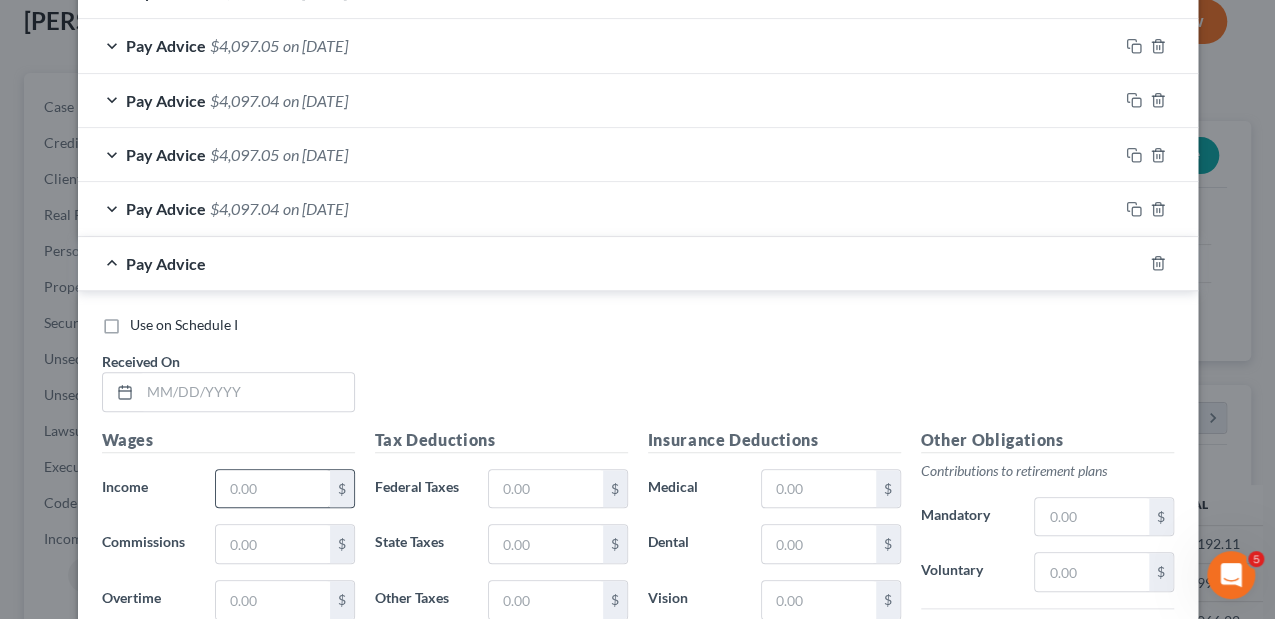 scroll, scrollTop: 810, scrollLeft: 0, axis: vertical 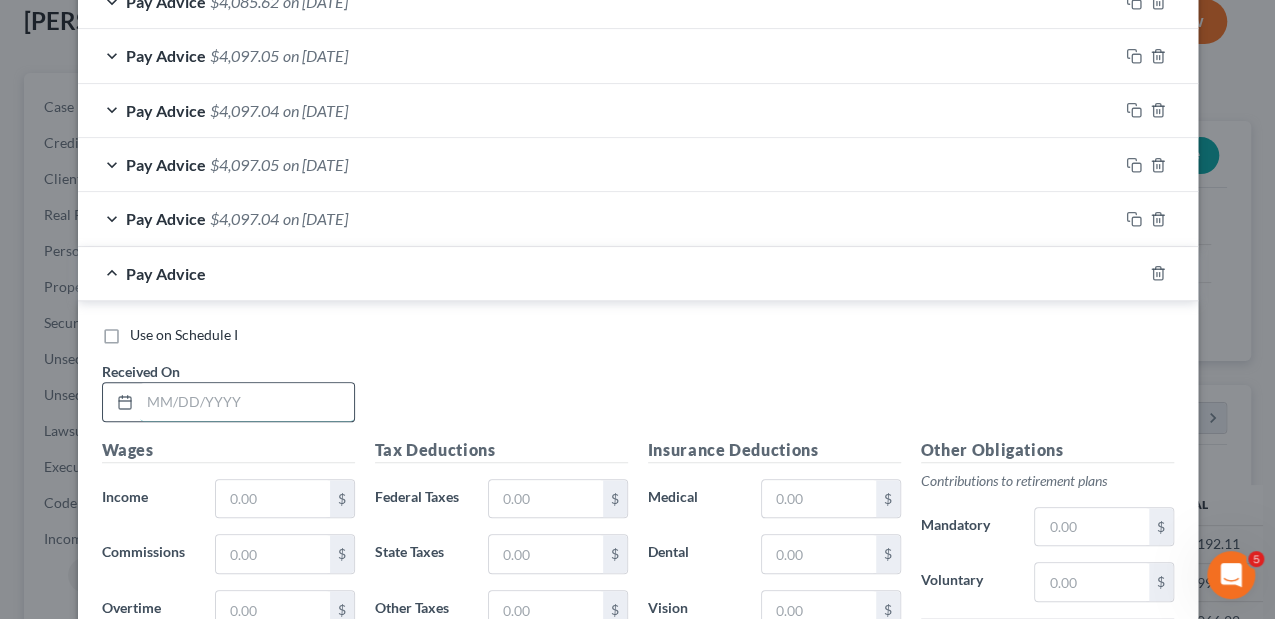 click at bounding box center (247, 402) 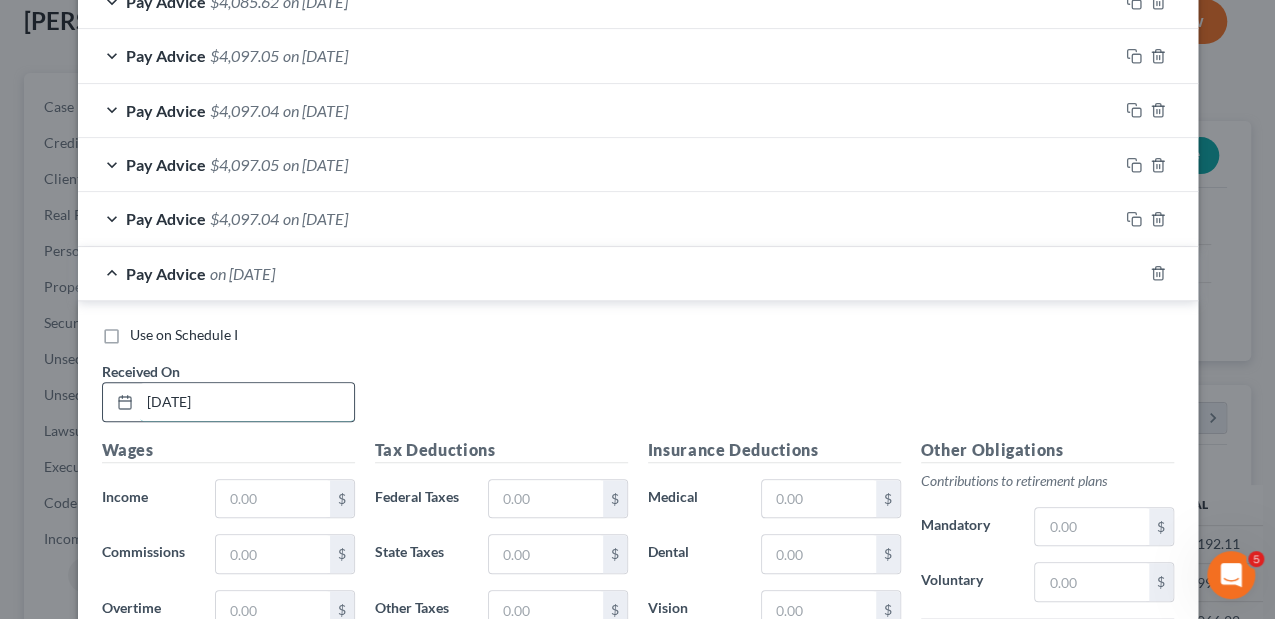 type on "[DATE]" 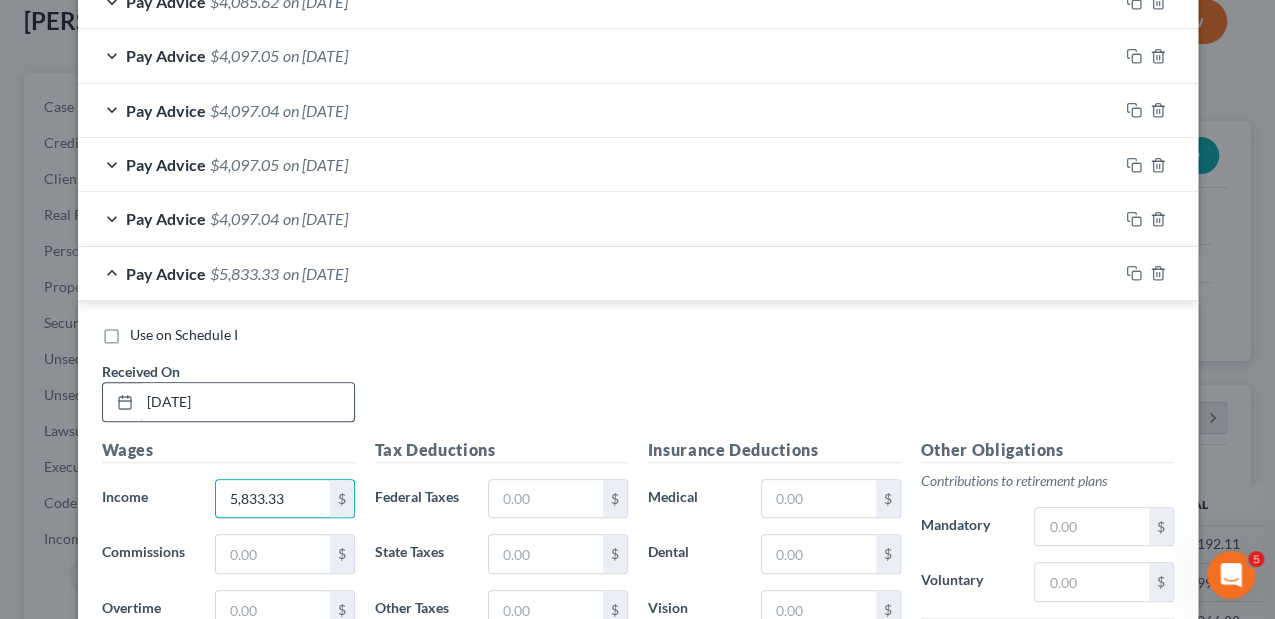 type on "5,833.33" 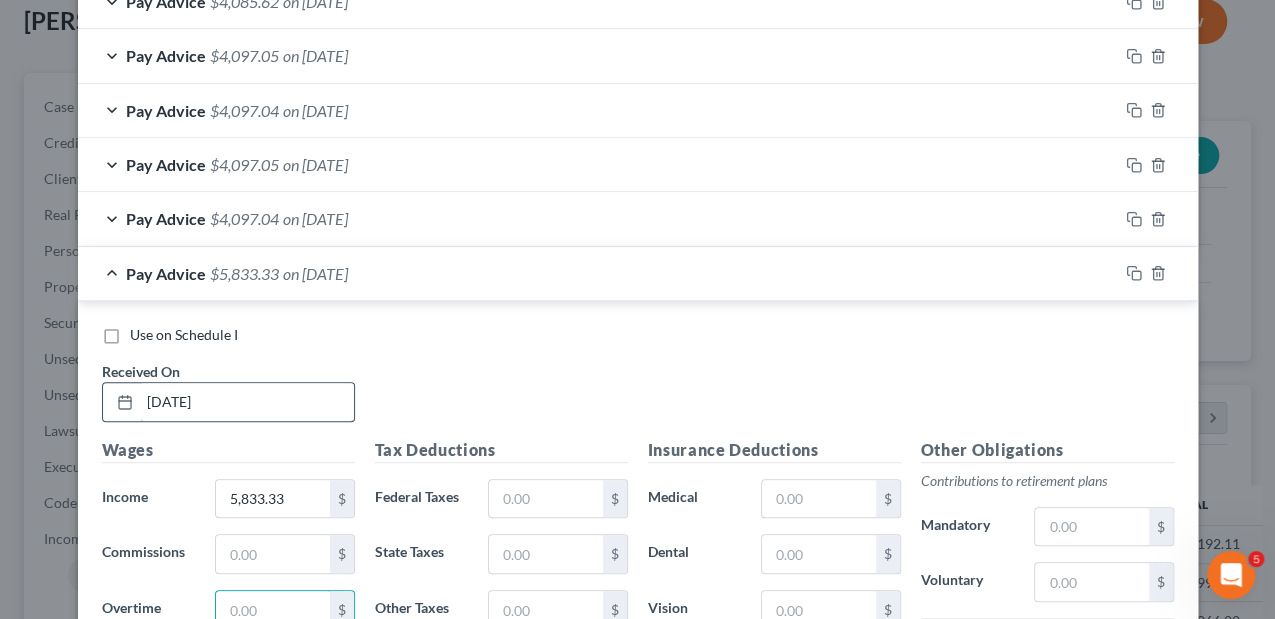 scroll, scrollTop: 814, scrollLeft: 0, axis: vertical 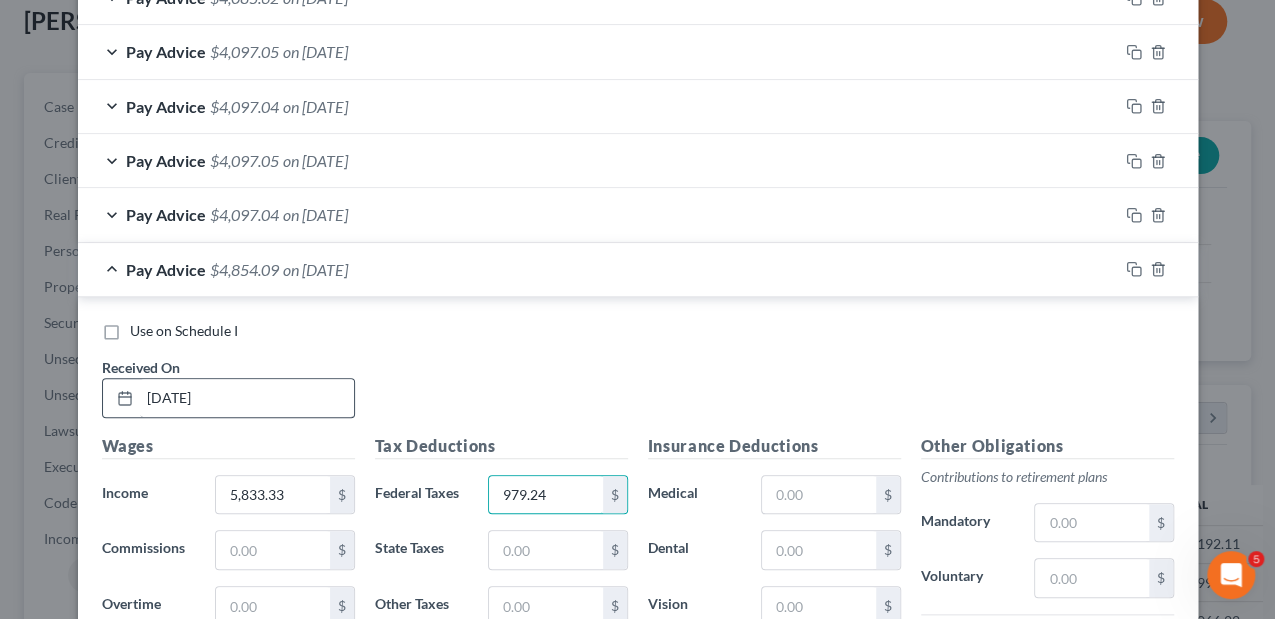 type on "979.24" 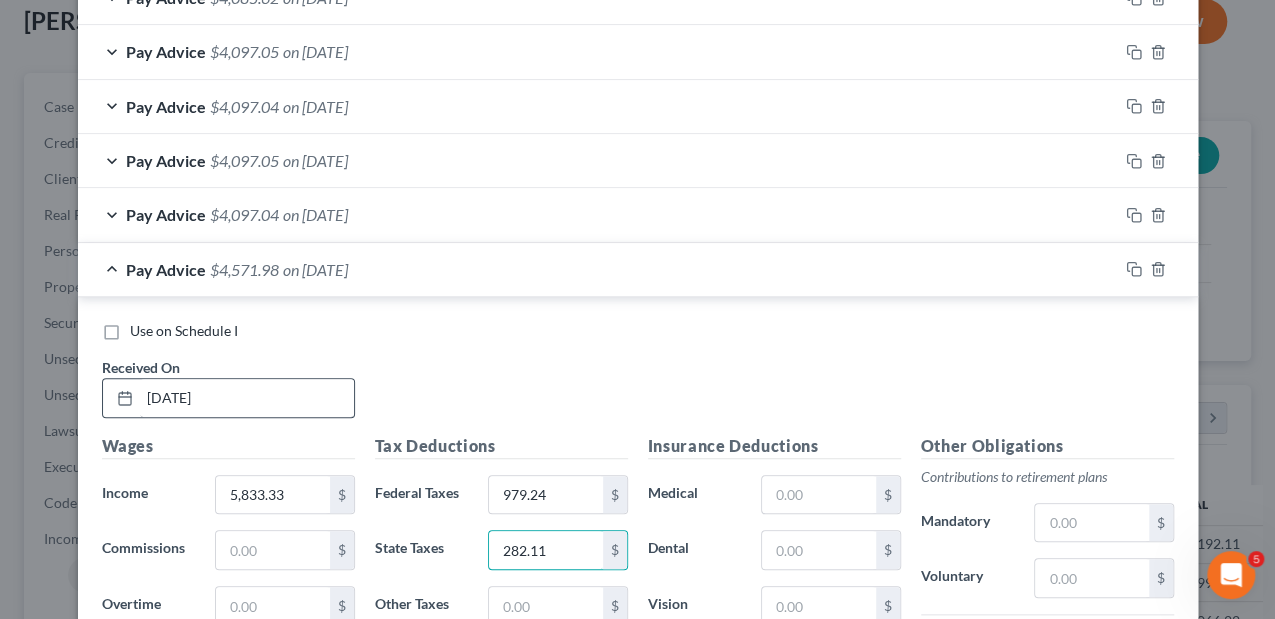 type on "282.11" 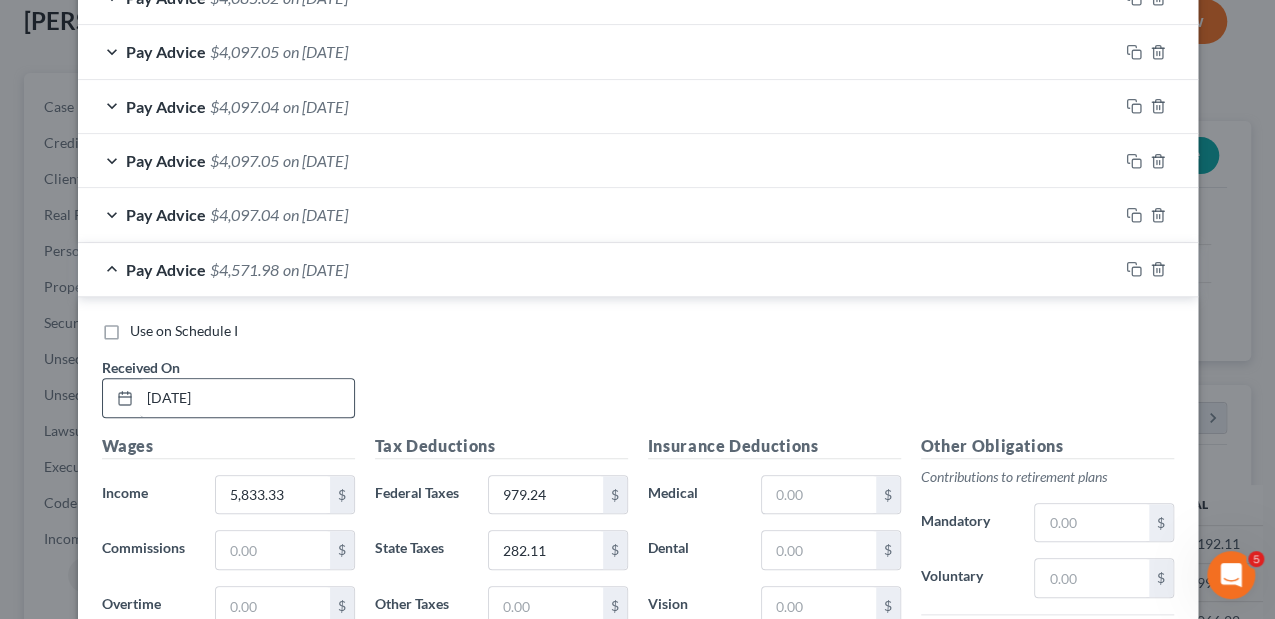 scroll, scrollTop: 1159, scrollLeft: 0, axis: vertical 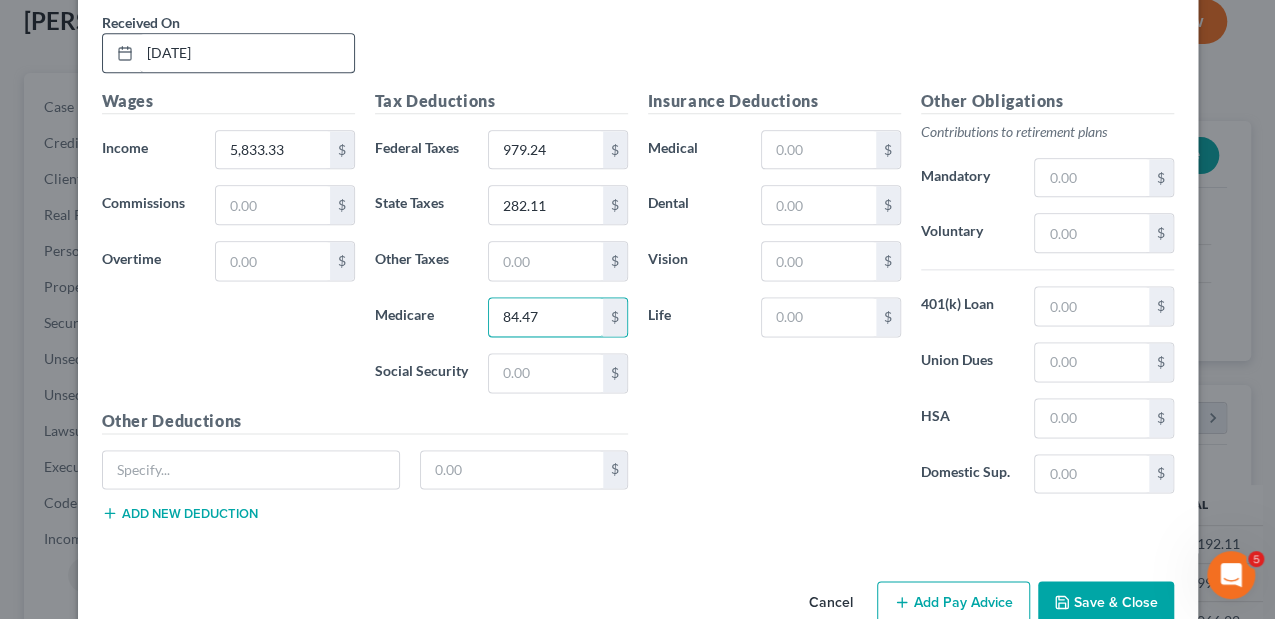 type on "84.47" 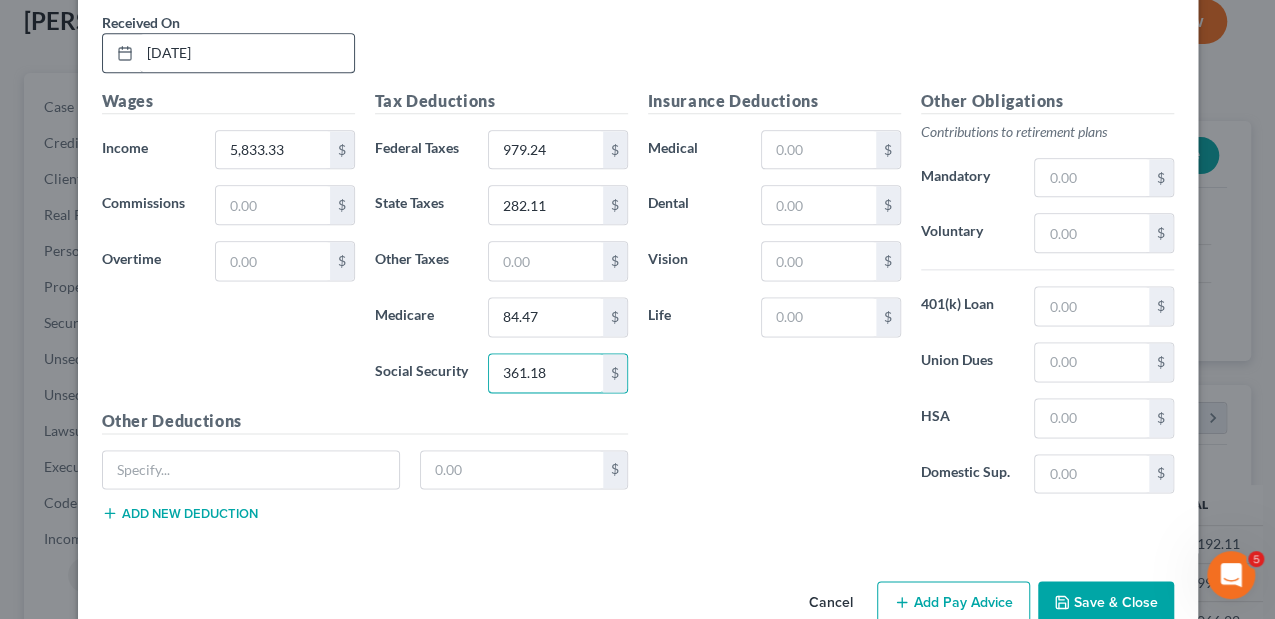 type on "361.18" 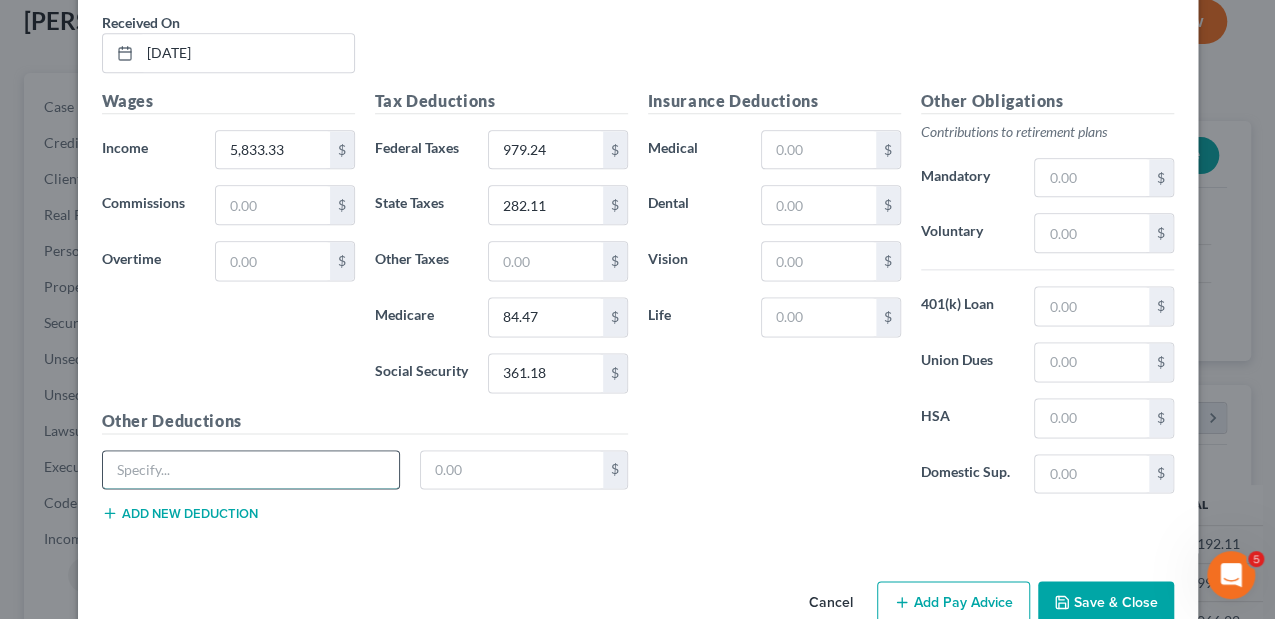 click at bounding box center (251, 470) 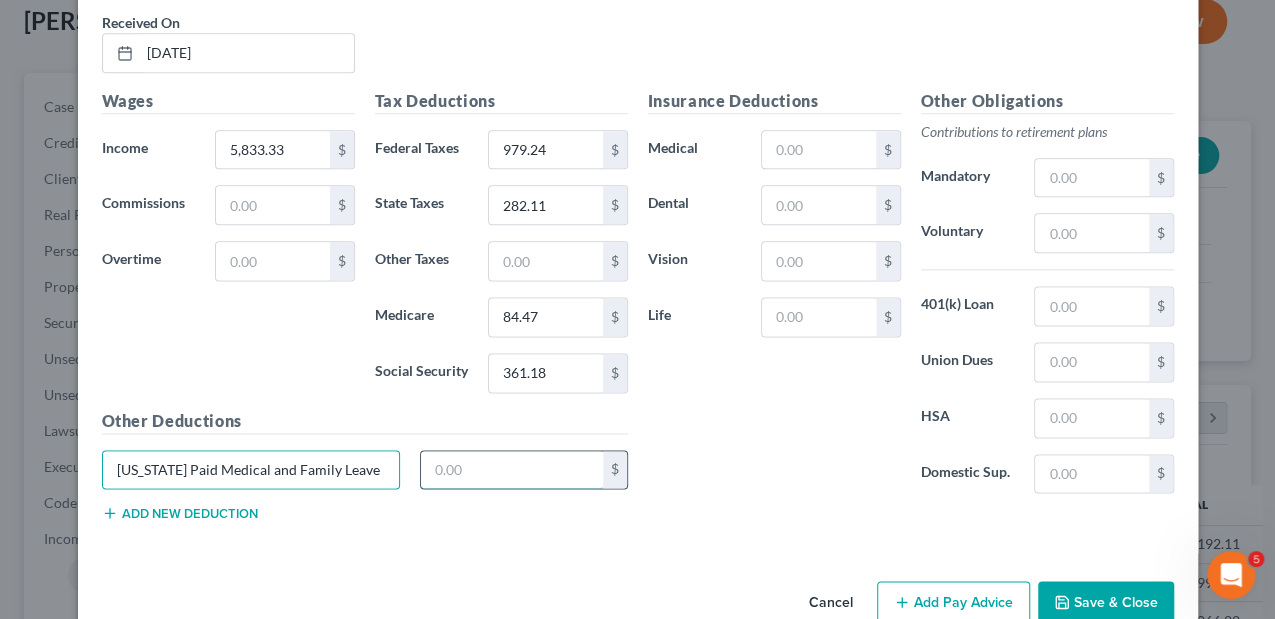 click at bounding box center [512, 470] 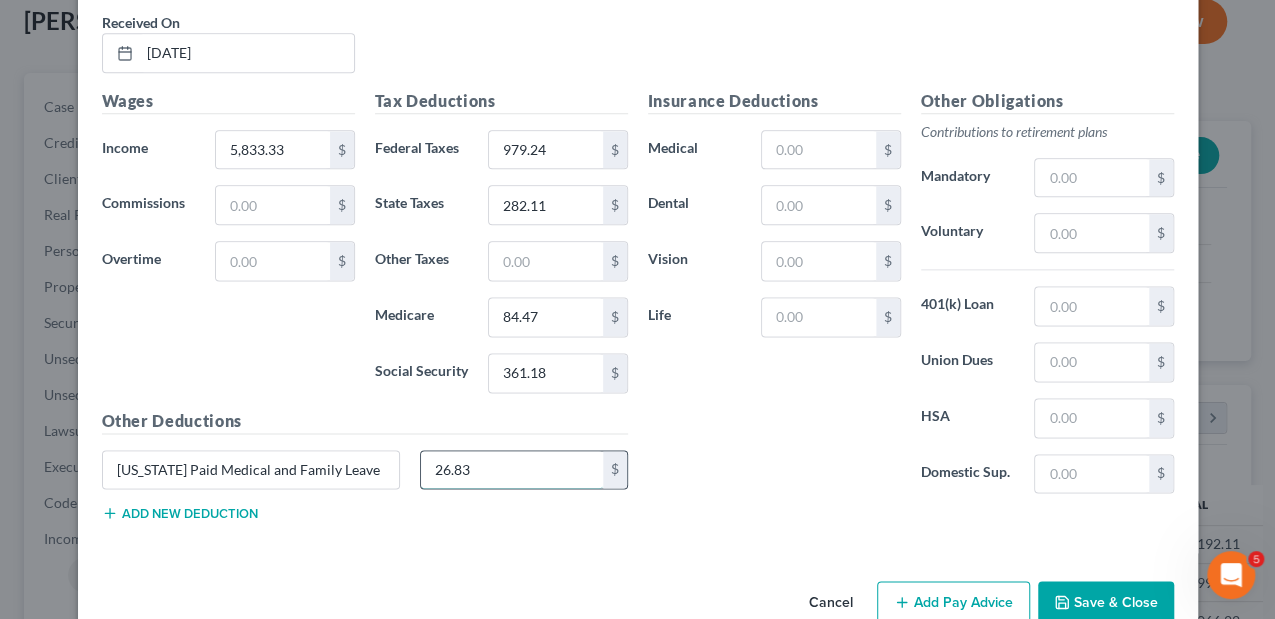 type on "26.83" 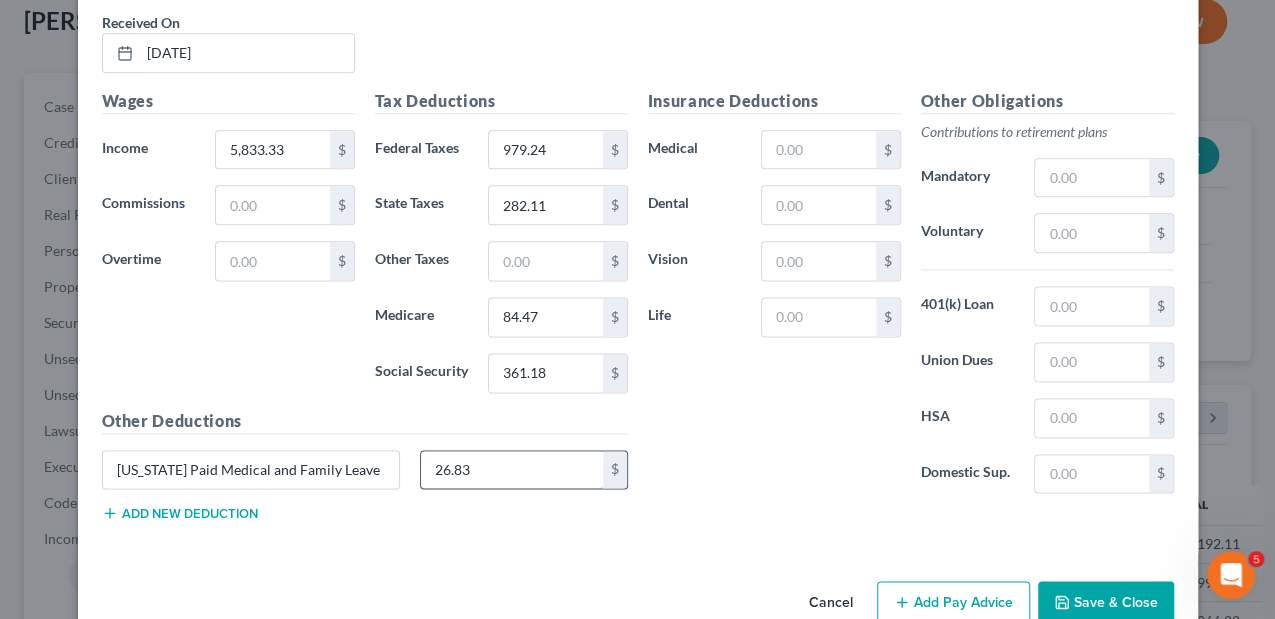 type 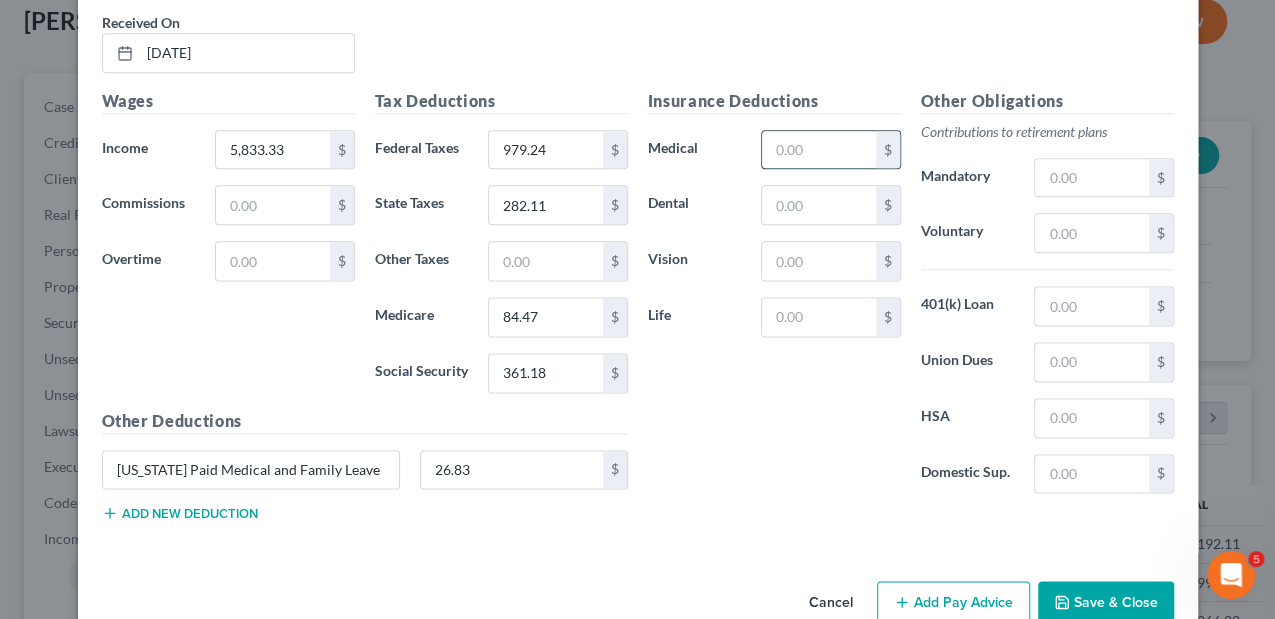 click at bounding box center (818, 150) 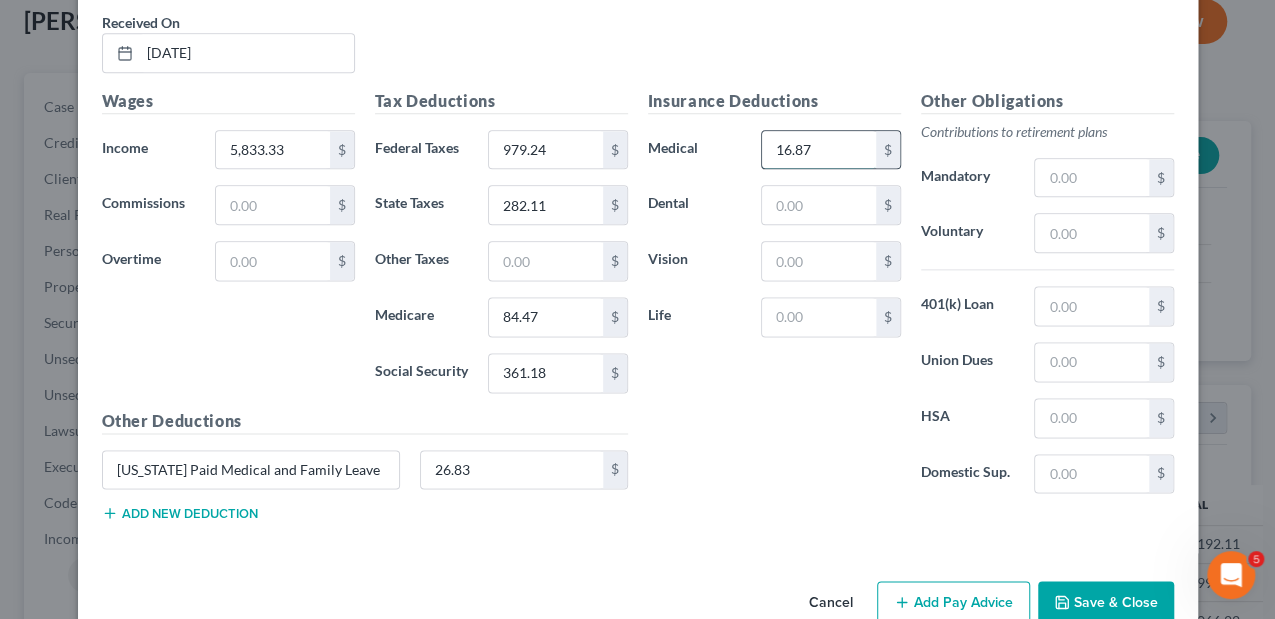 type on "16.87" 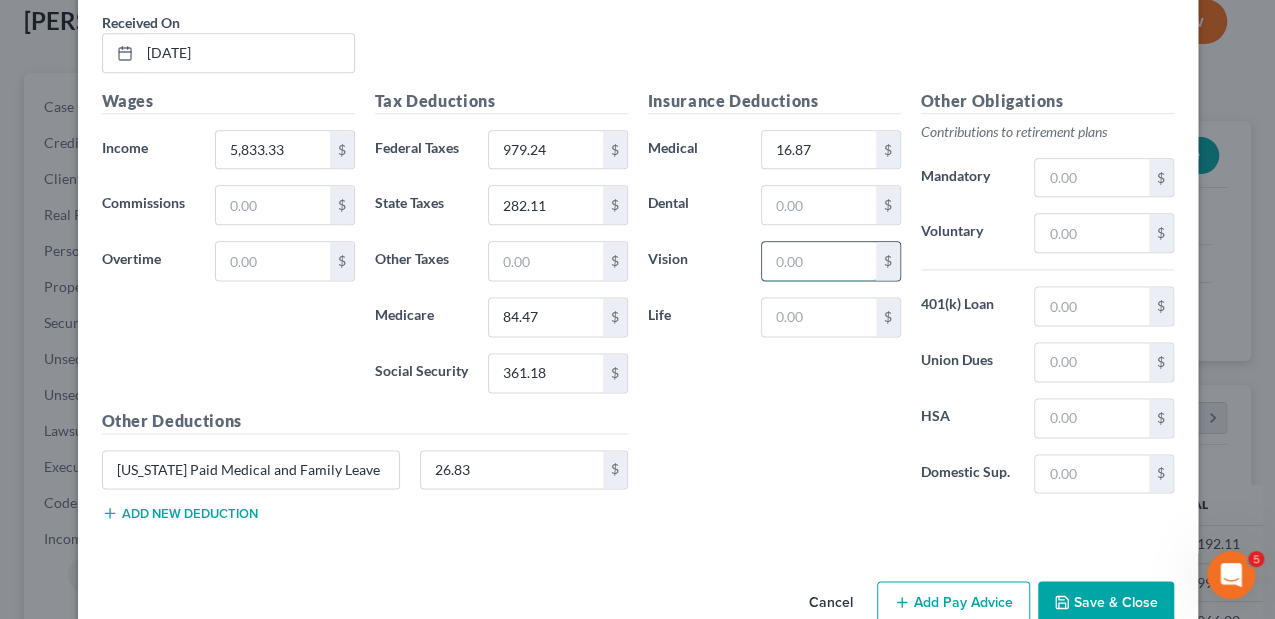 click at bounding box center (818, 261) 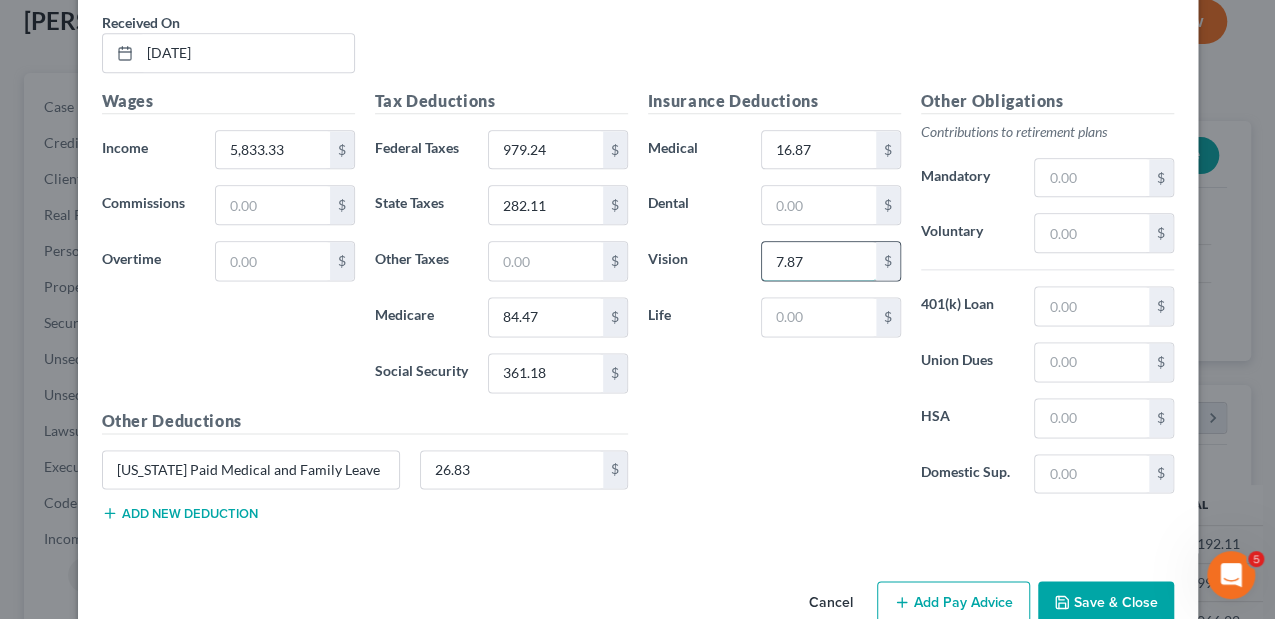 type on "7.87" 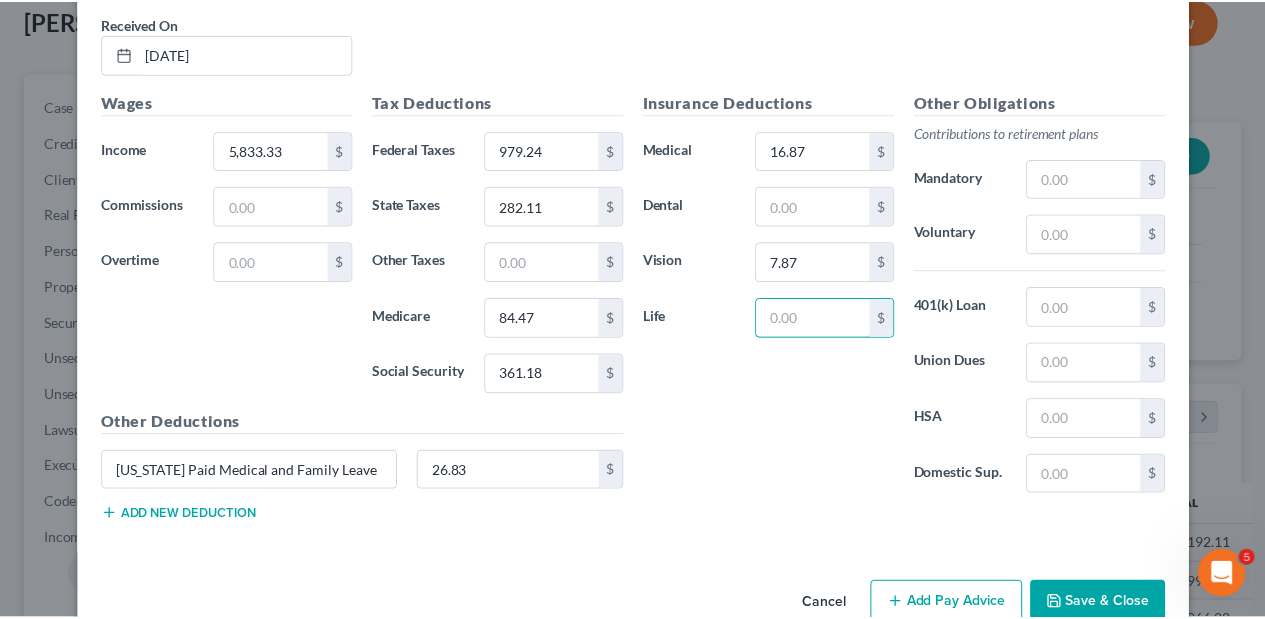 scroll, scrollTop: 1194, scrollLeft: 0, axis: vertical 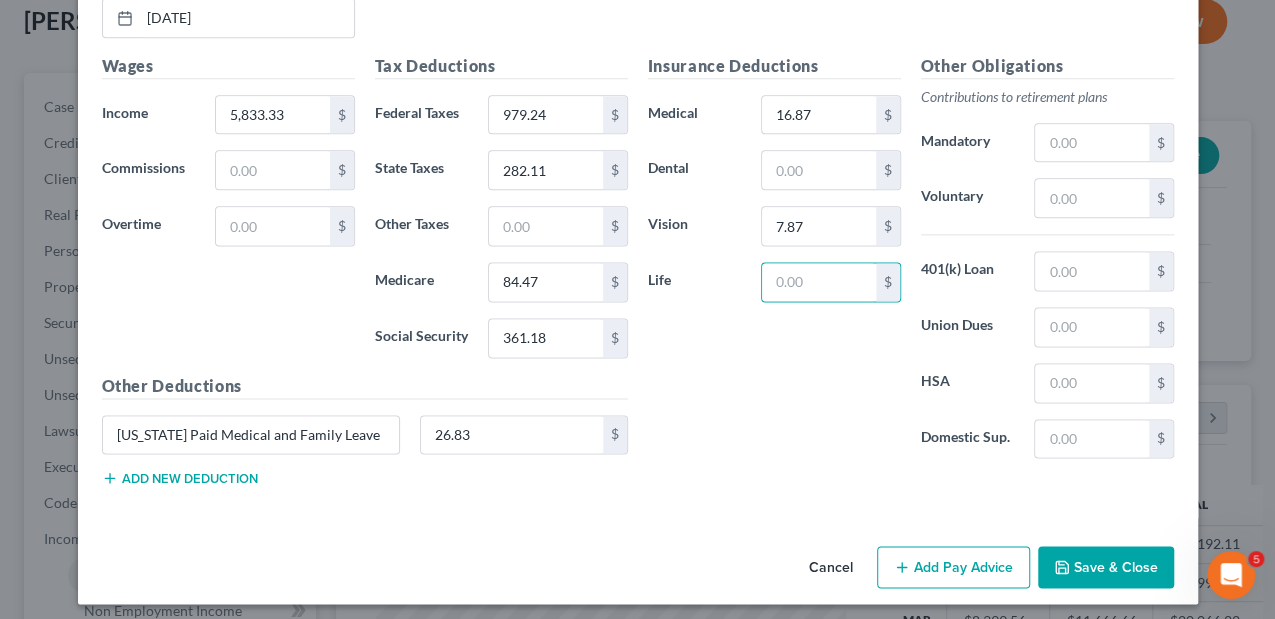 click on "Save & Close" at bounding box center [1106, 567] 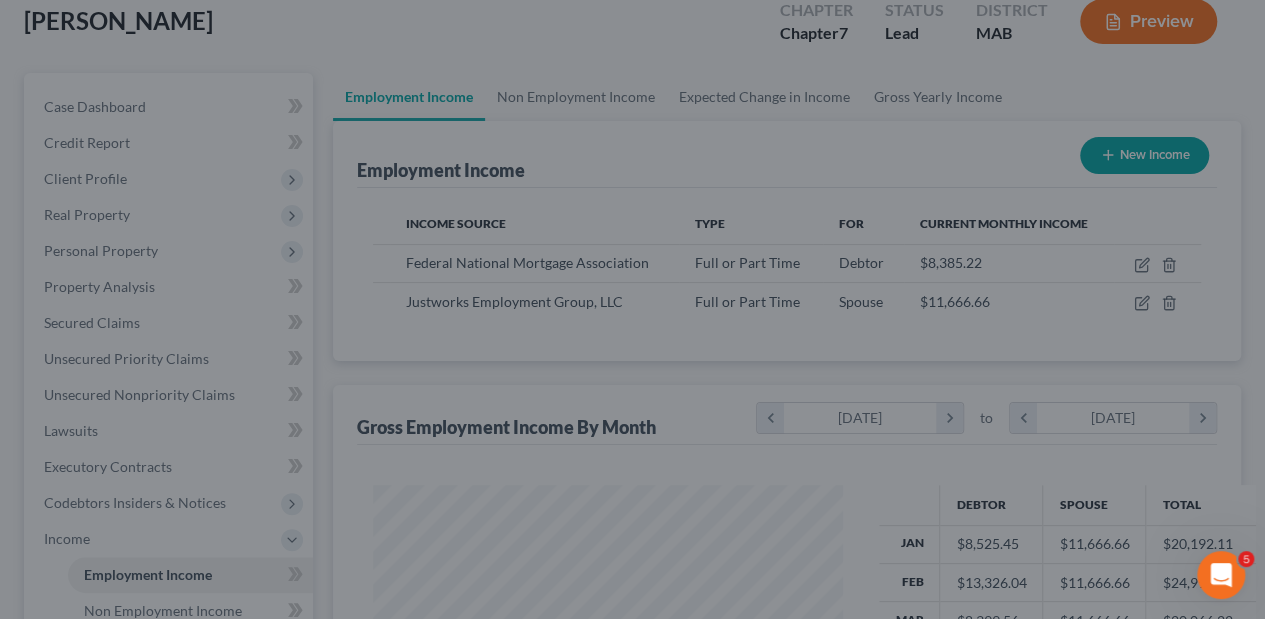 scroll, scrollTop: 356, scrollLeft: 506, axis: both 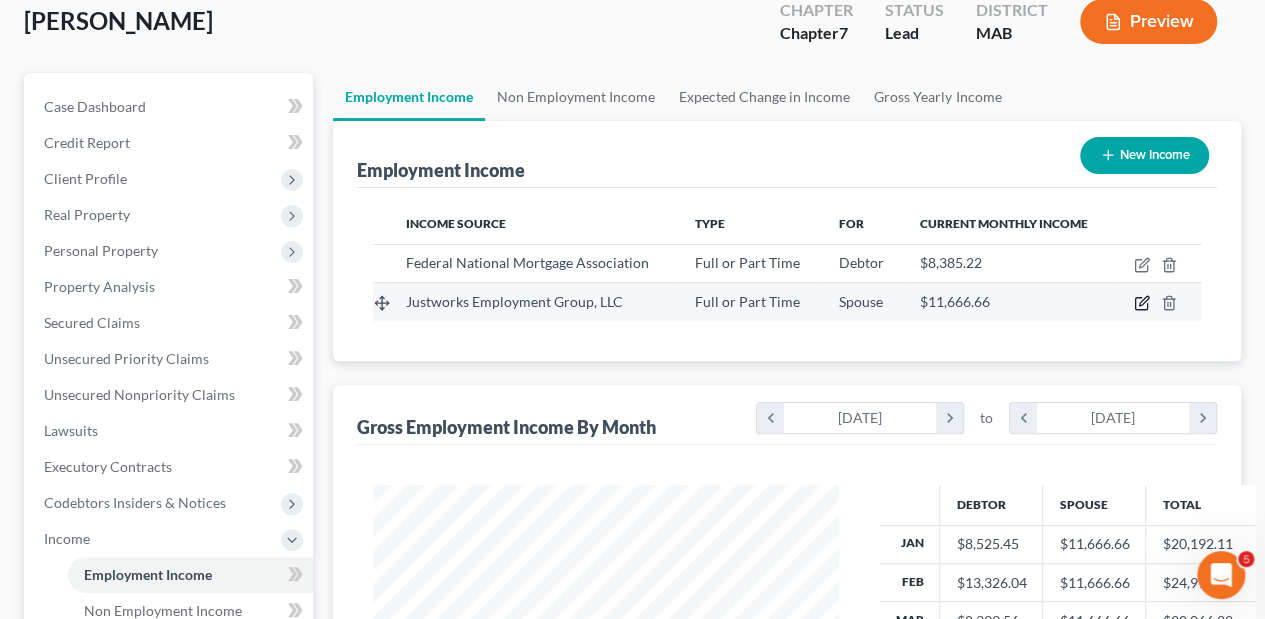 click 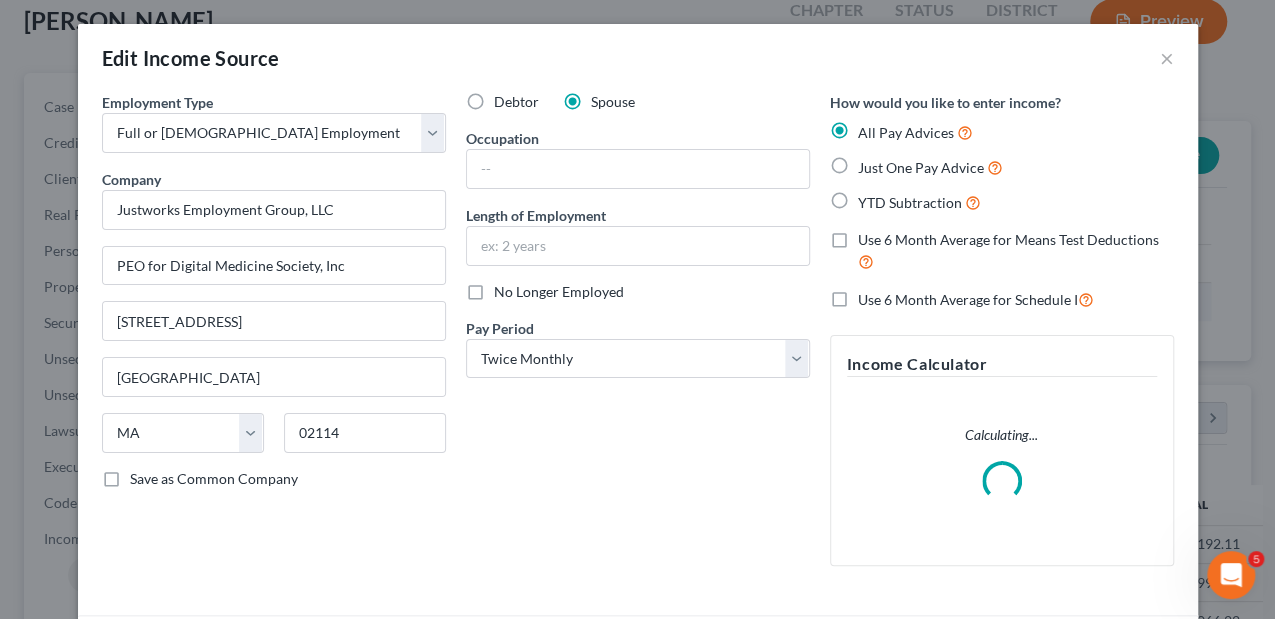 scroll, scrollTop: 999644, scrollLeft: 999489, axis: both 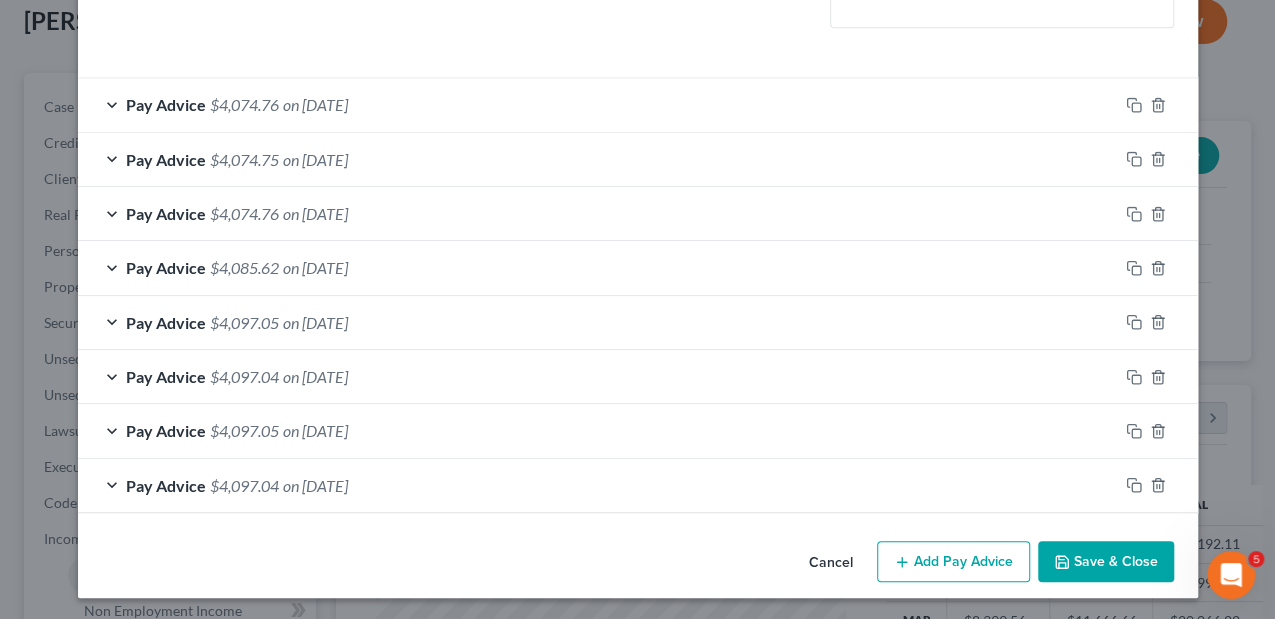 click on "Edit Income Source ×
Employment Type
*
Select Full or [DEMOGRAPHIC_DATA] Employment Self Employment
Company
*
Justworks Employment Group, LLC                      PEO for Digital Medicine Society, Inc [STREET_ADDRESS][GEOGRAPHIC_DATA] [US_STATE] AK AR AZ CA CO CT DE DC [GEOGRAPHIC_DATA] [GEOGRAPHIC_DATA] GU HI ID IL IN [GEOGRAPHIC_DATA] [GEOGRAPHIC_DATA] [GEOGRAPHIC_DATA] [GEOGRAPHIC_DATA] [GEOGRAPHIC_DATA] [GEOGRAPHIC_DATA] [GEOGRAPHIC_DATA] [GEOGRAPHIC_DATA] [GEOGRAPHIC_DATA] MT [GEOGRAPHIC_DATA] [GEOGRAPHIC_DATA] [GEOGRAPHIC_DATA] [GEOGRAPHIC_DATA] [GEOGRAPHIC_DATA] [GEOGRAPHIC_DATA] [GEOGRAPHIC_DATA] [GEOGRAPHIC_DATA] [GEOGRAPHIC_DATA] [GEOGRAPHIC_DATA] OR [GEOGRAPHIC_DATA] PR RI SC SD [GEOGRAPHIC_DATA] [GEOGRAPHIC_DATA] [GEOGRAPHIC_DATA] VI [GEOGRAPHIC_DATA] [GEOGRAPHIC_DATA] [GEOGRAPHIC_DATA] WV [GEOGRAPHIC_DATA] WY 02114 Save as Common Company Debtor Spouse Occupation Length of Employment No Longer Employed
Pay Period
*
Select Monthly Twice Monthly Every Other Week Weekly How would you like to enter income?
All Pay Advices
Just One Pay Advice
YTD Subtraction
Use 6 Month Average for Means Test Deductions  Use 6 Month Average for Schedule I  Income Calculator
Calculating...
Pay Advice" at bounding box center (638, 42) 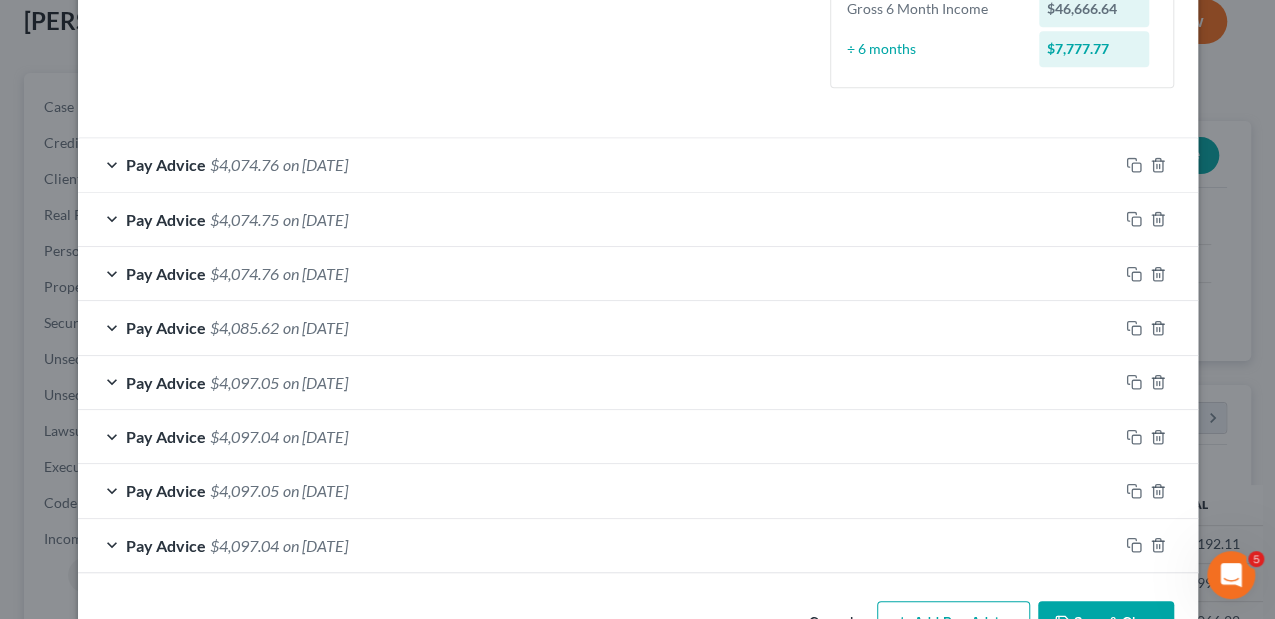 scroll, scrollTop: 598, scrollLeft: 0, axis: vertical 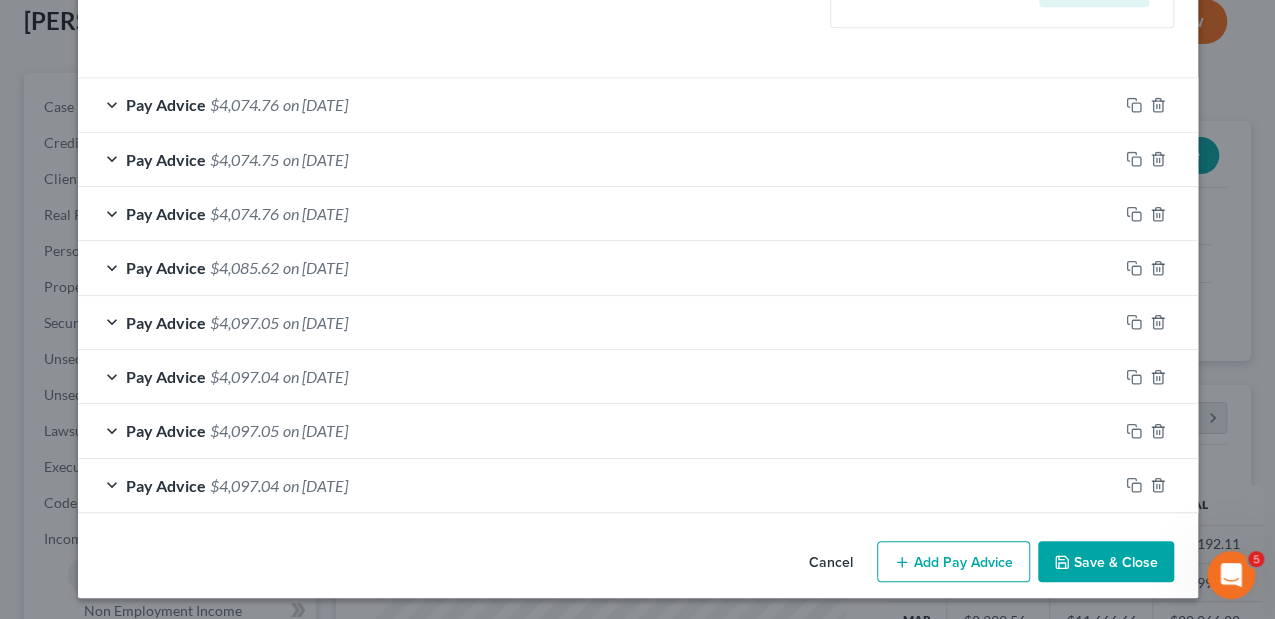 click on "Add Pay Advice" at bounding box center [953, 562] 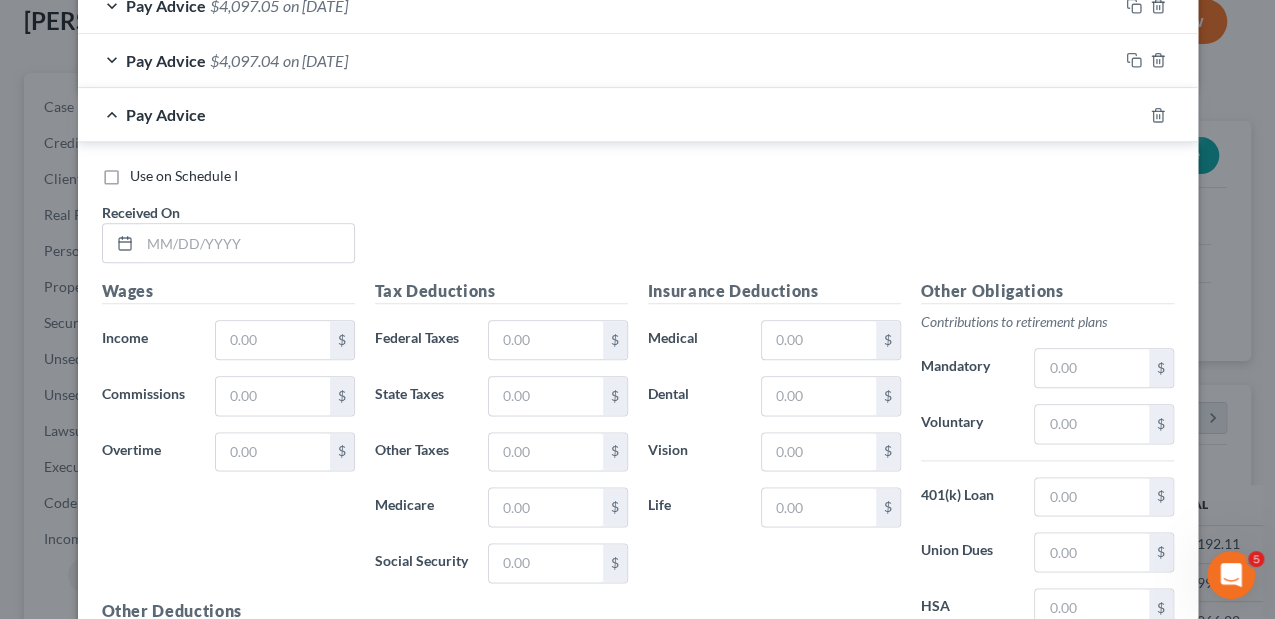 scroll, scrollTop: 1064, scrollLeft: 0, axis: vertical 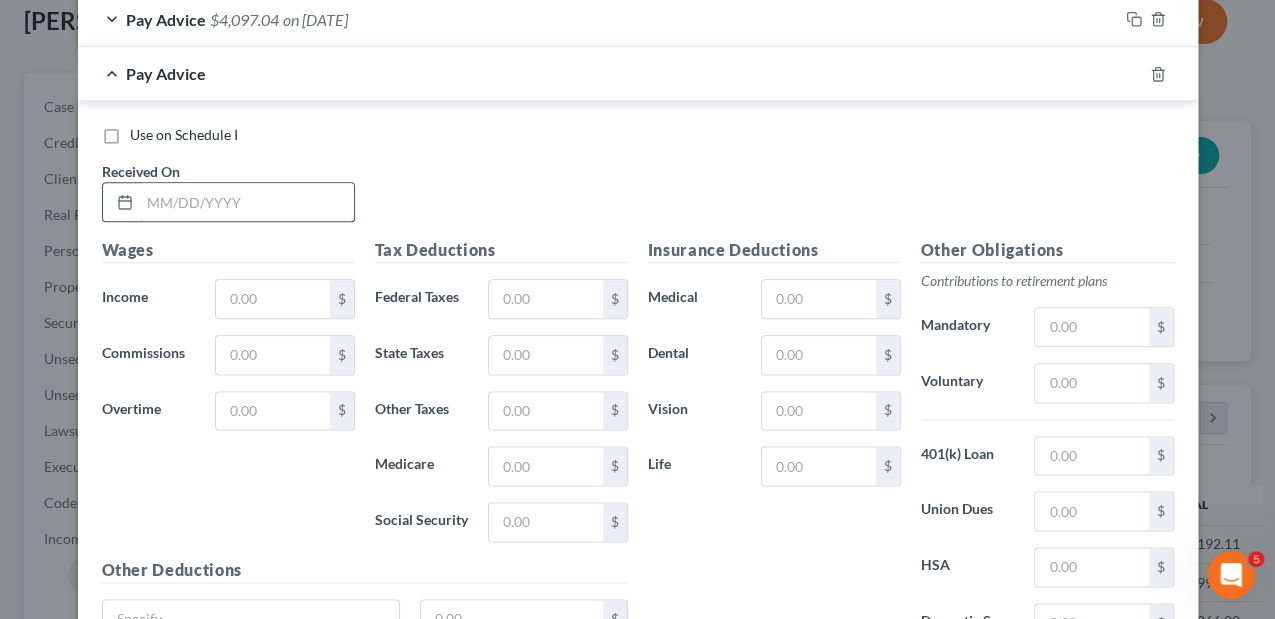 click at bounding box center (247, 202) 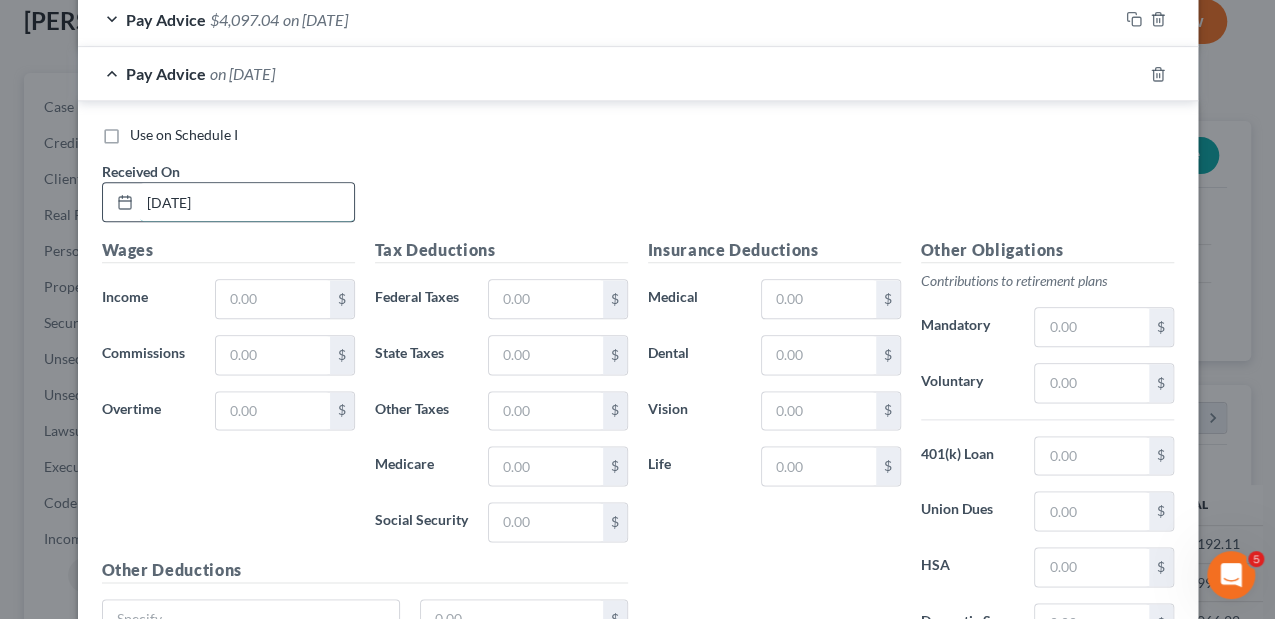 type on "[DATE]" 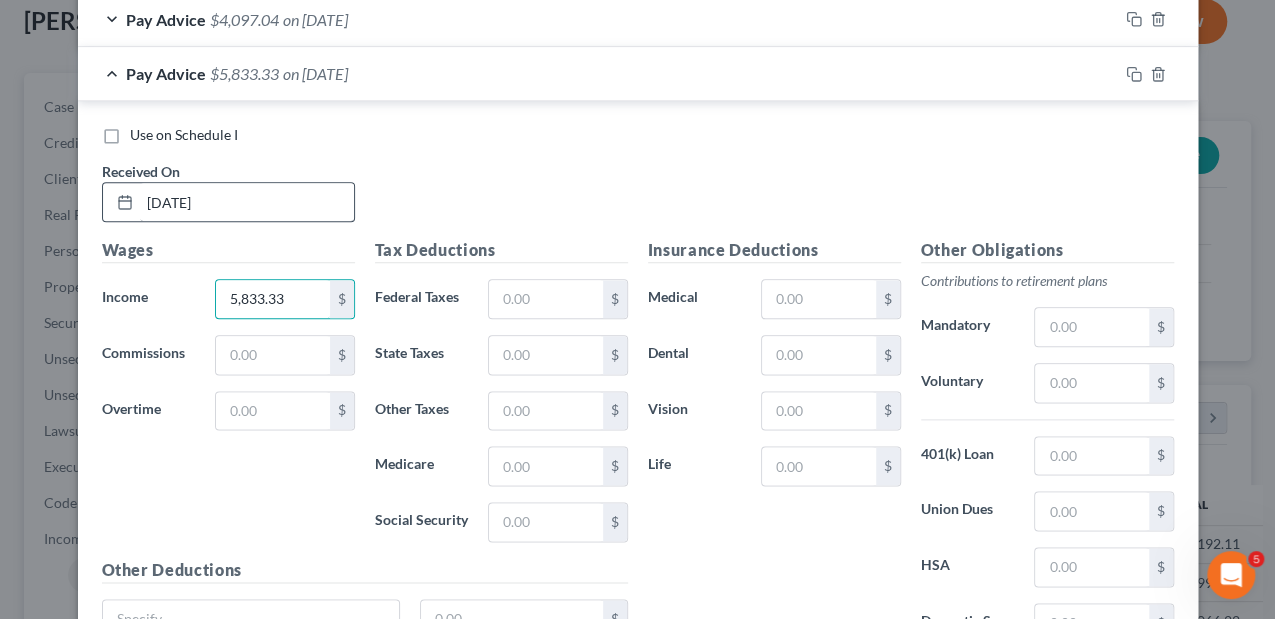 type on "5,833.33" 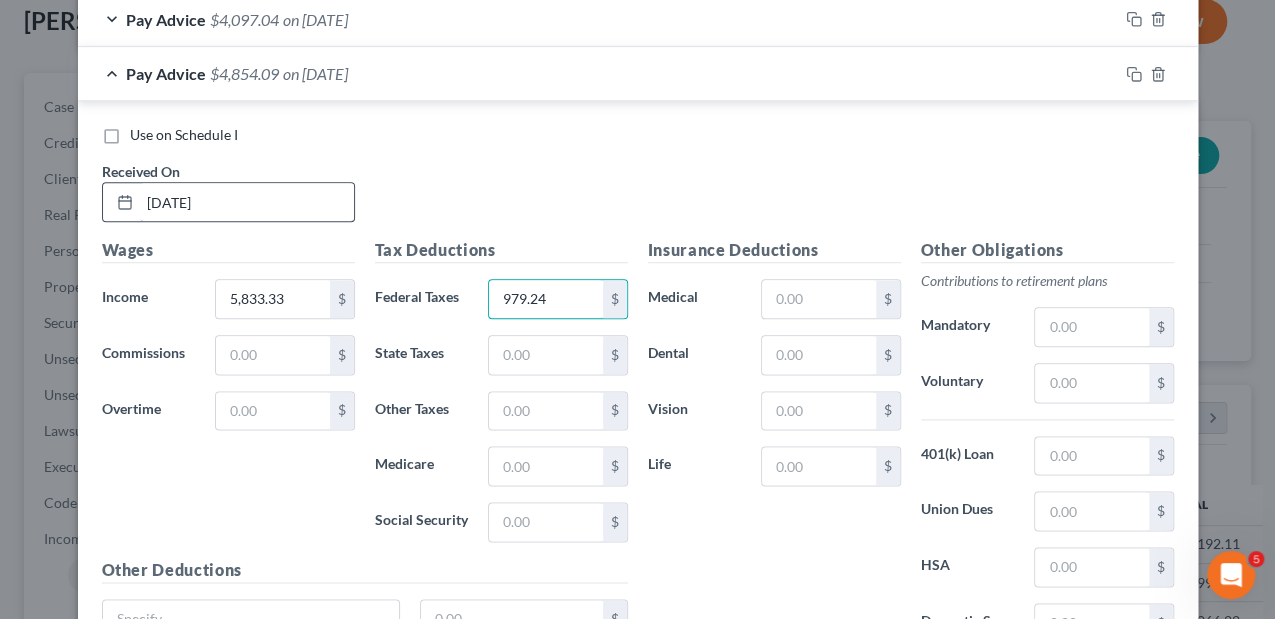 type on "979.24" 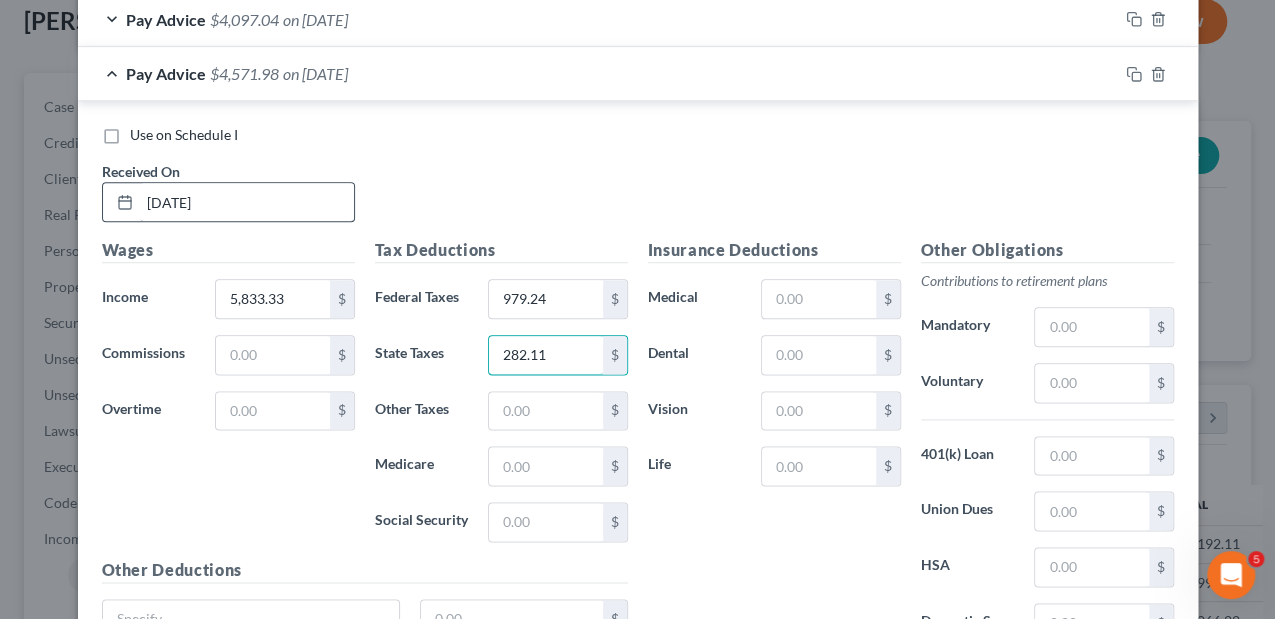 type on "282.11" 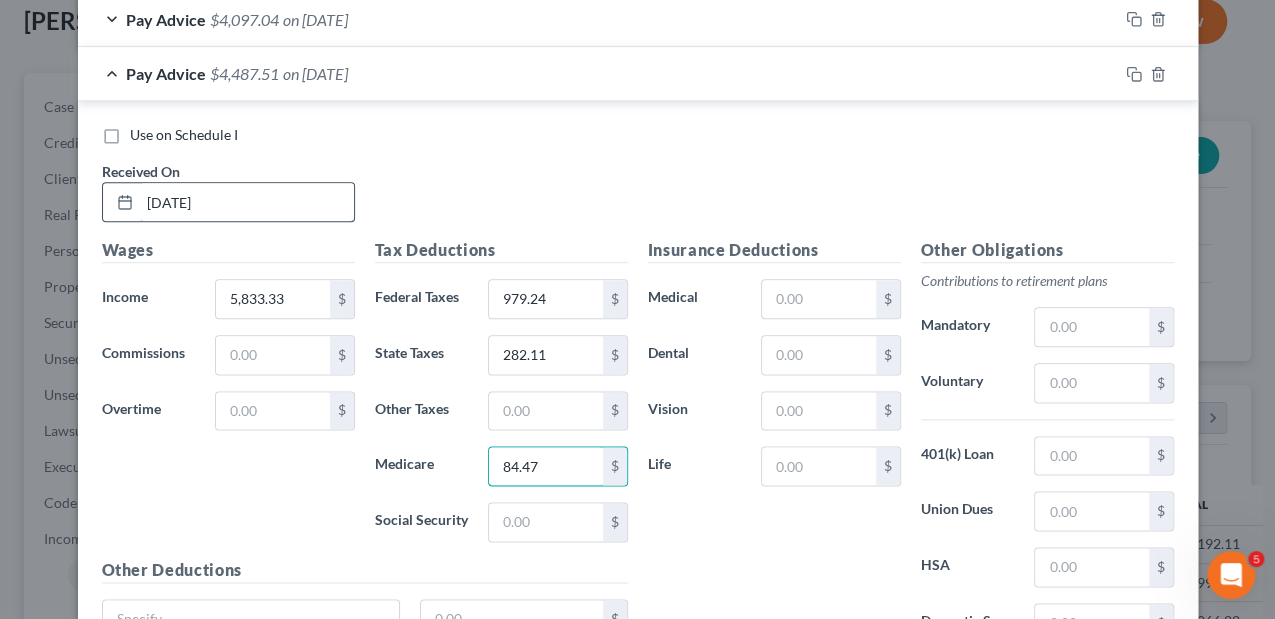 type on "84.47" 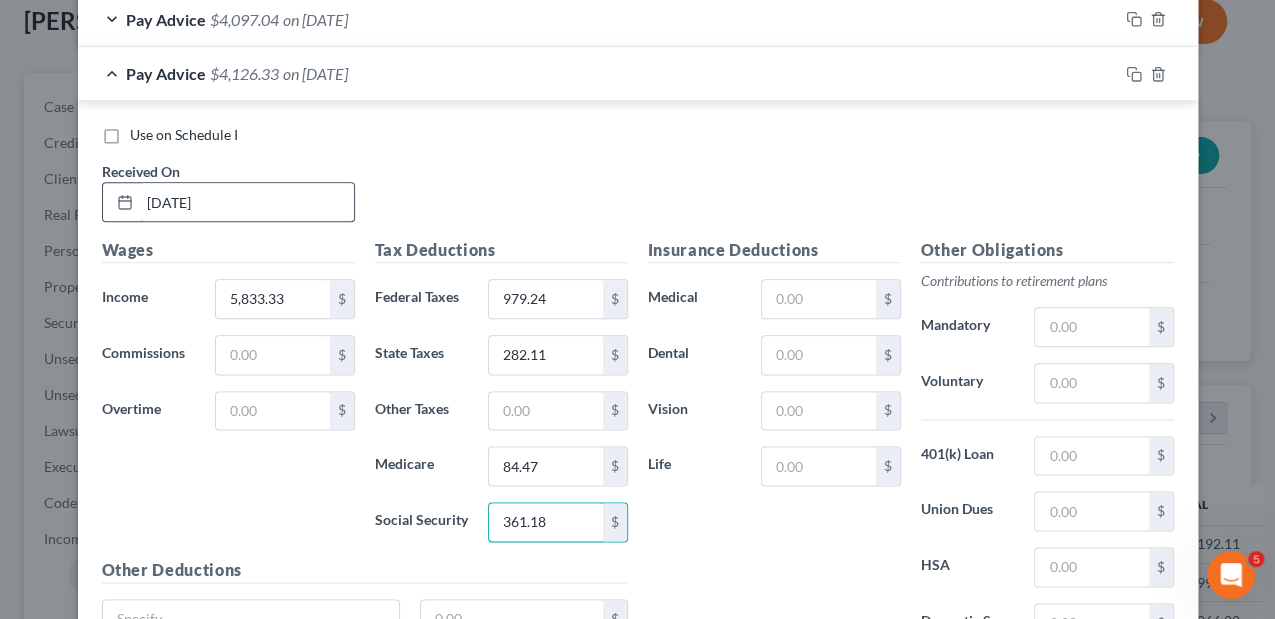 type on "361.18" 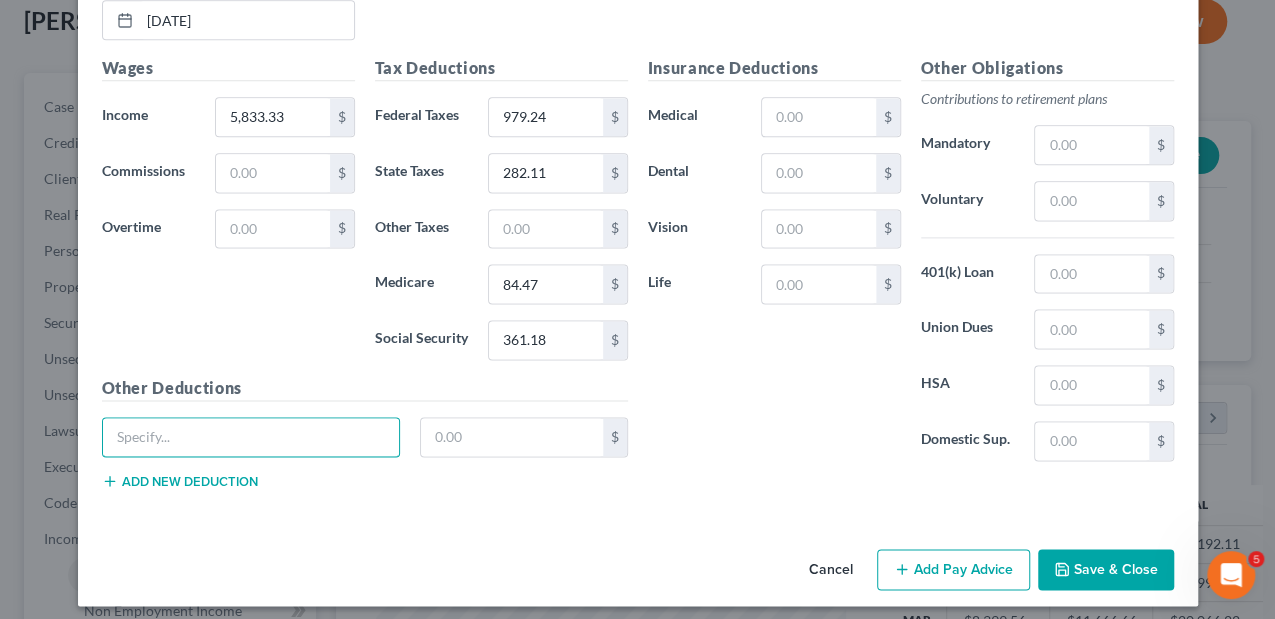 scroll, scrollTop: 1248, scrollLeft: 0, axis: vertical 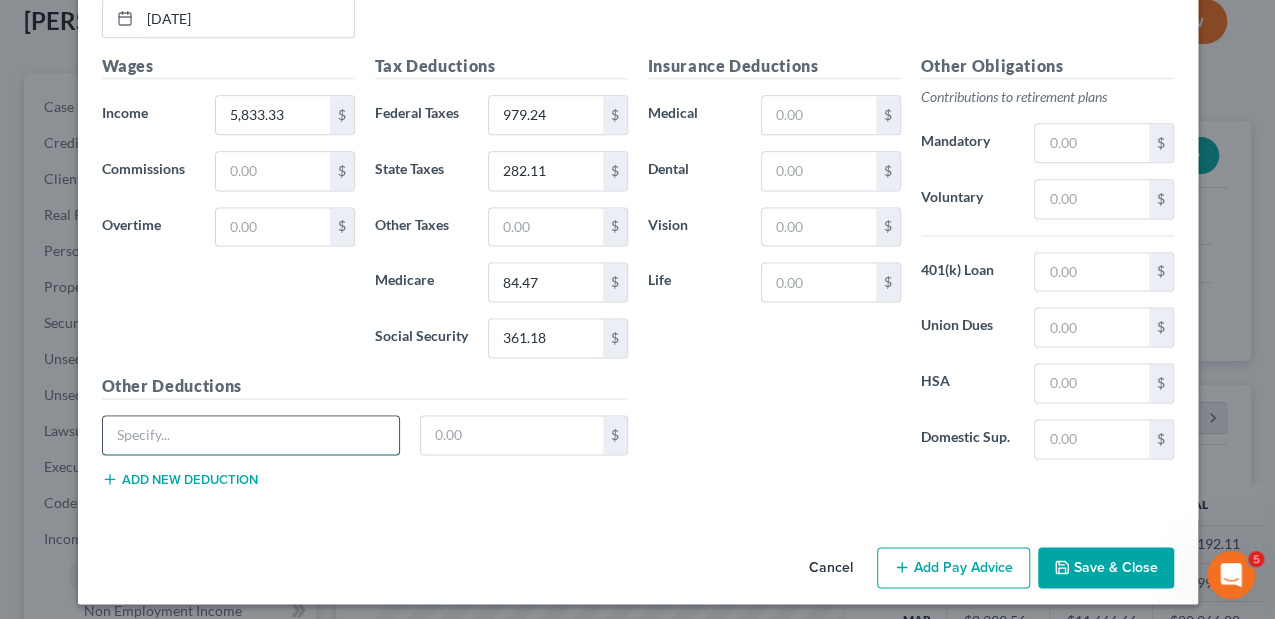 click at bounding box center (251, 435) 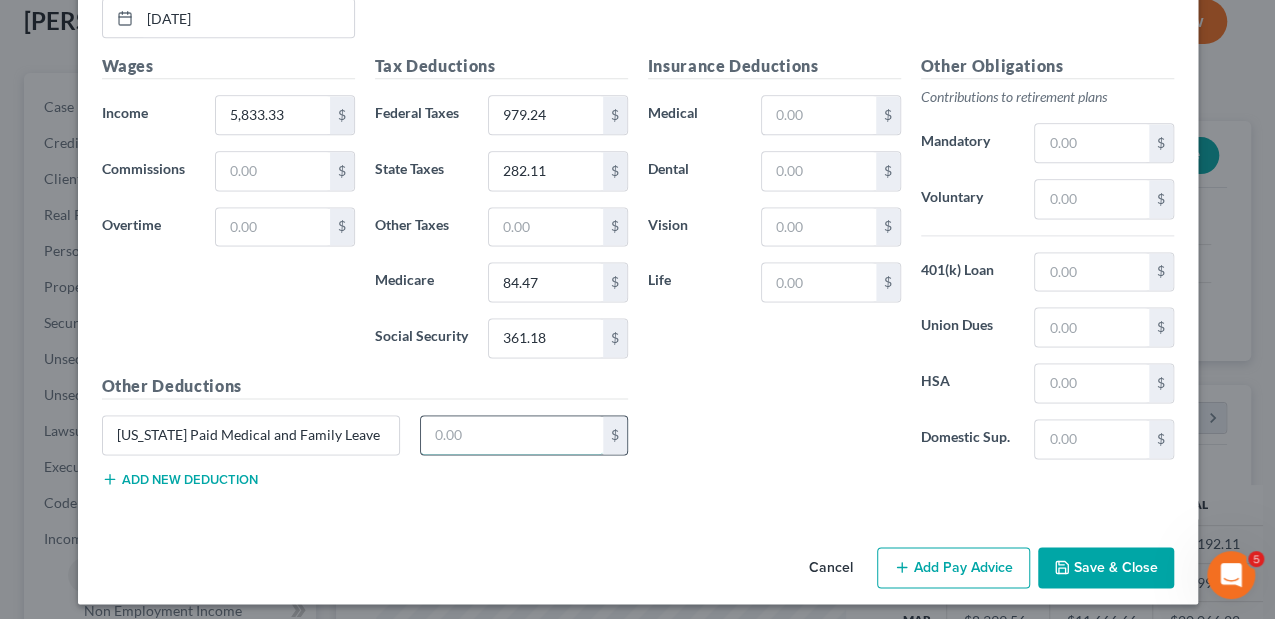 click at bounding box center [512, 435] 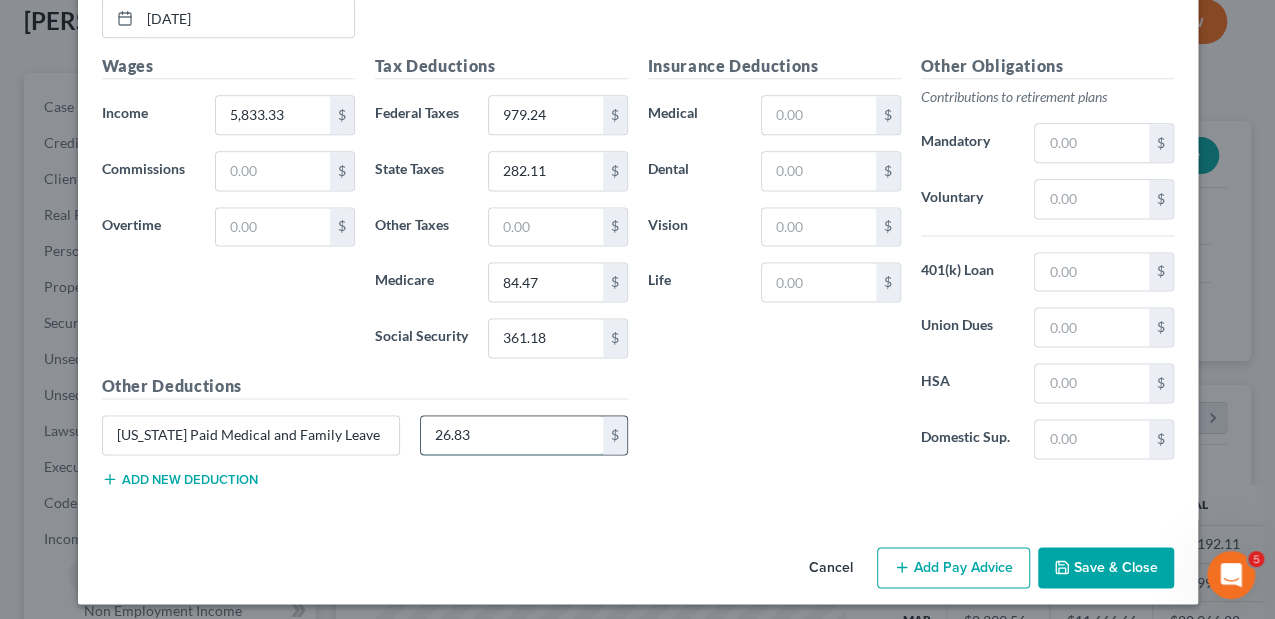 type on "26.83" 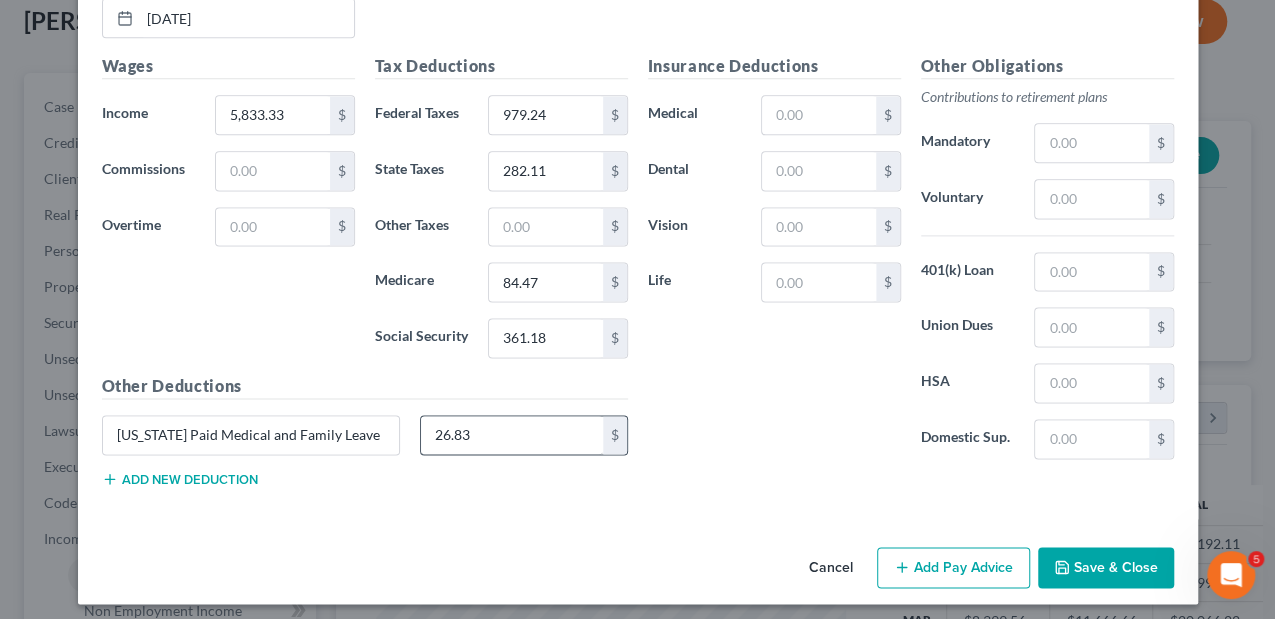 type 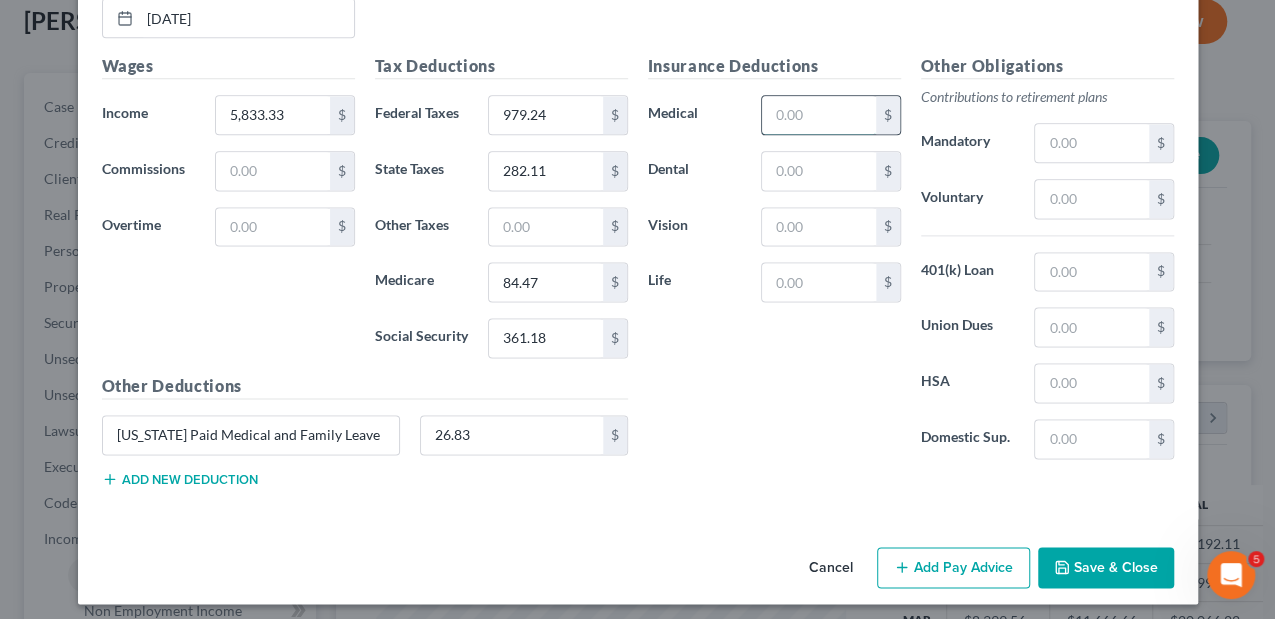 click at bounding box center [818, 115] 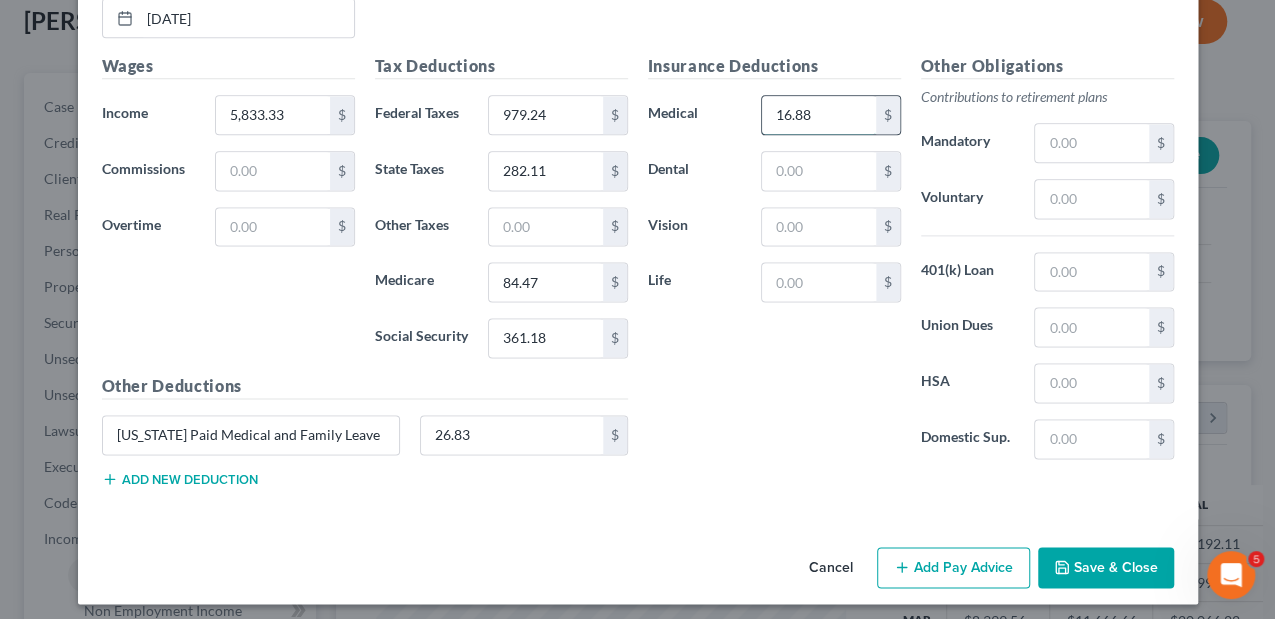 type on "16.88" 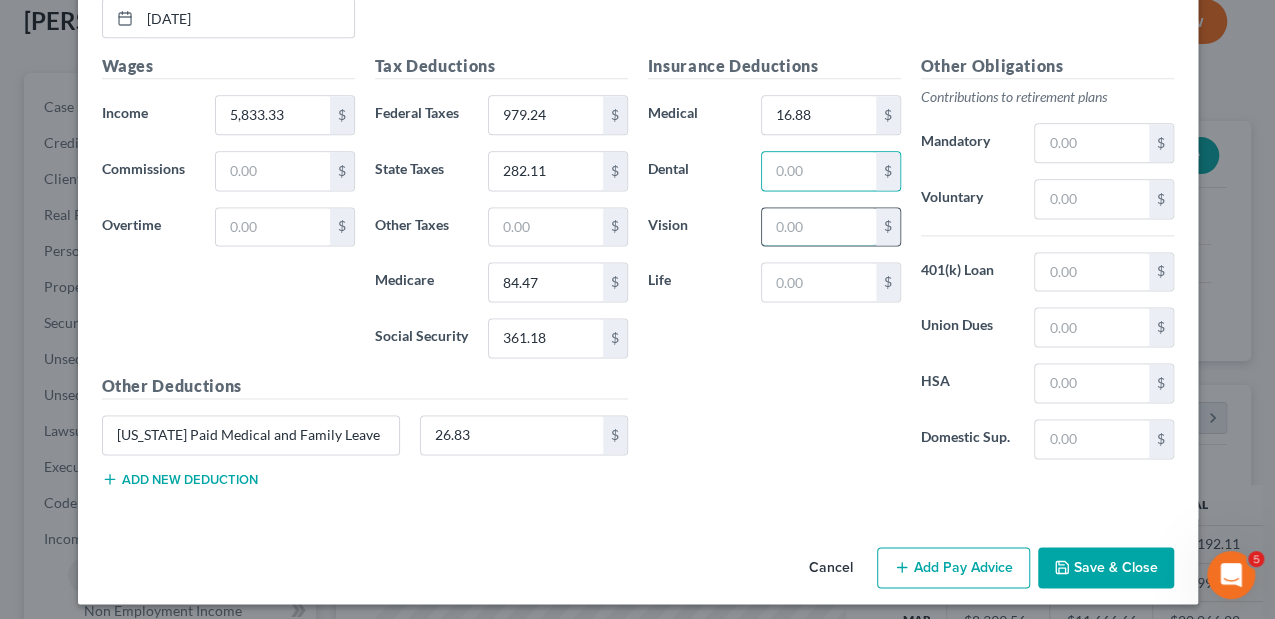 click at bounding box center [818, 227] 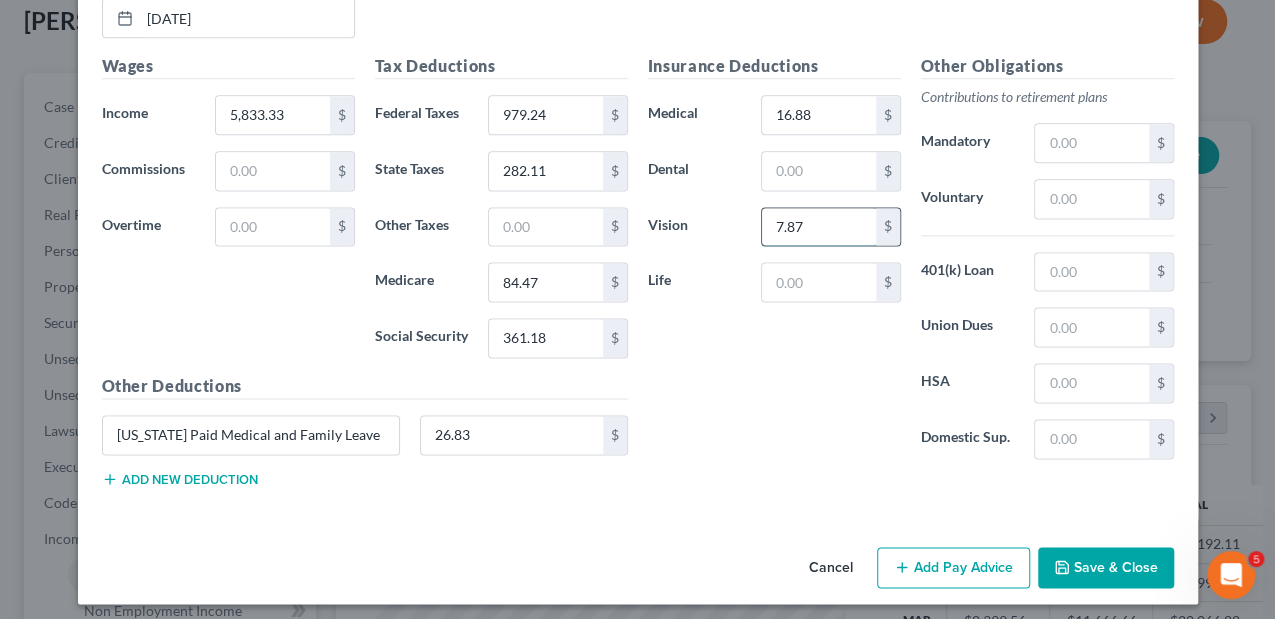 type on "7.87" 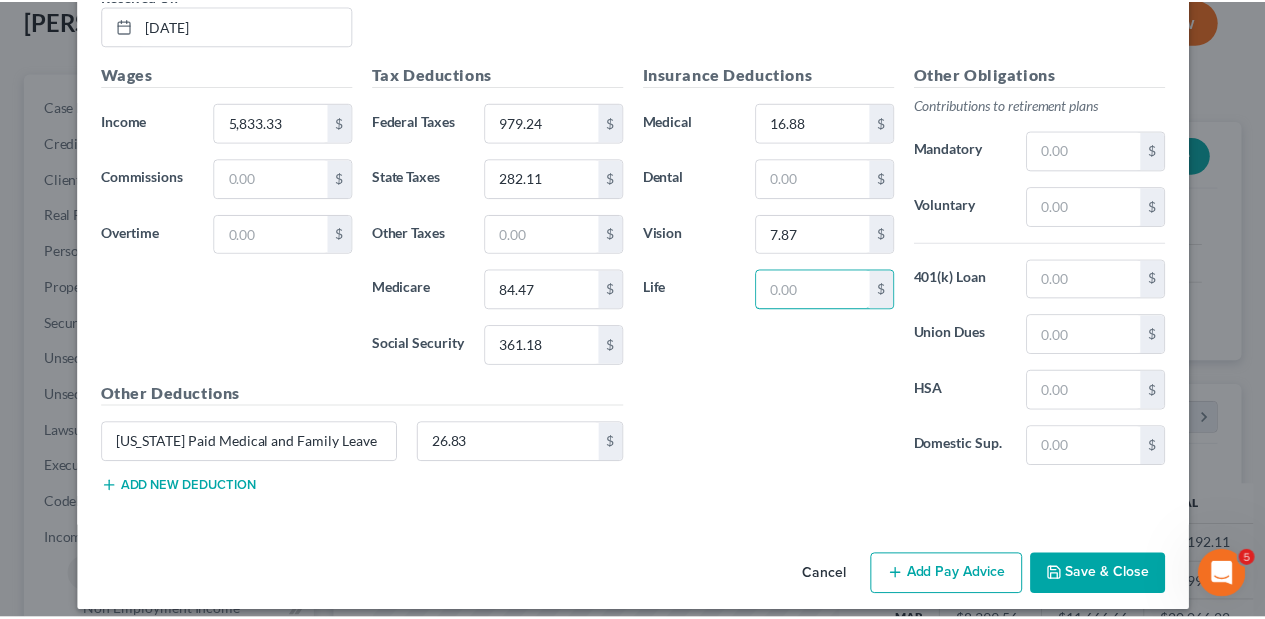 scroll, scrollTop: 1248, scrollLeft: 0, axis: vertical 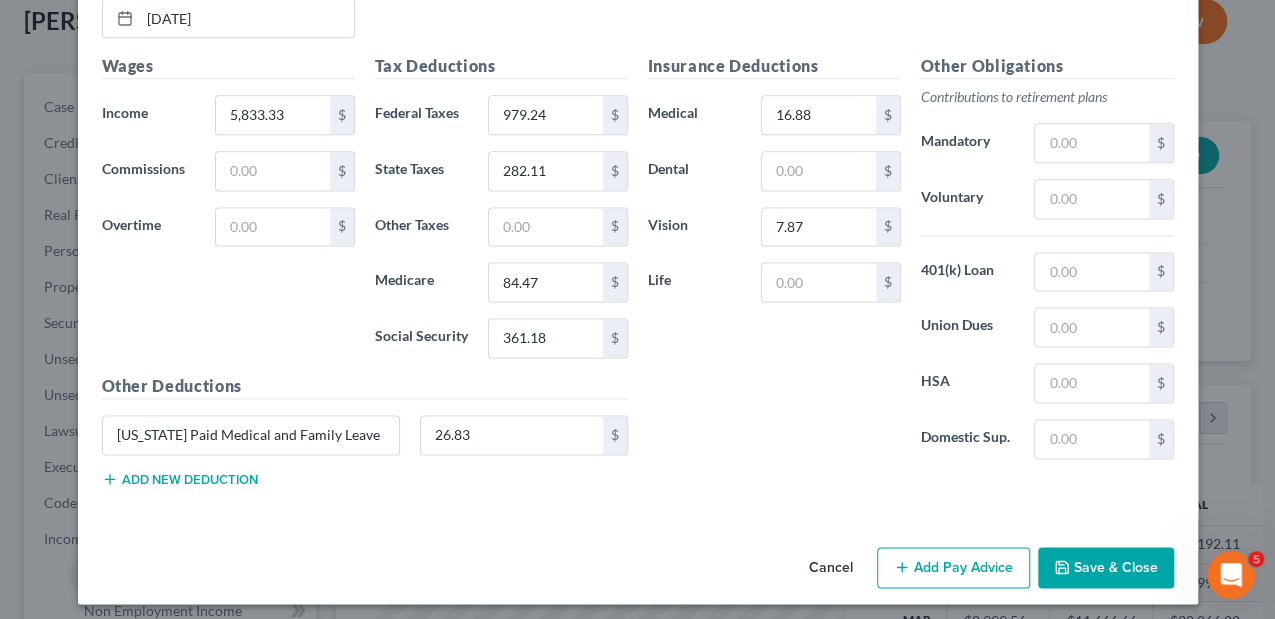 click 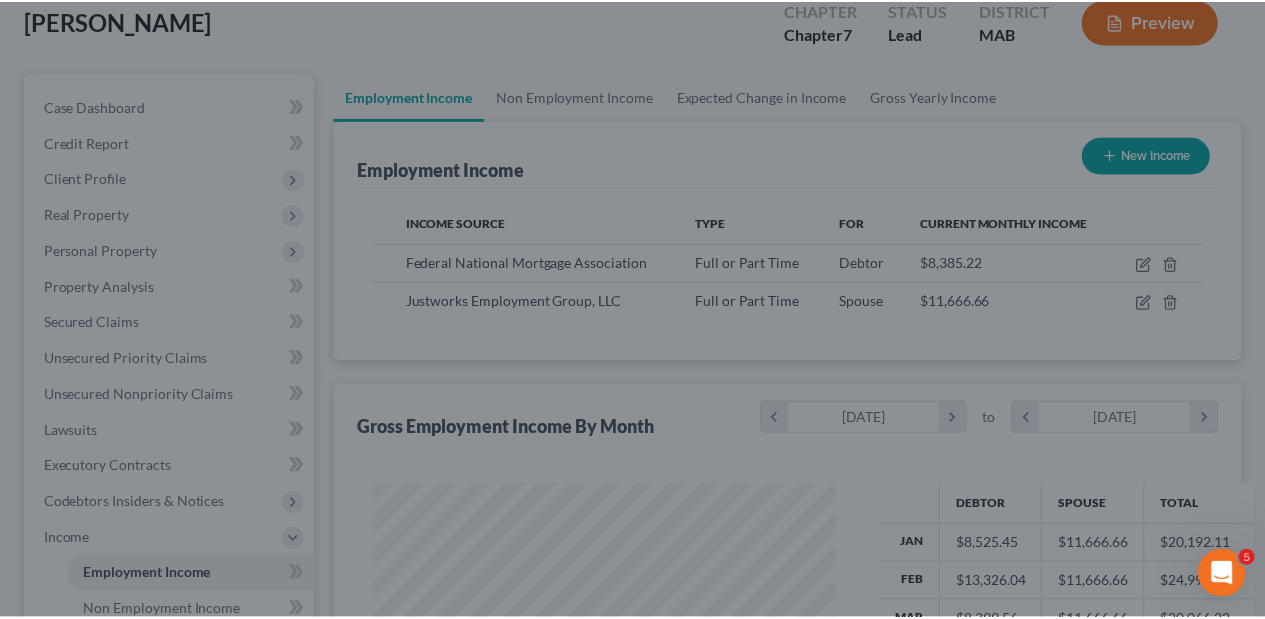 scroll, scrollTop: 356, scrollLeft: 506, axis: both 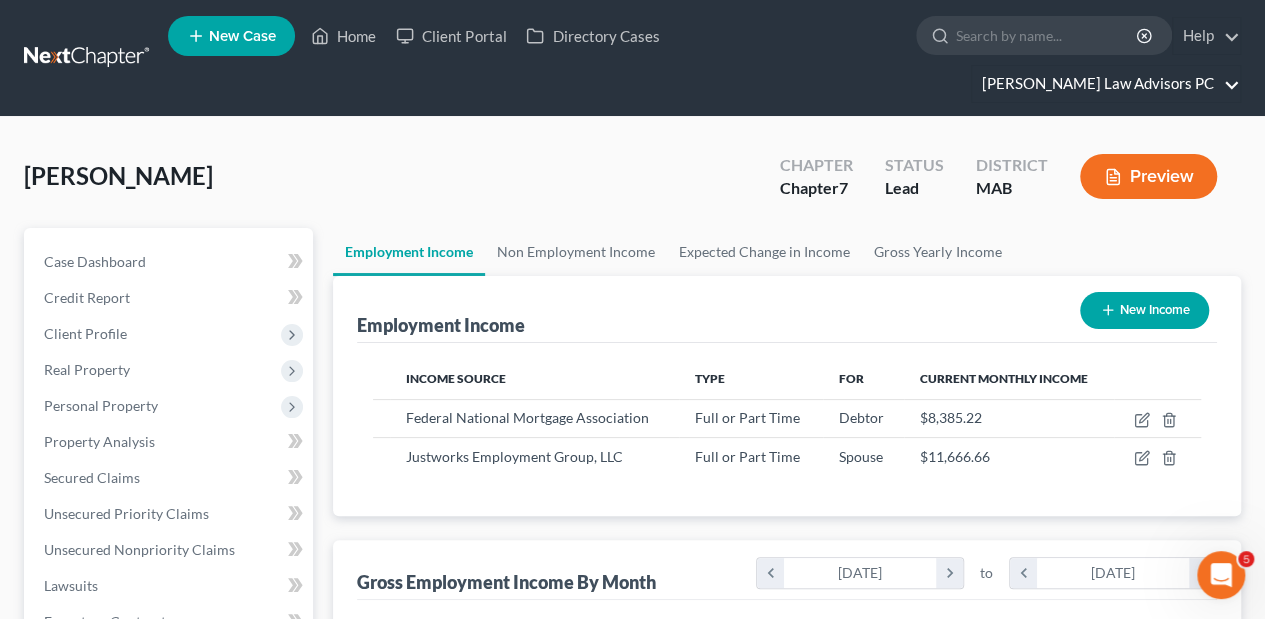 click on "[PERSON_NAME] Law Advisors PC" at bounding box center (1106, 84) 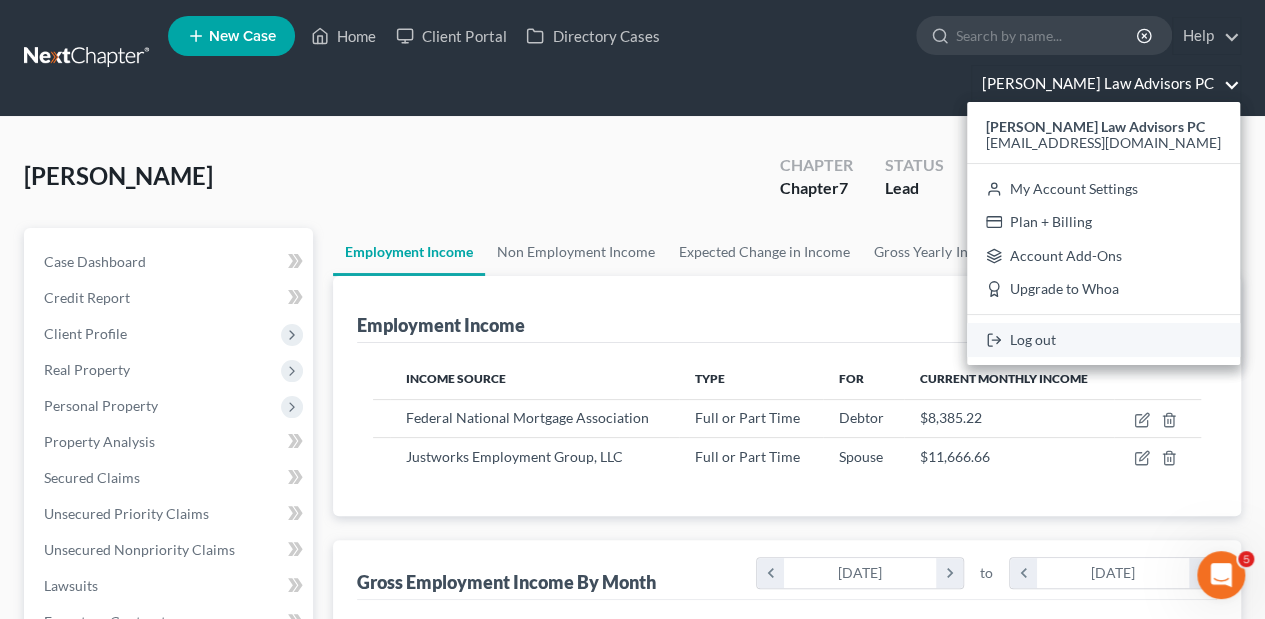 click on "Log out" at bounding box center (1103, 340) 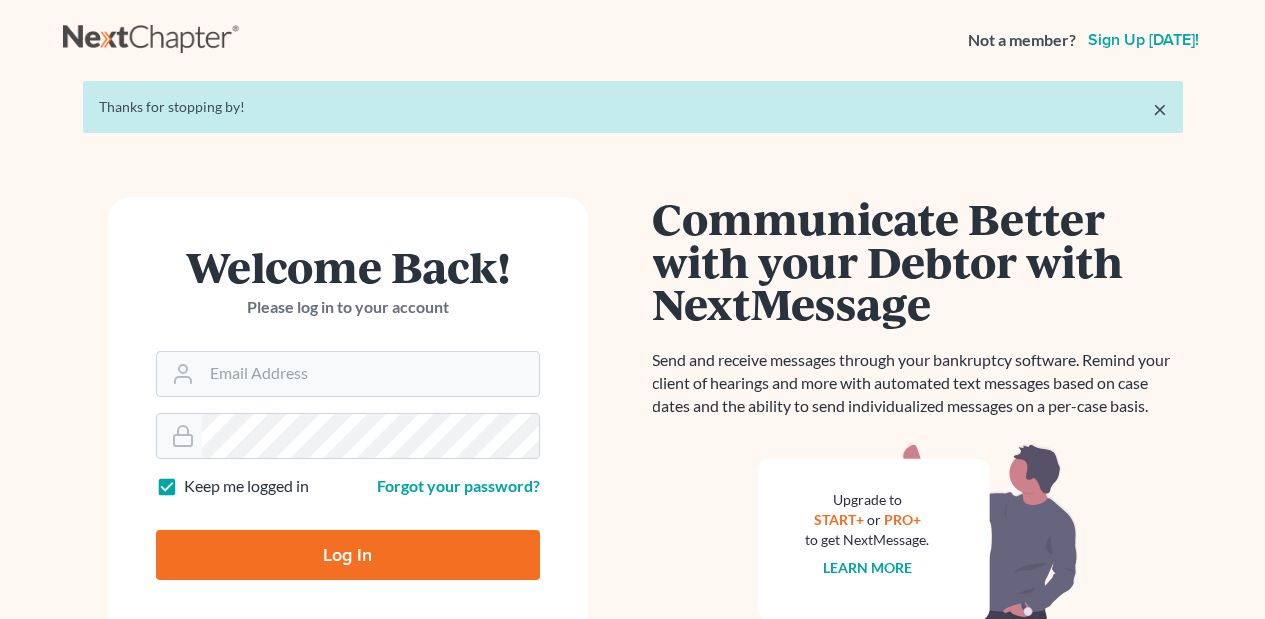 scroll, scrollTop: 0, scrollLeft: 0, axis: both 